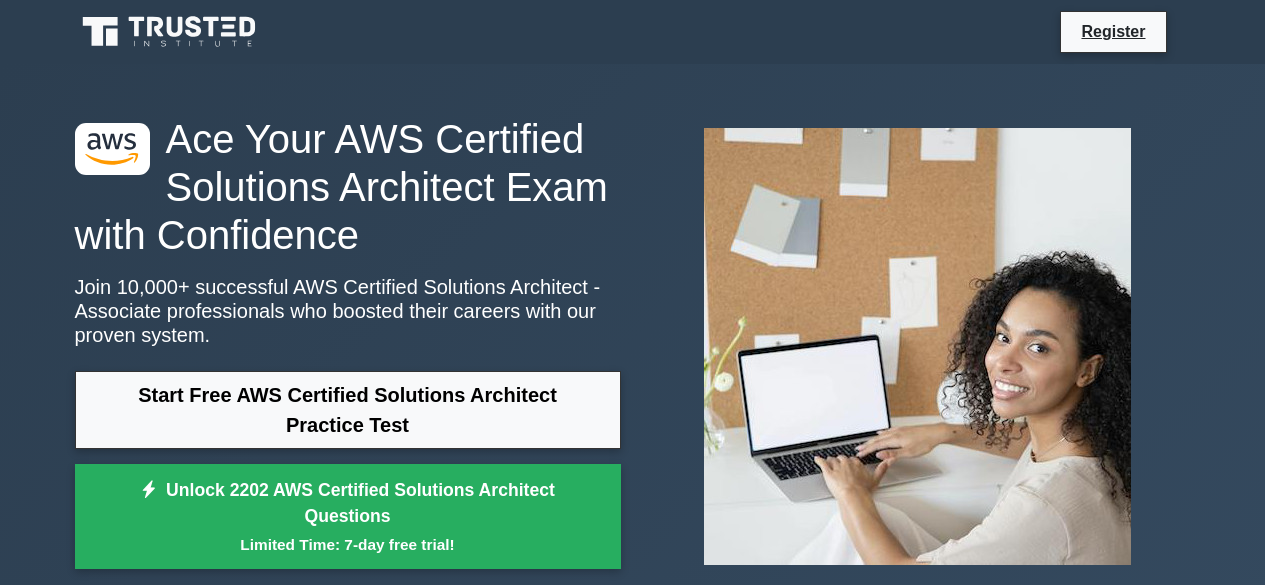 scroll, scrollTop: 0, scrollLeft: 0, axis: both 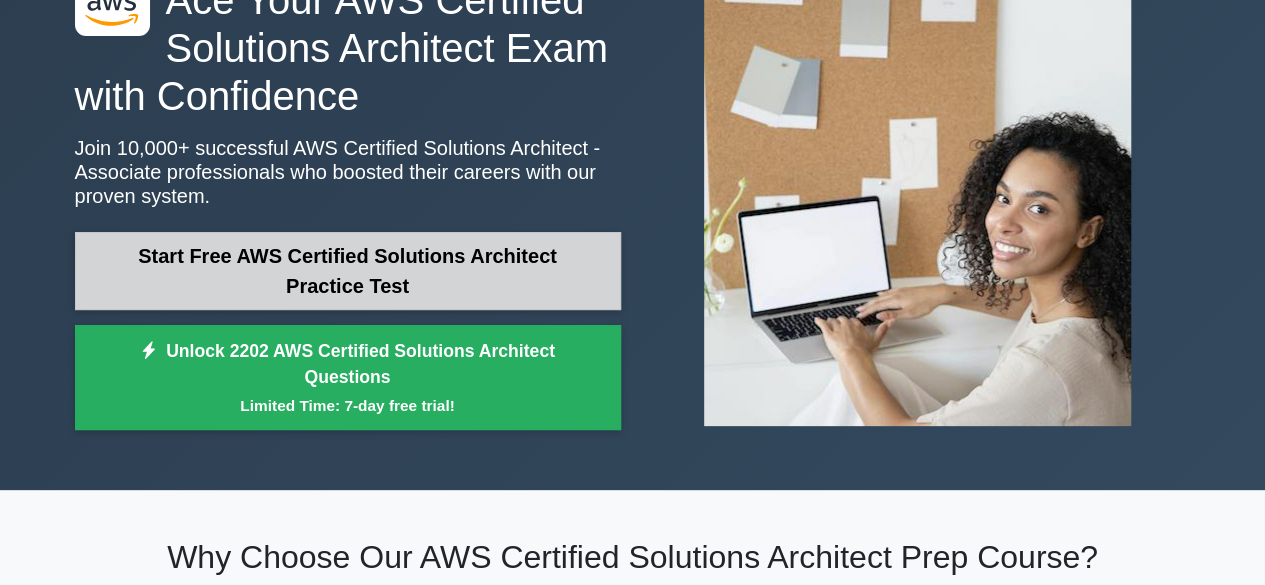 click on "Start Free AWS Certified Solutions Architect Practice Test" at bounding box center (348, 271) 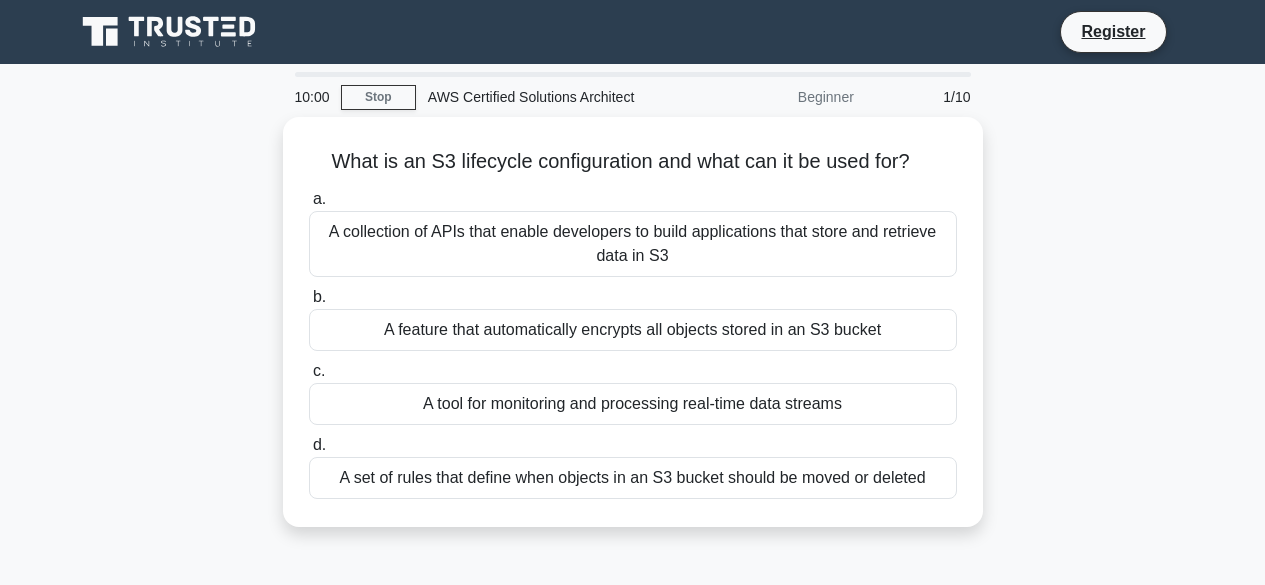 scroll, scrollTop: 0, scrollLeft: 0, axis: both 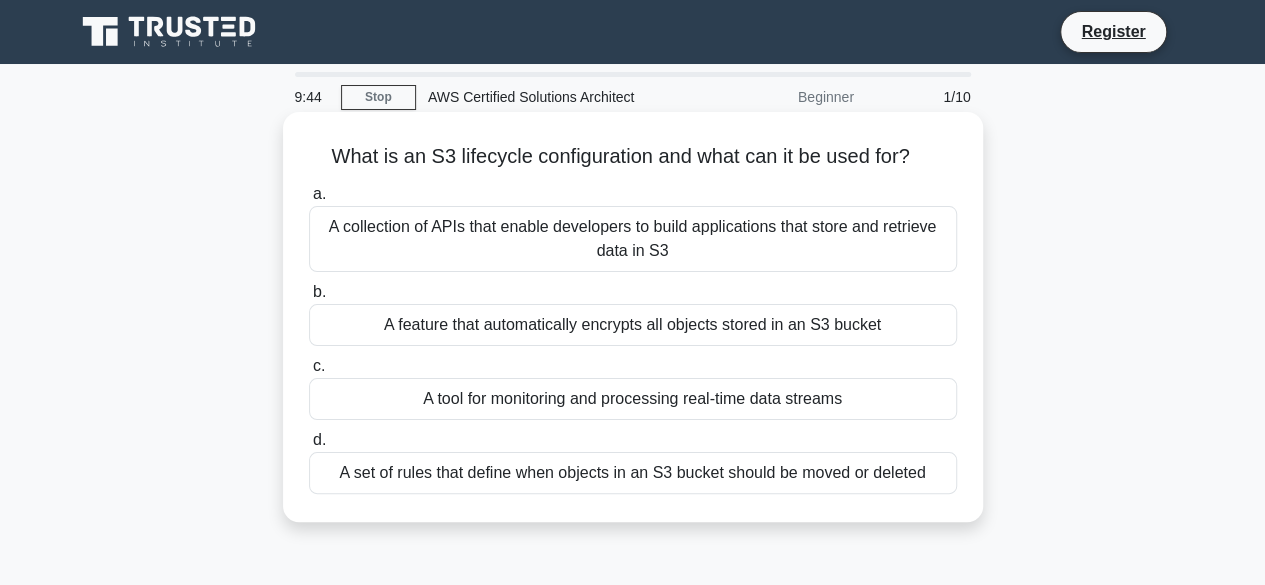 click on "A feature that automatically encrypts all objects stored in an S3 bucket" at bounding box center (633, 325) 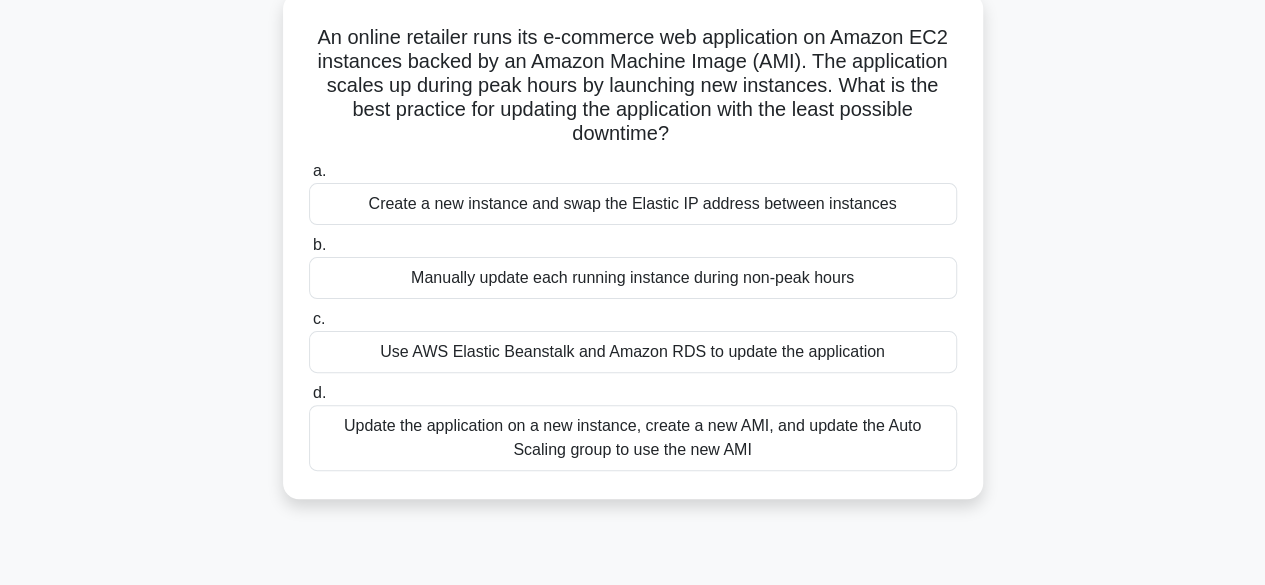 scroll, scrollTop: 120, scrollLeft: 0, axis: vertical 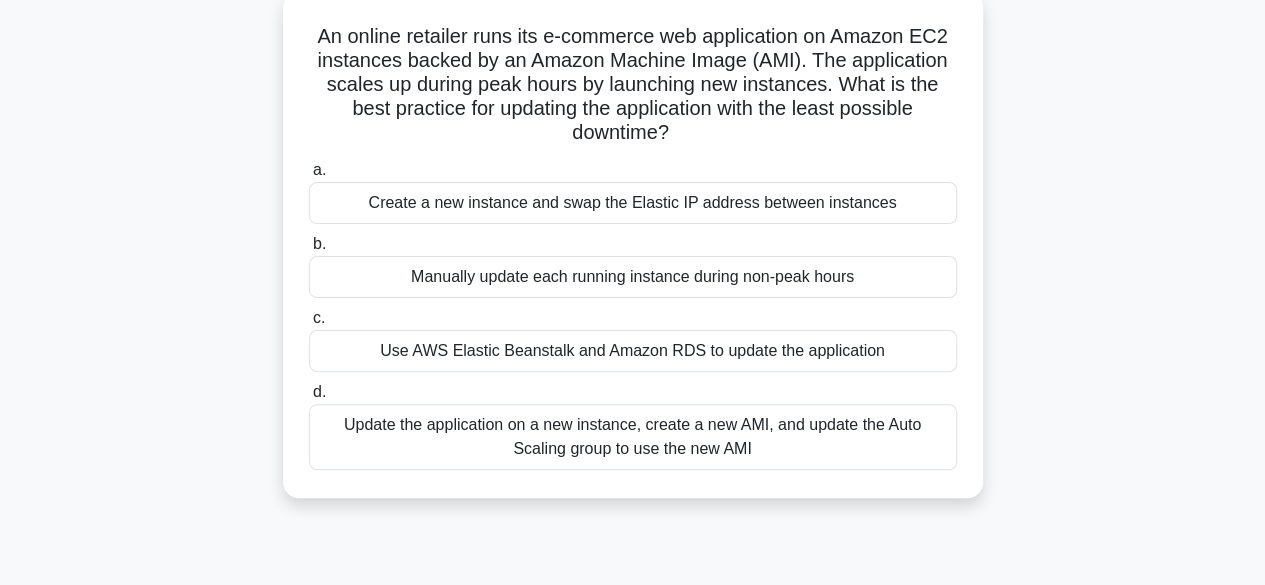 click on "Use AWS Elastic Beanstalk and Amazon RDS to update the application" at bounding box center (633, 351) 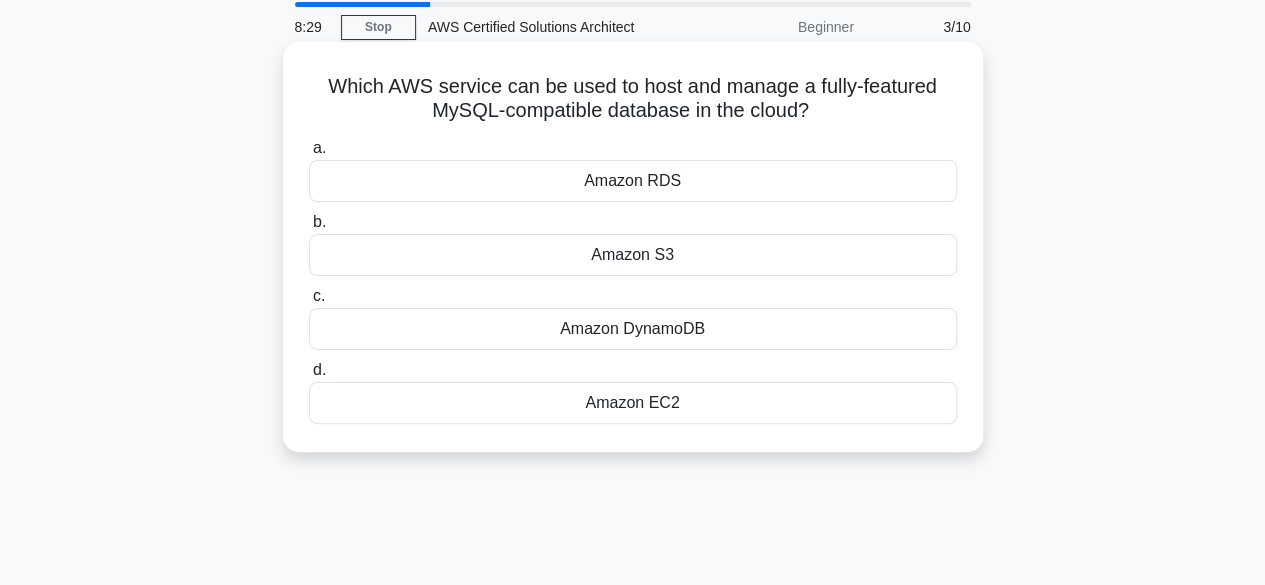 scroll, scrollTop: 0, scrollLeft: 0, axis: both 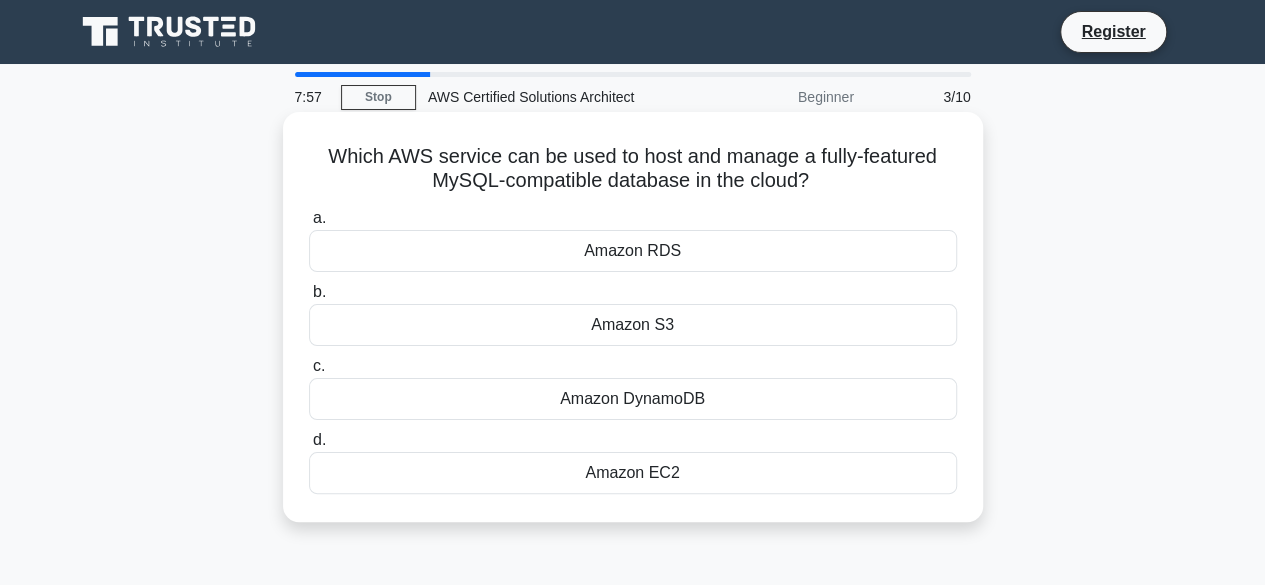 click on "Amazon RDS" at bounding box center [633, 251] 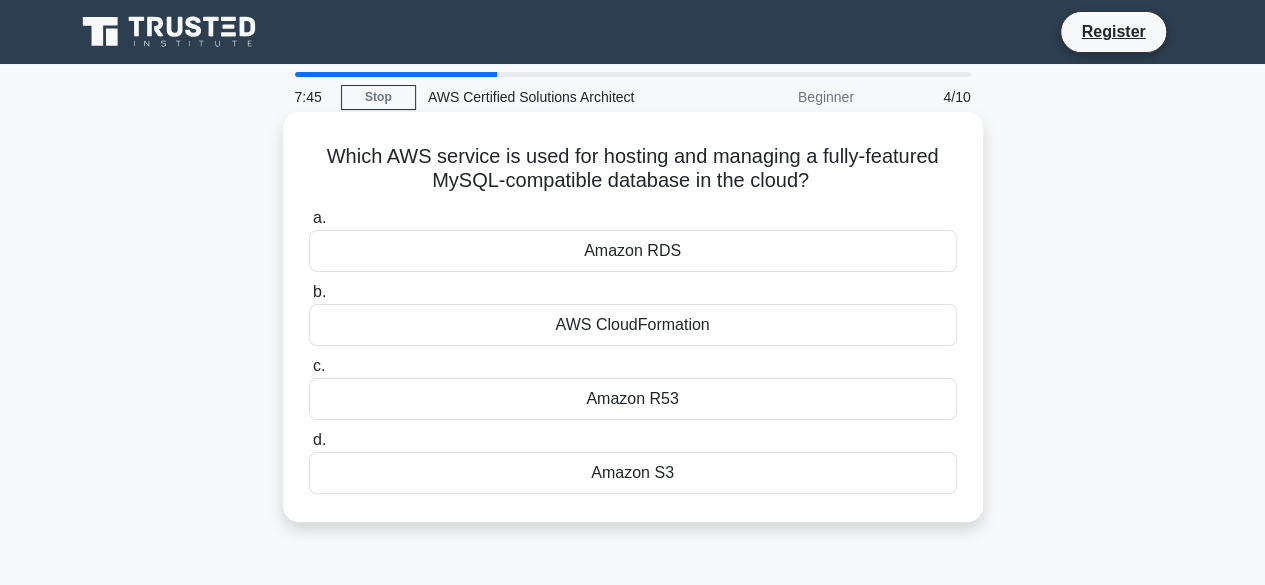 click on "AWS CloudFormation" at bounding box center (633, 325) 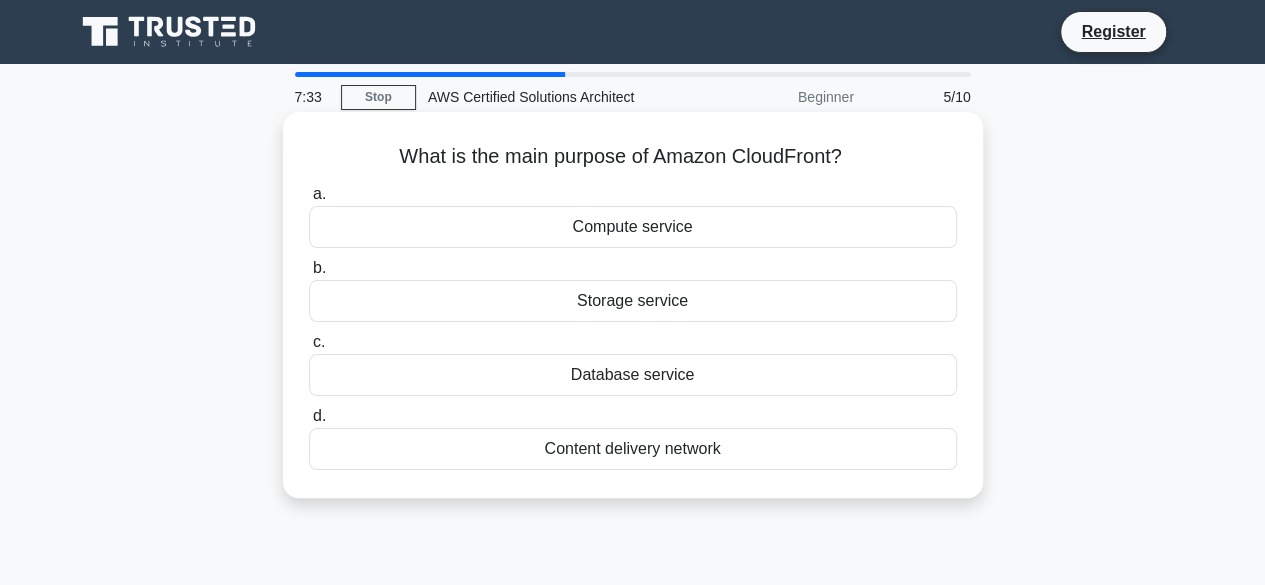 click on "Storage service" at bounding box center [633, 301] 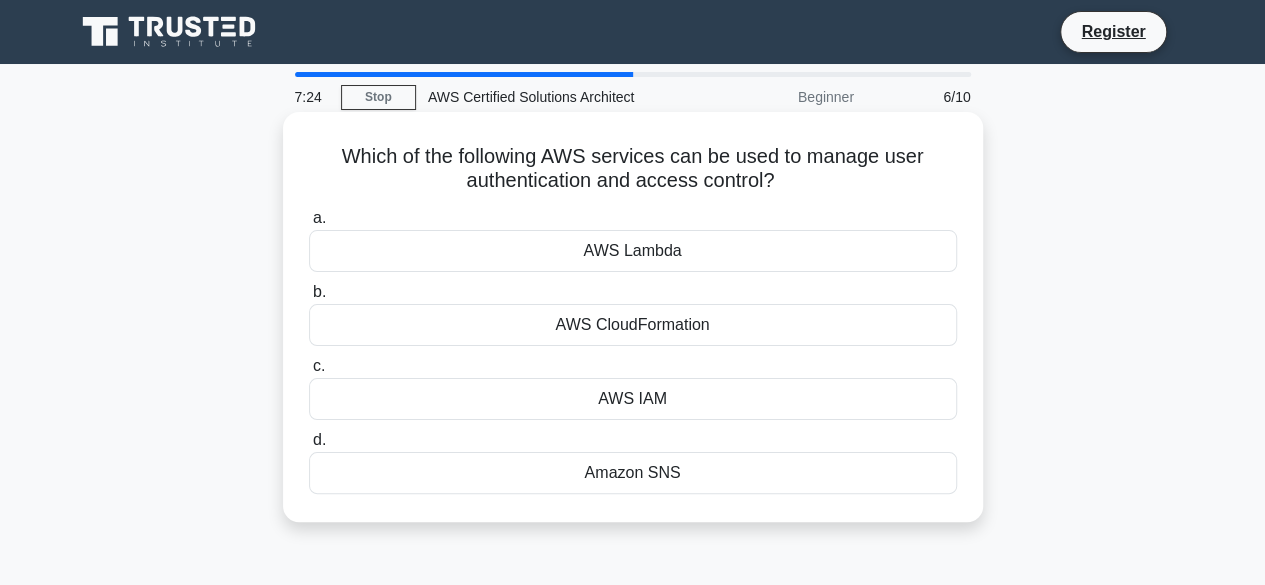 click on "AWS IAM" at bounding box center (633, 399) 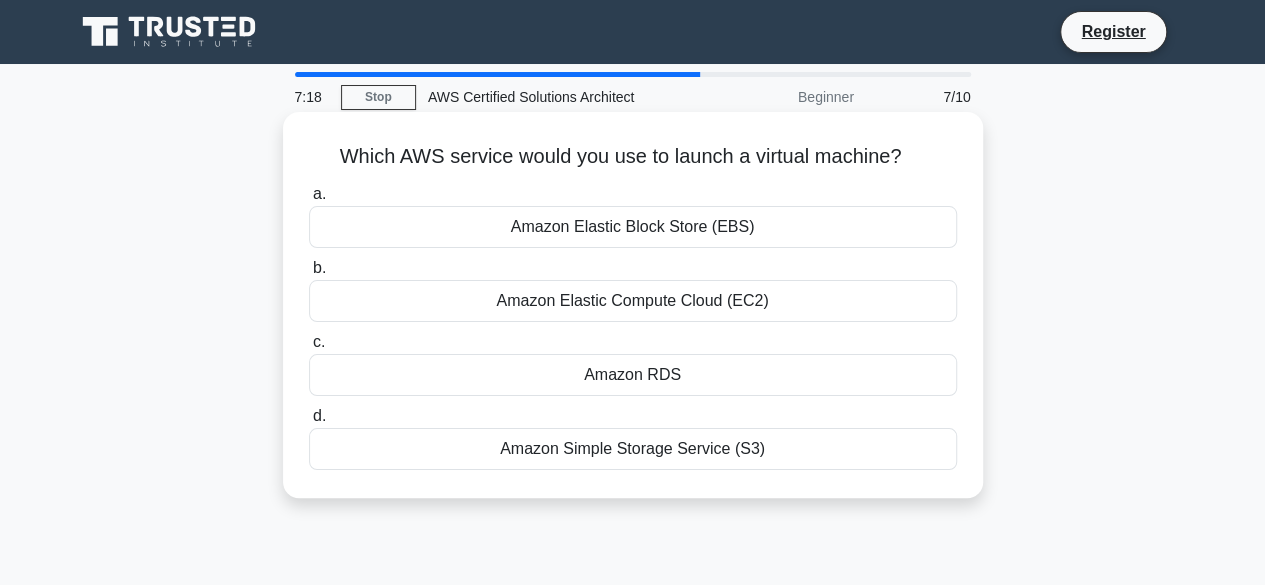 click on "Amazon Elastic Compute Cloud (EC2)" at bounding box center [633, 301] 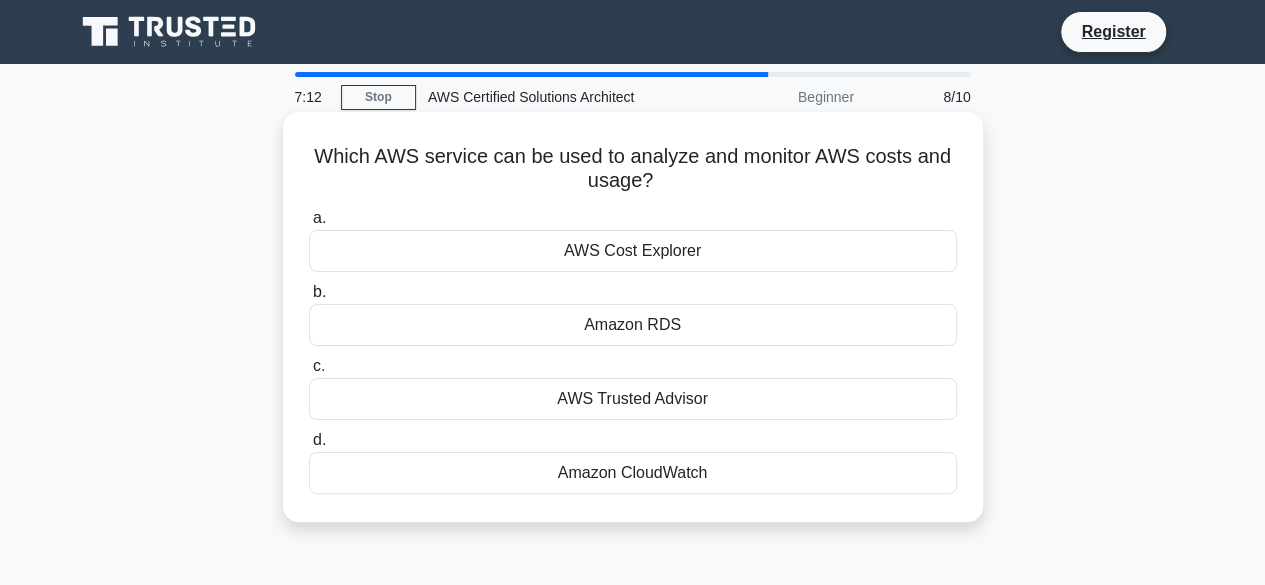 click on "Amazon CloudWatch" at bounding box center [633, 473] 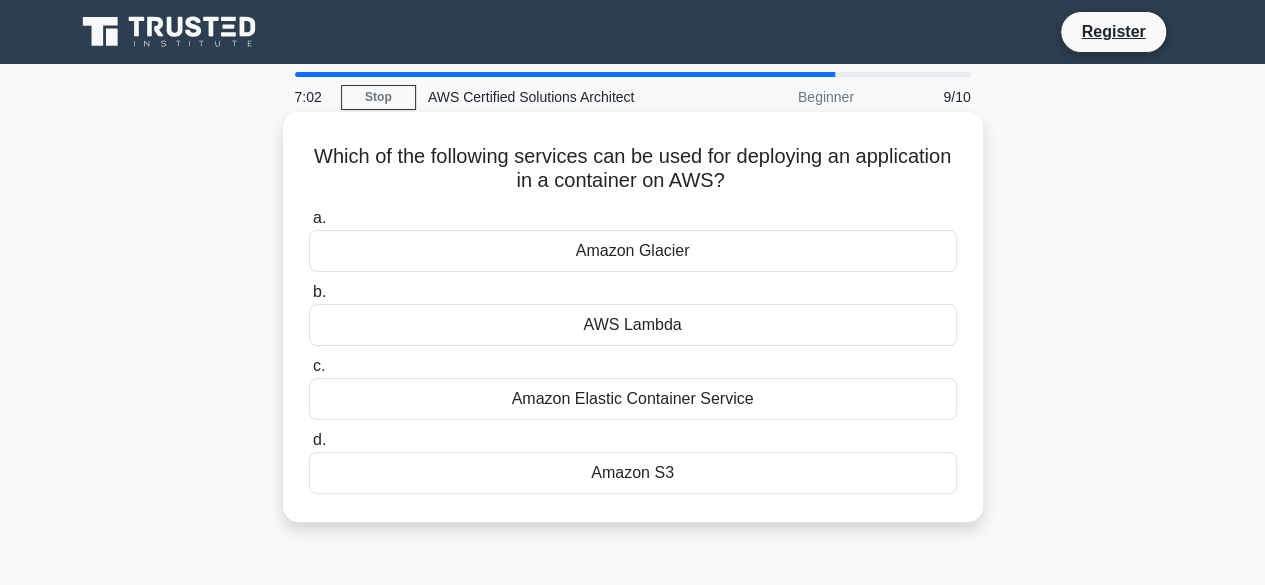 click on "Amazon Elastic Container Service" at bounding box center [633, 399] 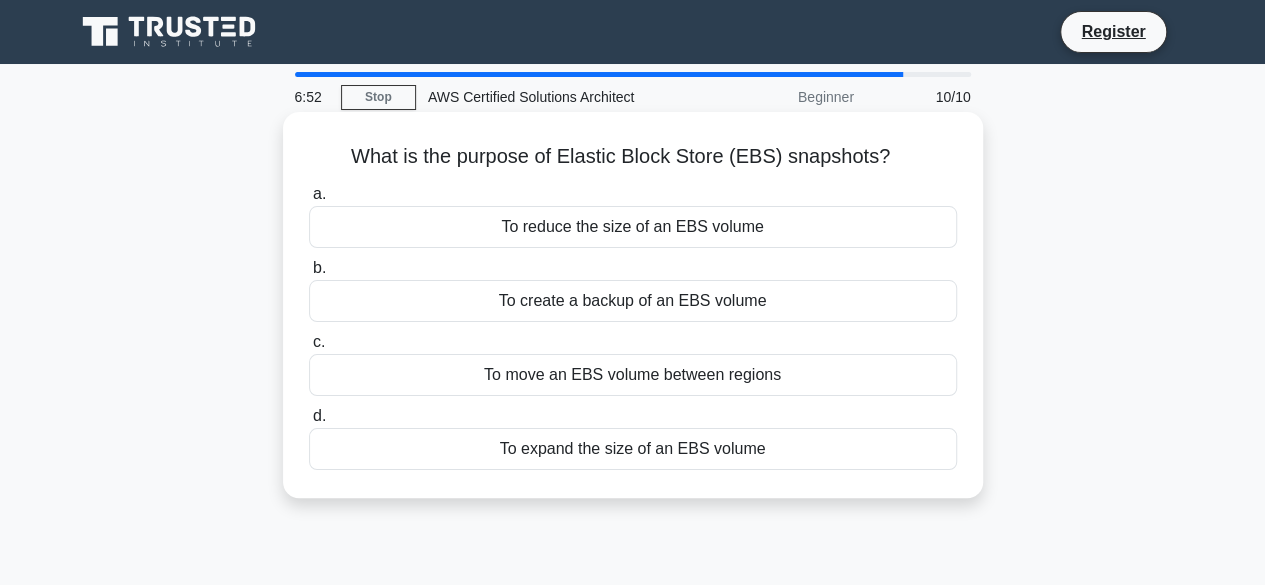 click on "To create a backup of an EBS volume" at bounding box center [633, 301] 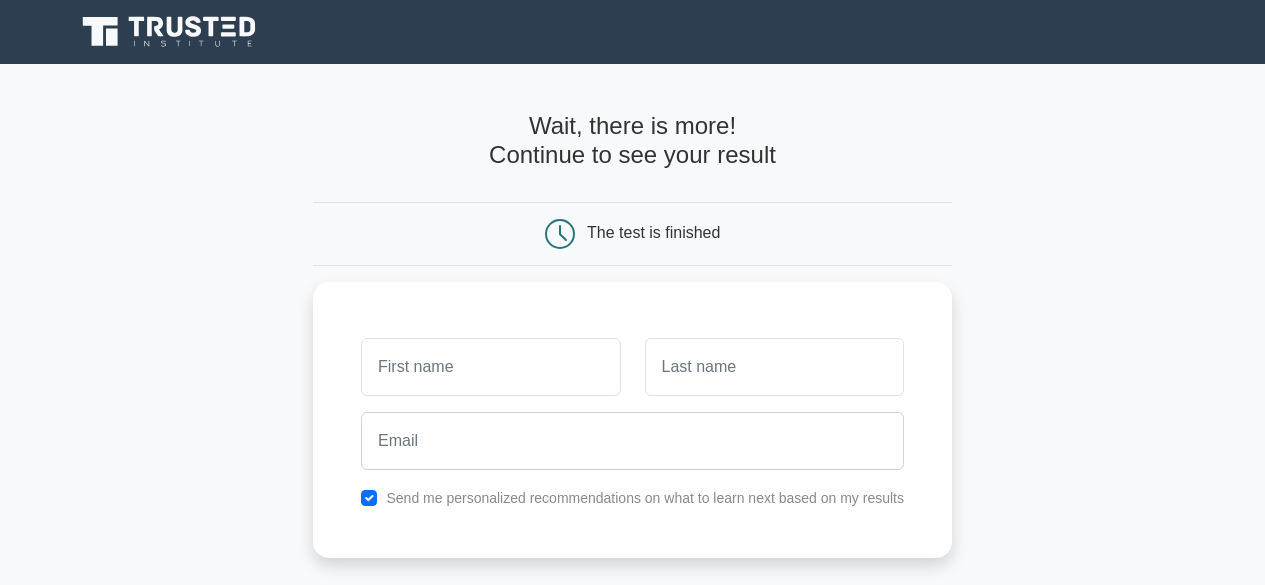 scroll, scrollTop: 63, scrollLeft: 0, axis: vertical 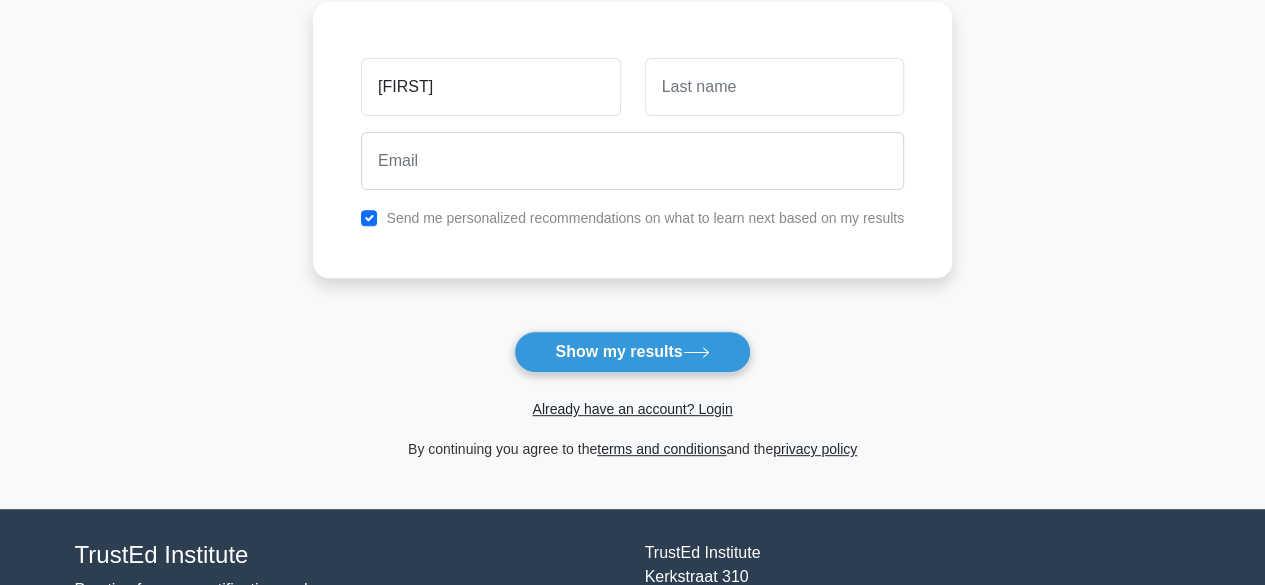 click on "Send me personalized recommendations on what to learn next based on my results" at bounding box center [645, 218] 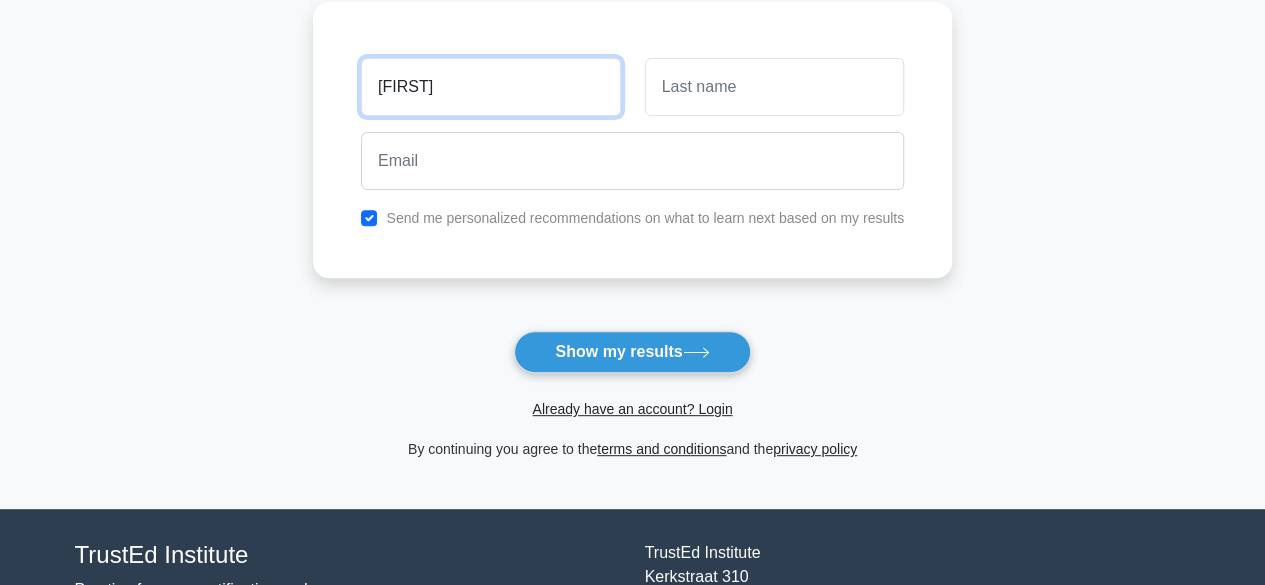 click on "pja" at bounding box center [490, 87] 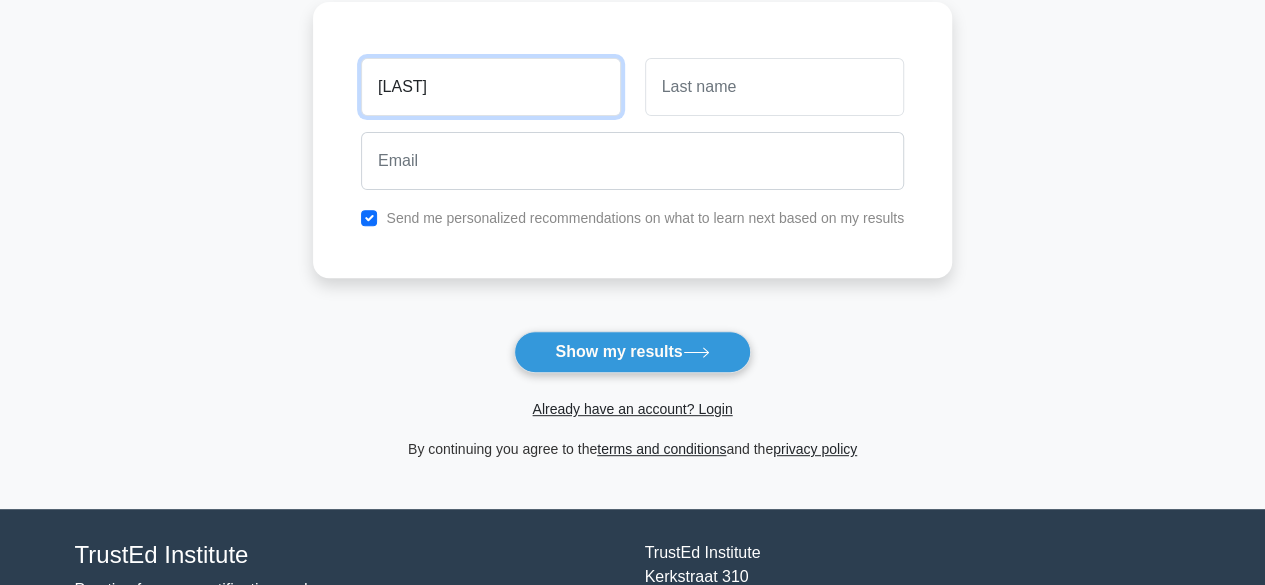 type on "phanindra" 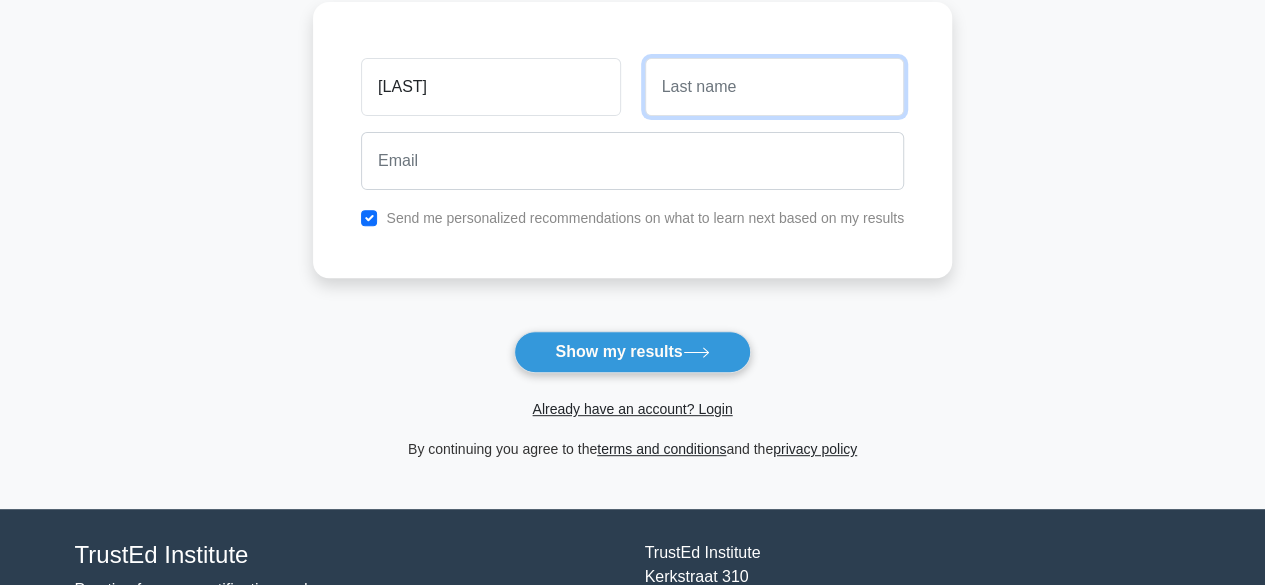 click at bounding box center [774, 87] 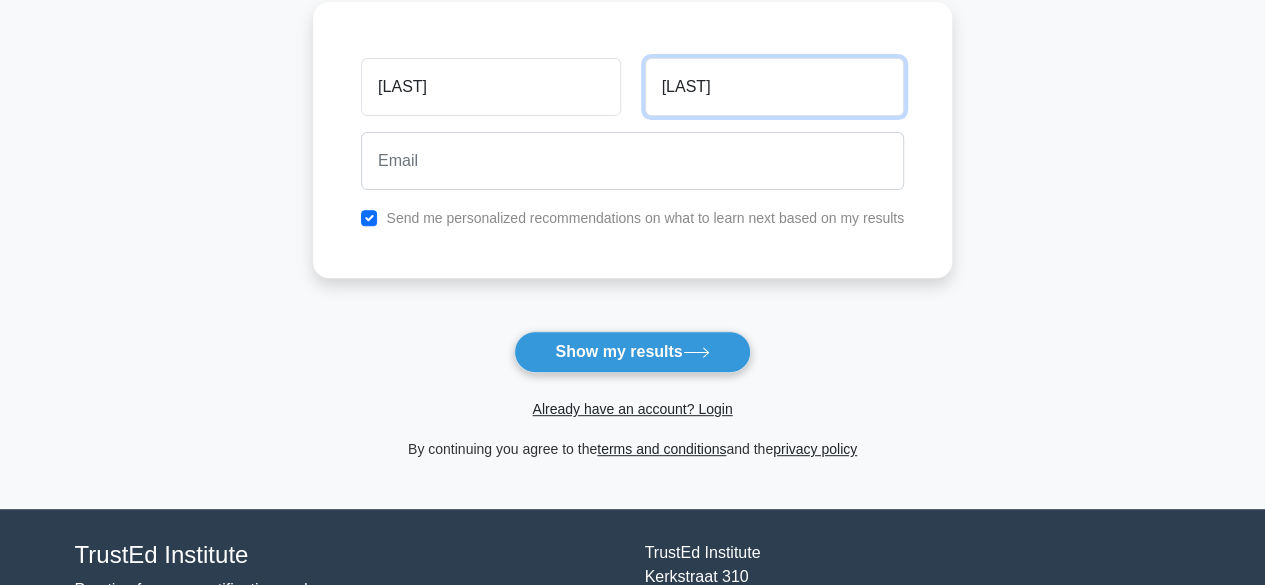 type on "patil" 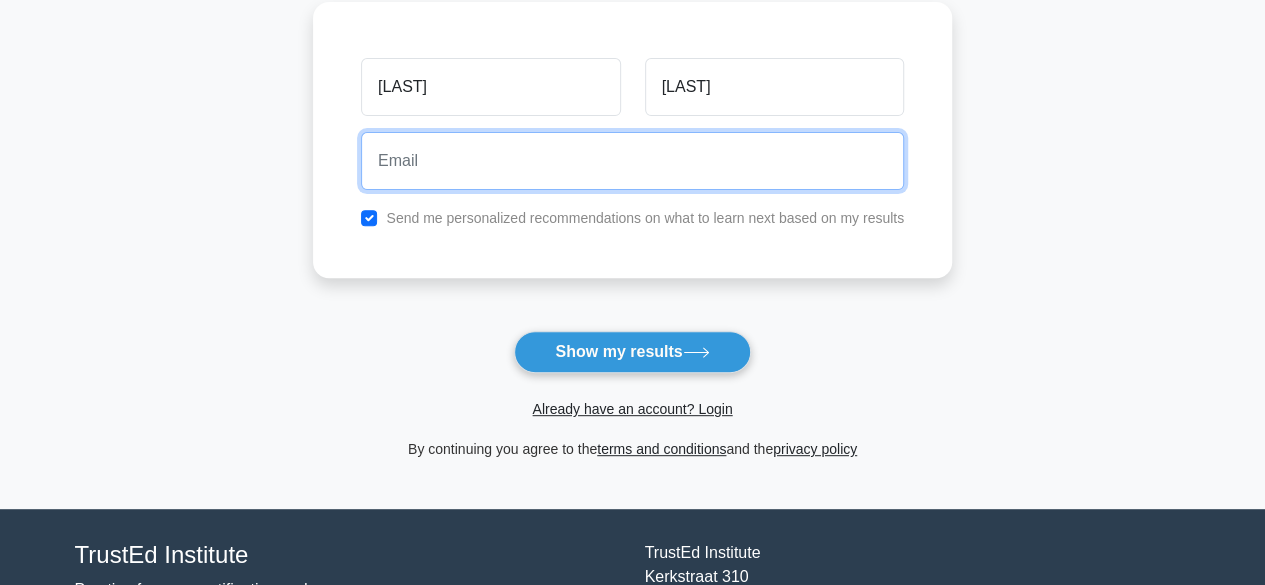 click at bounding box center (632, 161) 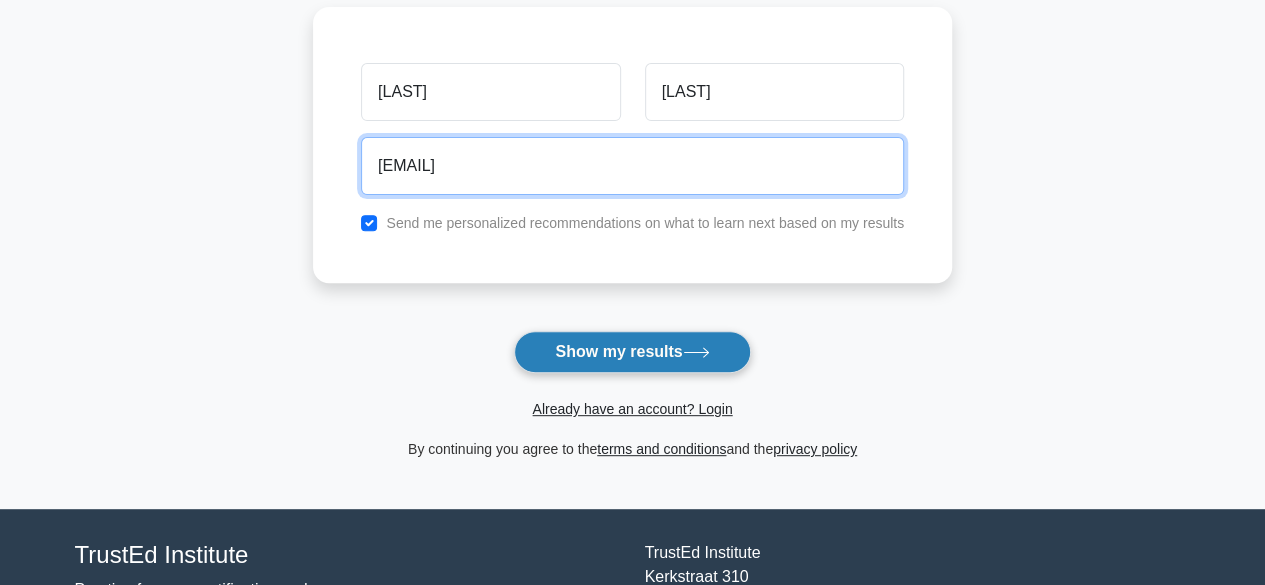 type on "patlollaphanindra2515@gmail.com" 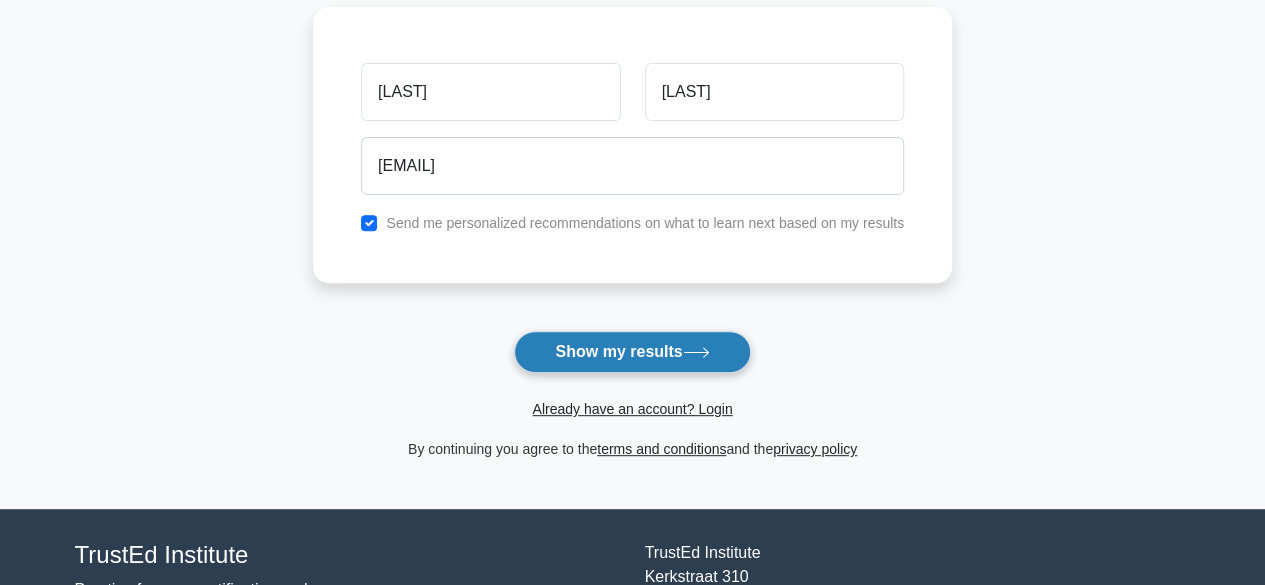 click on "Show my results" at bounding box center (632, 352) 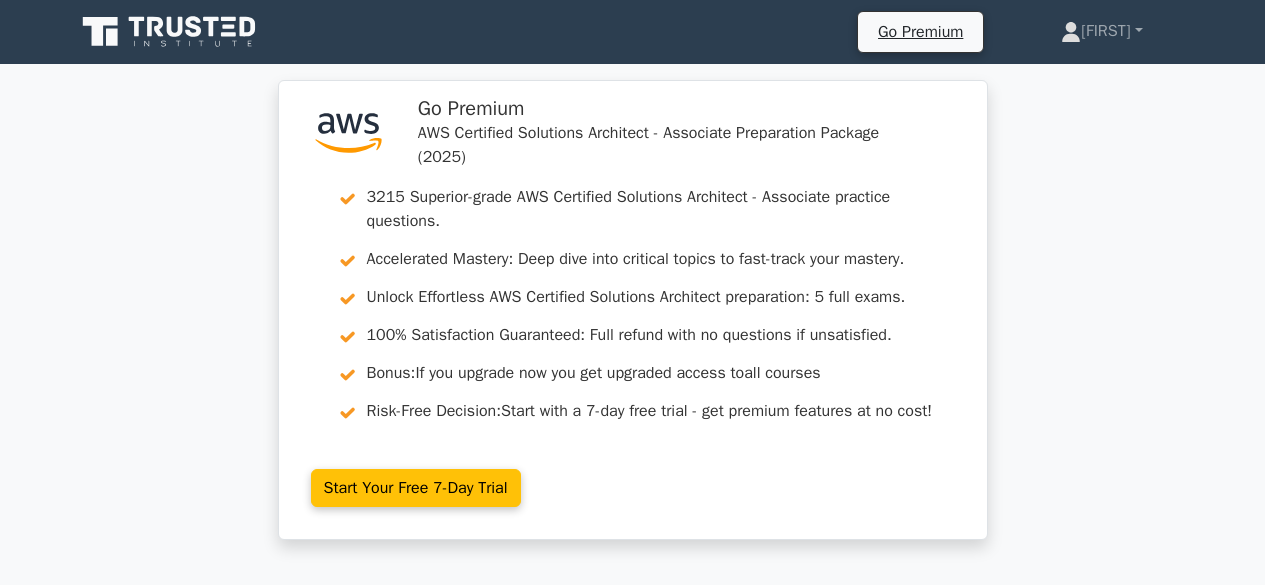 scroll, scrollTop: 0, scrollLeft: 0, axis: both 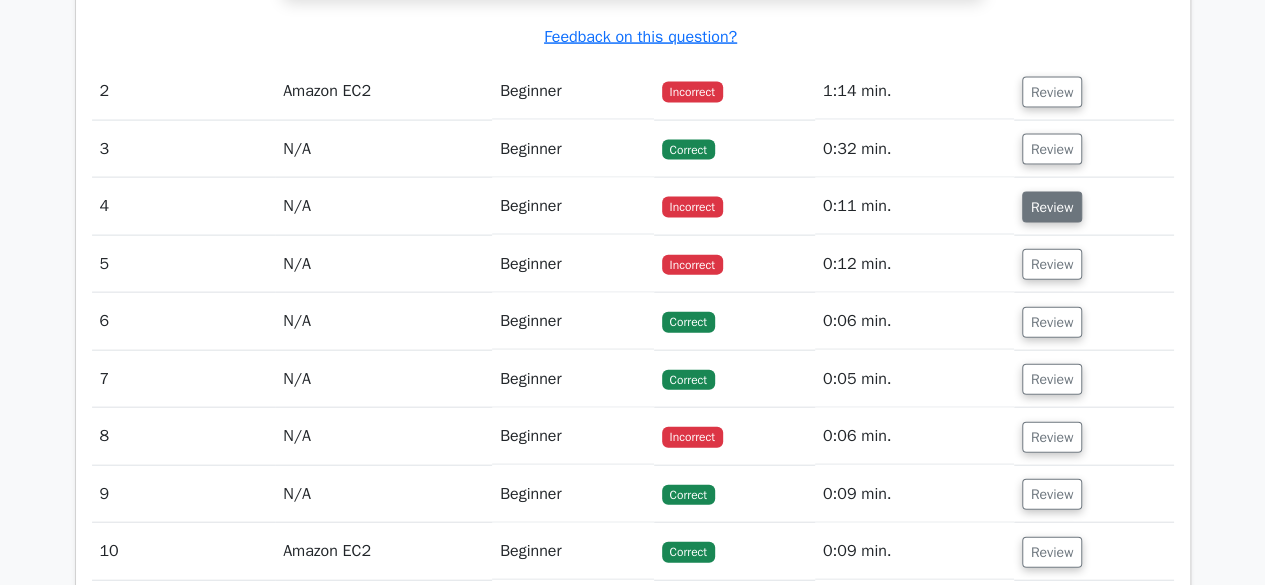 click on "Review" at bounding box center [1052, 207] 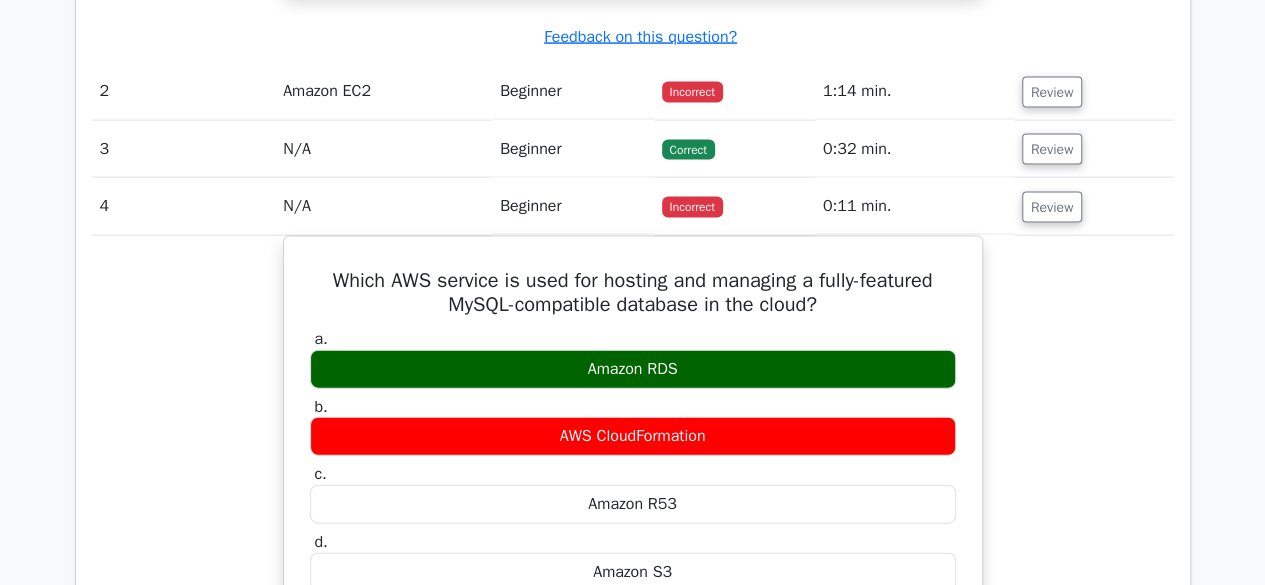 click on "Which AWS service is used for hosting and managing a fully-featured MySQL-compatible database in the cloud?
a.
Amazon RDS
b.
c." at bounding box center (633, 617) 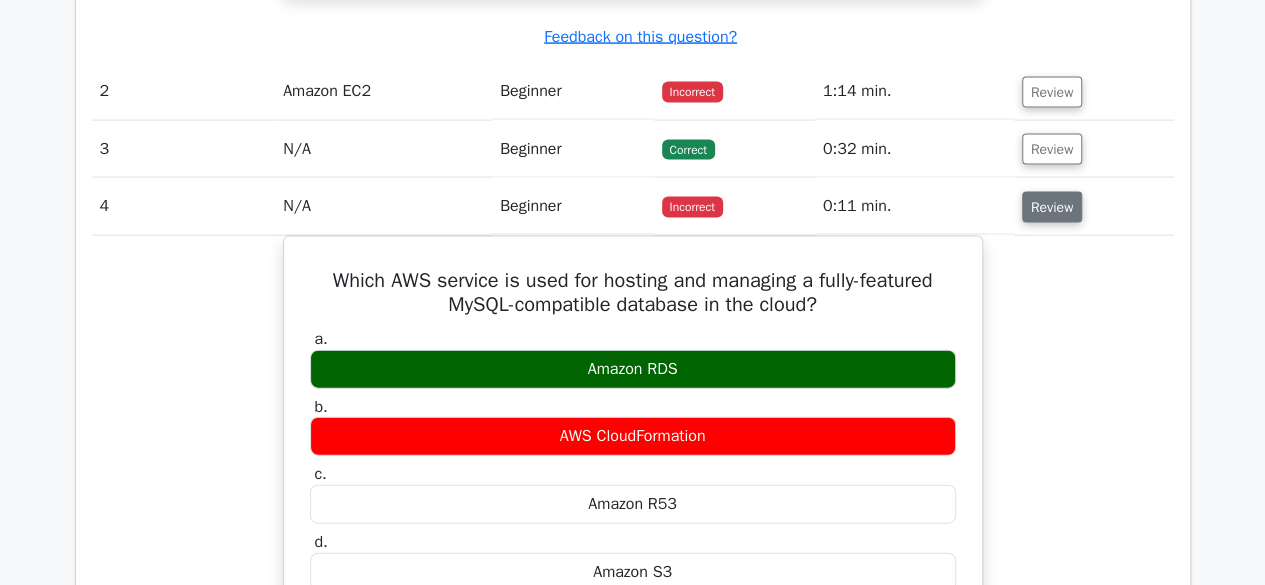 click on "Review" at bounding box center (1052, 207) 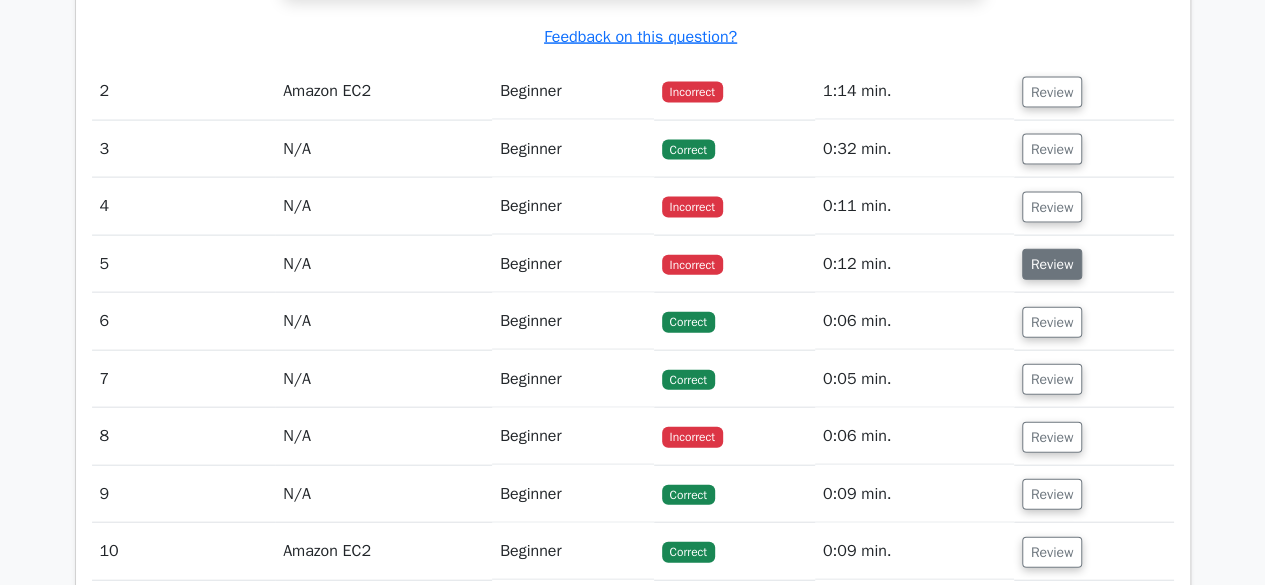 click on "Review" at bounding box center [1052, 264] 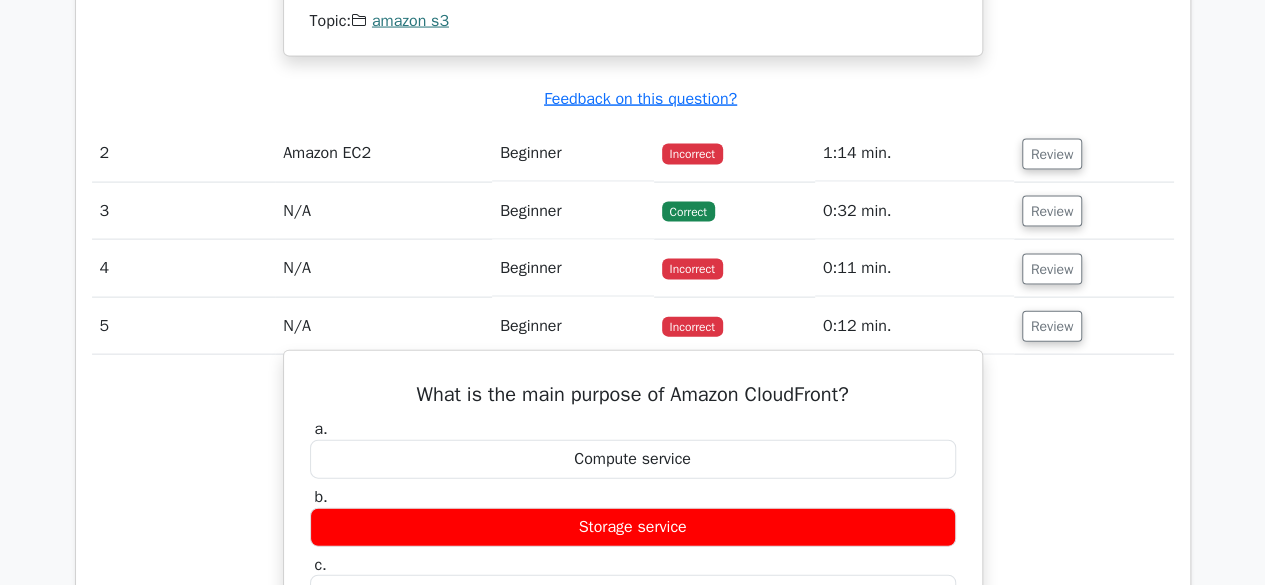 scroll, scrollTop: 2059, scrollLeft: 0, axis: vertical 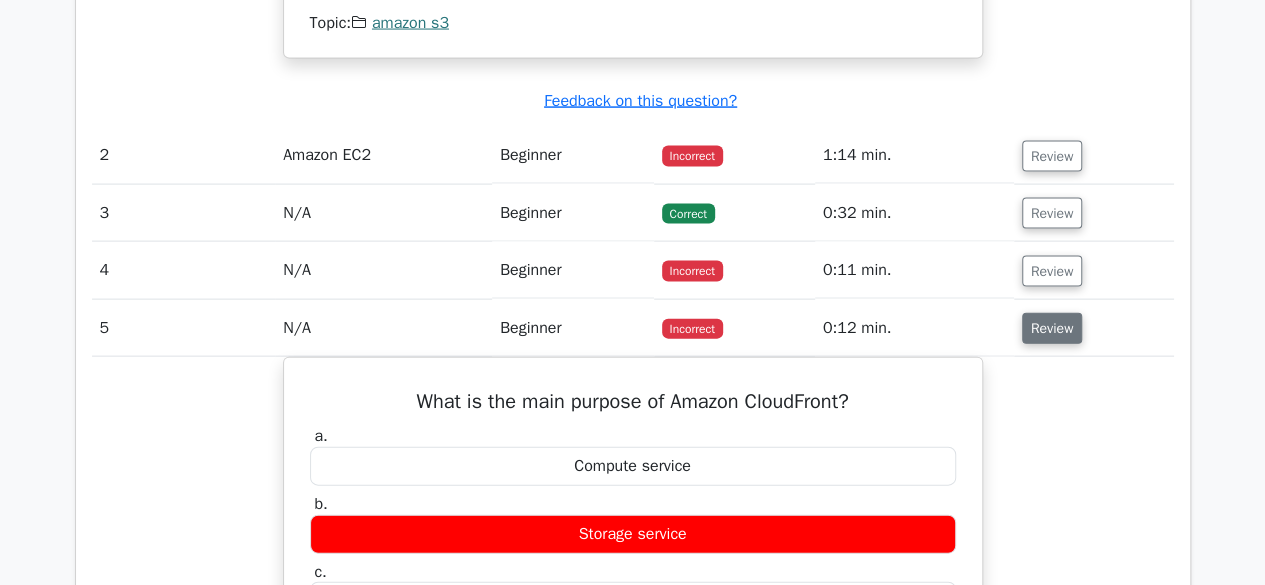 click on "Review" at bounding box center [1052, 328] 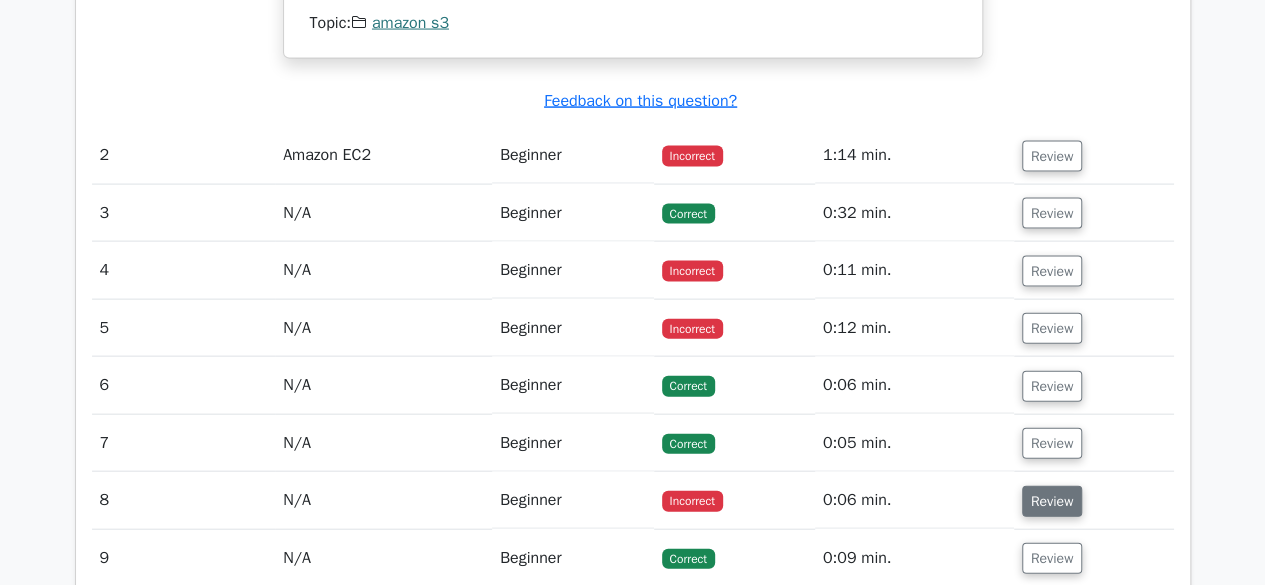 click on "Review" at bounding box center (1052, 501) 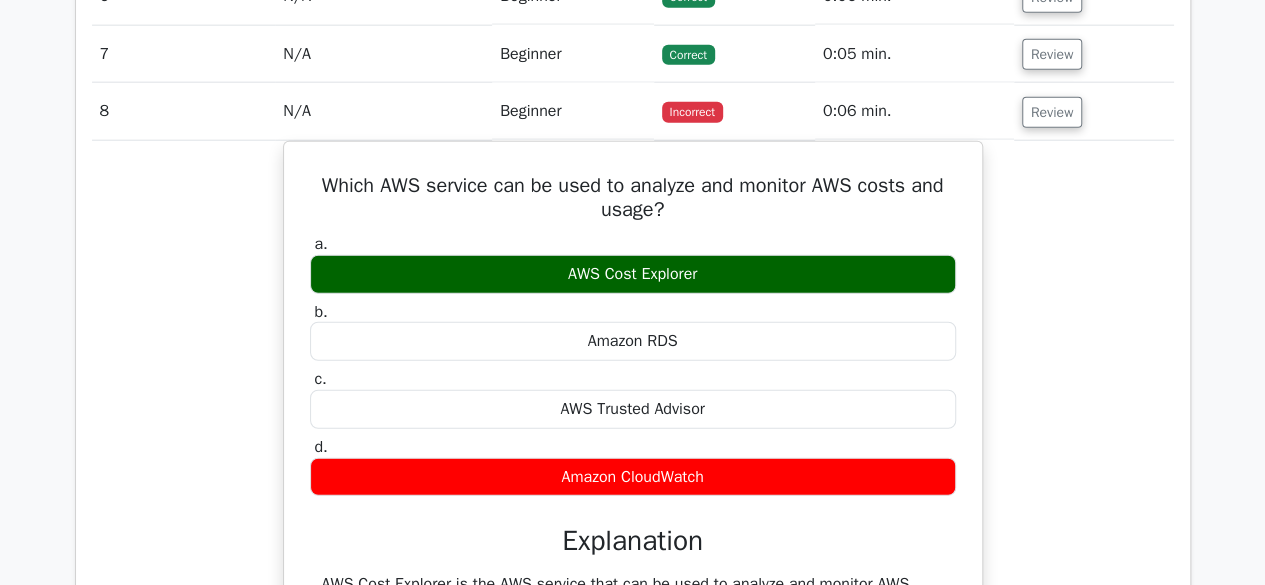 scroll, scrollTop: 2449, scrollLeft: 0, axis: vertical 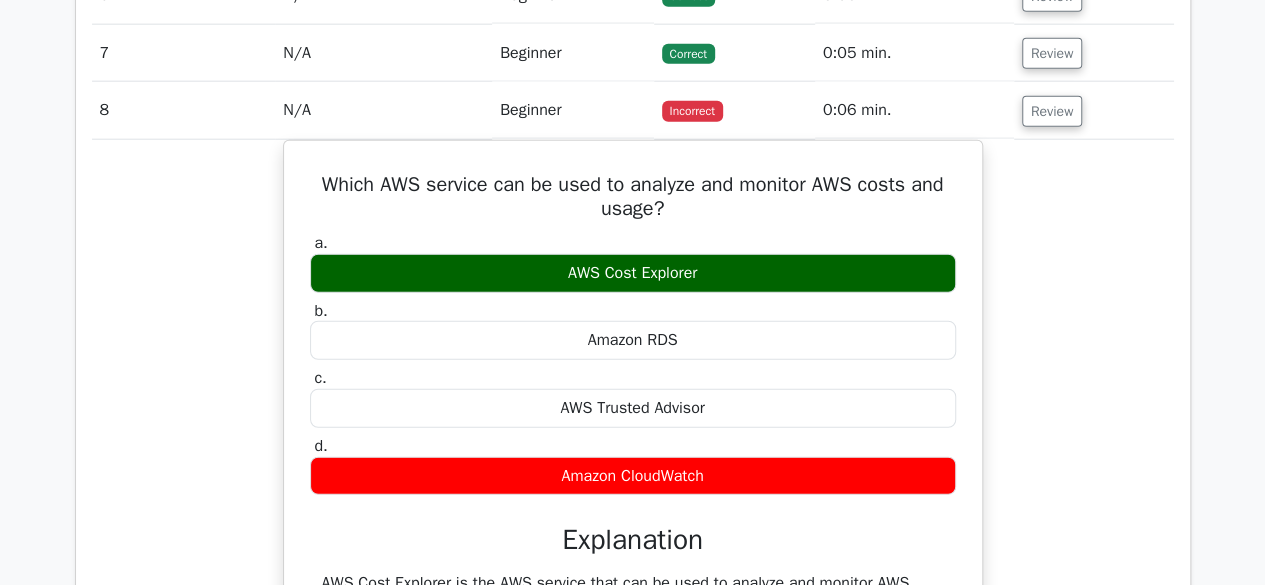 click on "Which AWS service can be used to analyze and monitor AWS costs and usage?
a.
AWS Cost Explorer
b.
c. d." at bounding box center (633, 410) 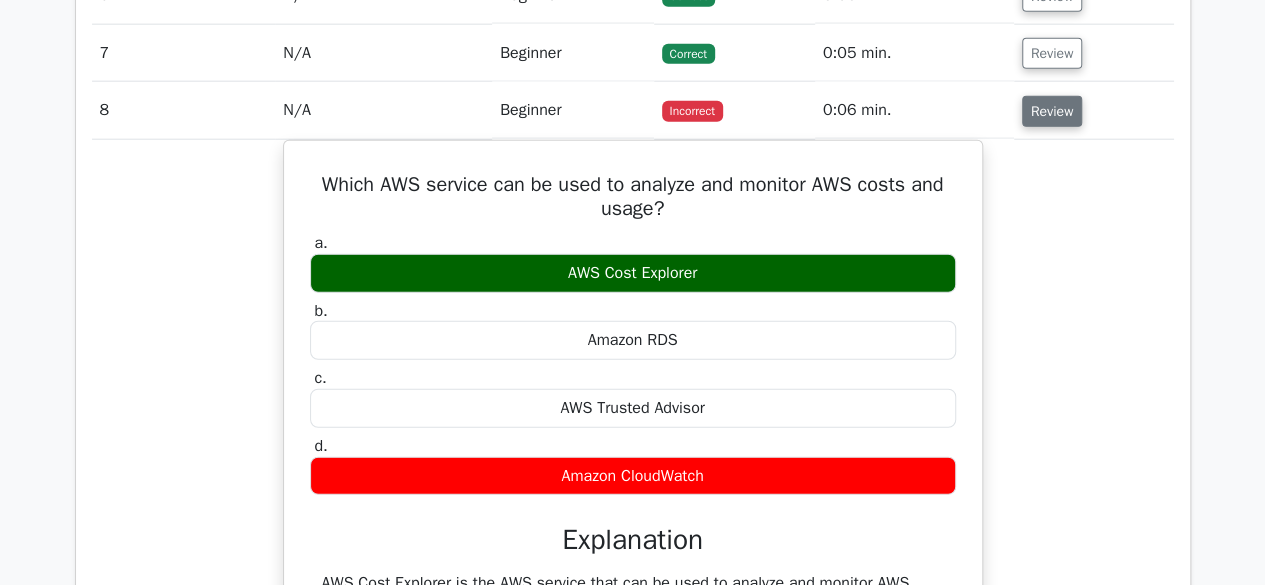 click on "Review" at bounding box center [1052, 111] 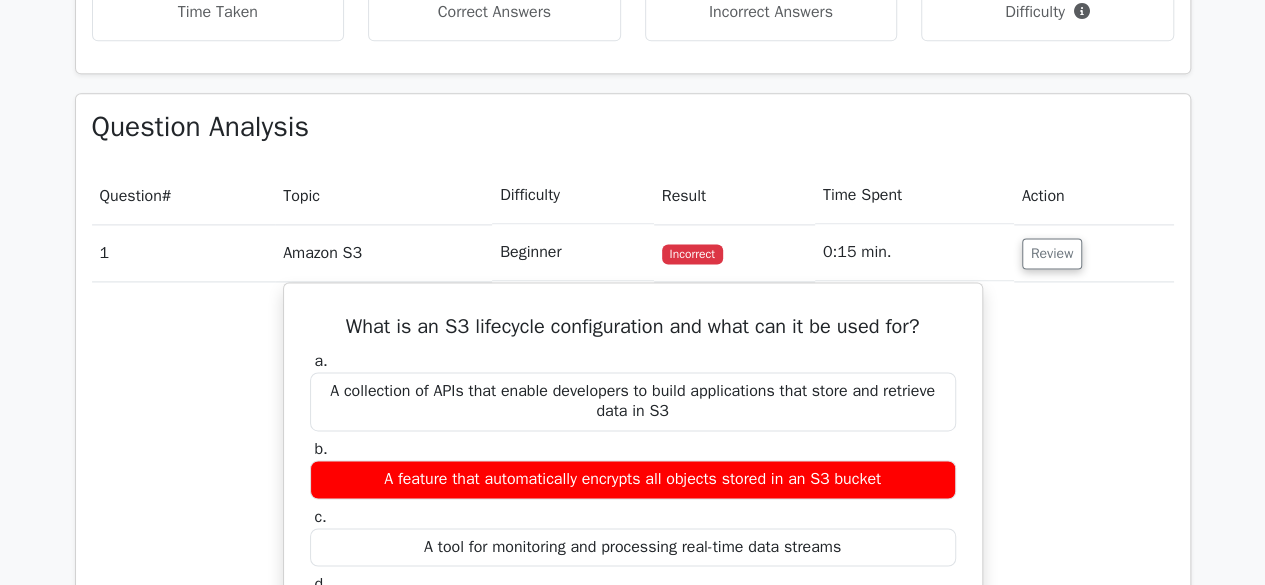 scroll, scrollTop: 1260, scrollLeft: 0, axis: vertical 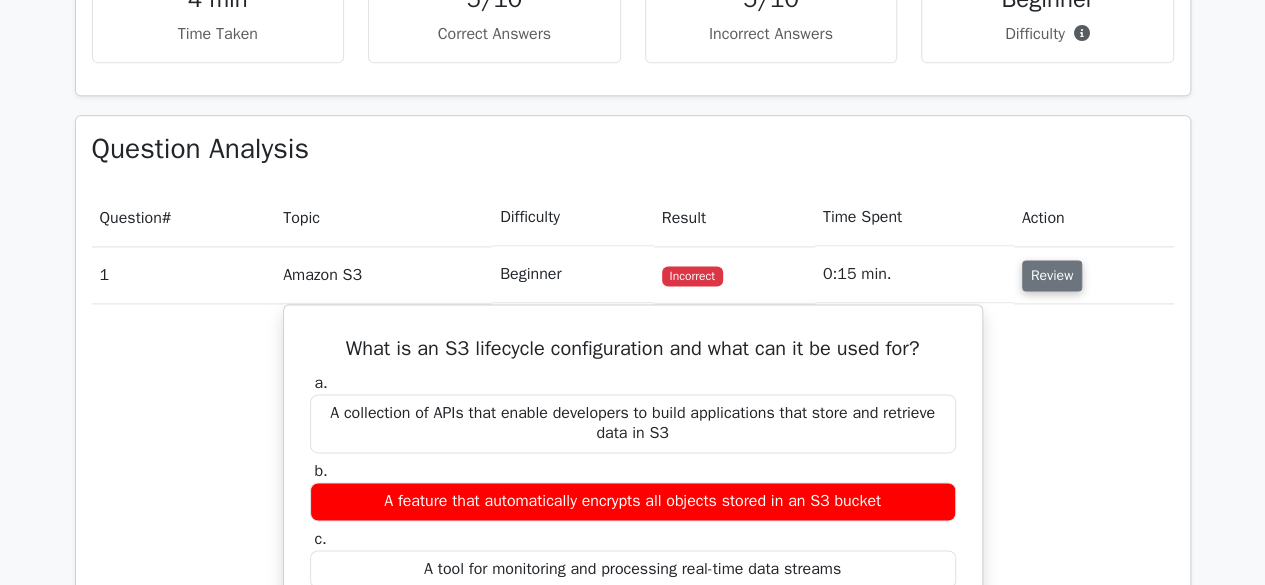 click on "Review" at bounding box center (1052, 275) 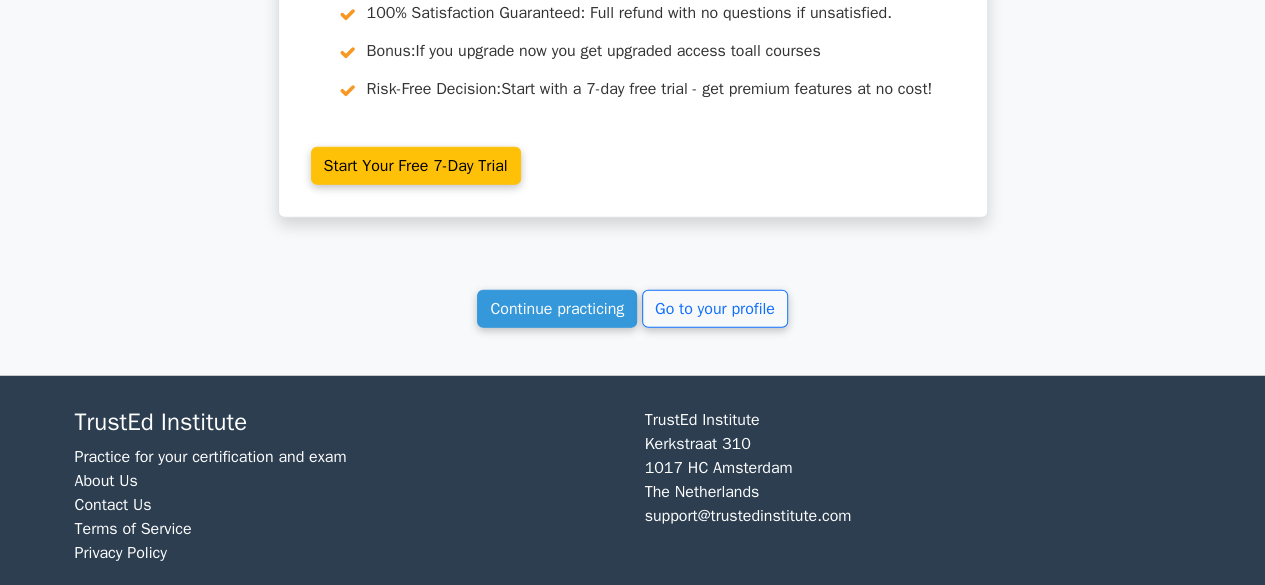 scroll, scrollTop: 2448, scrollLeft: 0, axis: vertical 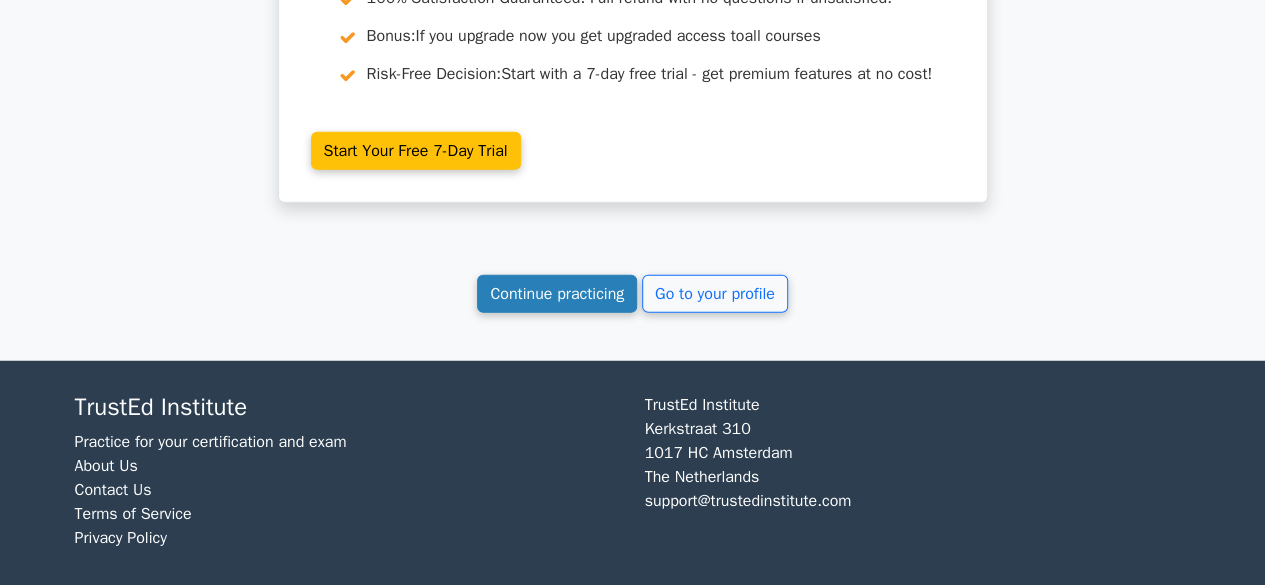 click on "Continue practicing" at bounding box center (557, 294) 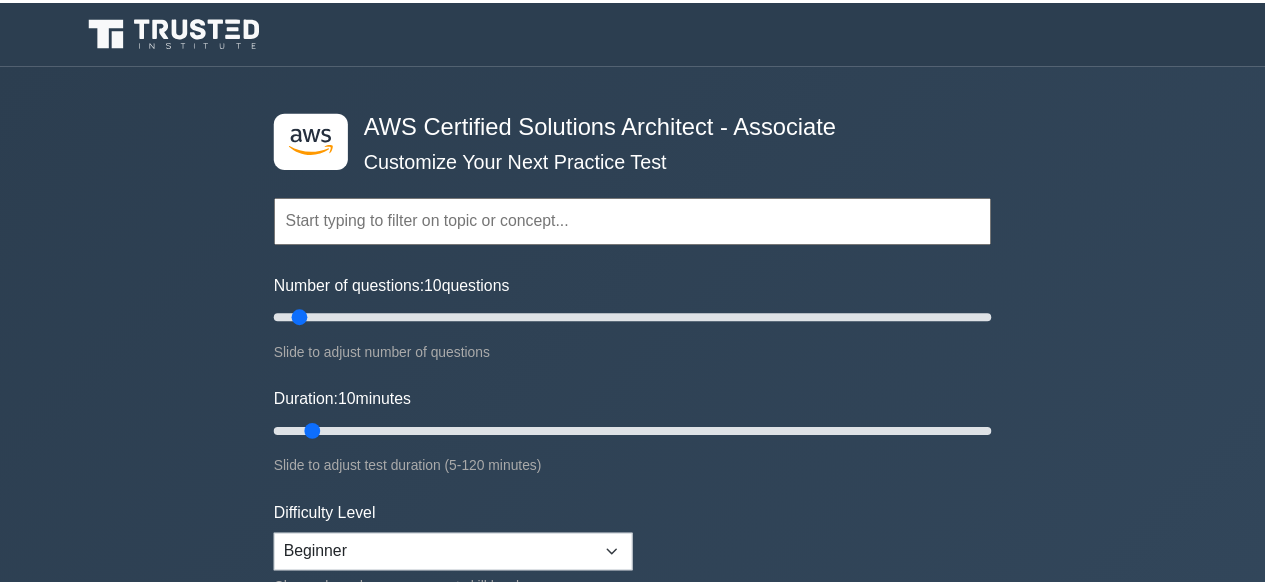 scroll, scrollTop: 0, scrollLeft: 0, axis: both 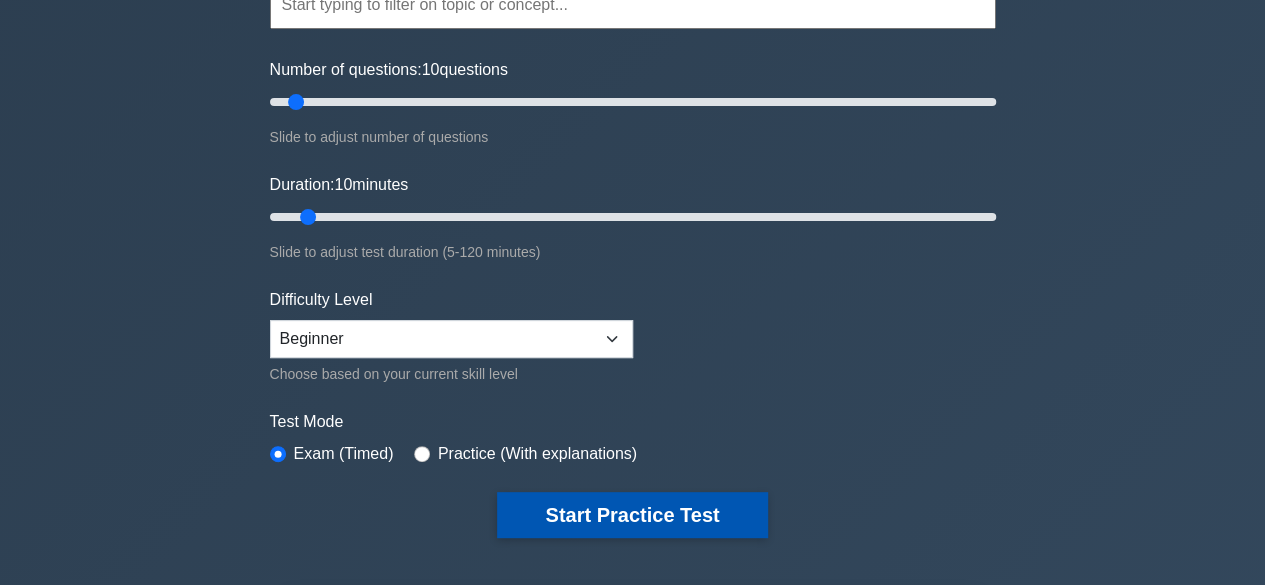 click on "Start Practice Test" at bounding box center [632, 515] 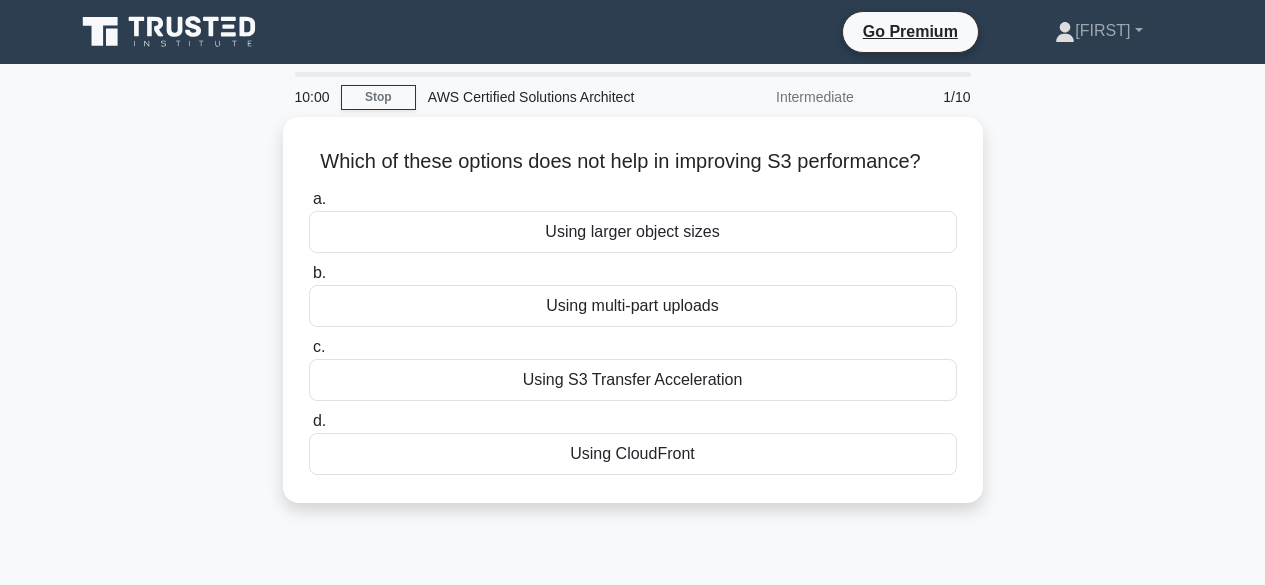 scroll, scrollTop: 0, scrollLeft: 0, axis: both 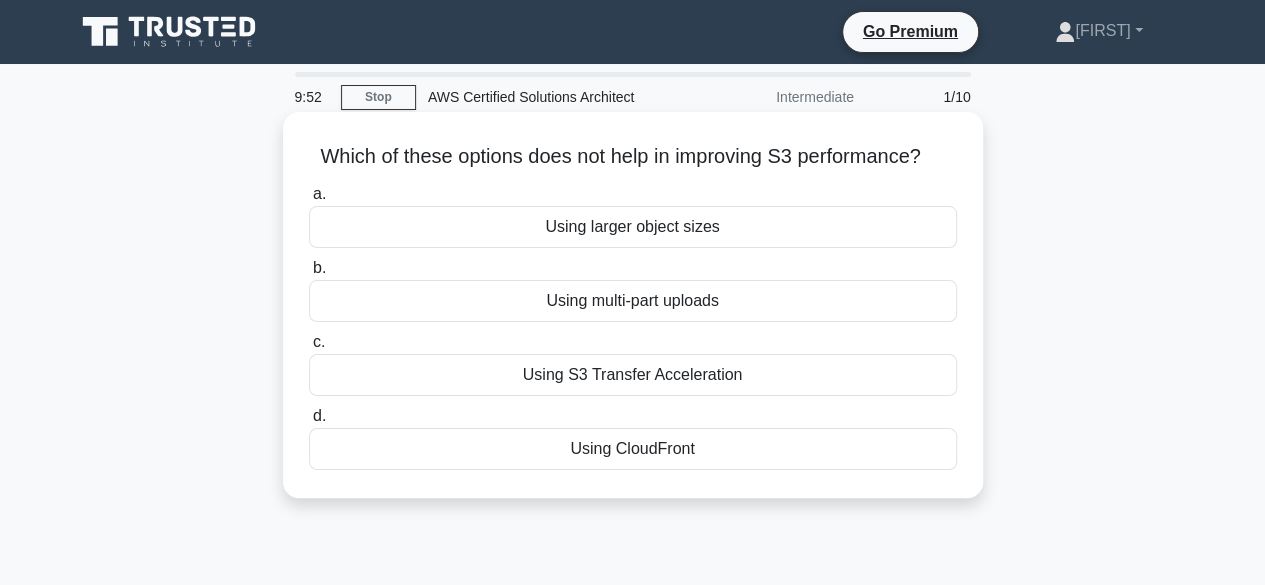 click on "Using CloudFront" at bounding box center (633, 449) 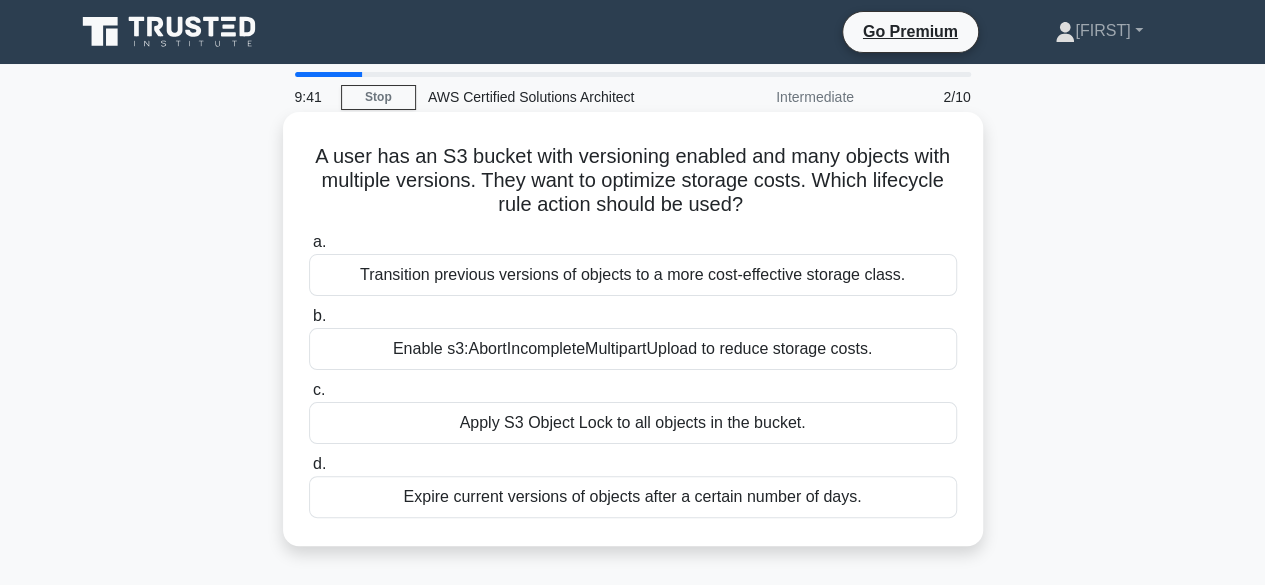 click on "A user has an S3 bucket with versioning enabled and many objects with multiple versions. They want to optimize storage costs. Which lifecycle rule action should be used?
.spinner_0XTQ{transform-origin:center;animation:spinner_y6GP .75s linear infinite}@keyframes spinner_y6GP{100%{transform:rotate(360deg)}}" at bounding box center [633, 181] 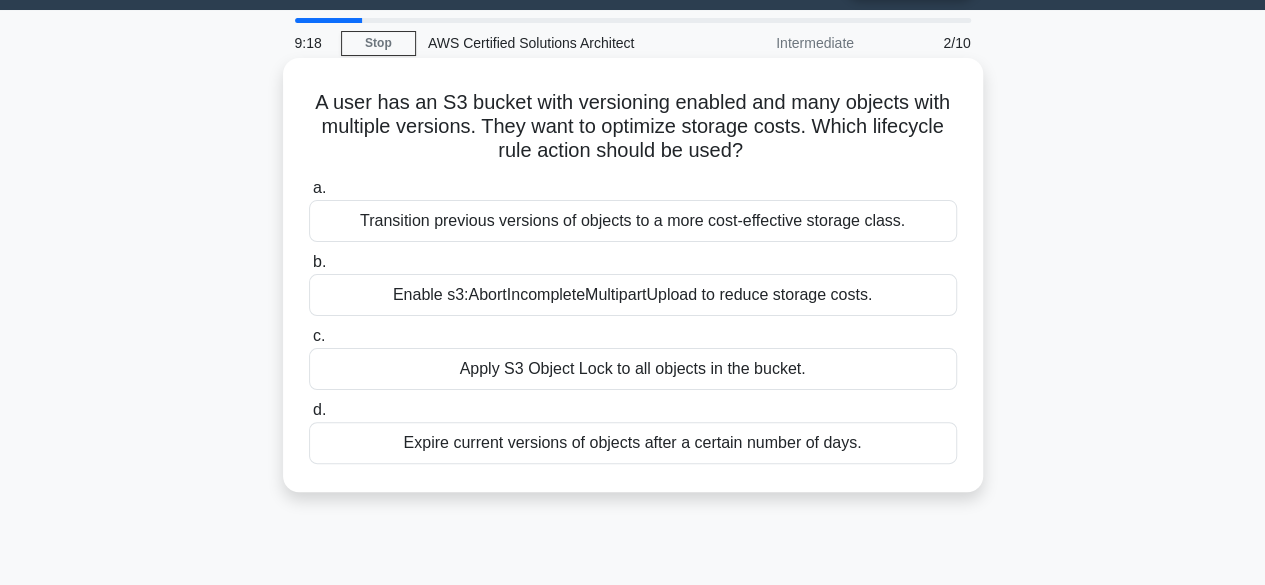 scroll, scrollTop: 55, scrollLeft: 0, axis: vertical 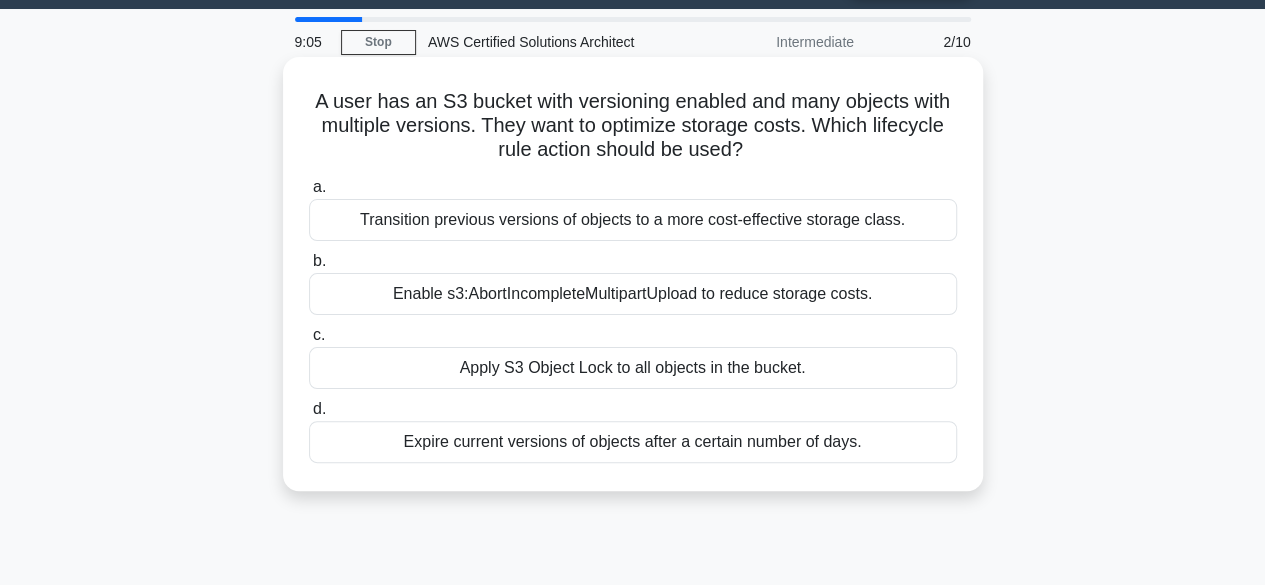 click on "Expire current versions of objects after a certain number of days." at bounding box center [633, 442] 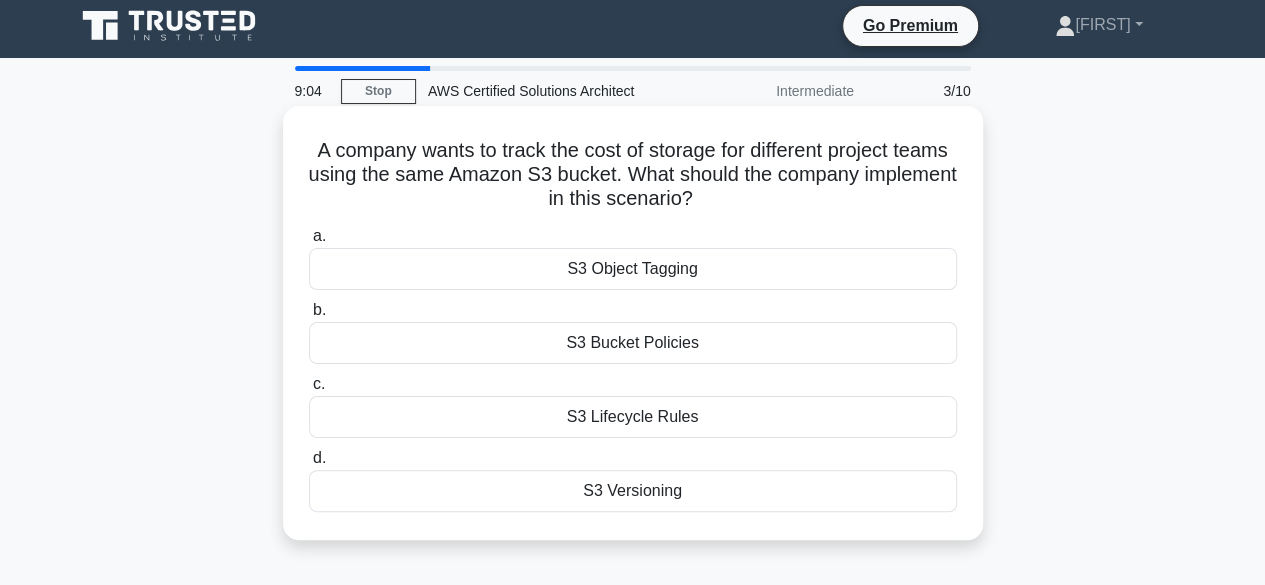 scroll, scrollTop: 0, scrollLeft: 0, axis: both 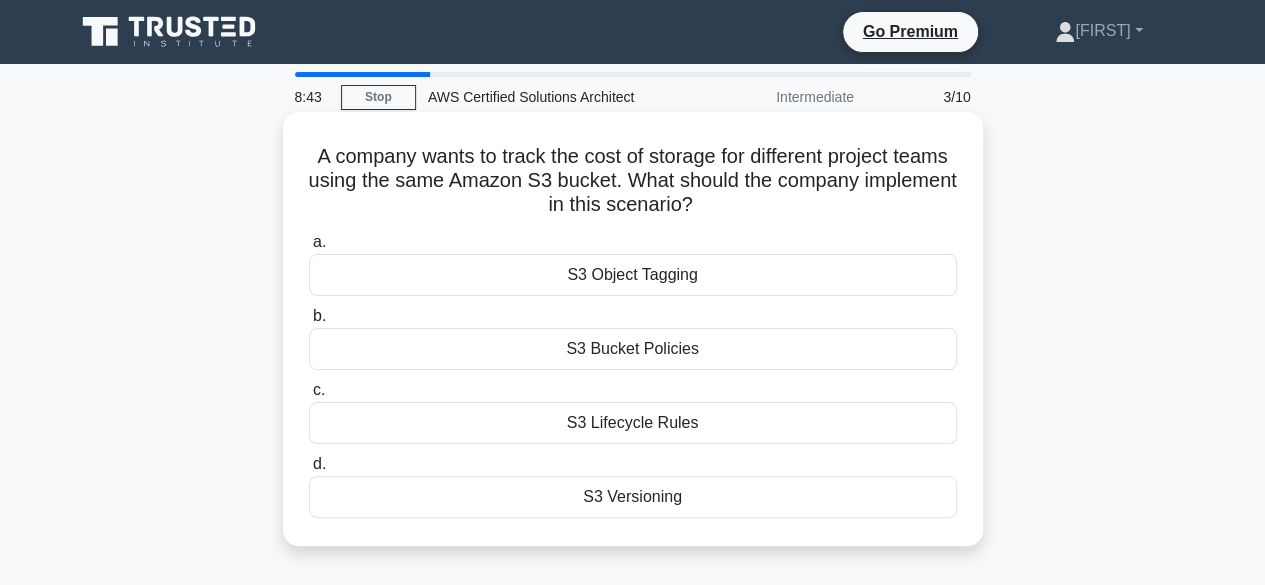 click on "S3 Versioning" at bounding box center (633, 497) 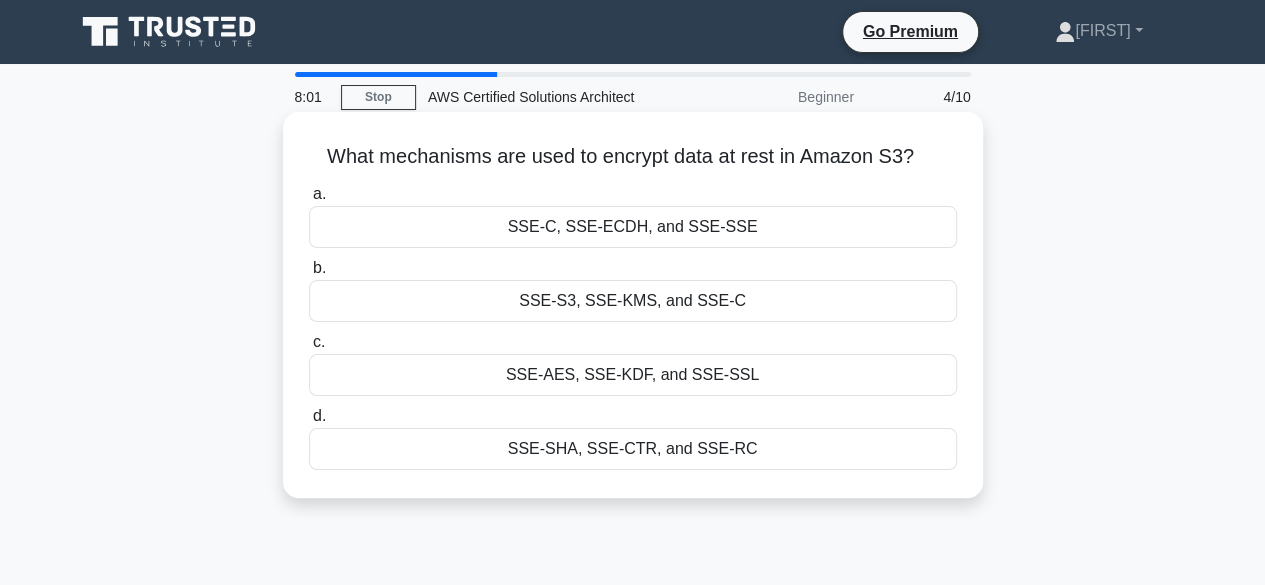 drag, startPoint x: 315, startPoint y: 153, endPoint x: 926, endPoint y: 141, distance: 611.1178 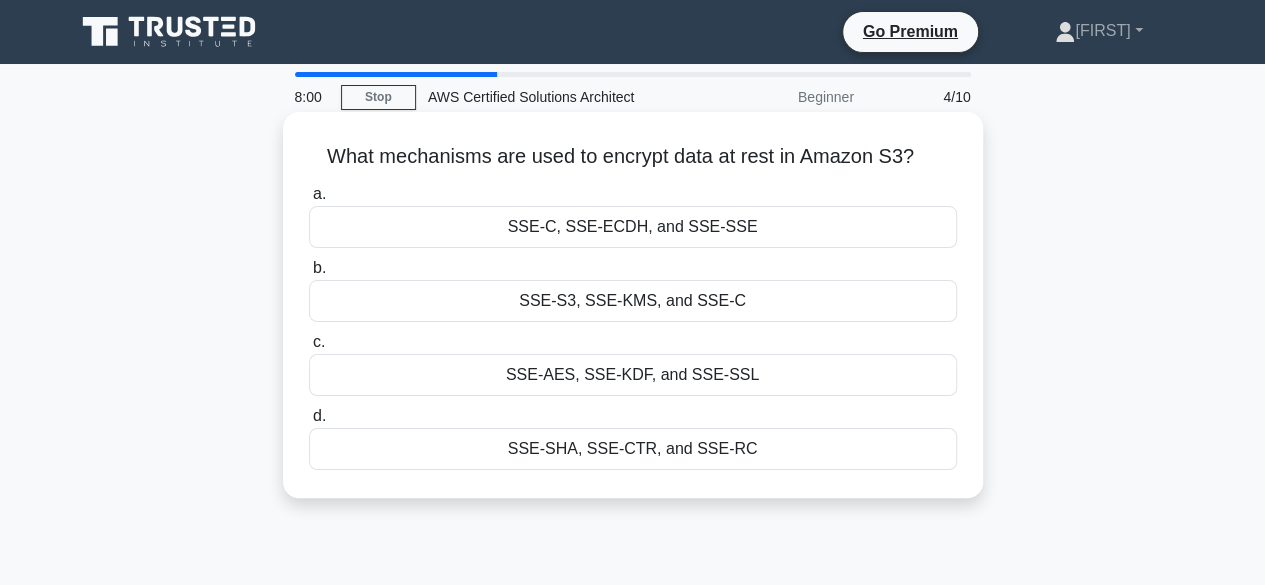copy on "What mechanisms are used to encrypt data at rest in Amazon S3?" 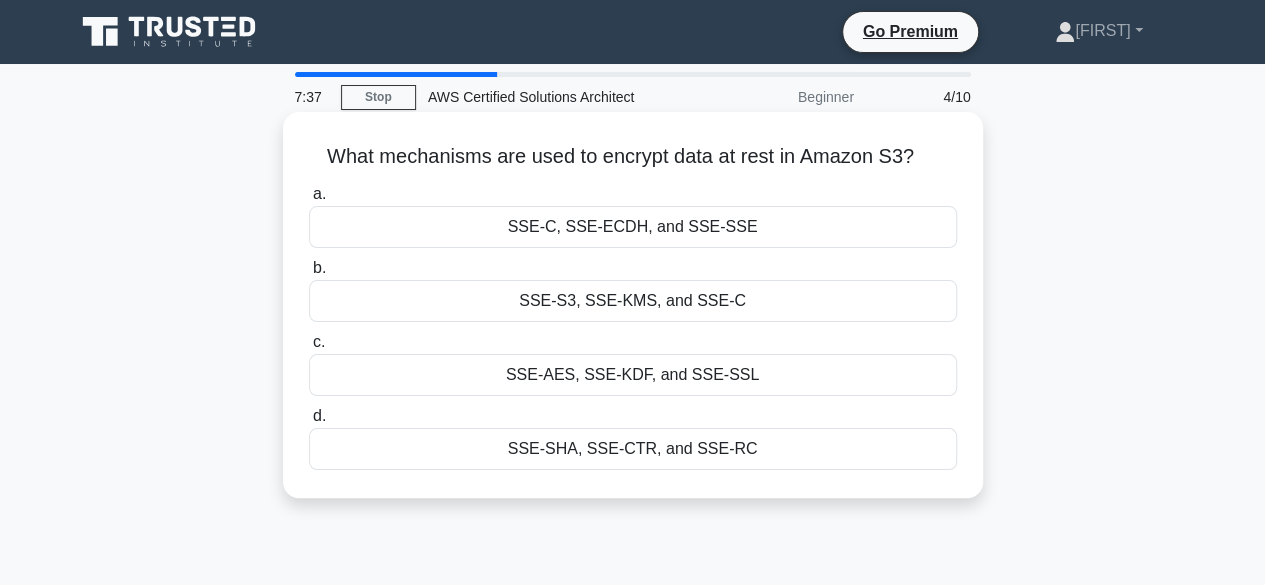 click on "SSE-S3, SSE-KMS, and SSE-C" at bounding box center (633, 301) 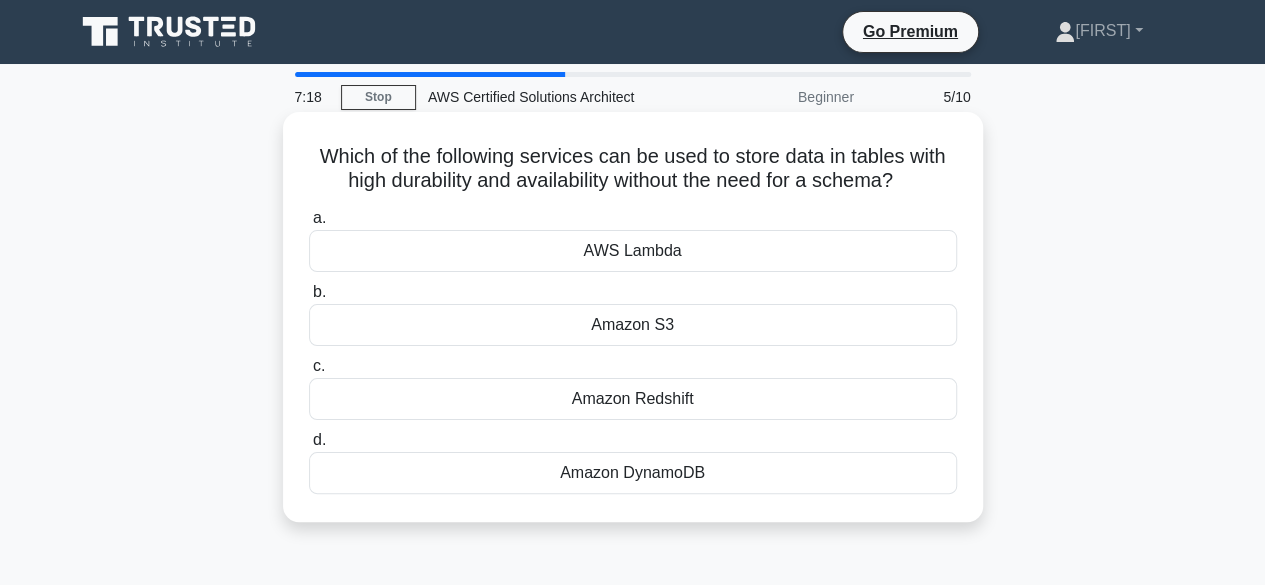 drag, startPoint x: 304, startPoint y: 147, endPoint x: 933, endPoint y: 180, distance: 629.86505 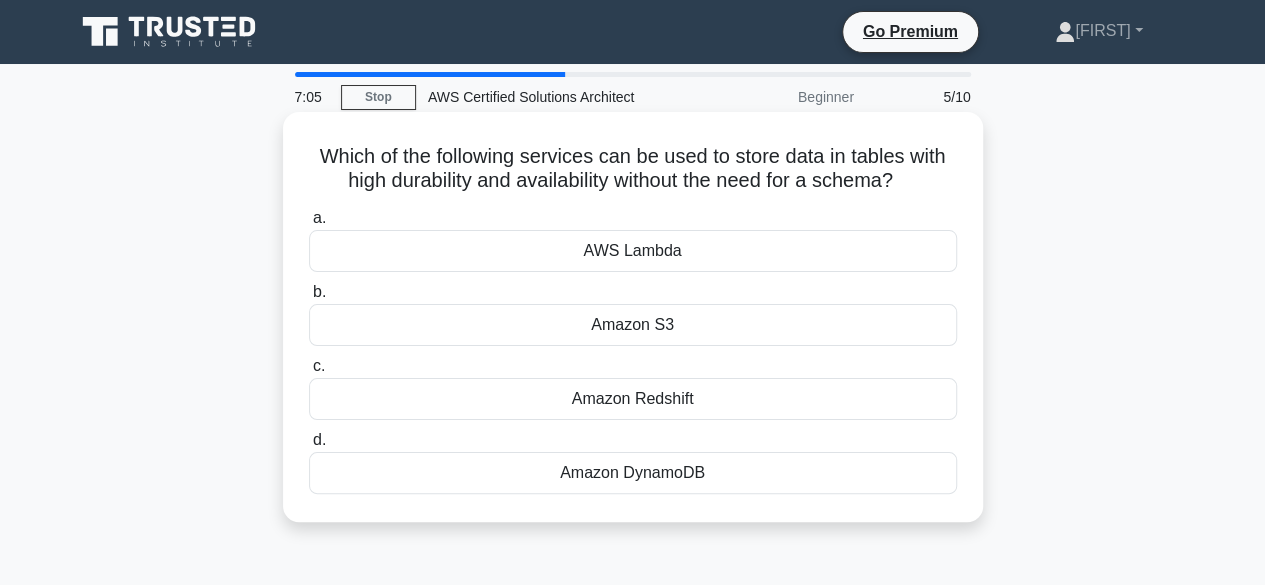 click on "Amazon DynamoDB" at bounding box center [633, 473] 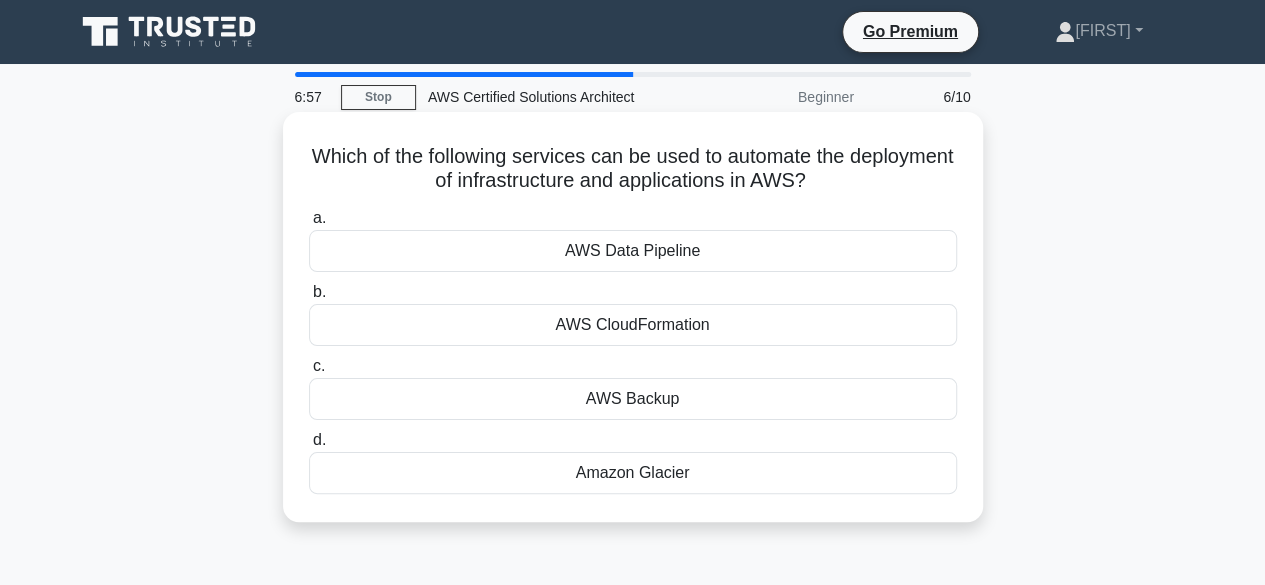 click on "AWS CloudFormation" at bounding box center [633, 325] 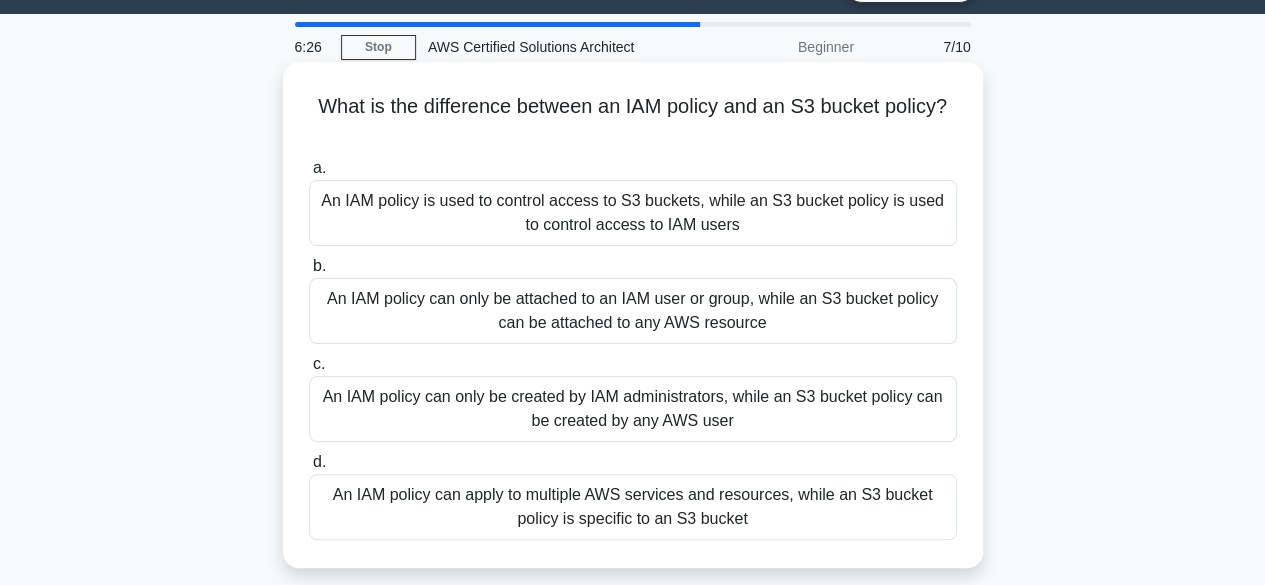 scroll, scrollTop: 49, scrollLeft: 0, axis: vertical 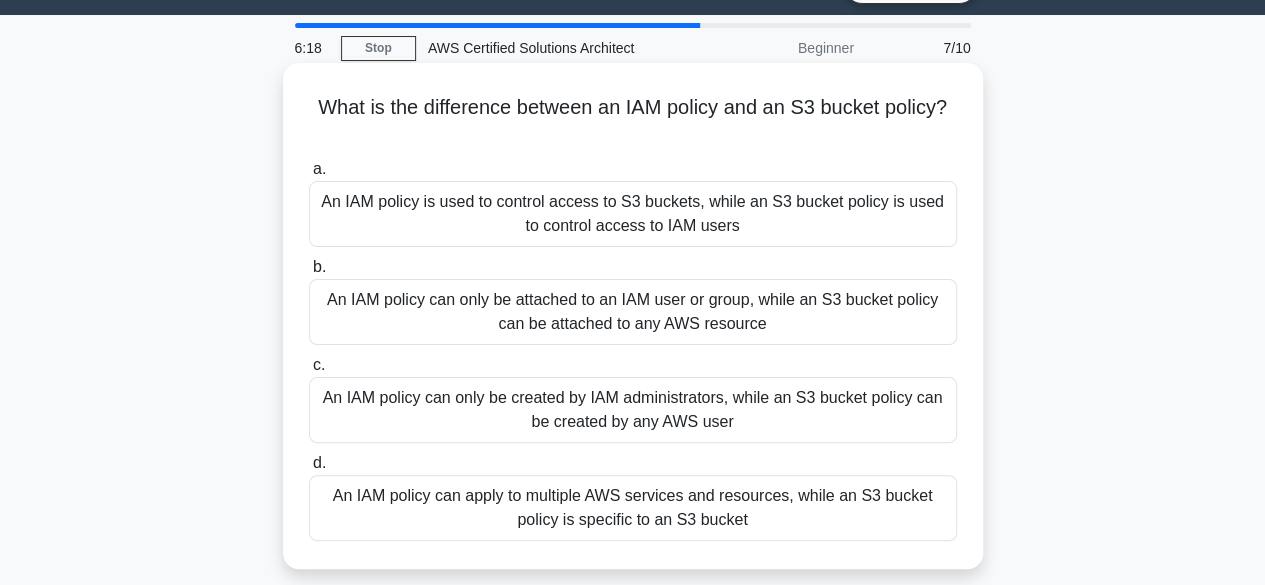 click on "An IAM policy is used to control access to S3 buckets, while an S3 bucket policy is used to control access to IAM users" at bounding box center (633, 214) 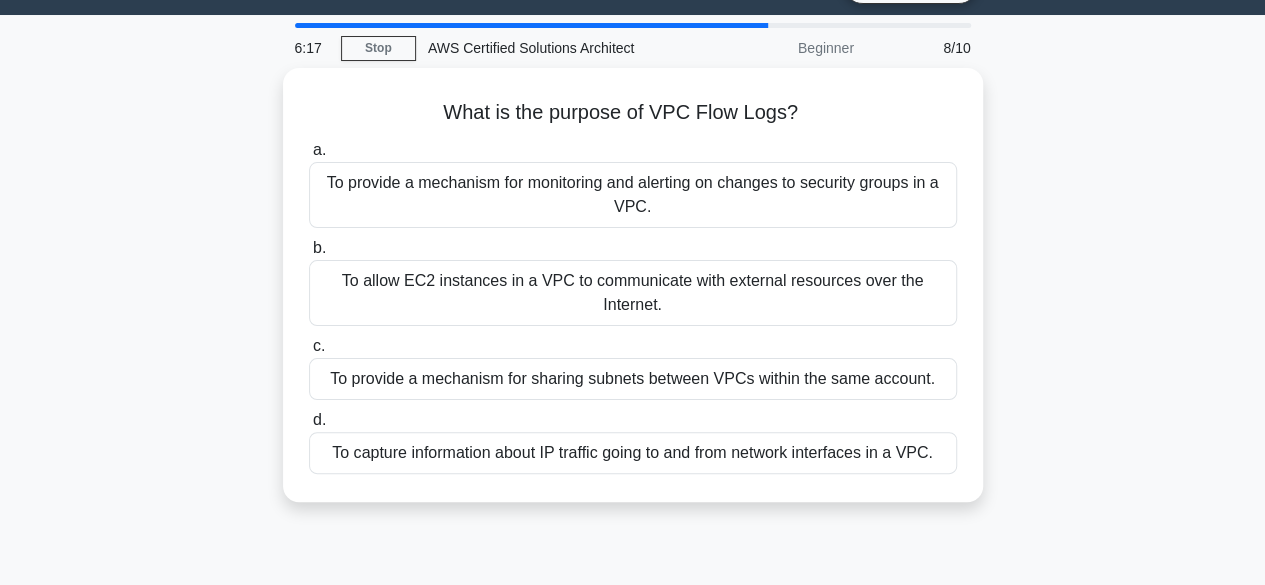 scroll, scrollTop: 0, scrollLeft: 0, axis: both 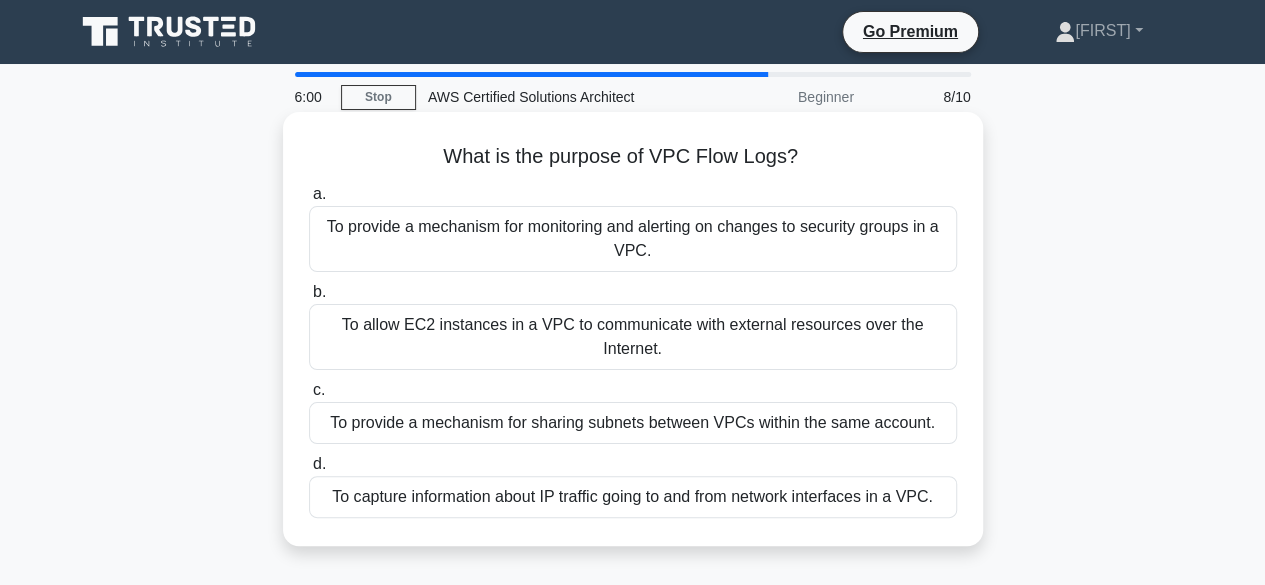 click on "To capture information about IP traffic going to and from network interfaces in a VPC." at bounding box center [633, 497] 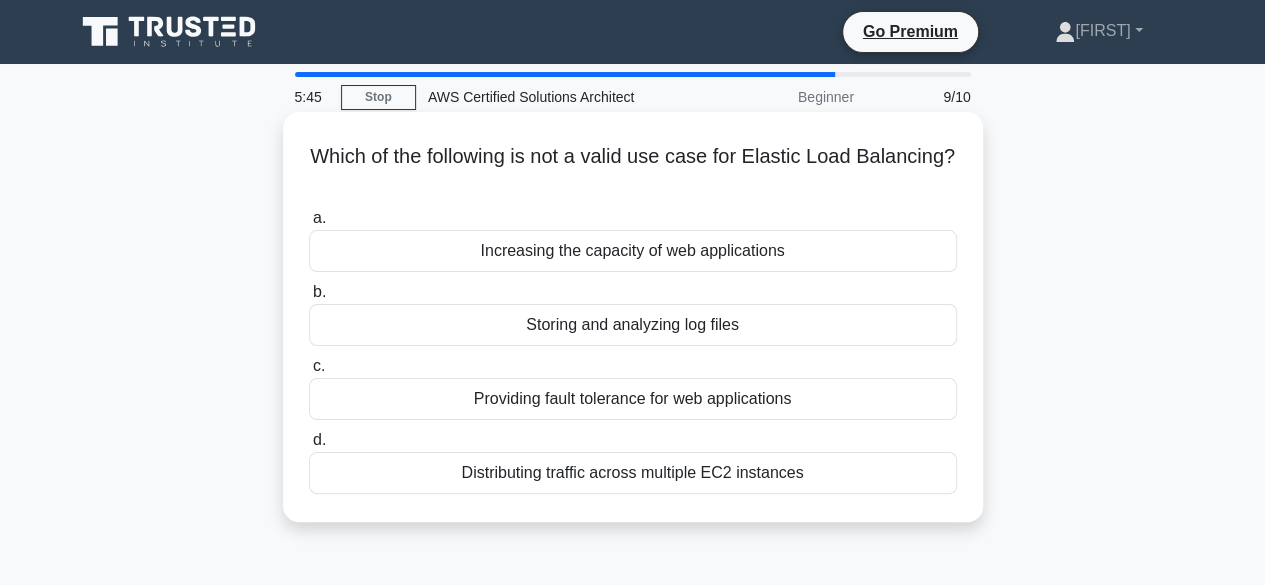 click on "Storing and analyzing log files" at bounding box center (633, 325) 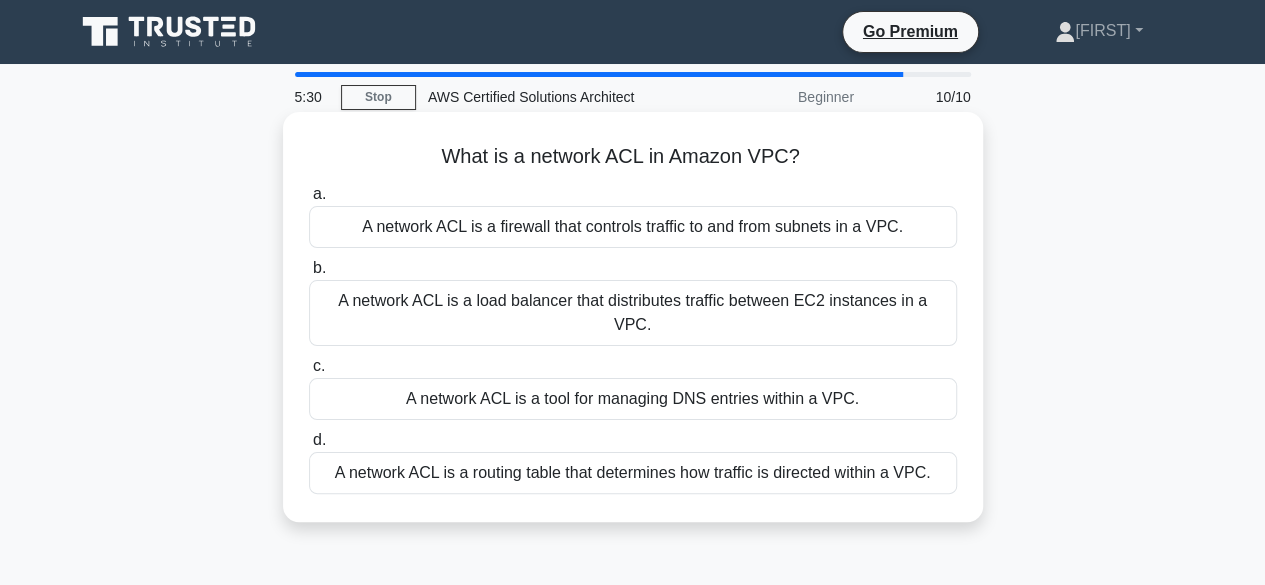 click on "A network ACL is a routing table that determines how traffic is directed within a VPC." at bounding box center (633, 473) 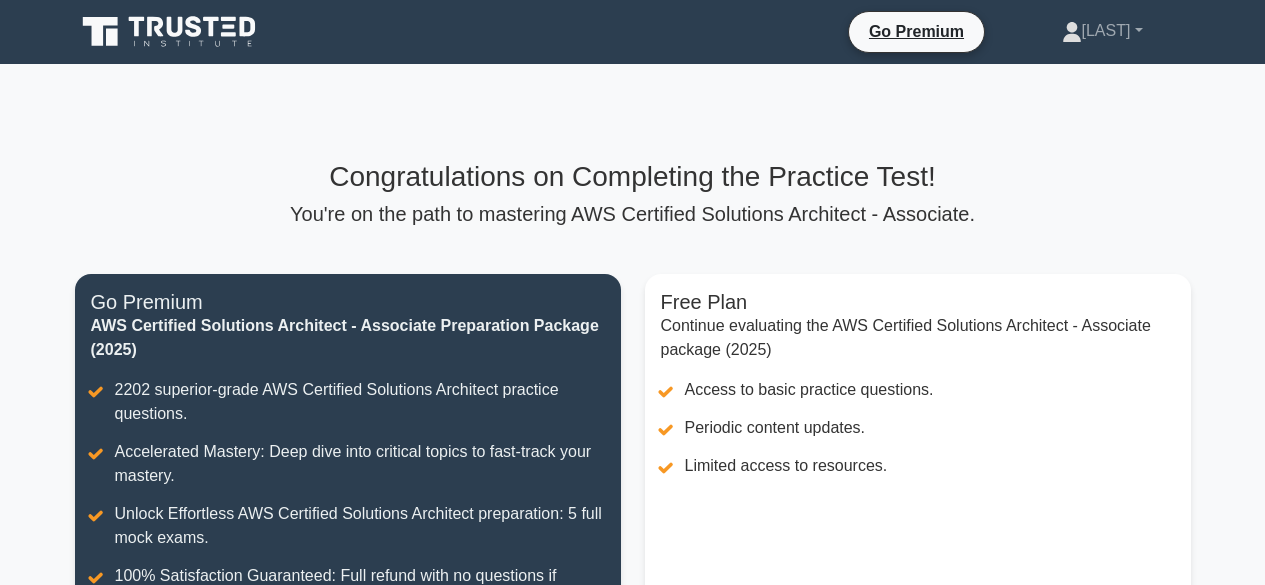 scroll, scrollTop: 160, scrollLeft: 0, axis: vertical 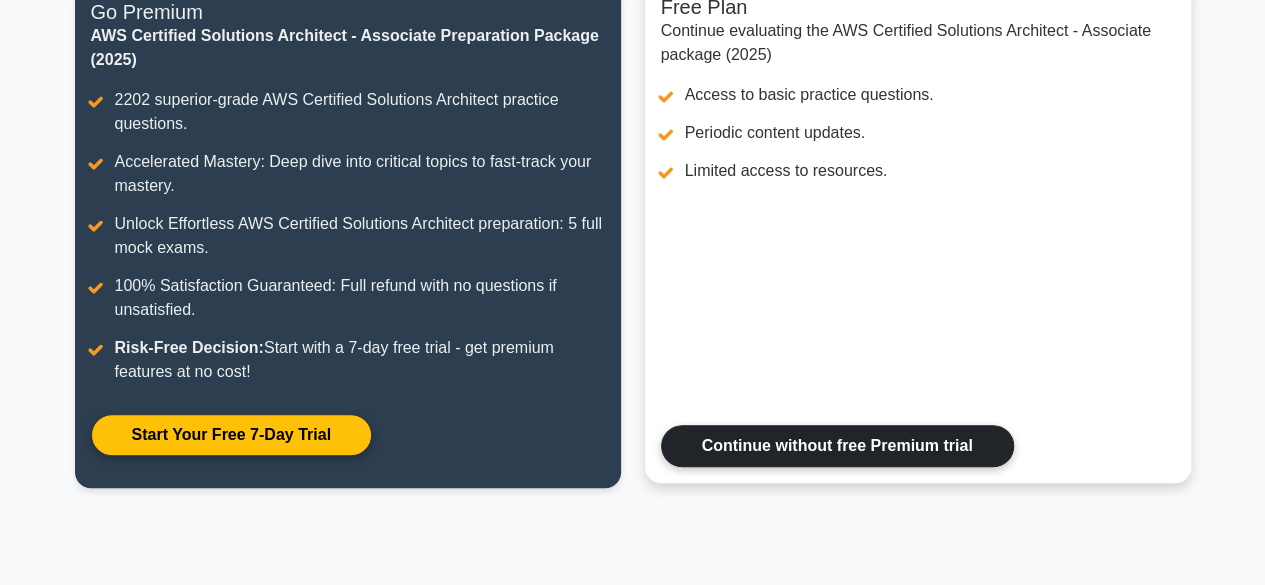 click on "Continue without free Premium trial" at bounding box center [837, 446] 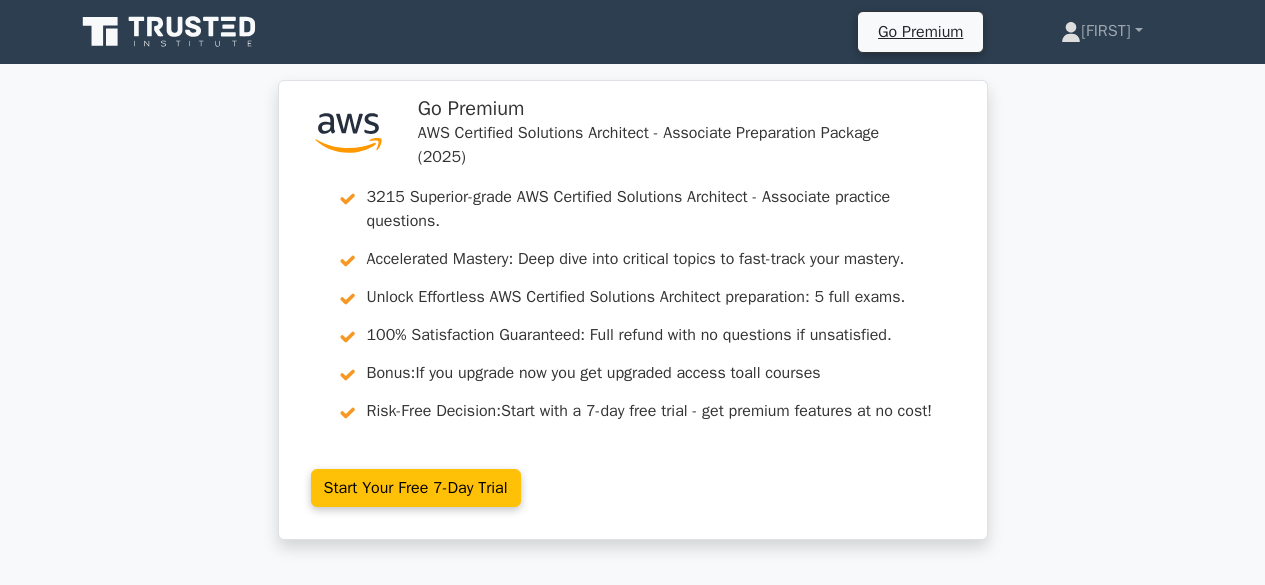 scroll, scrollTop: 0, scrollLeft: 0, axis: both 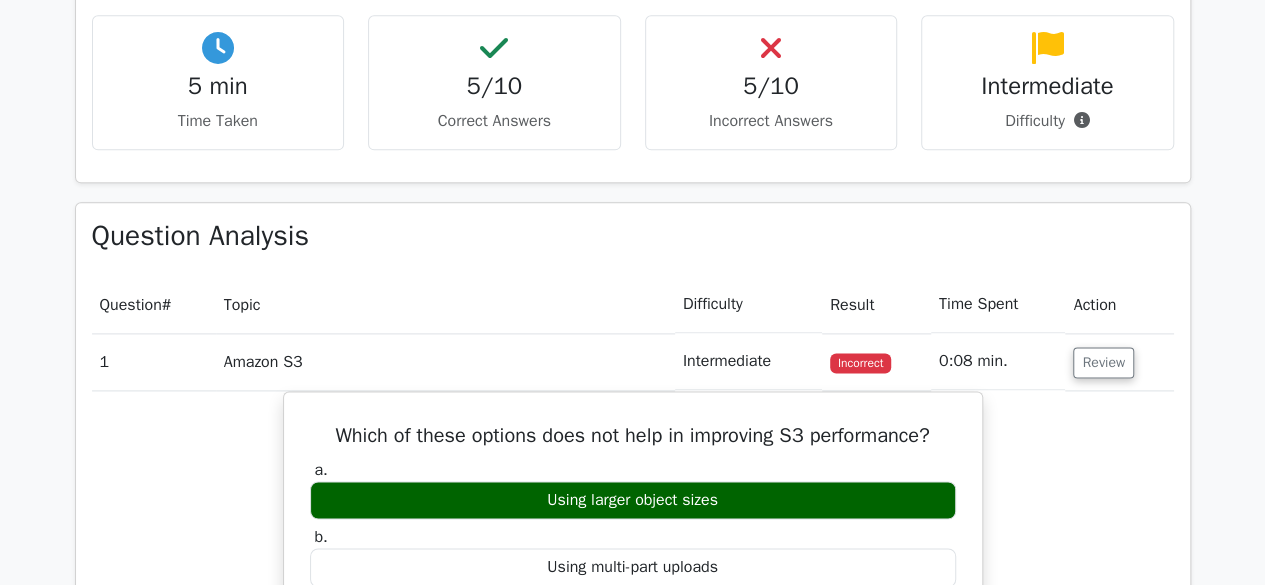 click on "Which of these options does not help in improving S3 performance?
a.
Using larger object sizes
b.
c. d." at bounding box center [633, 680] 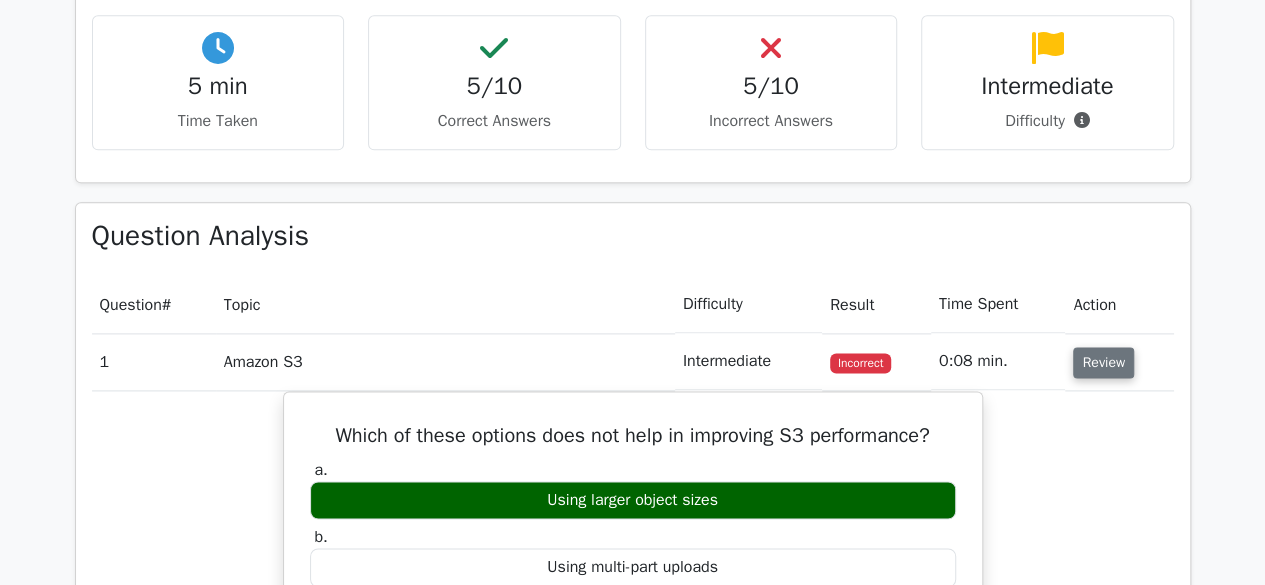 click on "Review" at bounding box center (1103, 362) 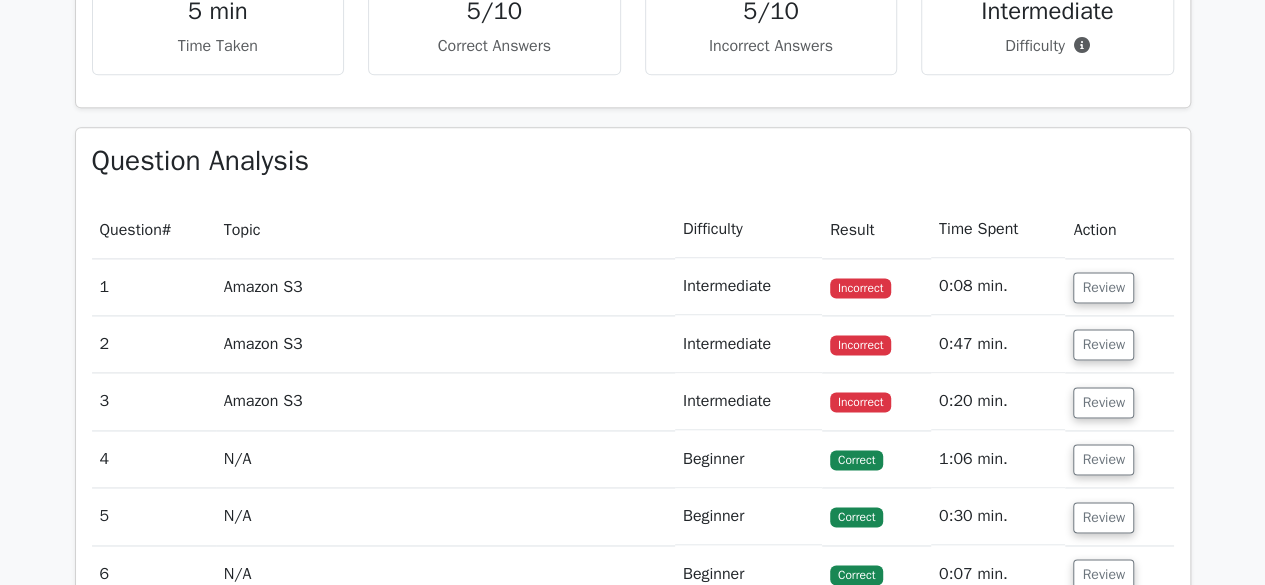 scroll, scrollTop: 1249, scrollLeft: 0, axis: vertical 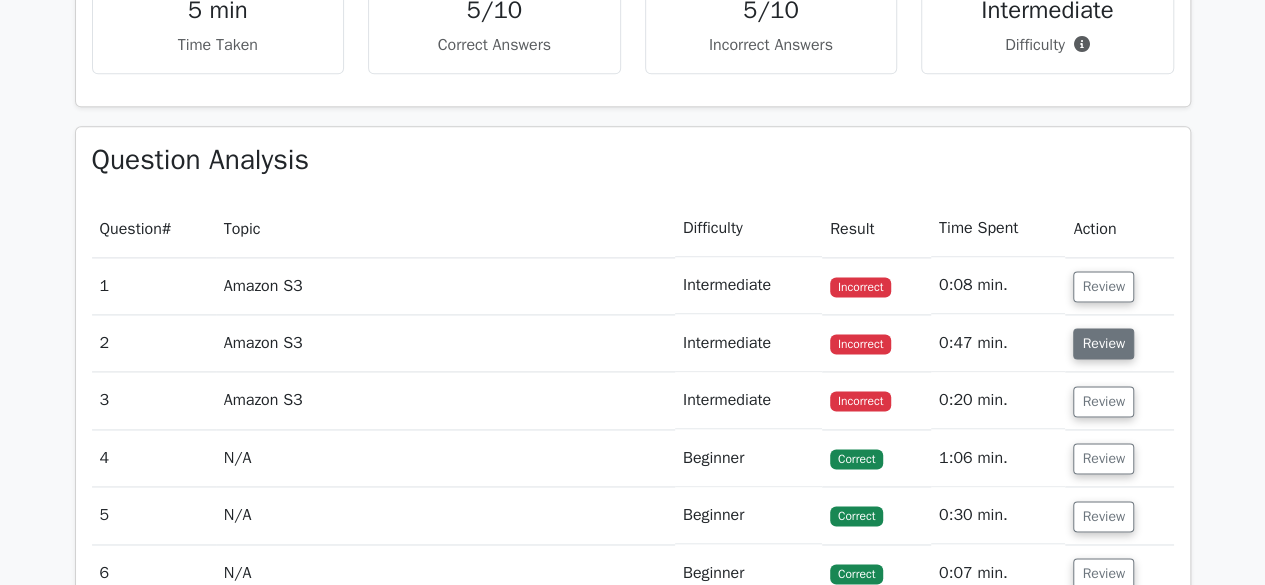 click on "Review" at bounding box center [1103, 343] 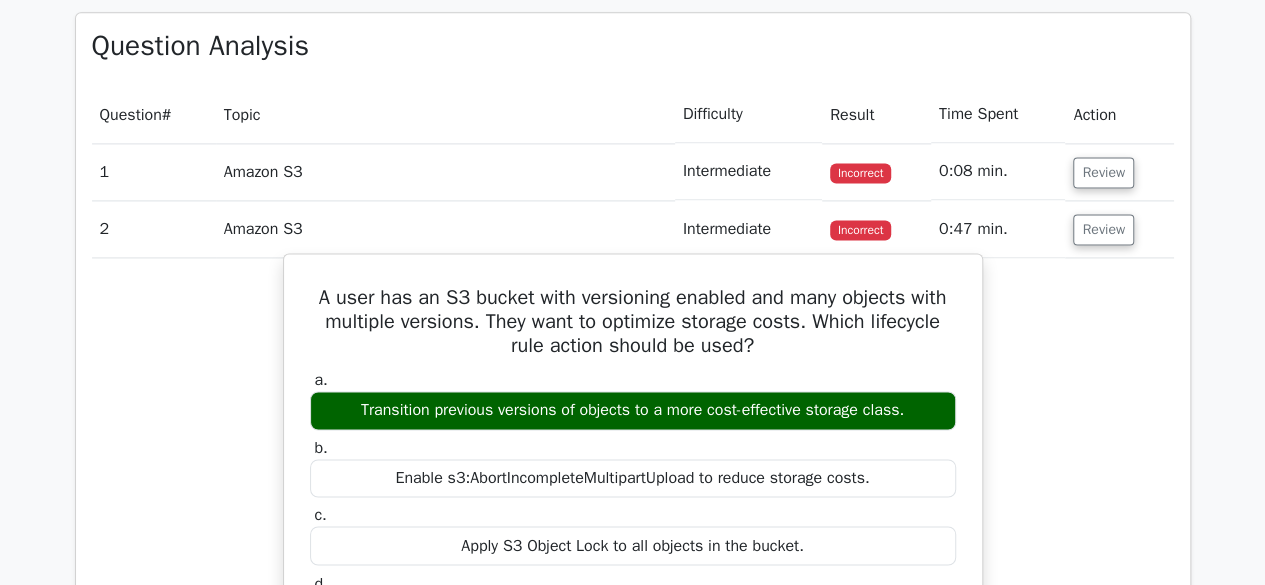 scroll, scrollTop: 1456, scrollLeft: 0, axis: vertical 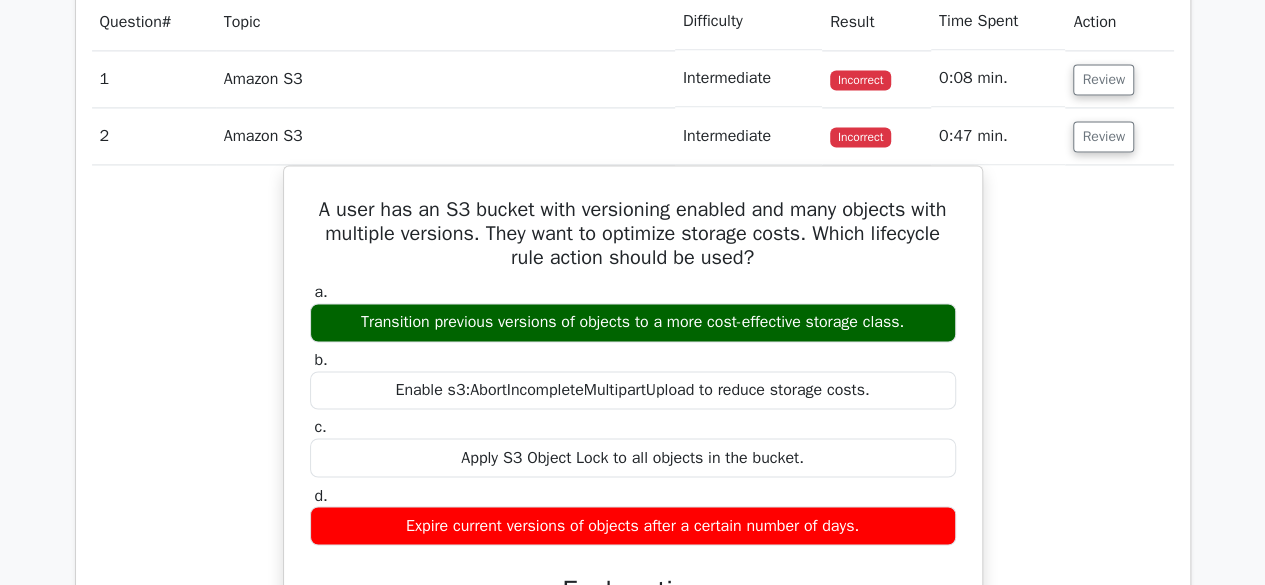 click on "A user has an S3 bucket with versioning enabled and many objects with multiple versions. They want to optimize storage costs. Which lifecycle rule action should be used?
a.
Transition previous versions of objects to a more cost-effective storage class.
b.
c. d." at bounding box center (633, 488) 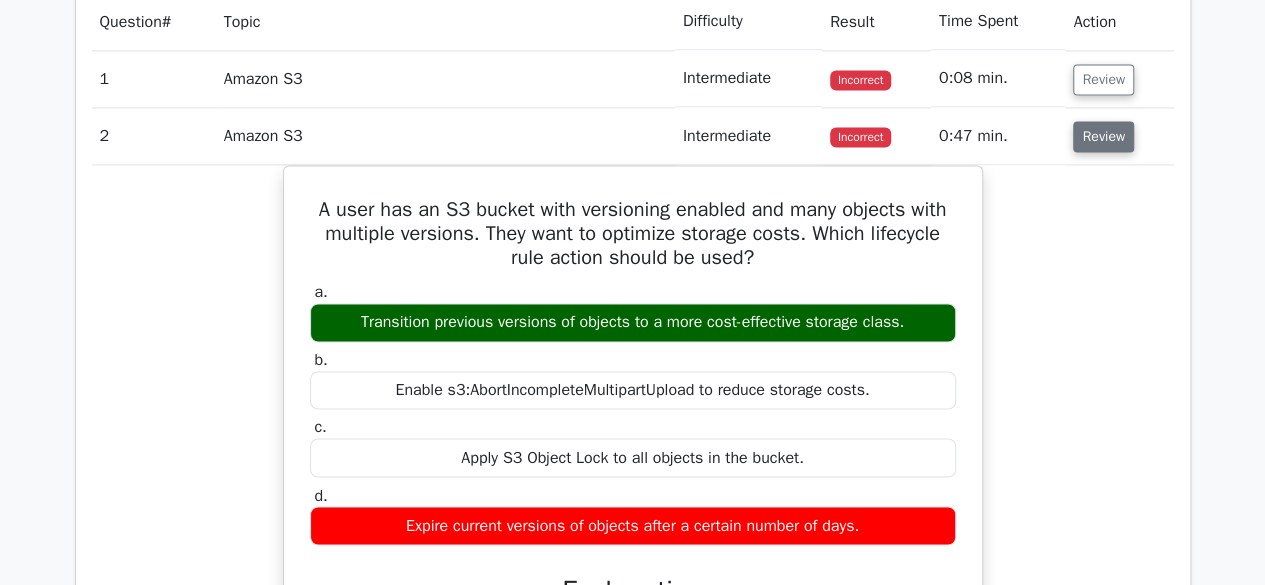 click on "Review" at bounding box center (1103, 136) 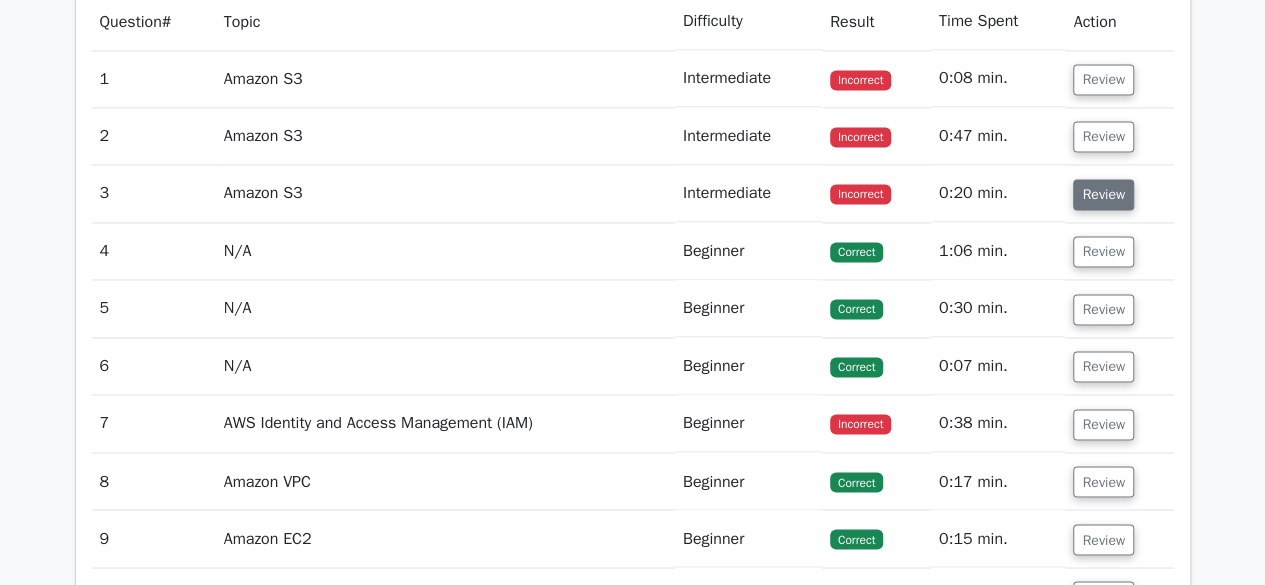click on "Review" at bounding box center (1103, 194) 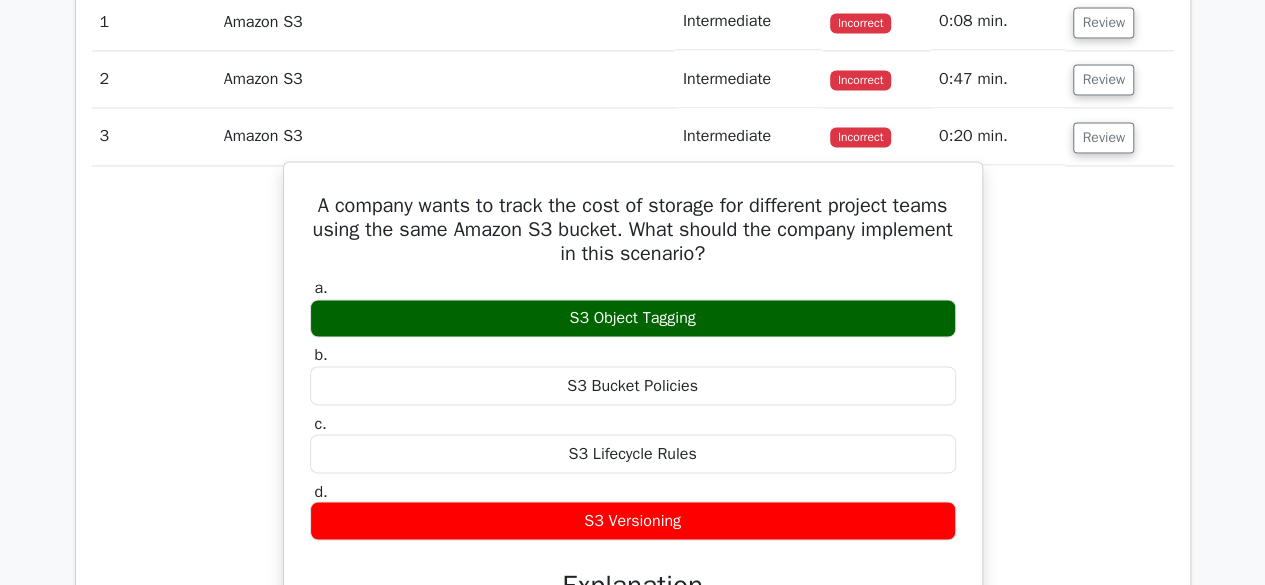 scroll, scrollTop: 1514, scrollLeft: 0, axis: vertical 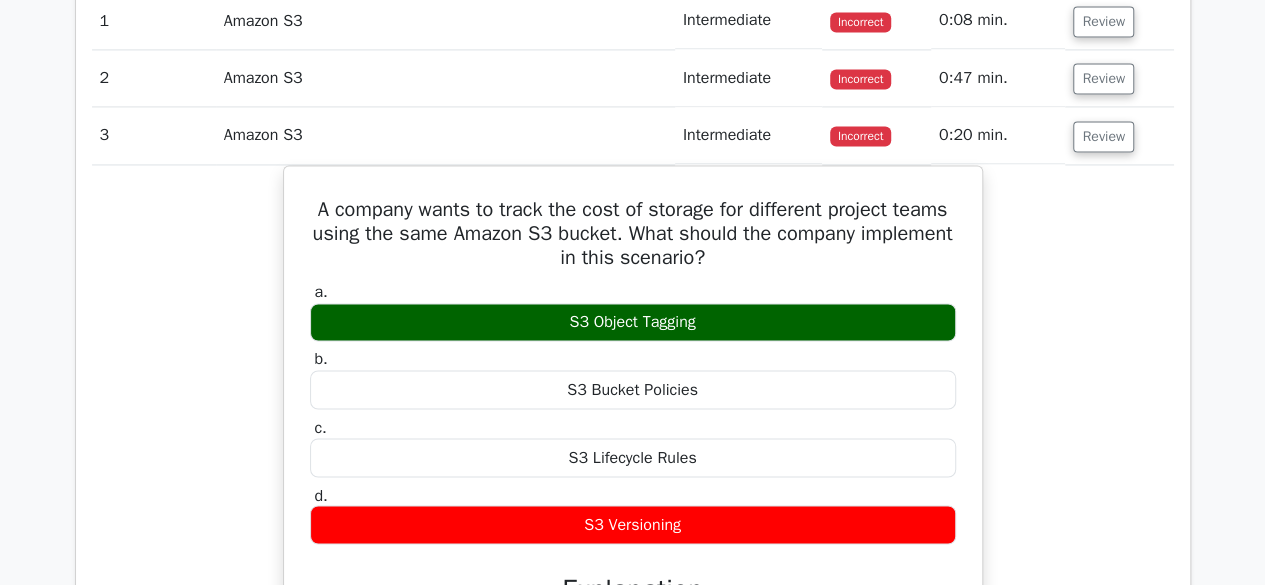 click on "A company wants to track the cost of storage for different project teams using the same Amazon S3 bucket. What should the company implement in this scenario?
a.
S3 Object Tagging
b.
c." at bounding box center (633, 558) 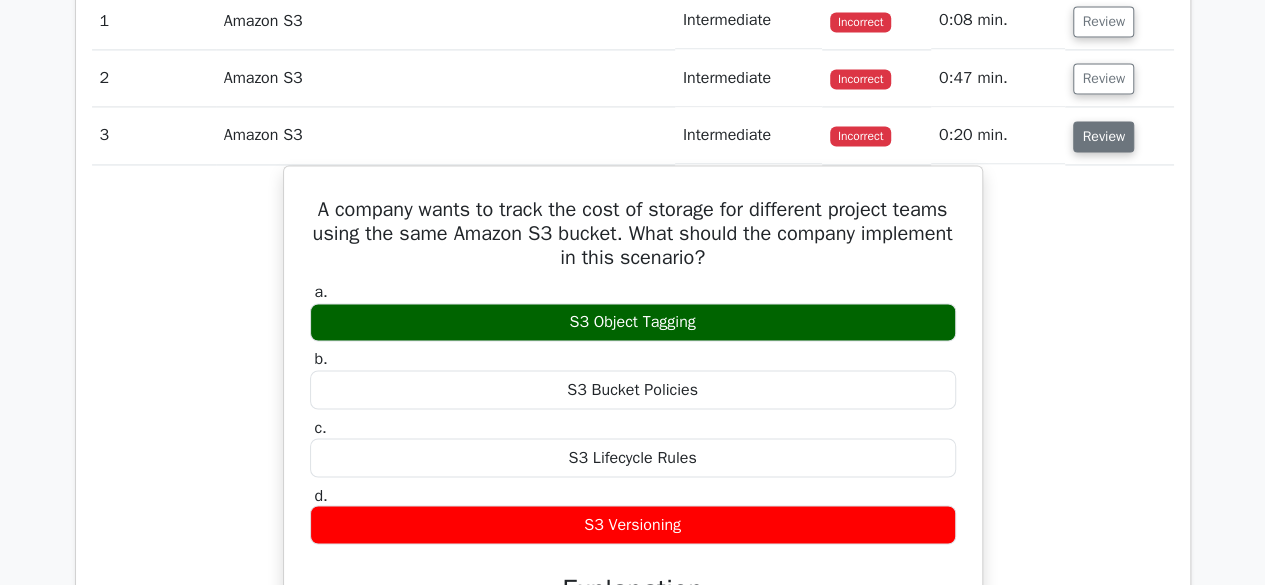 click on "Review" at bounding box center (1103, 136) 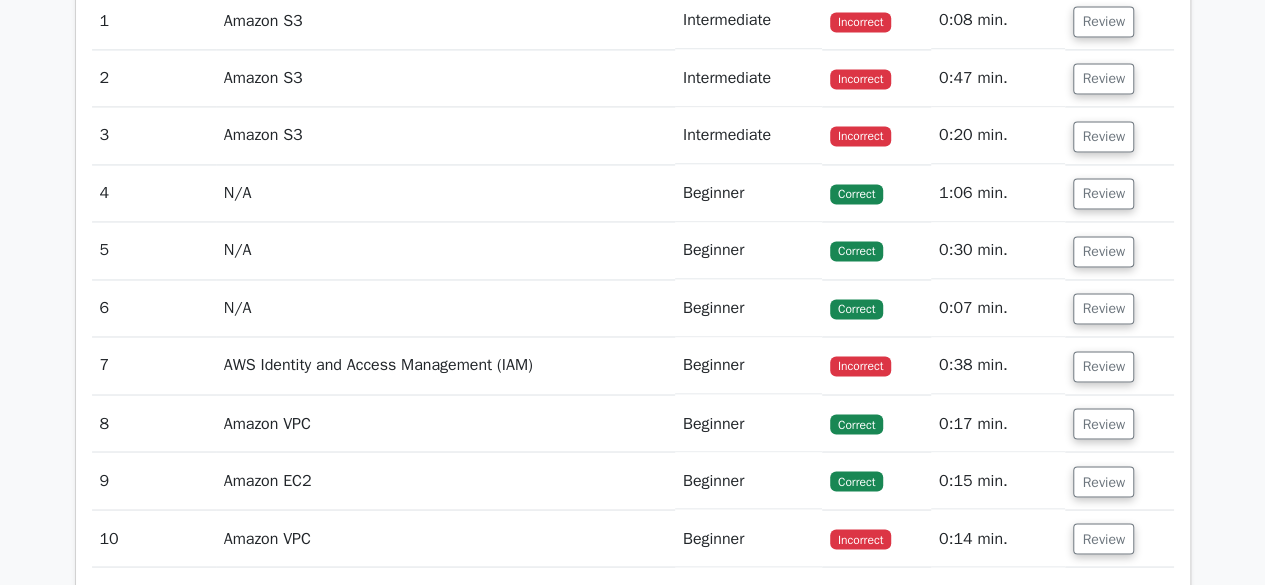 click on "Incorrect" at bounding box center [860, 366] 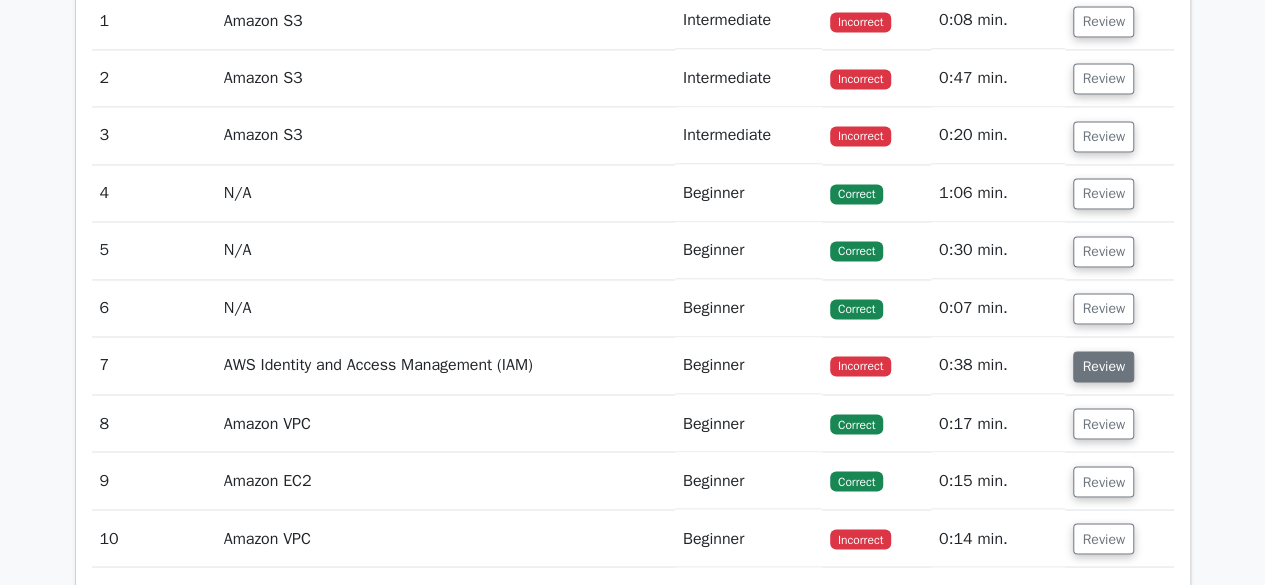 click on "Review" at bounding box center (1103, 366) 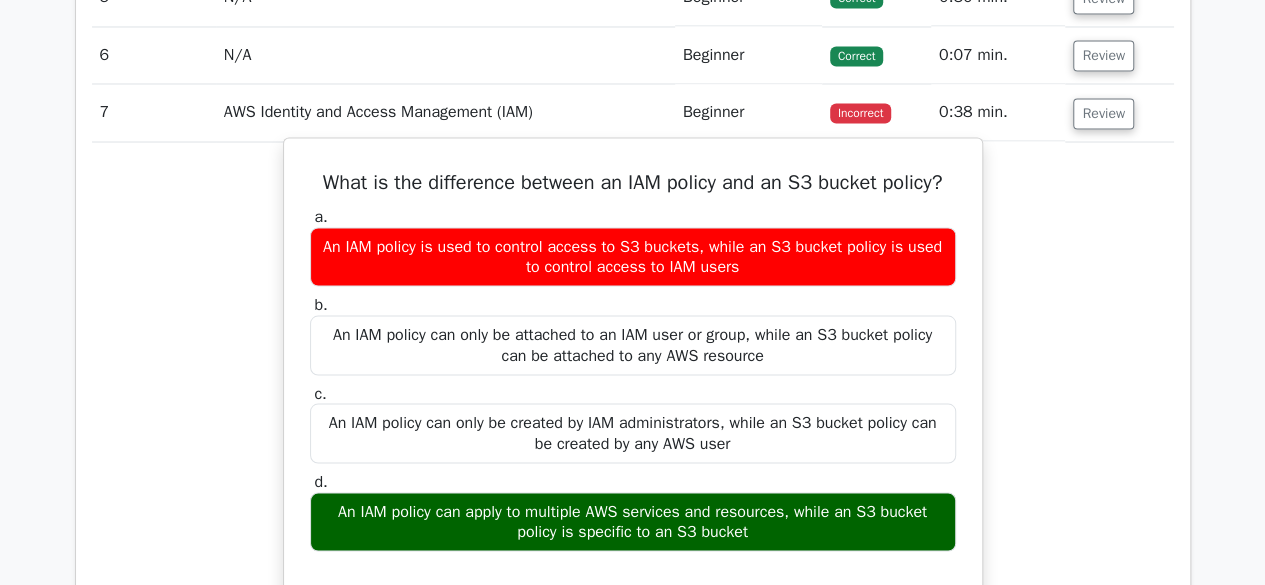 scroll, scrollTop: 1773, scrollLeft: 0, axis: vertical 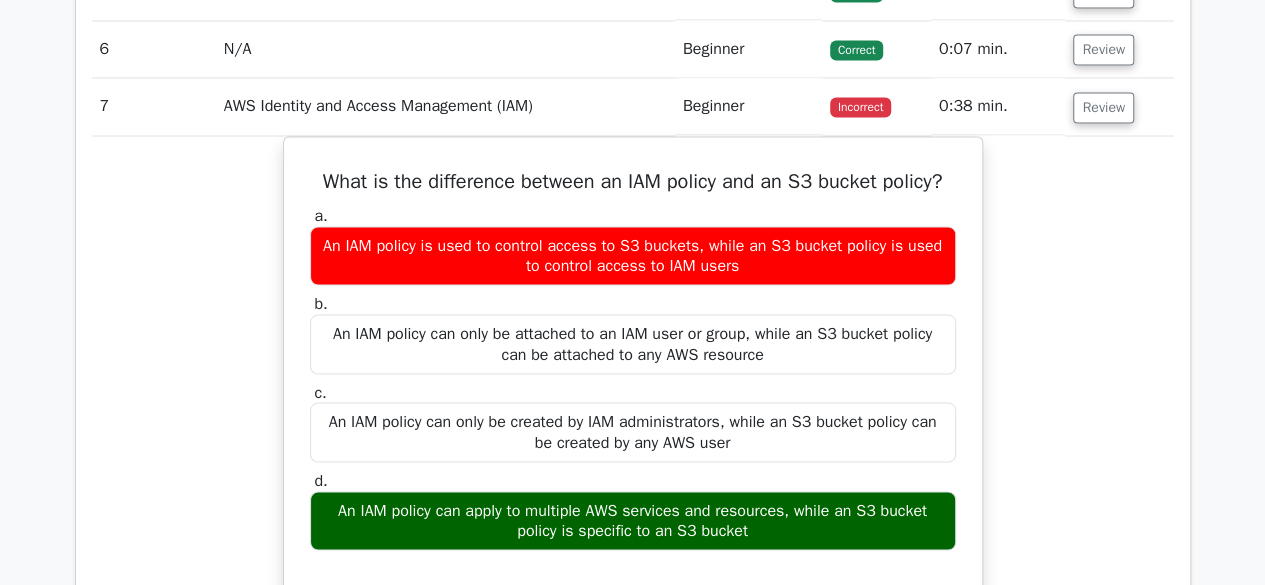 click on "What is the difference between an IAM policy and an S3 bucket policy?
a.
An IAM policy is used to control access to S3 buckets, while an S3 bucket policy is used to control access to IAM users
b.
c. d." at bounding box center (633, 546) 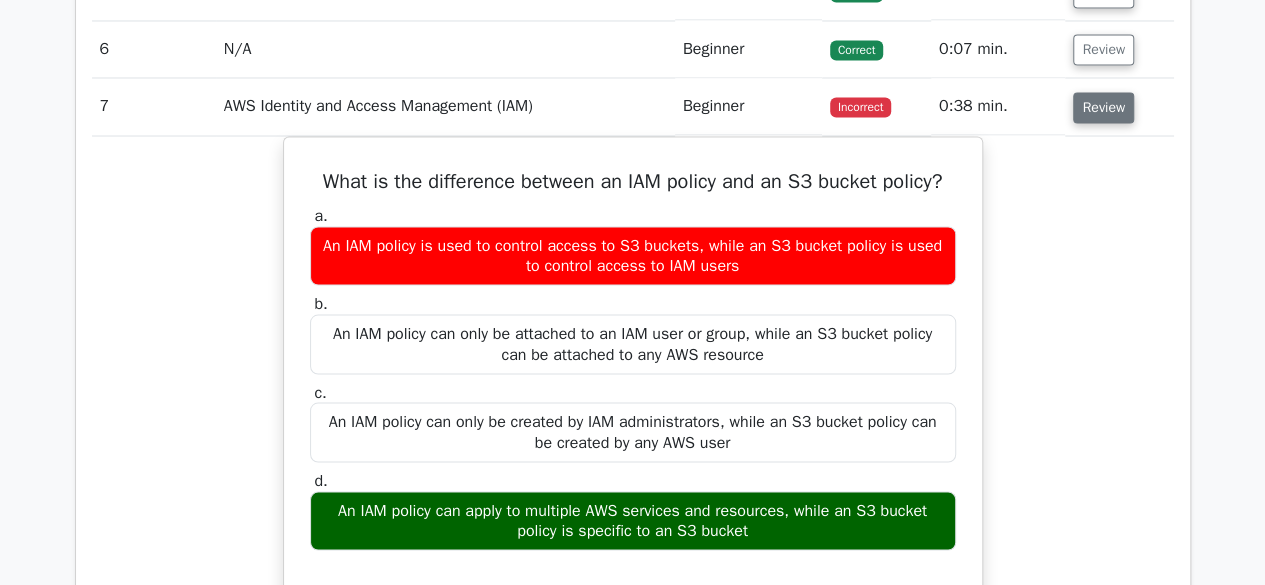 click on "Review" at bounding box center (1103, 107) 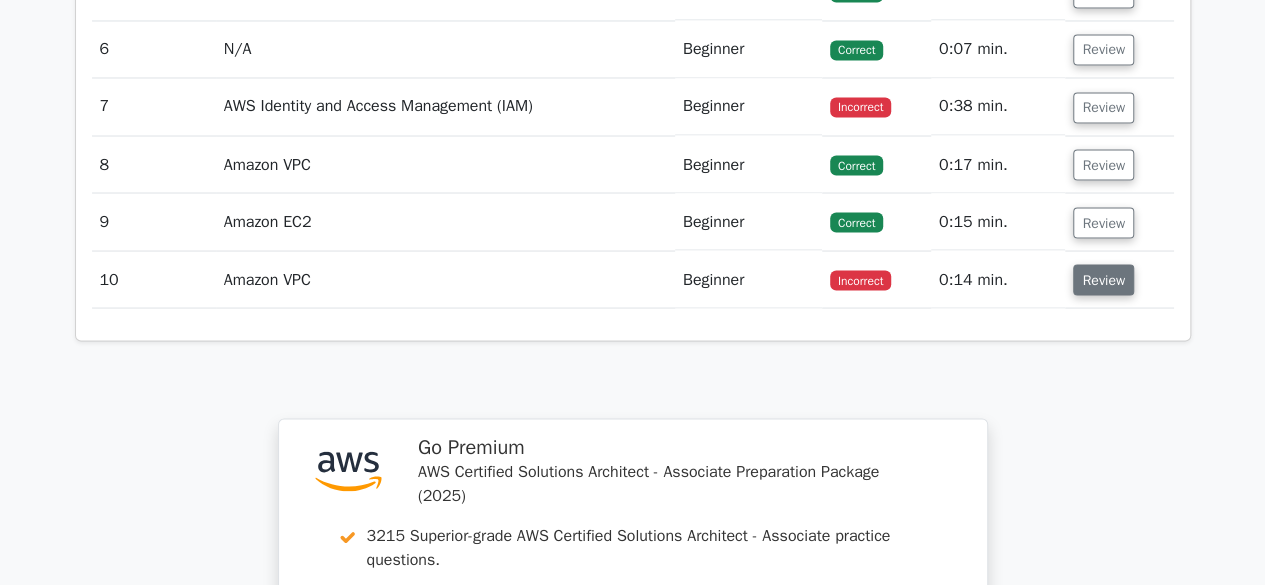 click on "Review" at bounding box center (1103, 279) 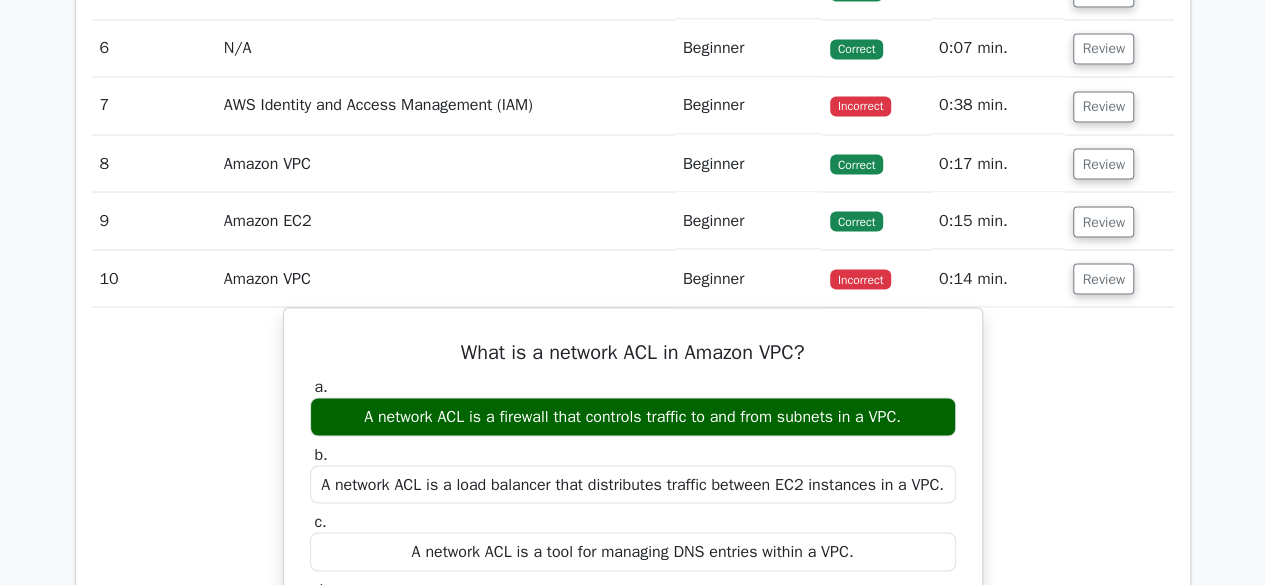 scroll, scrollTop: 1773, scrollLeft: 0, axis: vertical 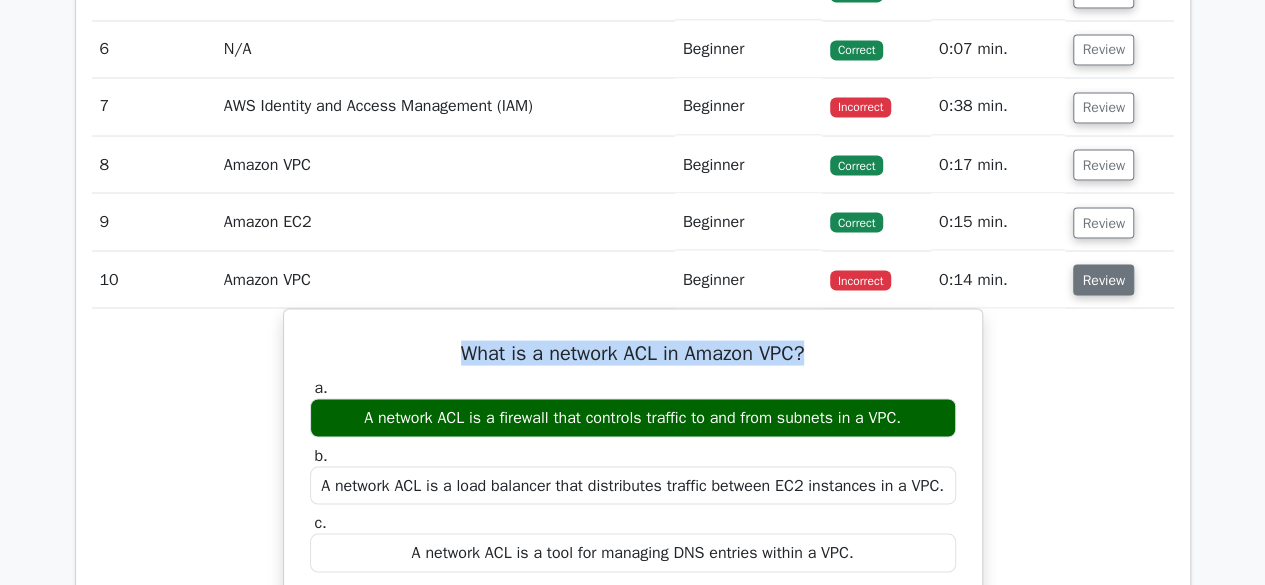 drag, startPoint x: 1106, startPoint y: 332, endPoint x: 1112, endPoint y: 281, distance: 51.351727 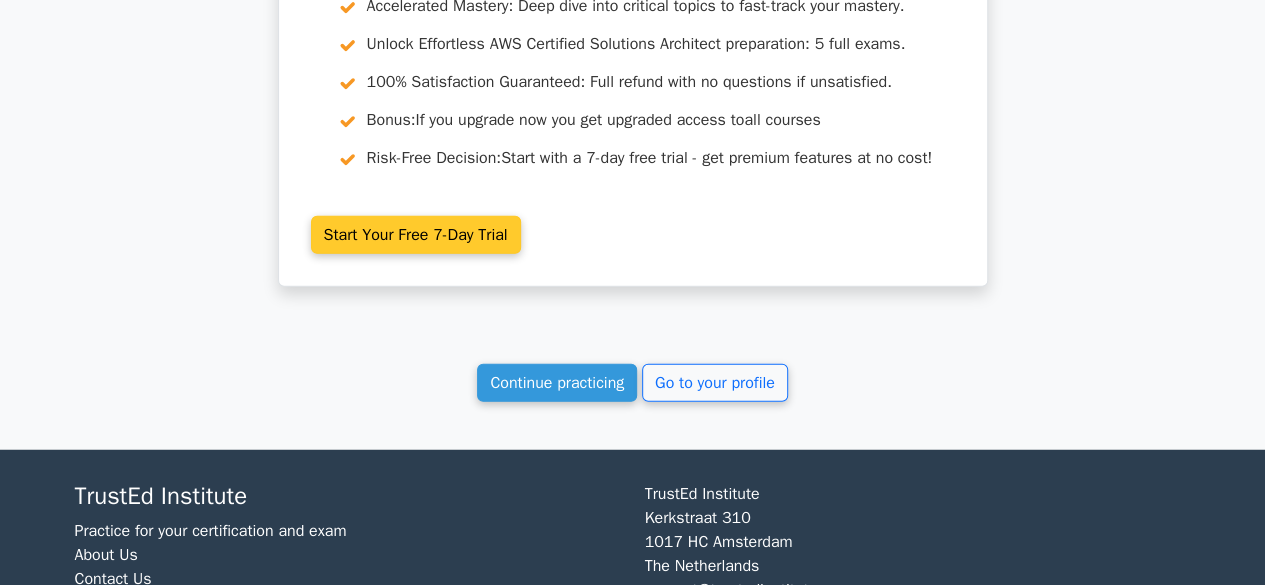 scroll, scrollTop: 2360, scrollLeft: 0, axis: vertical 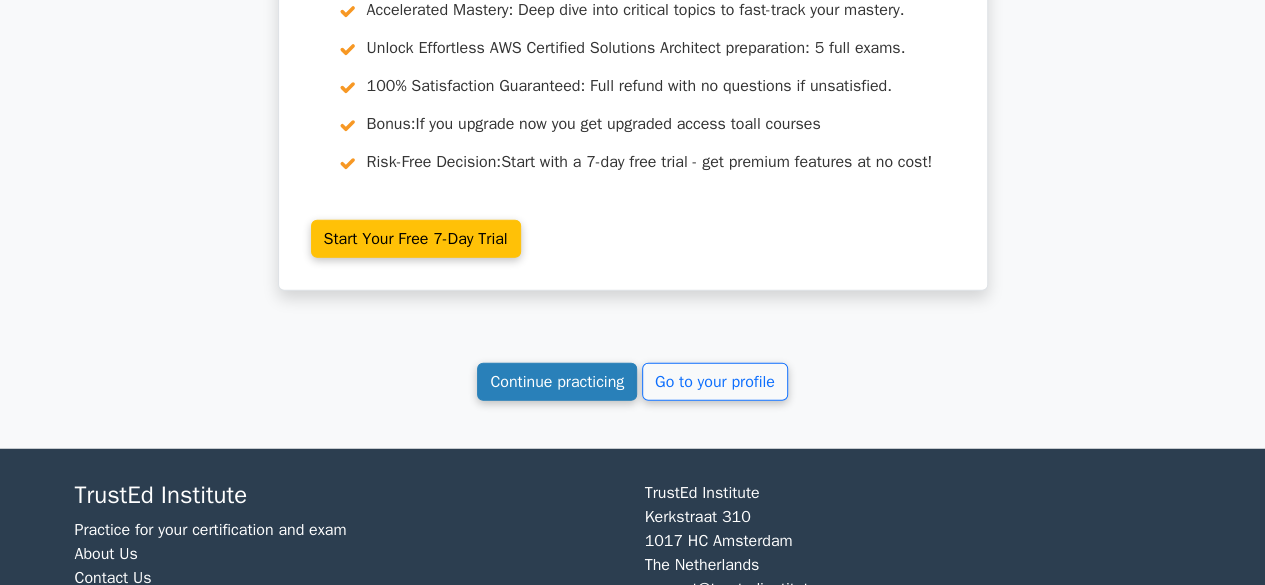 click on "Continue practicing" at bounding box center [557, 382] 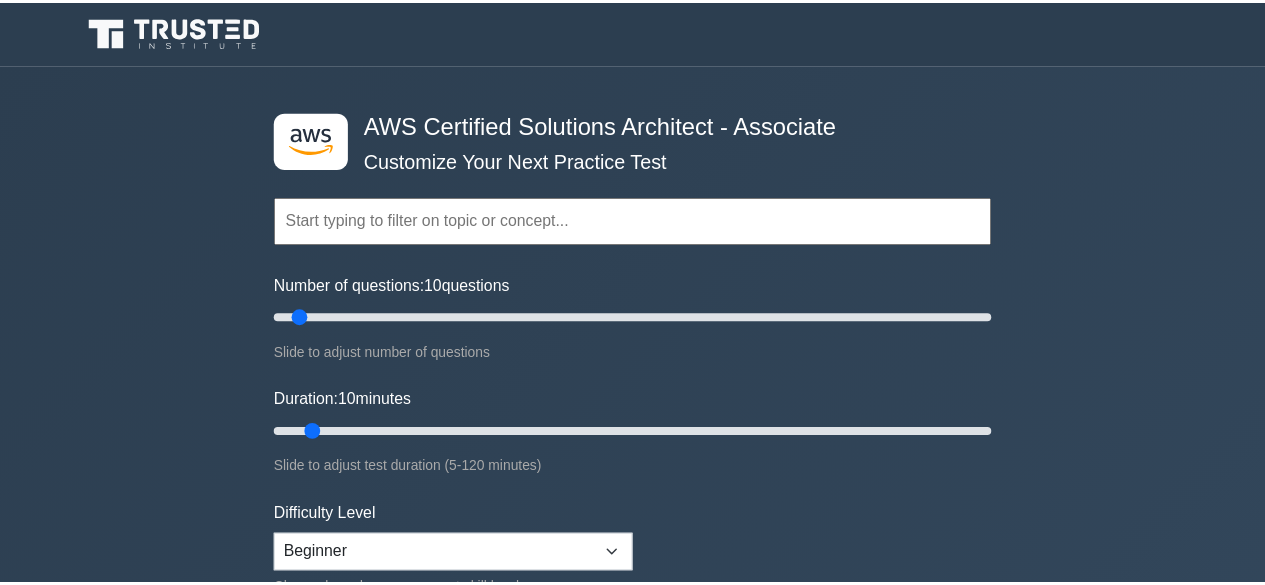 scroll, scrollTop: 0, scrollLeft: 0, axis: both 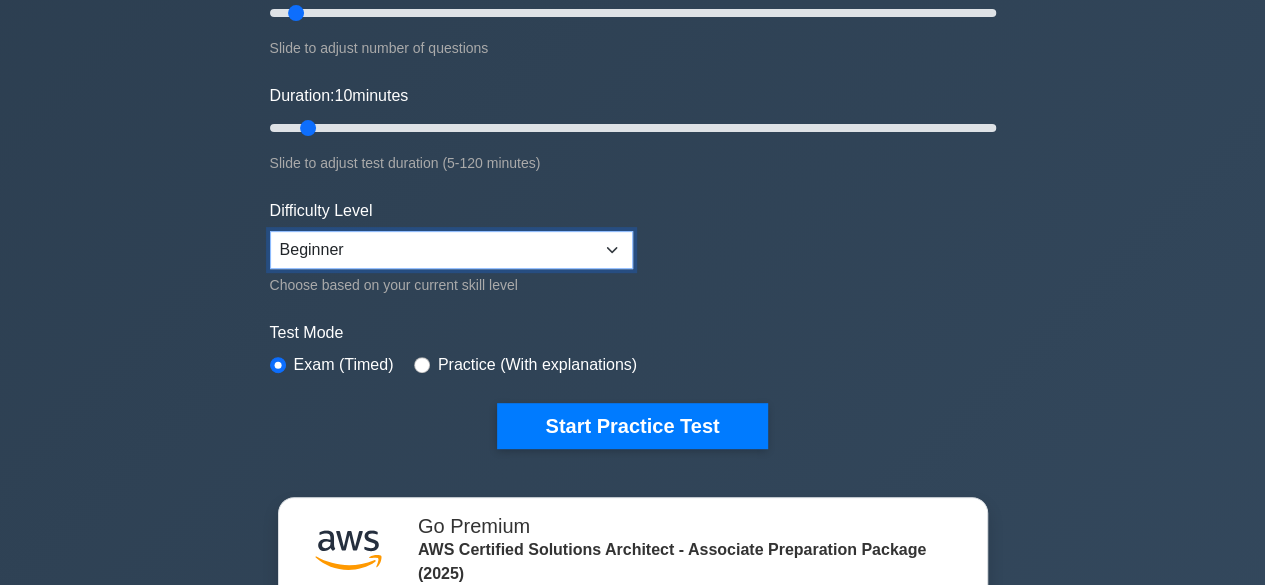 click on "Beginner
Intermediate
Expert" at bounding box center (451, 250) 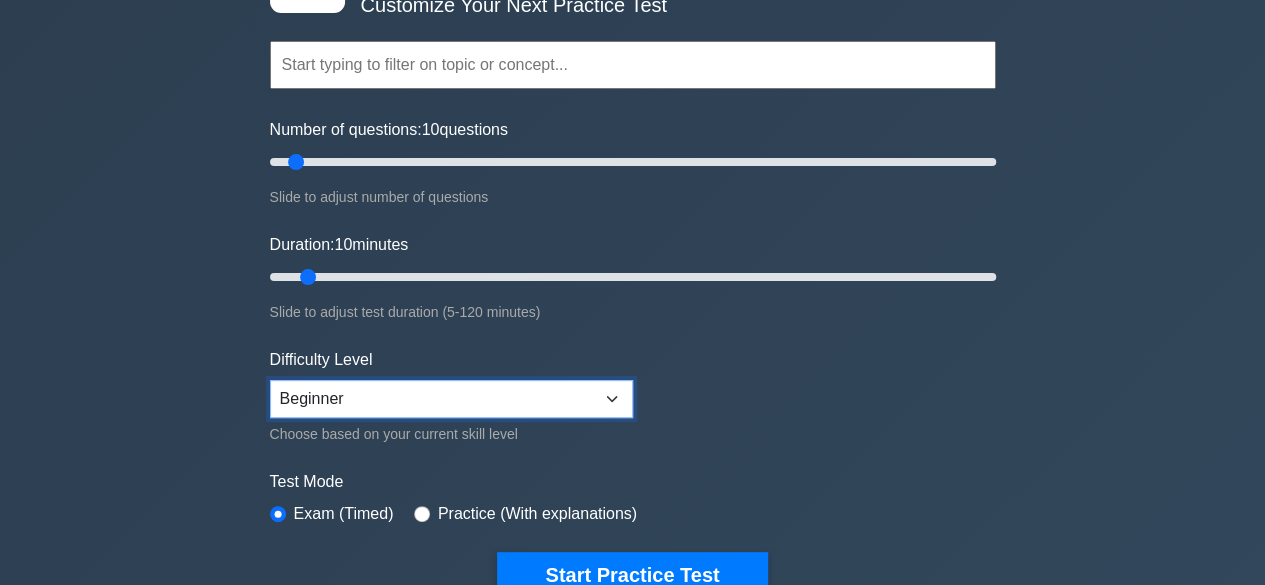 scroll, scrollTop: 135, scrollLeft: 0, axis: vertical 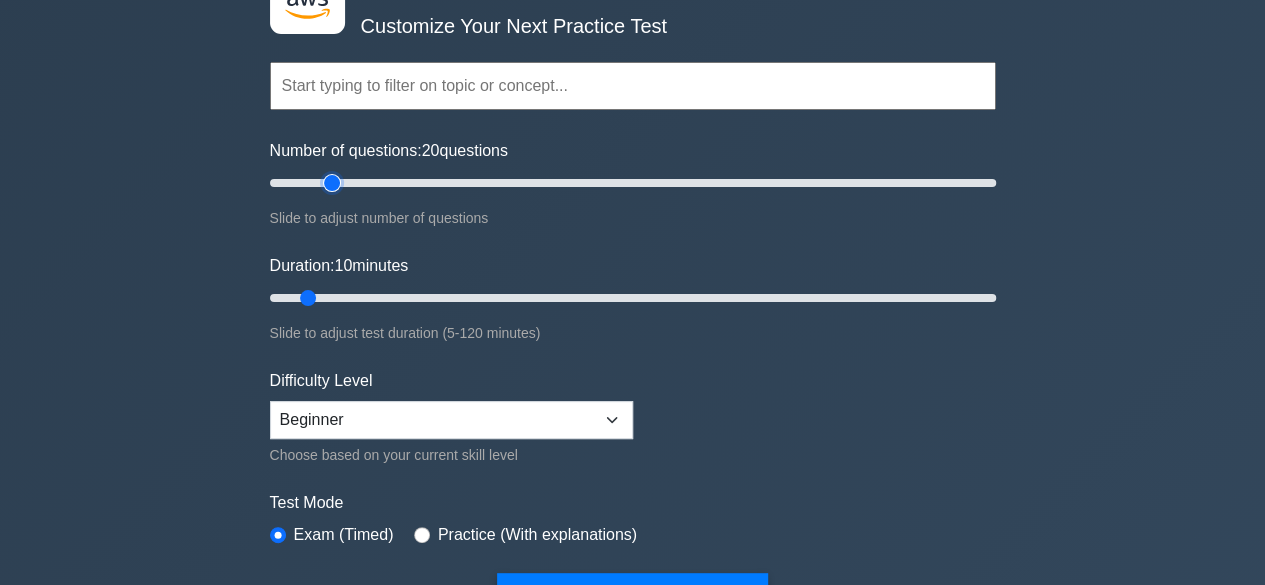 type on "20" 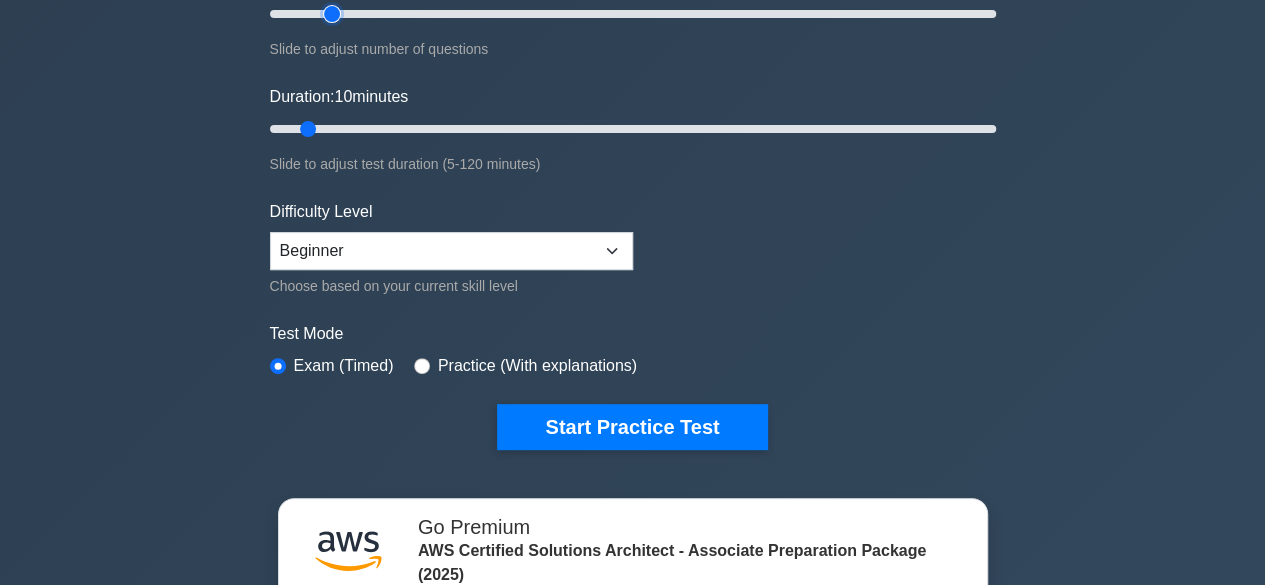 scroll, scrollTop: 305, scrollLeft: 0, axis: vertical 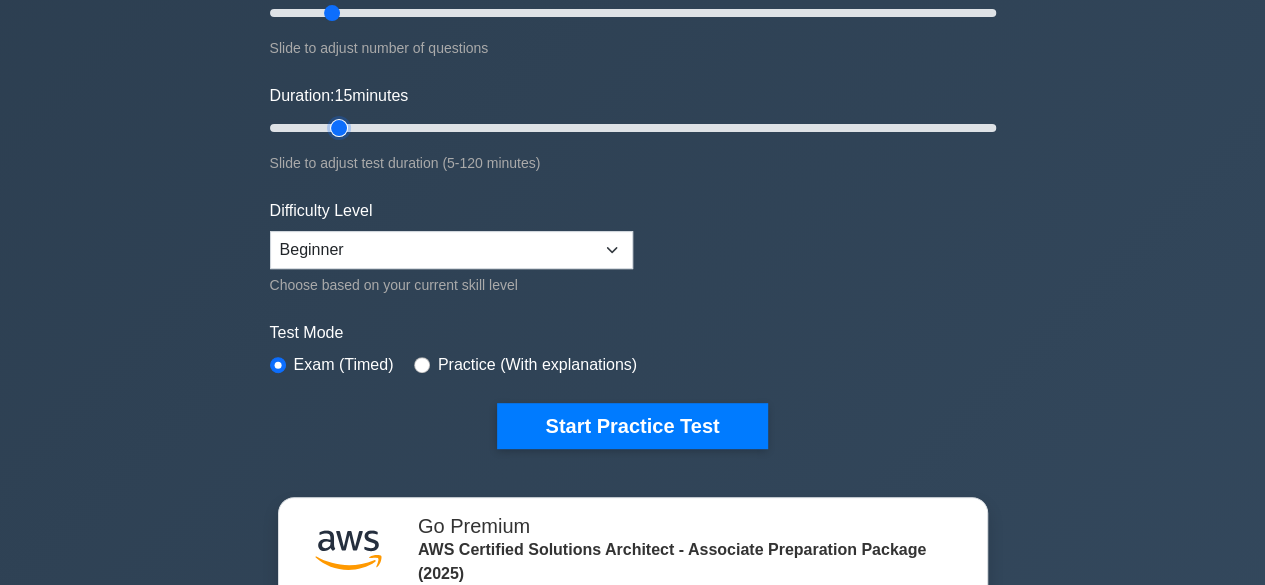 click on "Duration:  15  minutes" at bounding box center [633, 128] 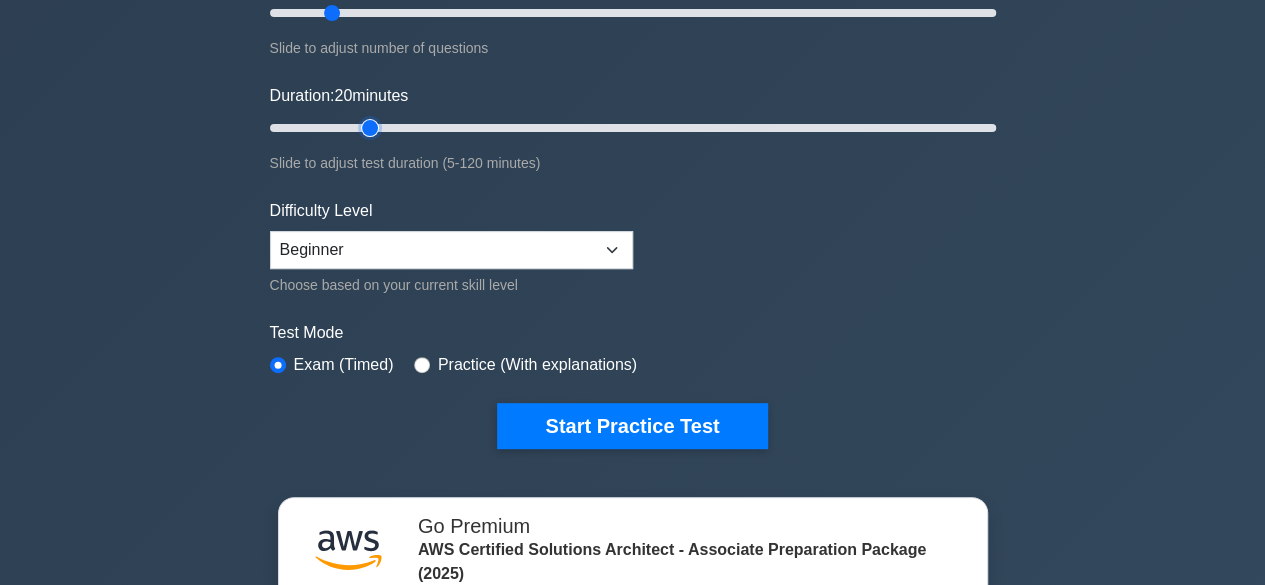 type on "20" 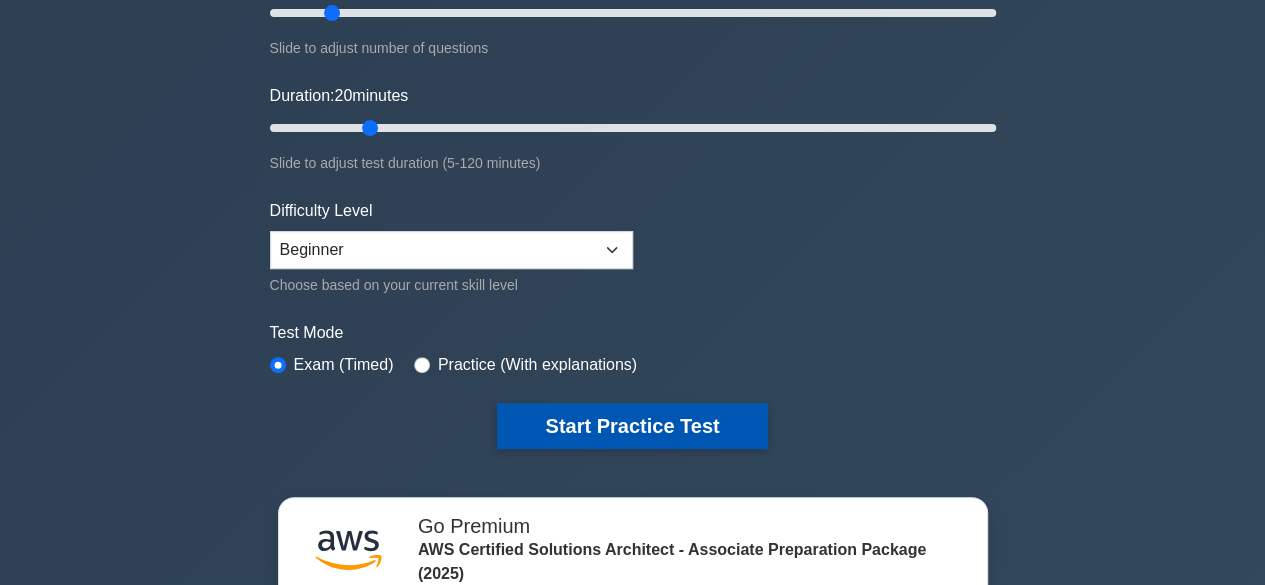 click on "Start Practice Test" at bounding box center [632, 426] 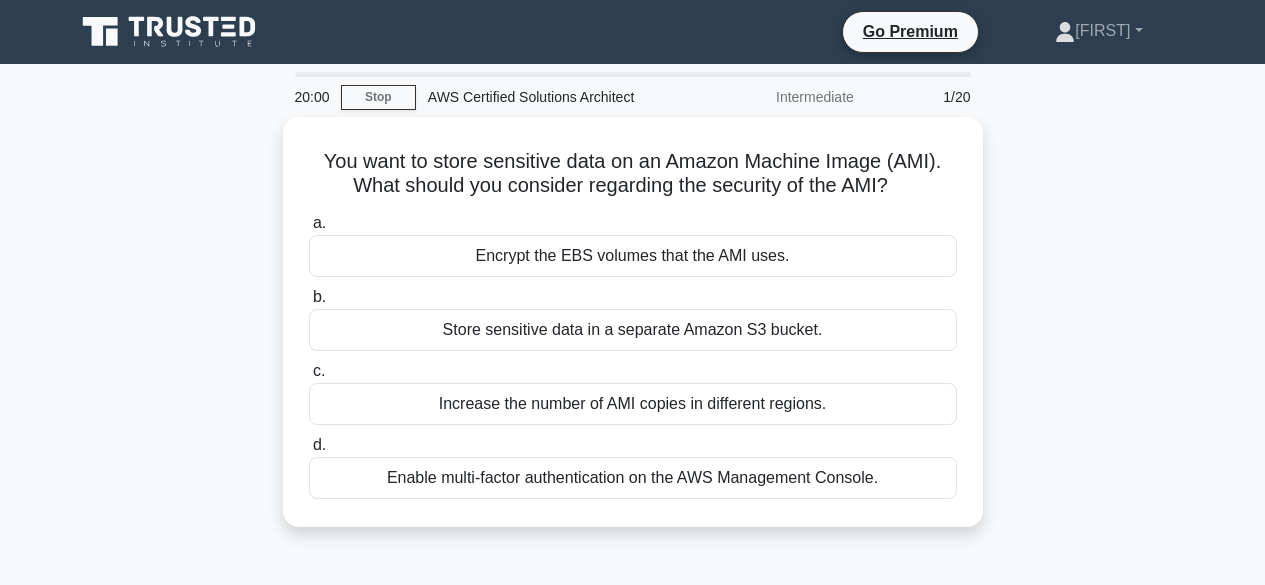scroll, scrollTop: 0, scrollLeft: 0, axis: both 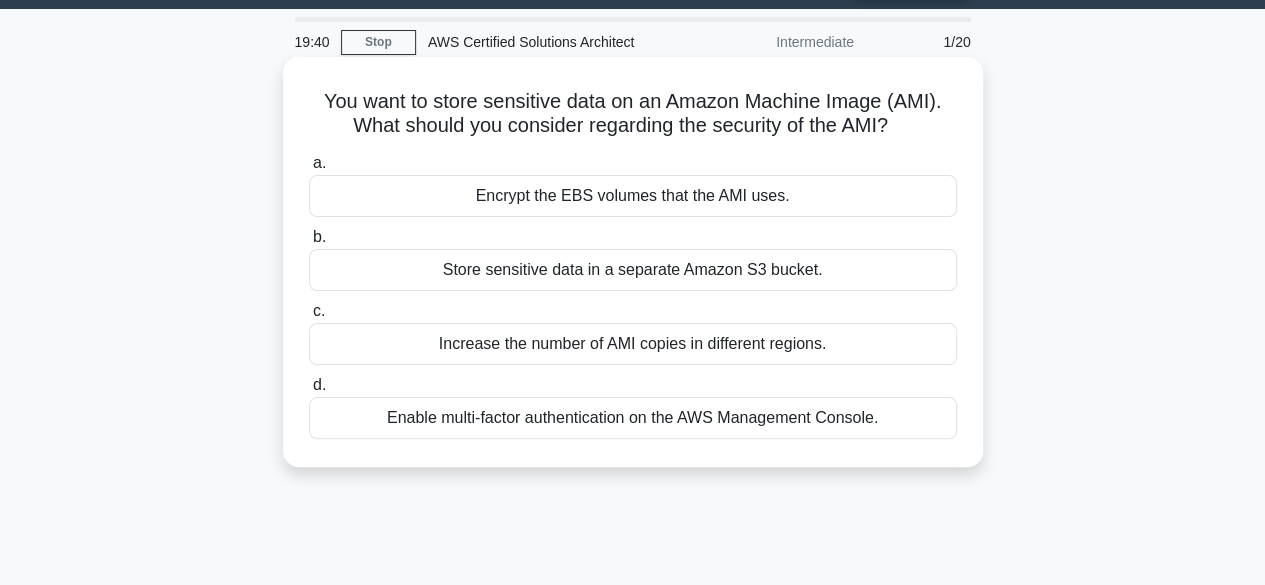 click on "Enable multi-factor authentication on the AWS Management Console." at bounding box center [633, 418] 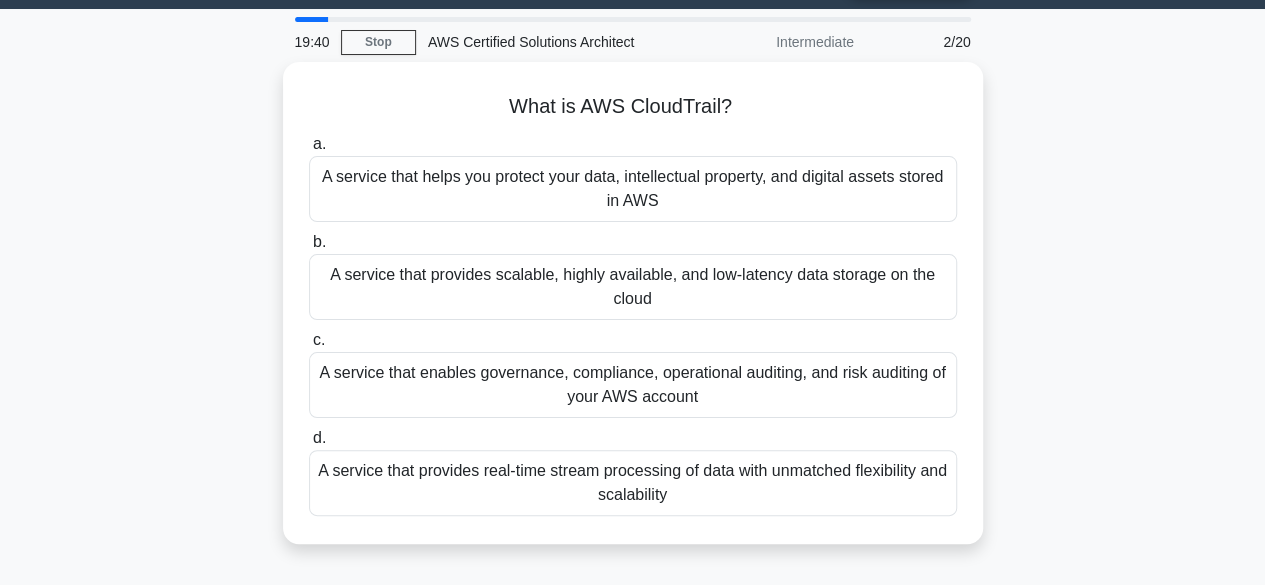 scroll, scrollTop: 0, scrollLeft: 0, axis: both 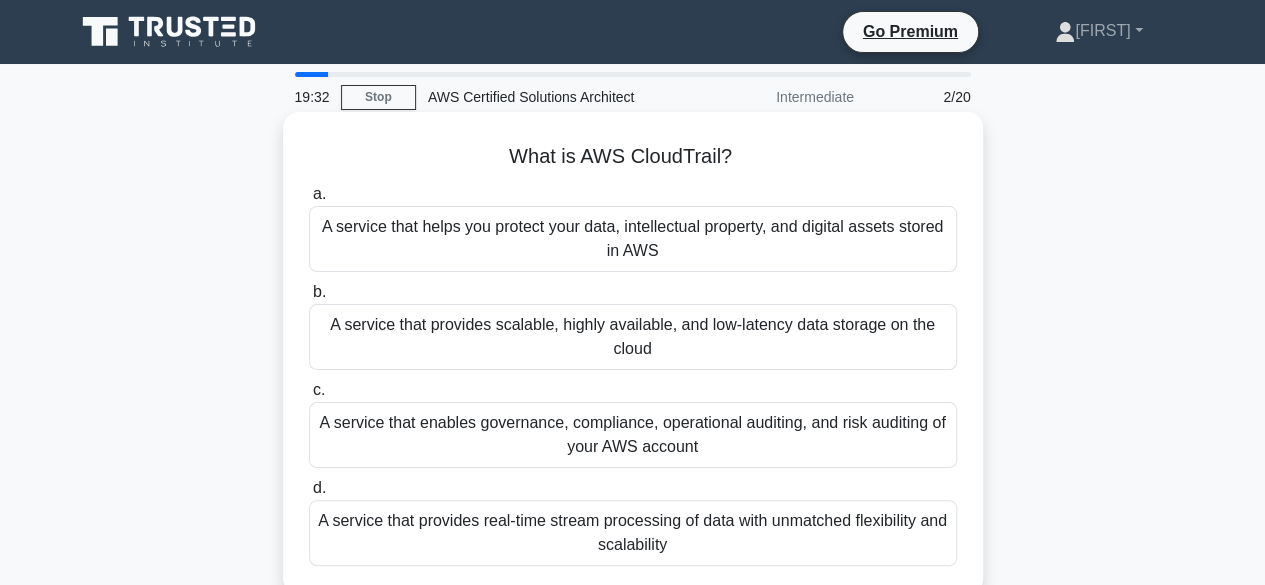 drag, startPoint x: 500, startPoint y: 155, endPoint x: 734, endPoint y: 153, distance: 234.00854 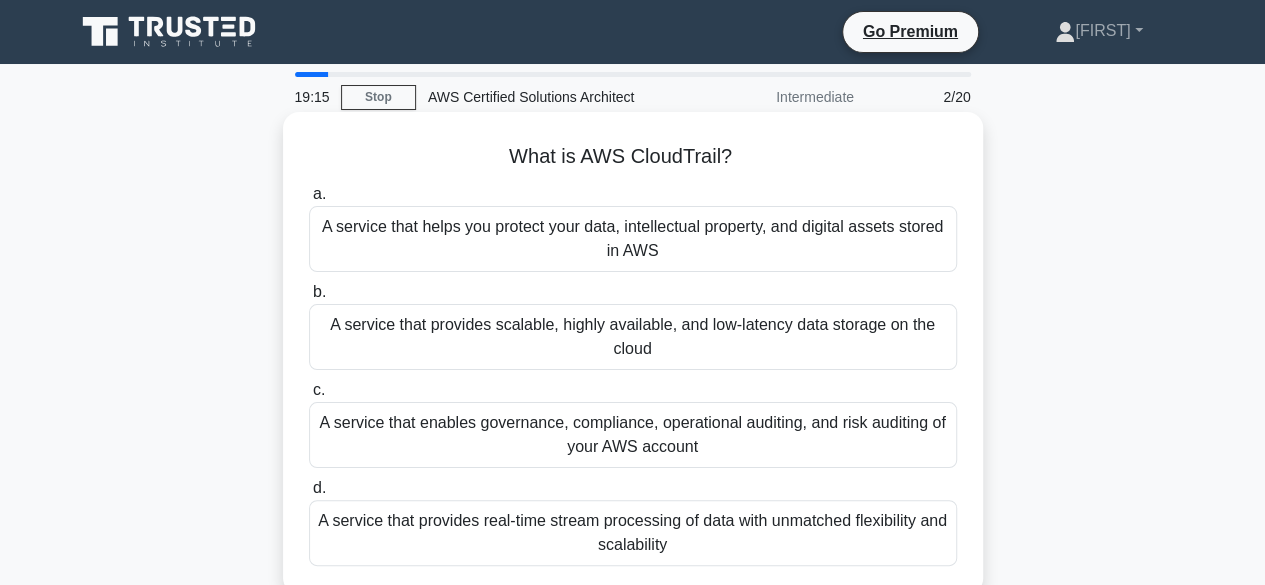 click on "A service that enables governance, compliance, operational auditing, and risk auditing of your AWS account" at bounding box center (633, 435) 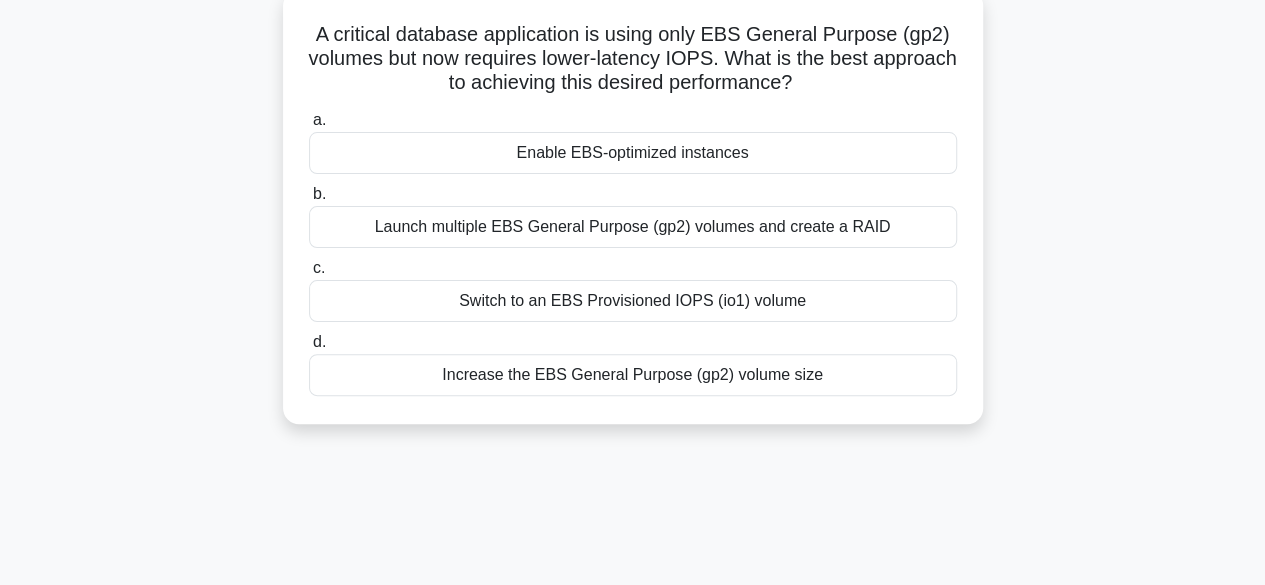 scroll, scrollTop: 105, scrollLeft: 0, axis: vertical 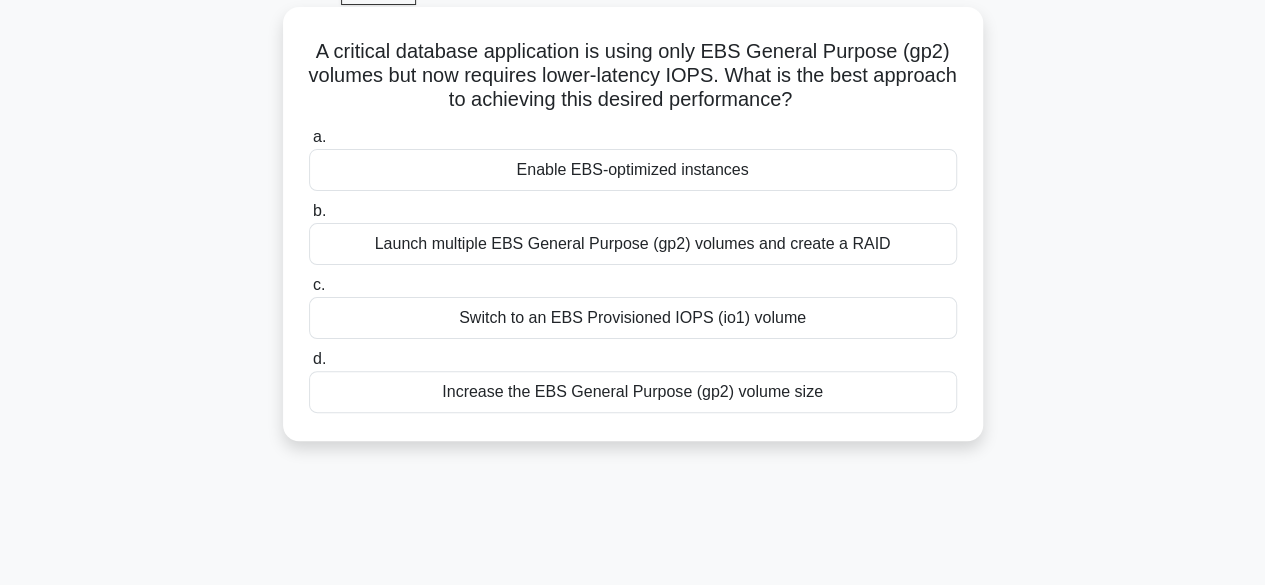 click on "Switch to an EBS Provisioned IOPS (io1) volume" at bounding box center (633, 318) 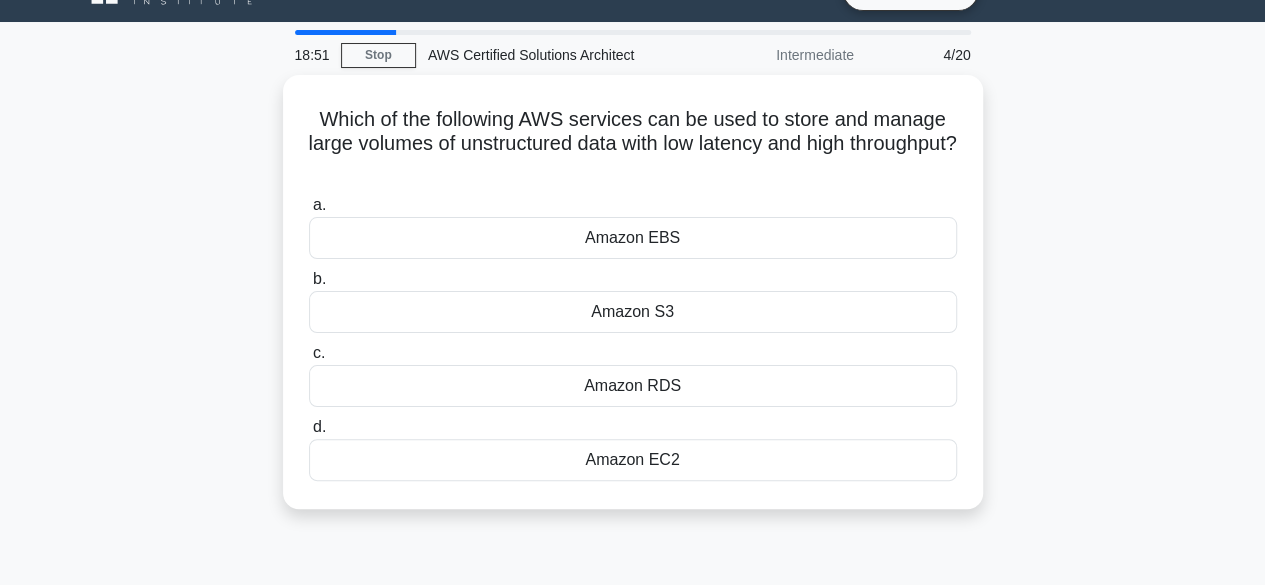 scroll, scrollTop: 0, scrollLeft: 0, axis: both 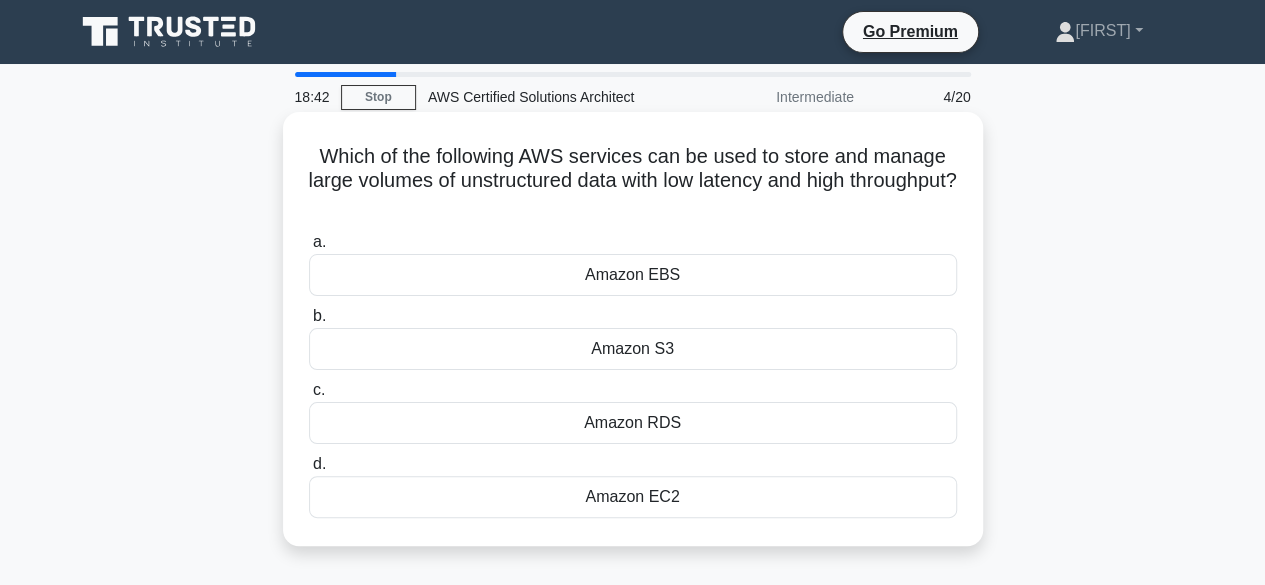 click on "Amazon S3" at bounding box center [633, 349] 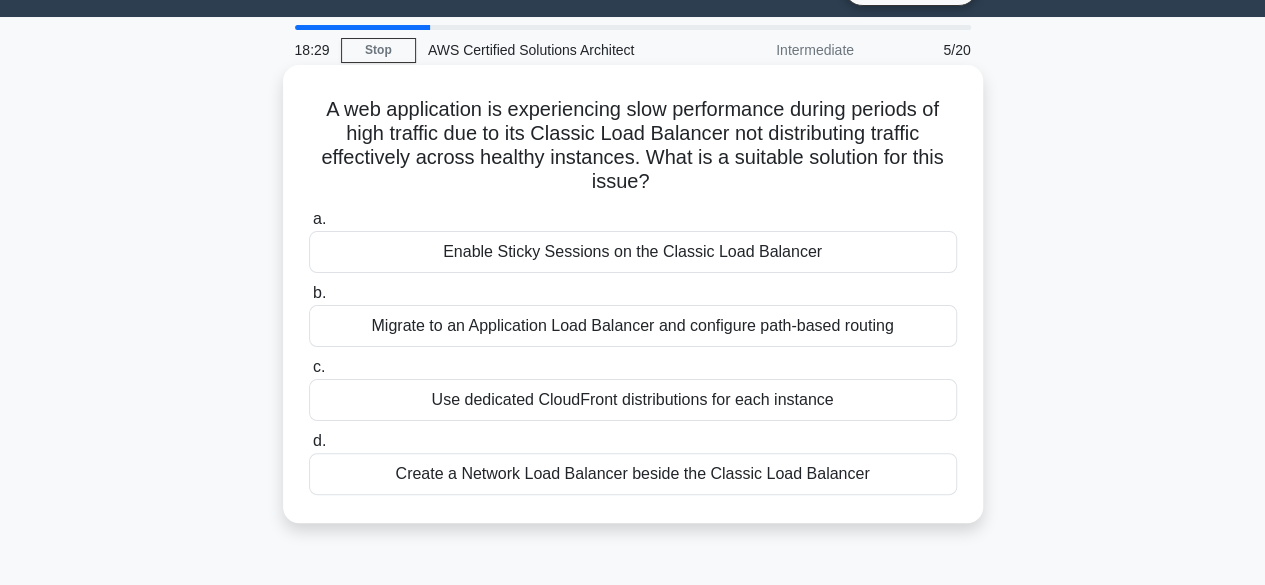 scroll, scrollTop: 48, scrollLeft: 0, axis: vertical 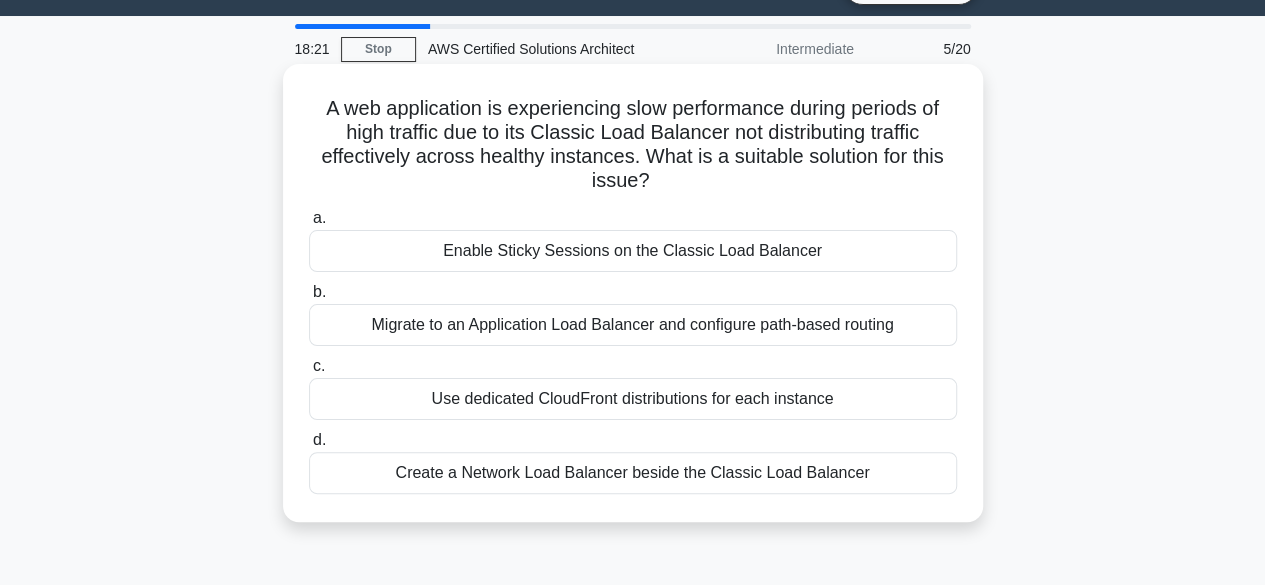 click on "Migrate to an Application Load Balancer and configure path-based routing" at bounding box center [633, 325] 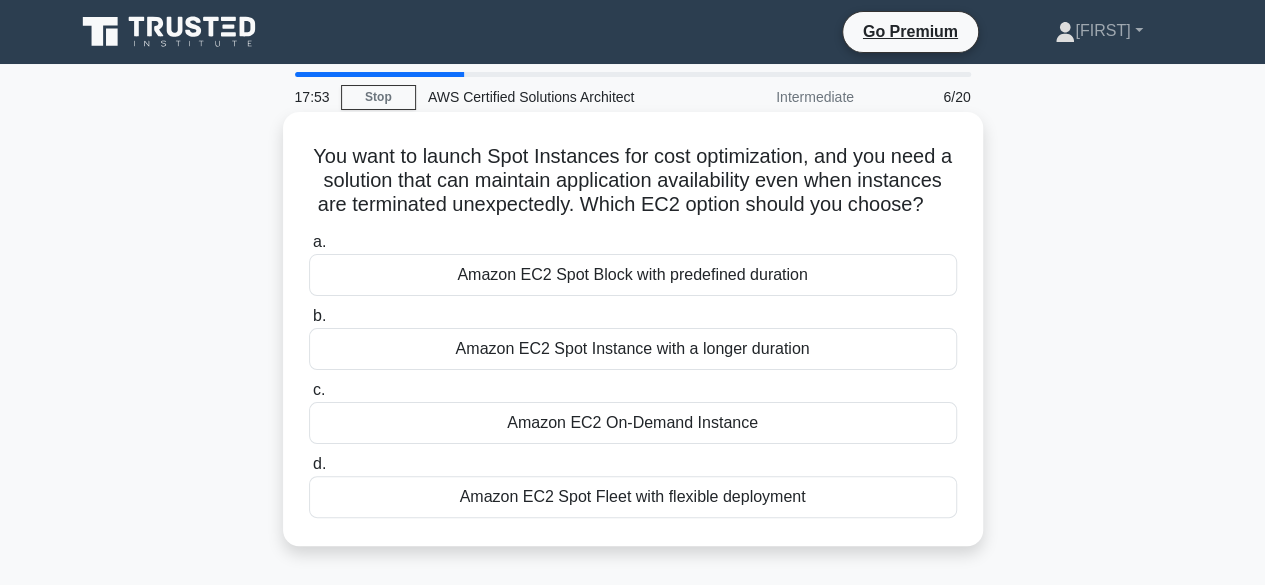 scroll, scrollTop: 47, scrollLeft: 0, axis: vertical 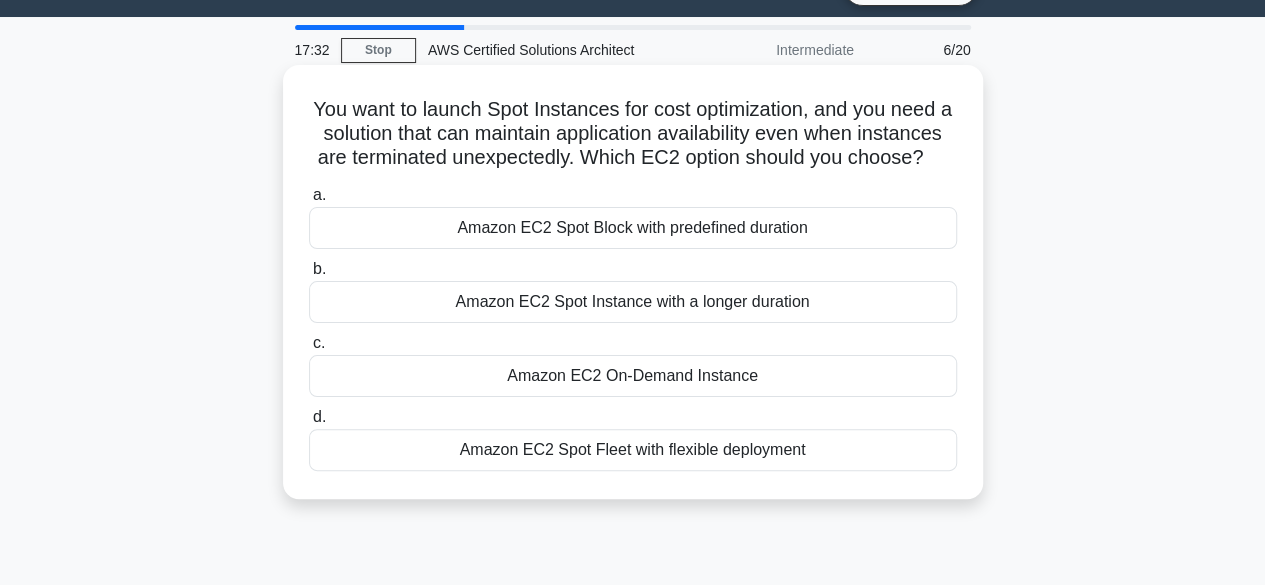 click on "Amazon EC2 Spot Fleet with flexible deployment" at bounding box center [633, 450] 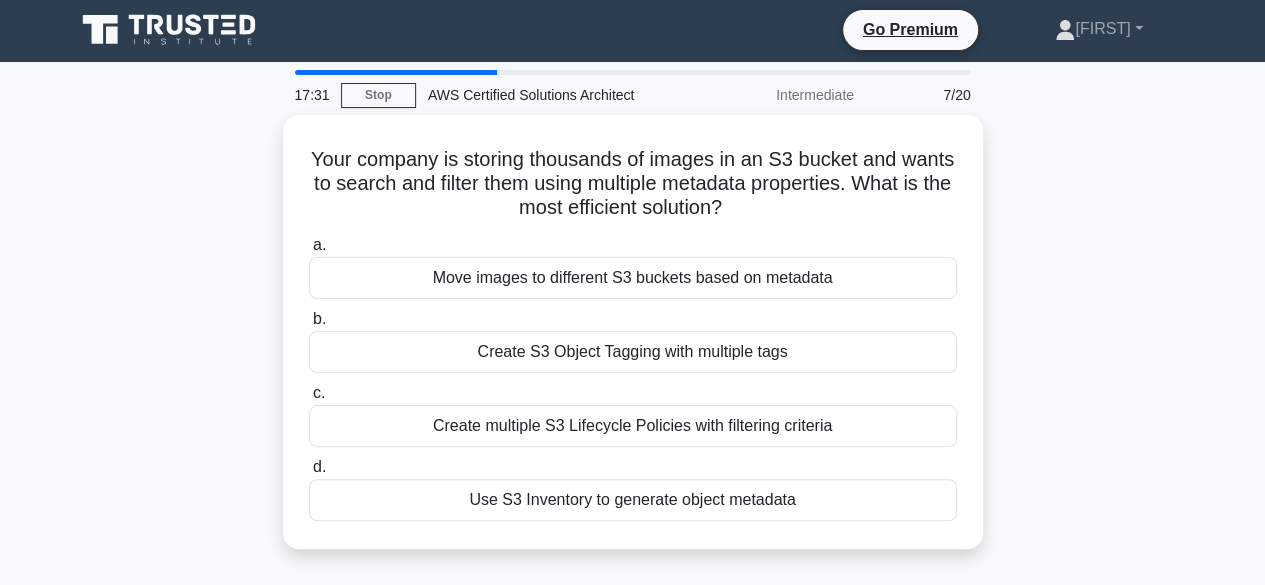 scroll, scrollTop: 0, scrollLeft: 0, axis: both 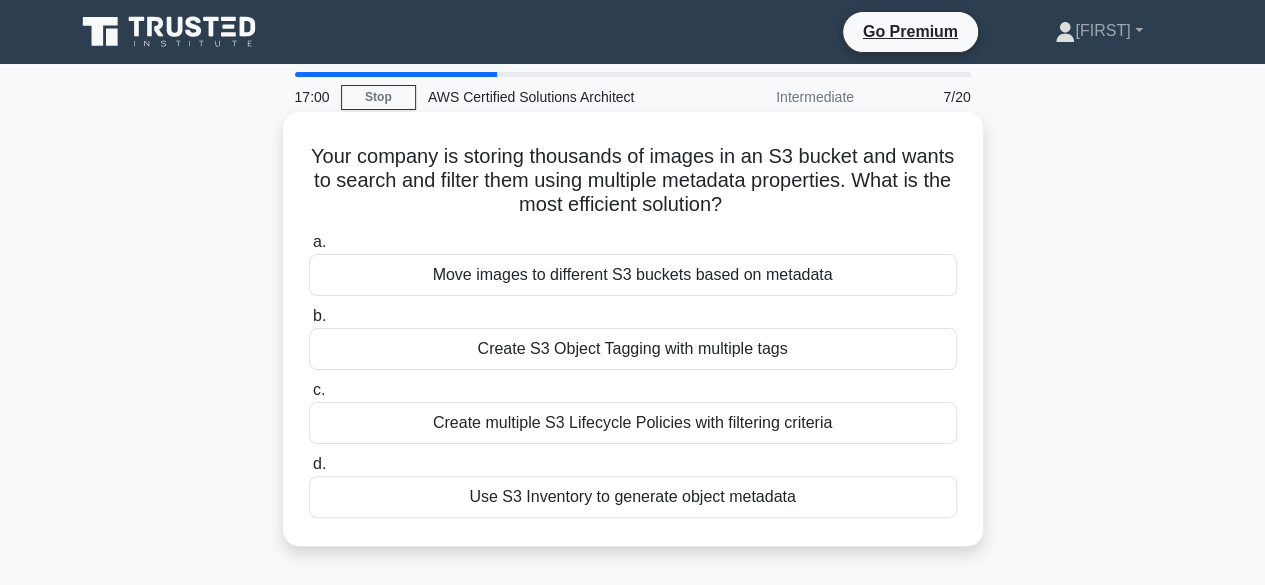 click on "Create S3 Object Tagging with multiple tags" at bounding box center [633, 349] 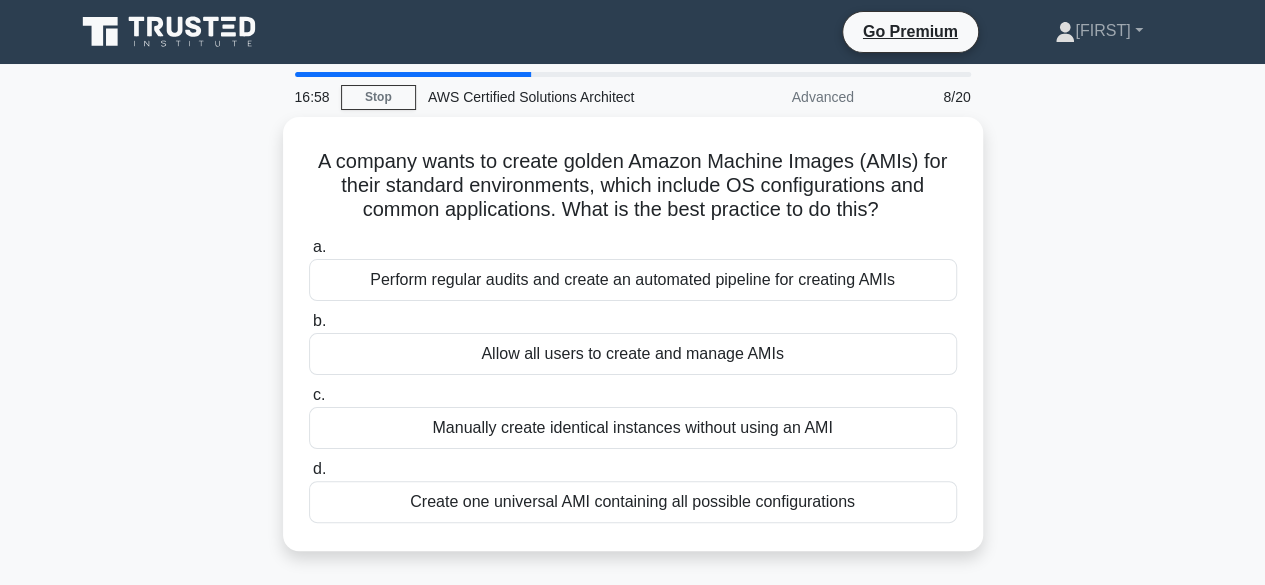 scroll, scrollTop: 4, scrollLeft: 0, axis: vertical 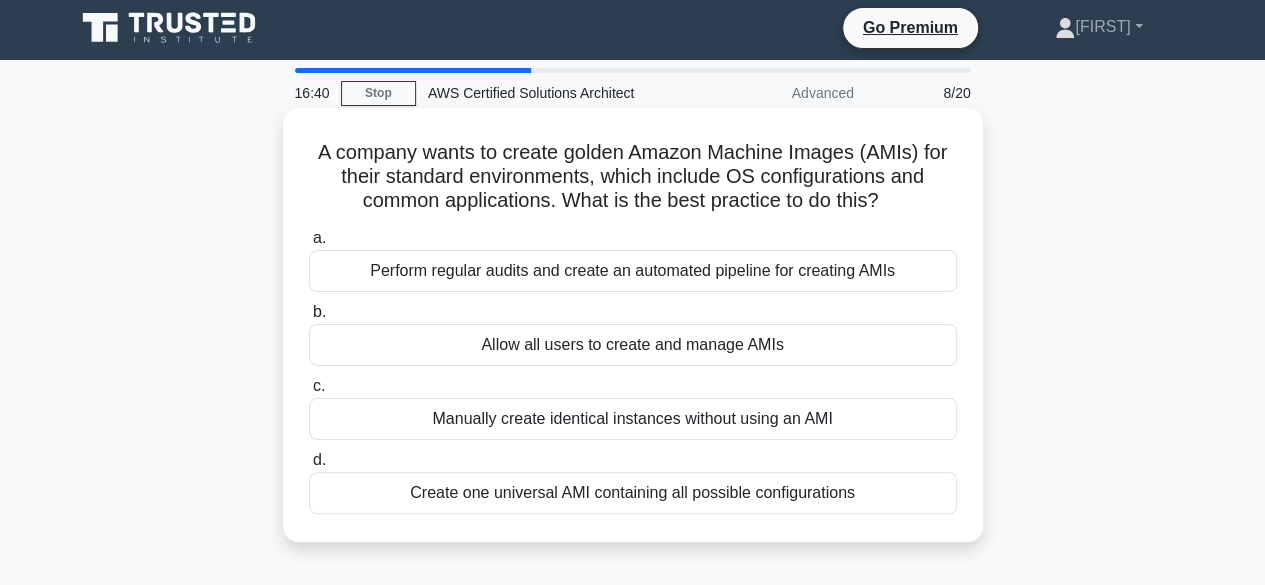 click on "Create one universal AMI containing all possible configurations" at bounding box center [633, 493] 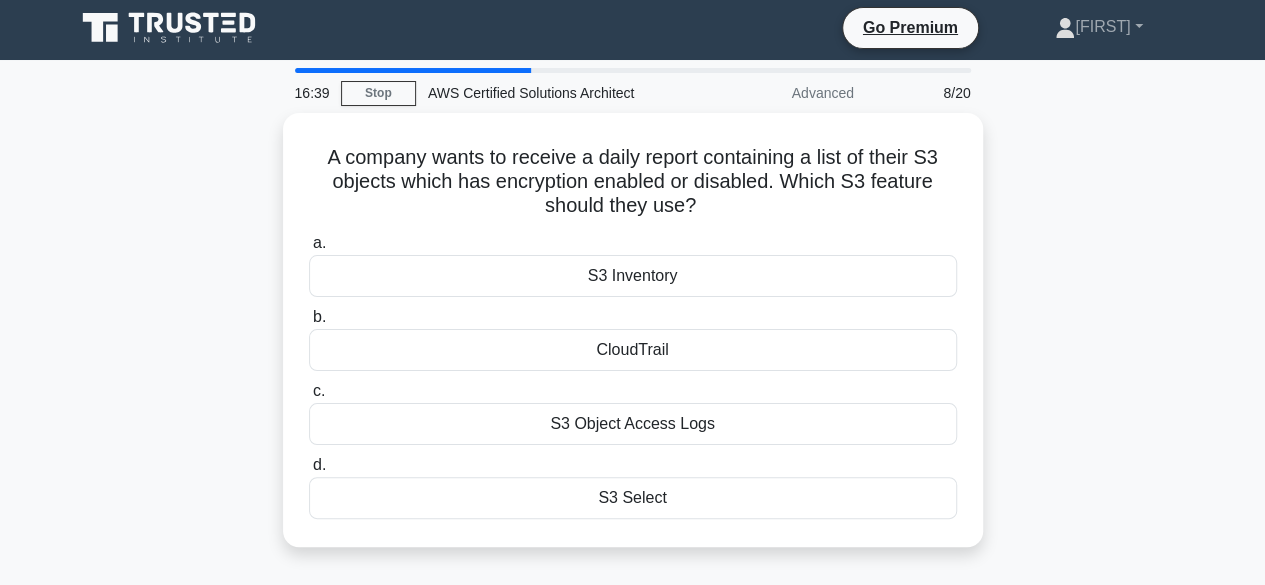 scroll, scrollTop: 0, scrollLeft: 0, axis: both 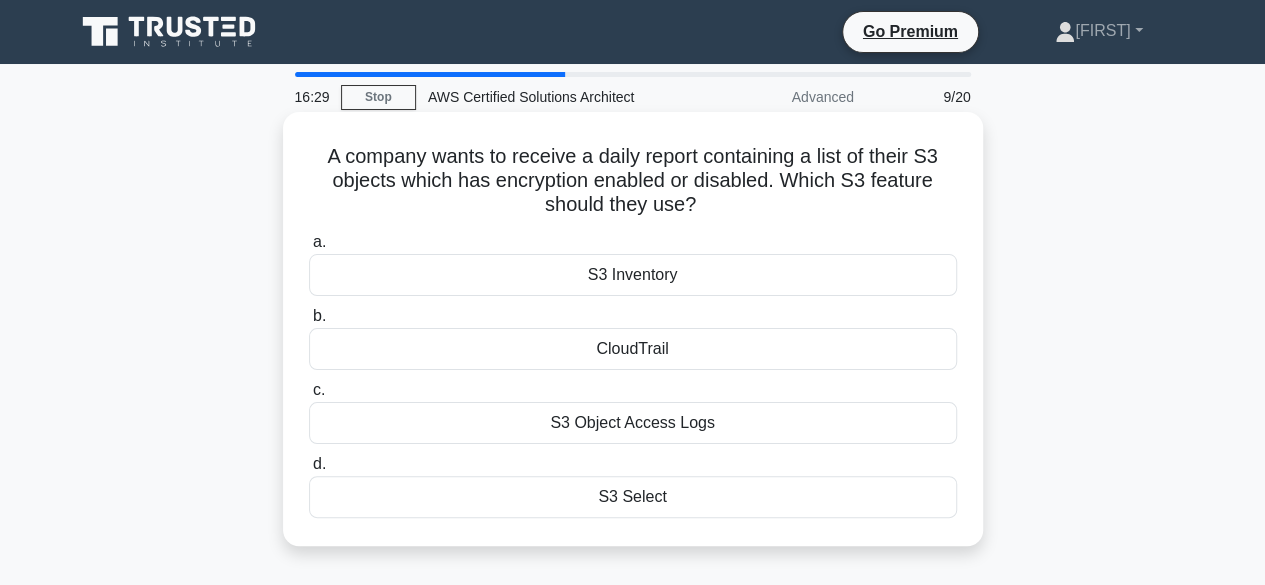 click on "S3 Object Access Logs" at bounding box center [633, 423] 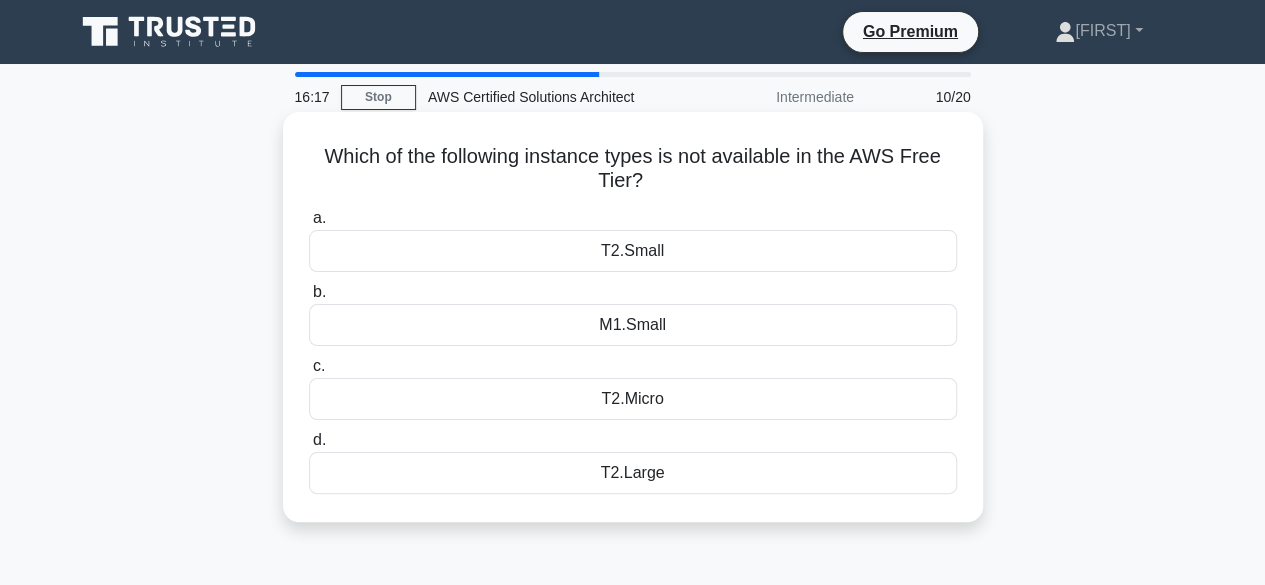 click on "M1.Small" at bounding box center (633, 325) 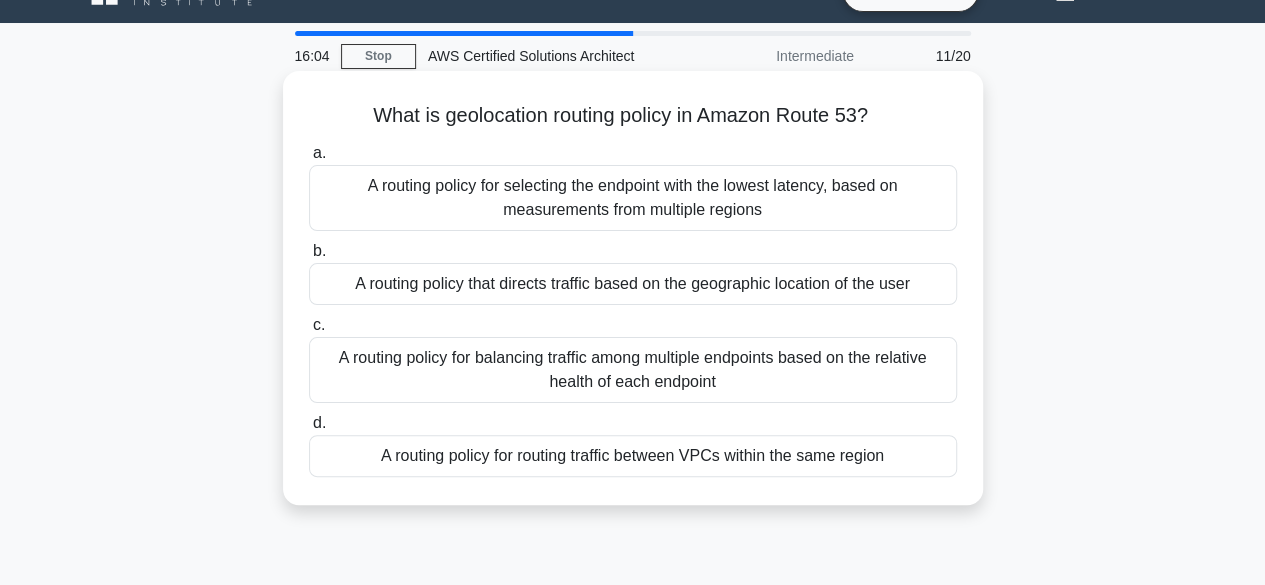 scroll, scrollTop: 55, scrollLeft: 0, axis: vertical 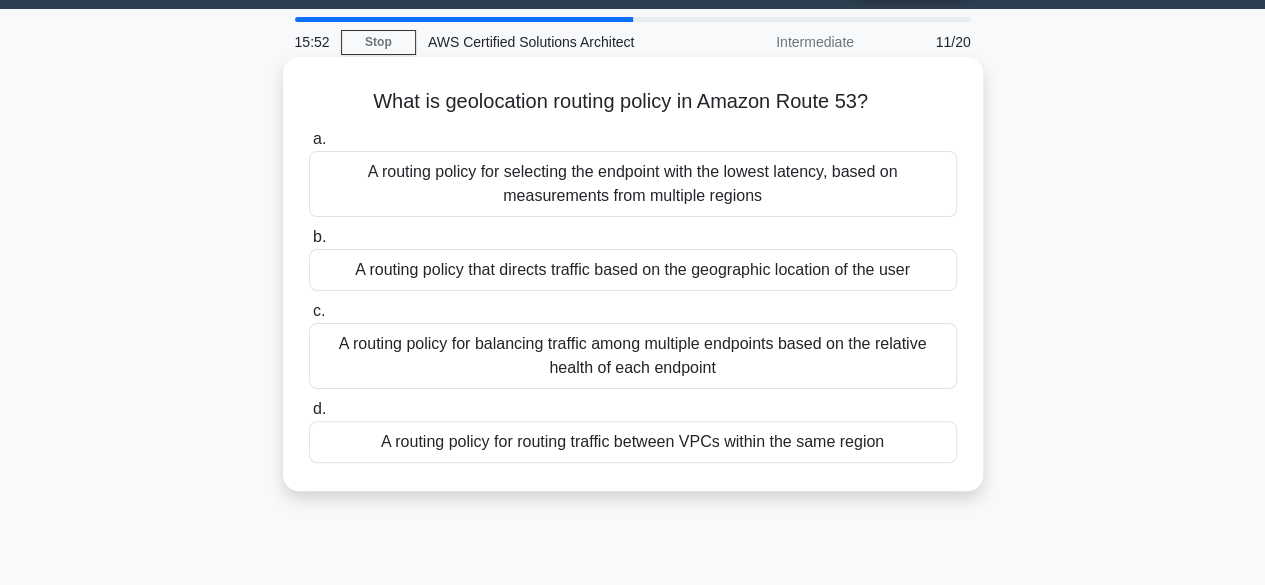 click on "A routing policy for selecting the endpoint with the lowest latency, based on measurements from multiple regions" at bounding box center [633, 184] 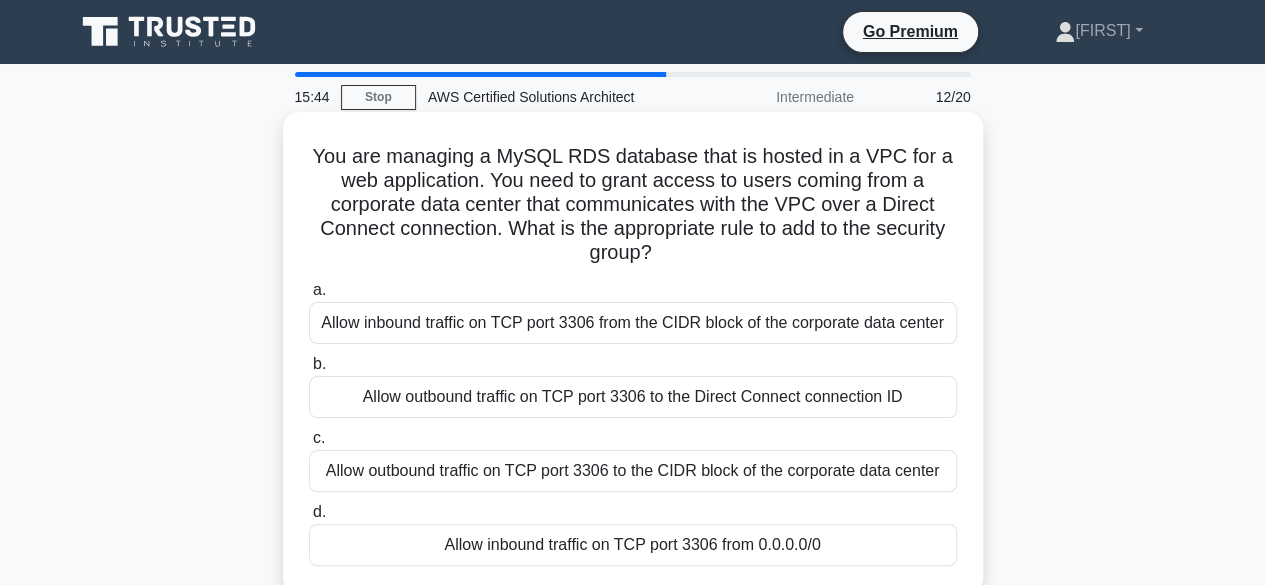 scroll, scrollTop: 42, scrollLeft: 0, axis: vertical 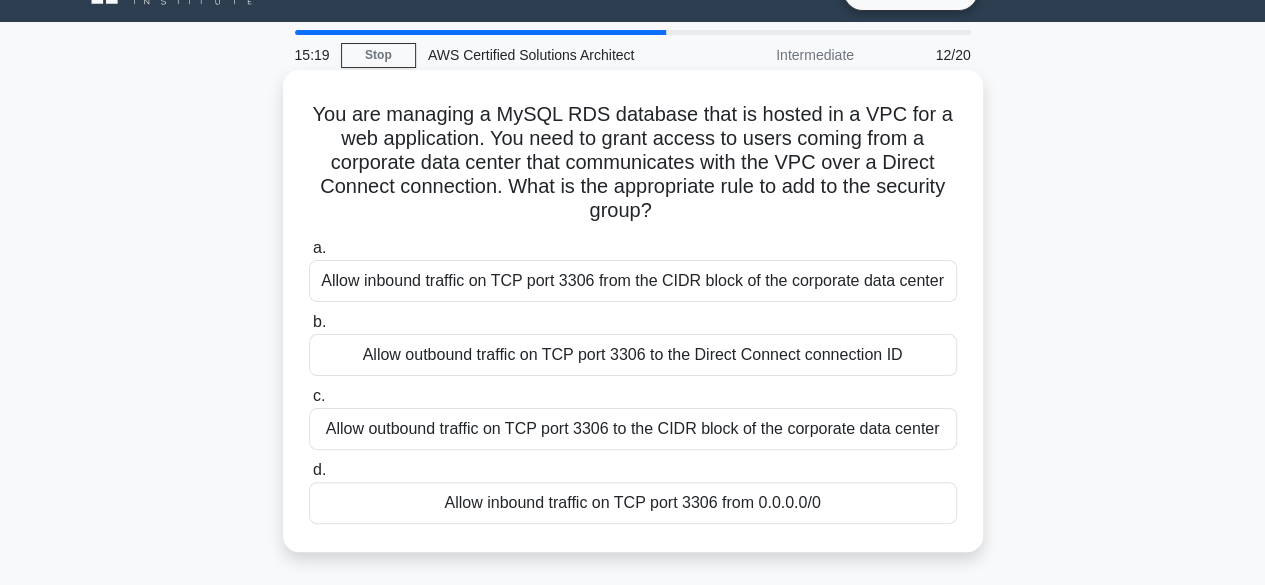 click on "Allow outbound traffic on TCP port 3306 to the Direct Connect connection ID" at bounding box center (633, 355) 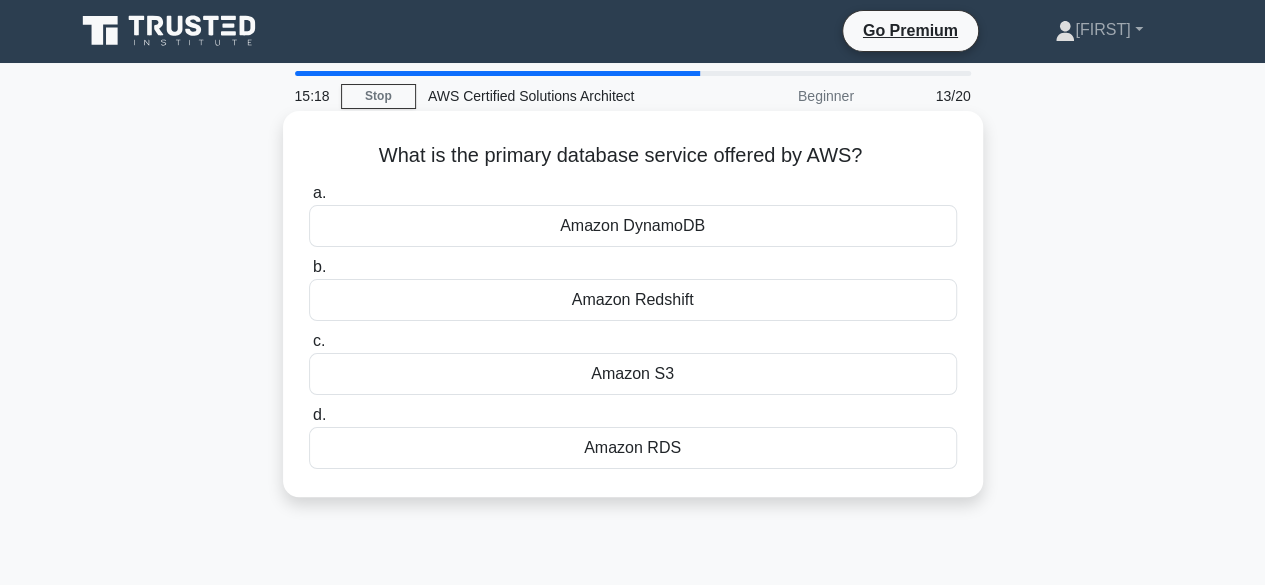 scroll, scrollTop: 0, scrollLeft: 0, axis: both 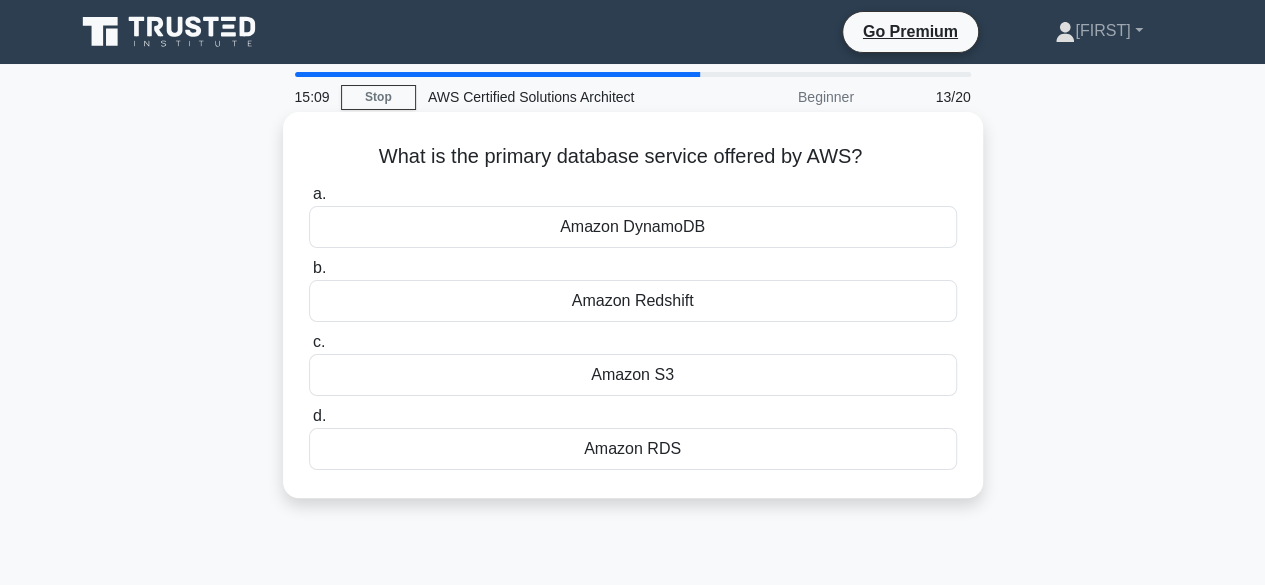 click on "Amazon RDS" at bounding box center (633, 449) 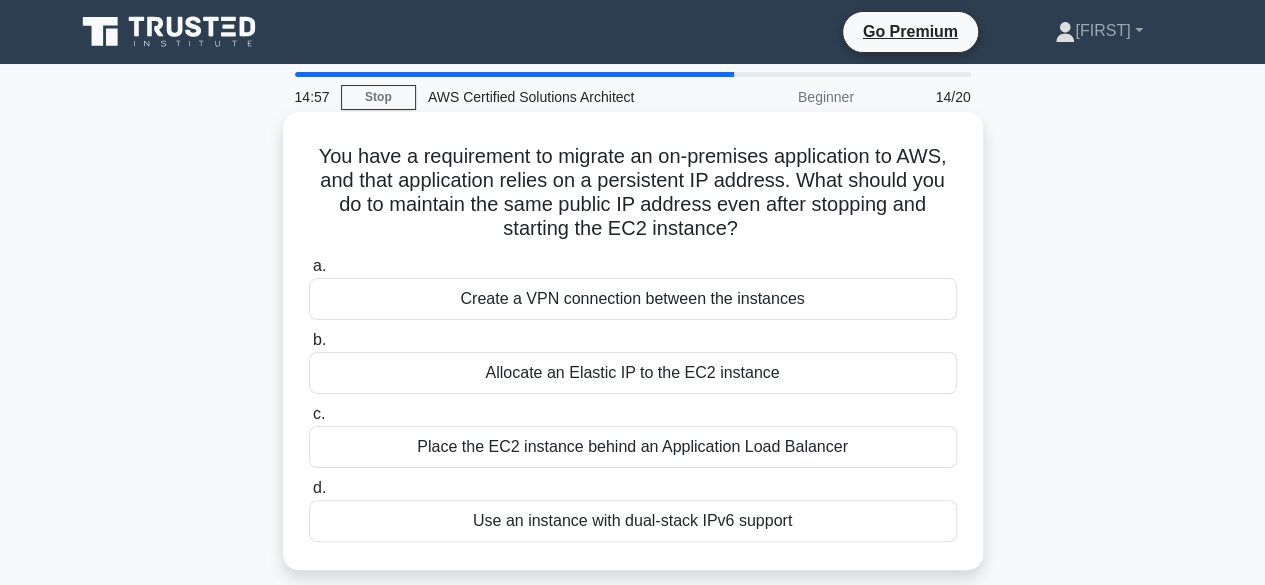 scroll, scrollTop: 55, scrollLeft: 0, axis: vertical 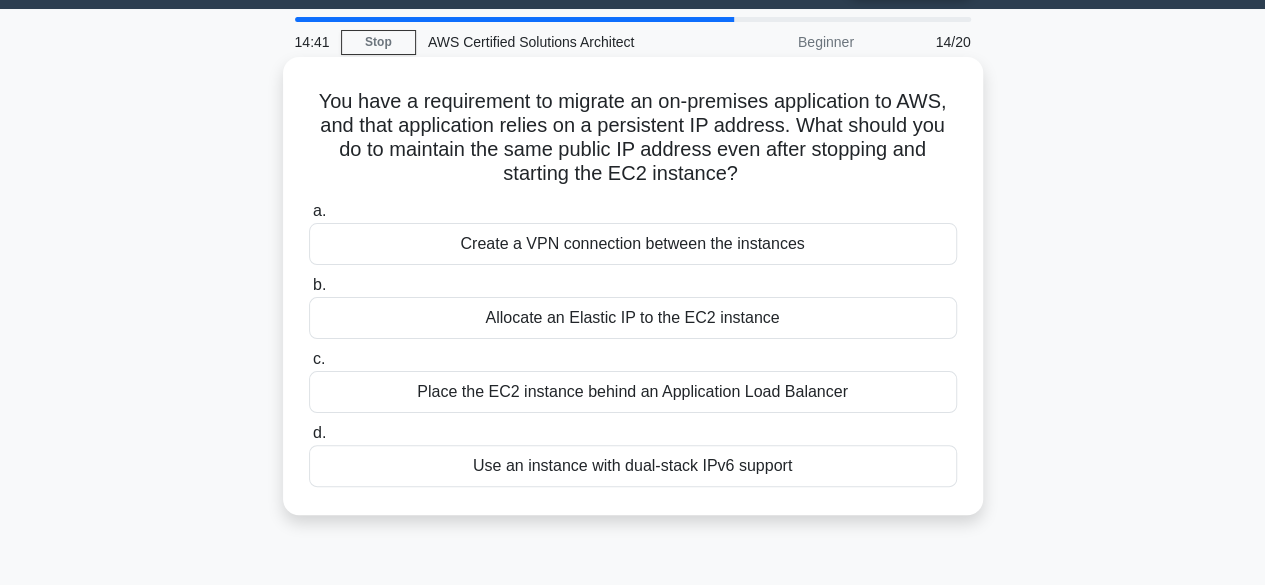 click on "Create a VPN connection between the instances" at bounding box center (633, 244) 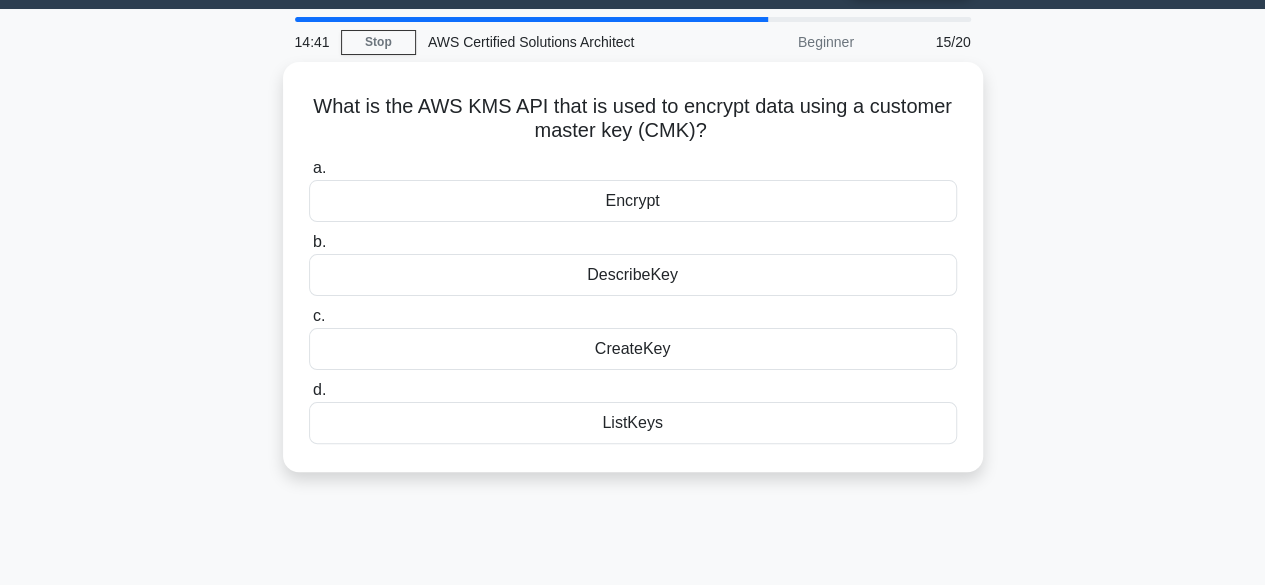 scroll, scrollTop: 0, scrollLeft: 0, axis: both 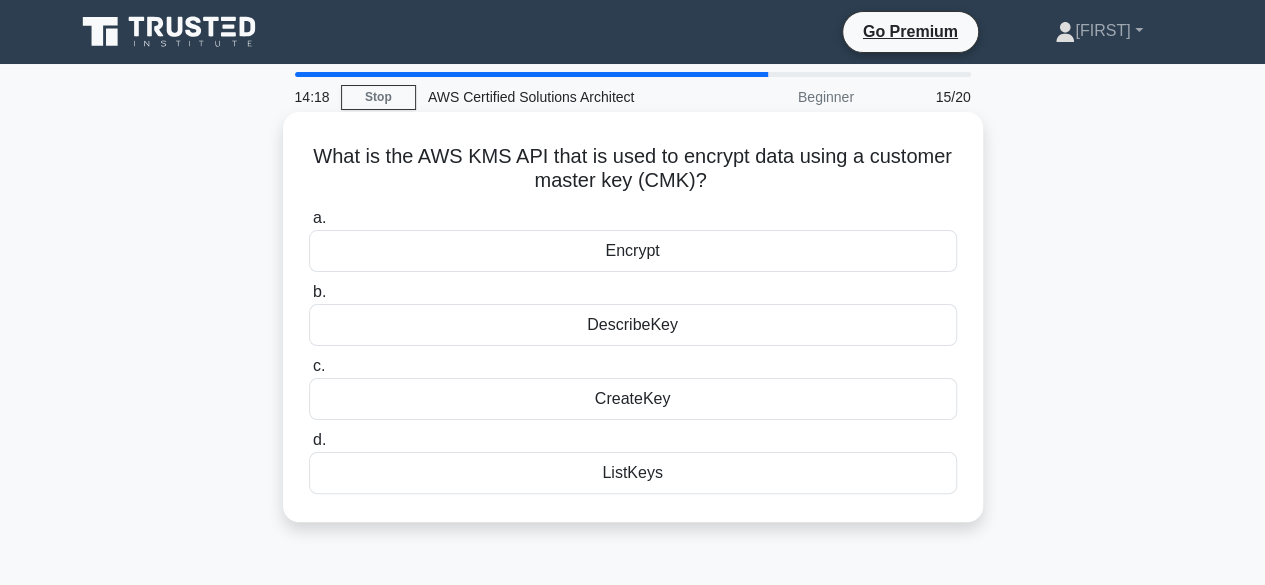 click on "Encrypt" at bounding box center [633, 251] 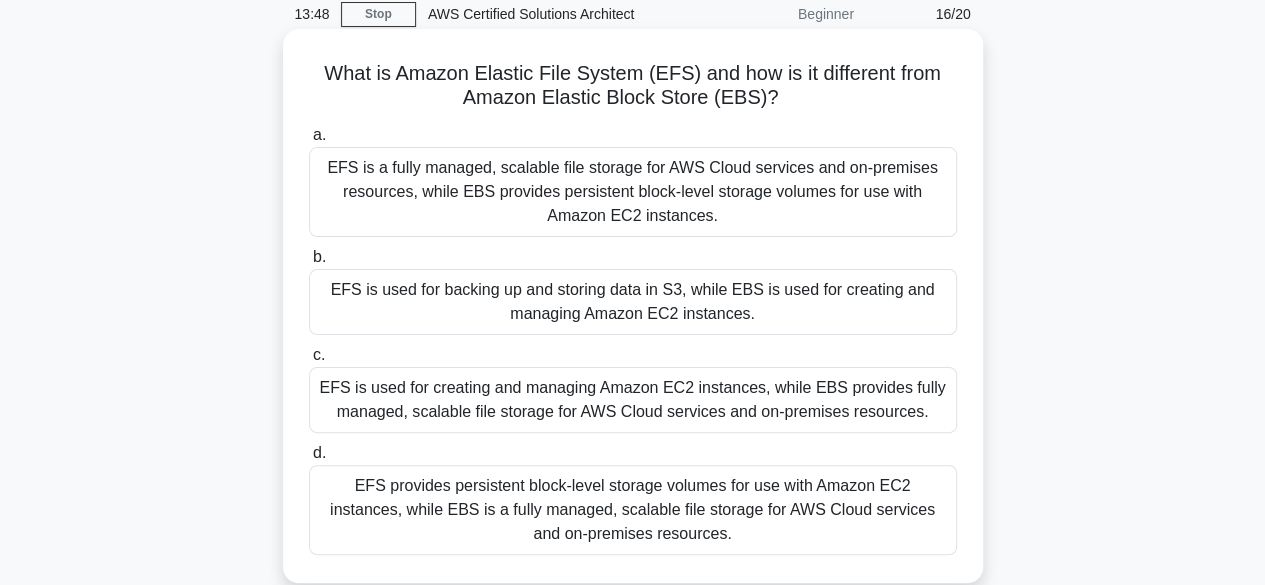 scroll, scrollTop: 0, scrollLeft: 0, axis: both 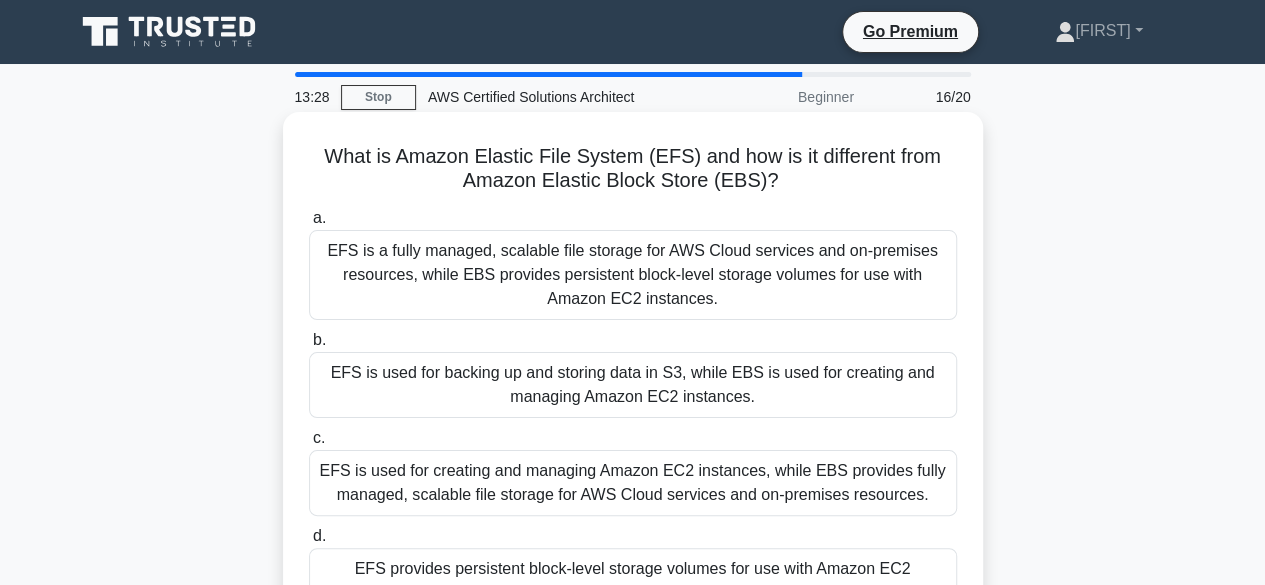 click on "EFS is a fully managed, scalable file storage for AWS Cloud services and on-premises resources, while EBS provides persistent block-level storage volumes for use with Amazon EC2 instances." at bounding box center [633, 275] 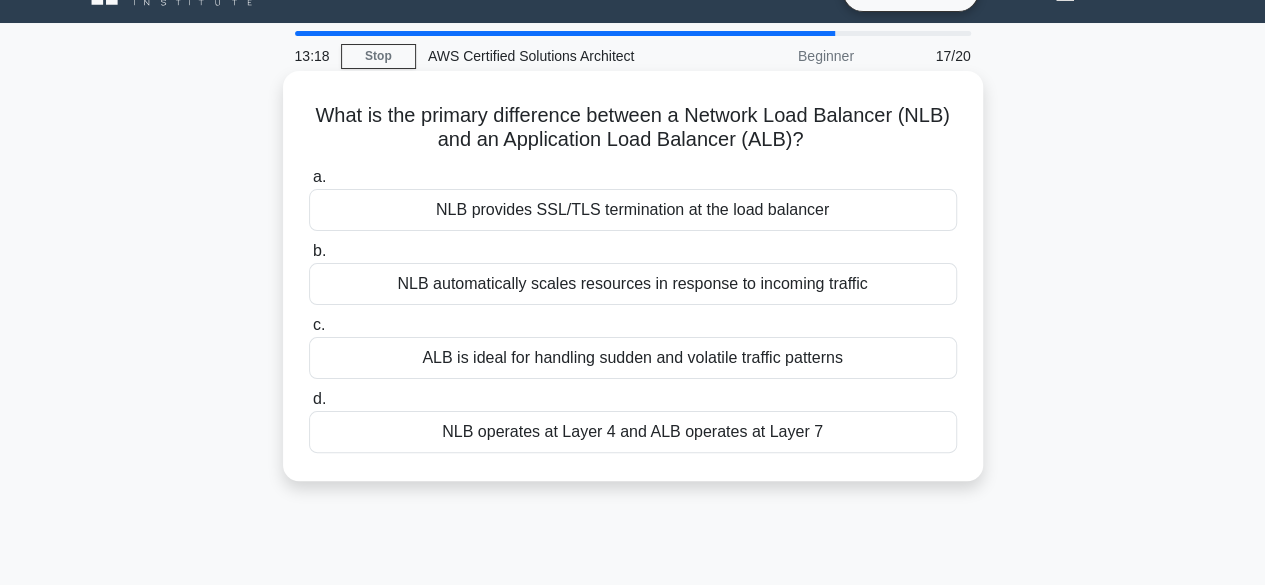 scroll, scrollTop: 43, scrollLeft: 0, axis: vertical 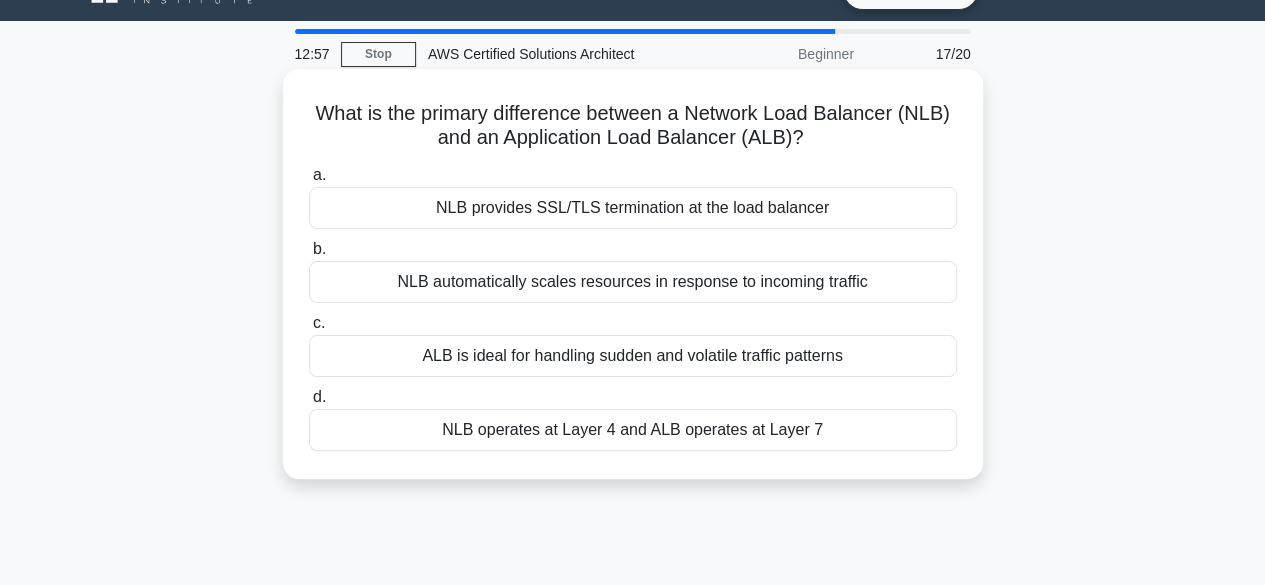click on "ALB is ideal for handling sudden and volatile traffic patterns" at bounding box center [633, 356] 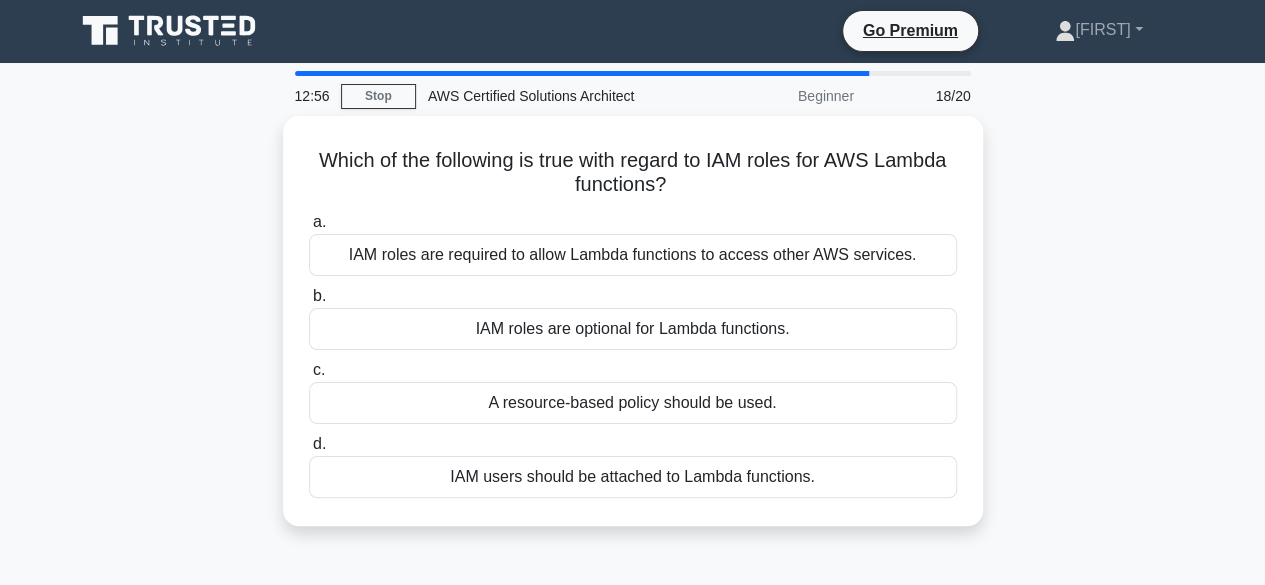 scroll, scrollTop: 0, scrollLeft: 0, axis: both 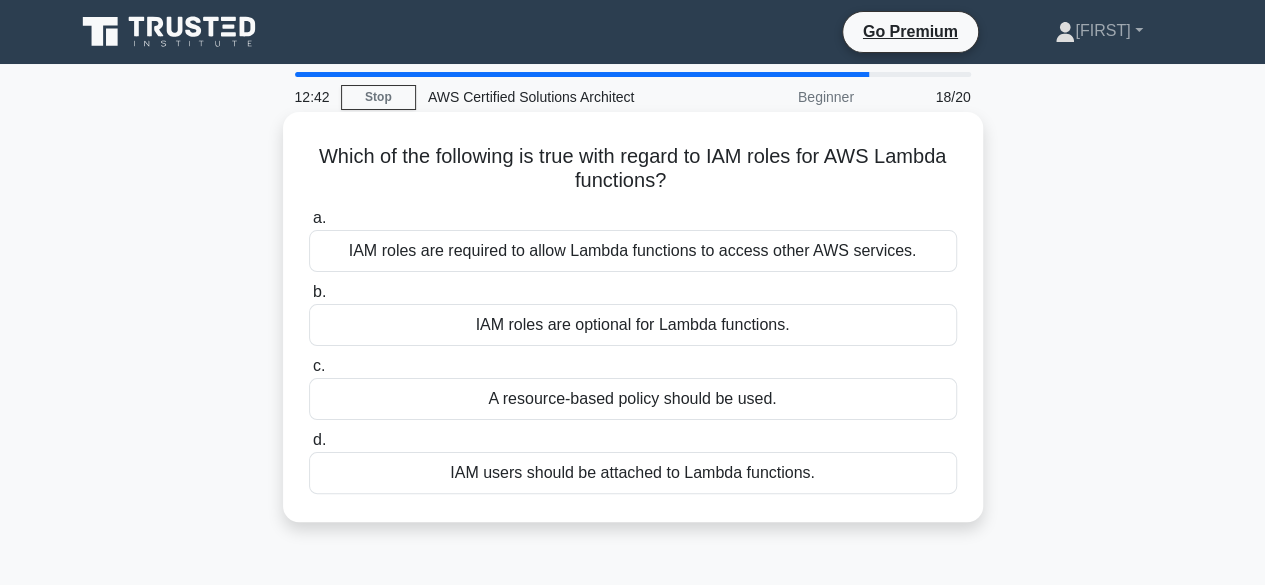 click on "IAM users should be attached to Lambda functions." at bounding box center (633, 473) 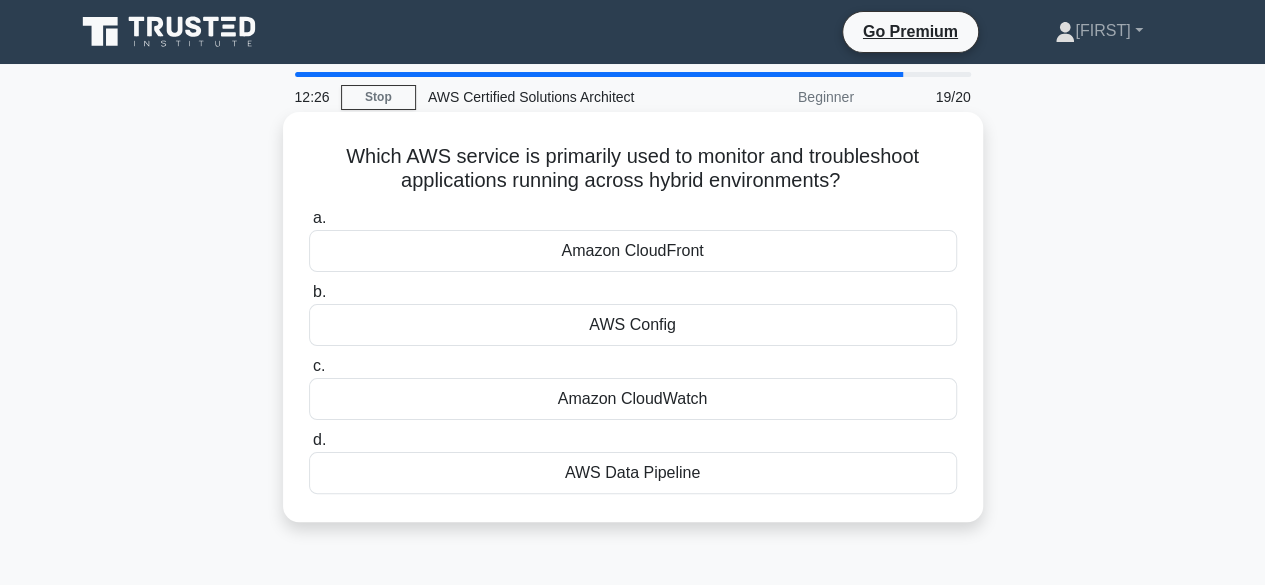 click on "Amazon CloudWatch" at bounding box center (633, 399) 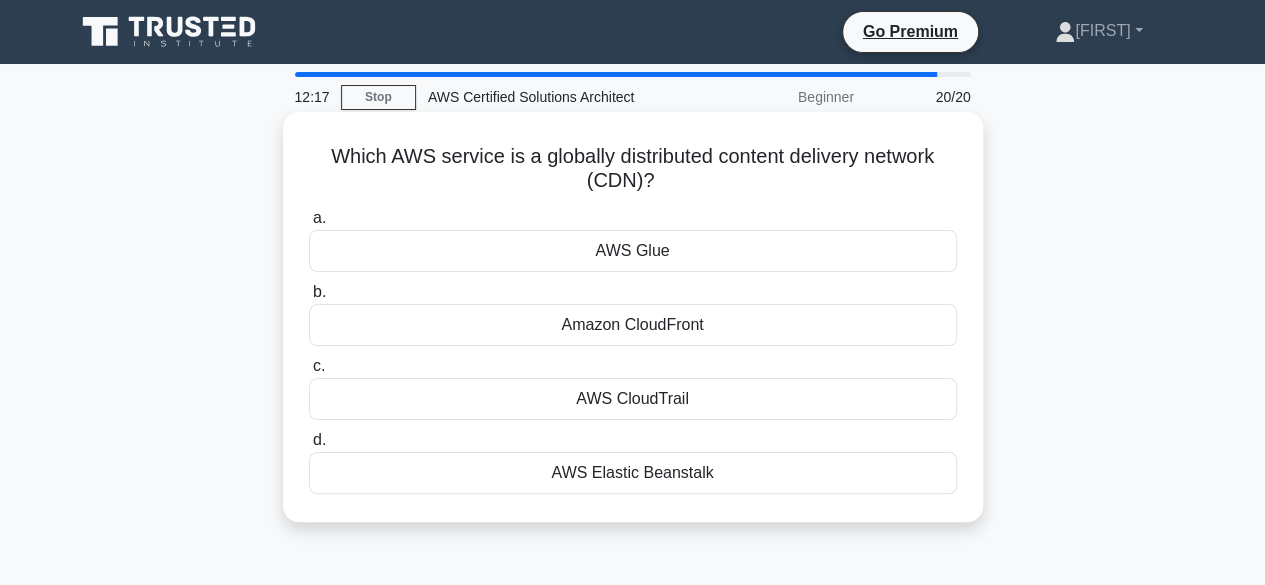 click on "AWS Elastic Beanstalk" at bounding box center [633, 473] 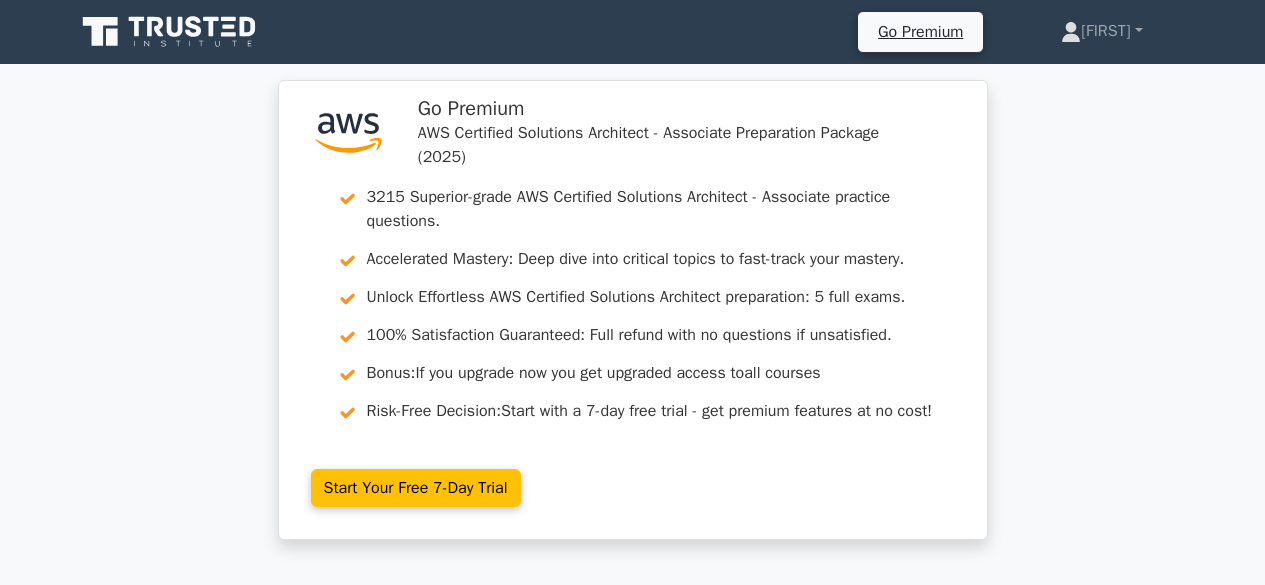 scroll, scrollTop: 0, scrollLeft: 0, axis: both 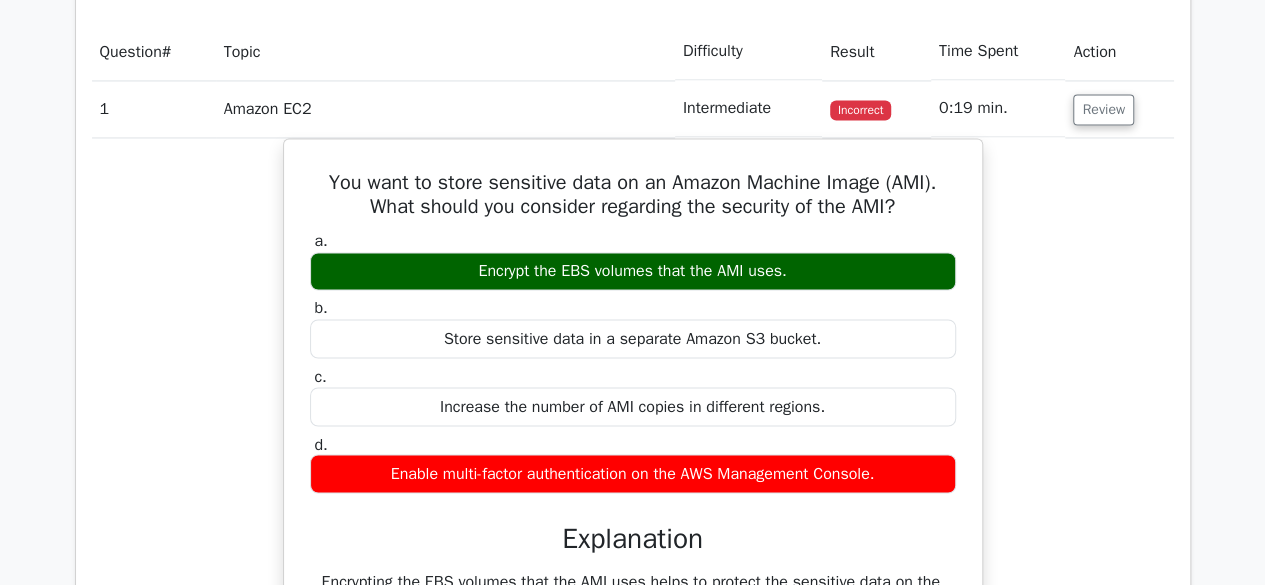 click on "You want to store sensitive data on an Amazon Machine Image (AMI). What should you consider regarding the security of the AMI?
a.
Encrypt the EBS volumes that the AMI uses.
b.
c." at bounding box center (633, 439) 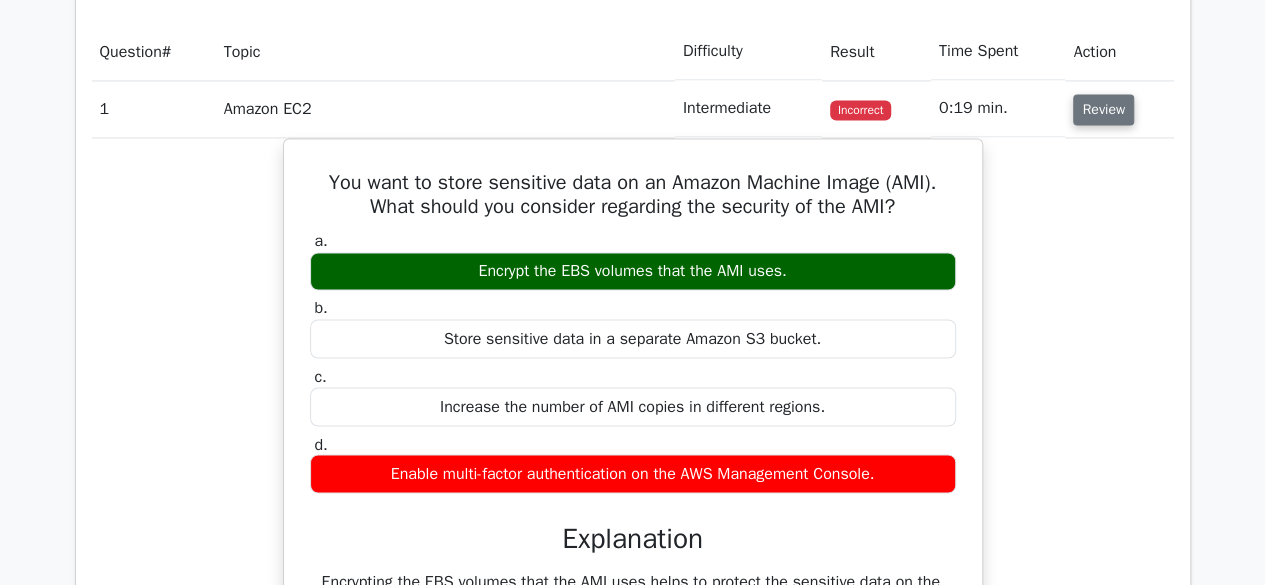 click on "Review" at bounding box center (1103, 109) 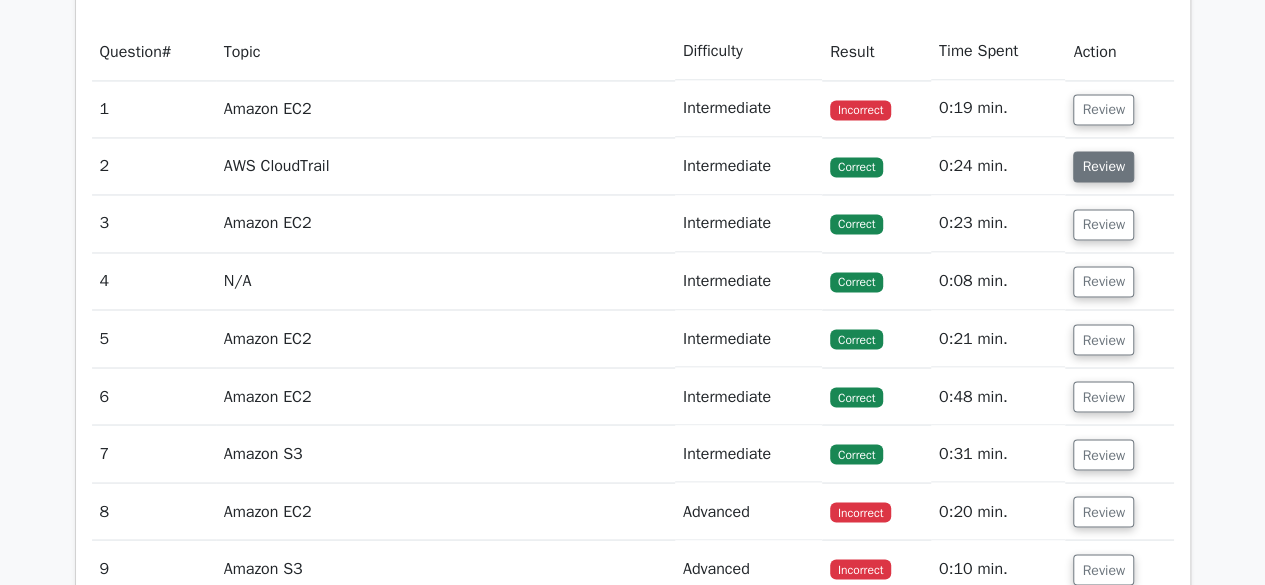 click on "Review" at bounding box center [1103, 166] 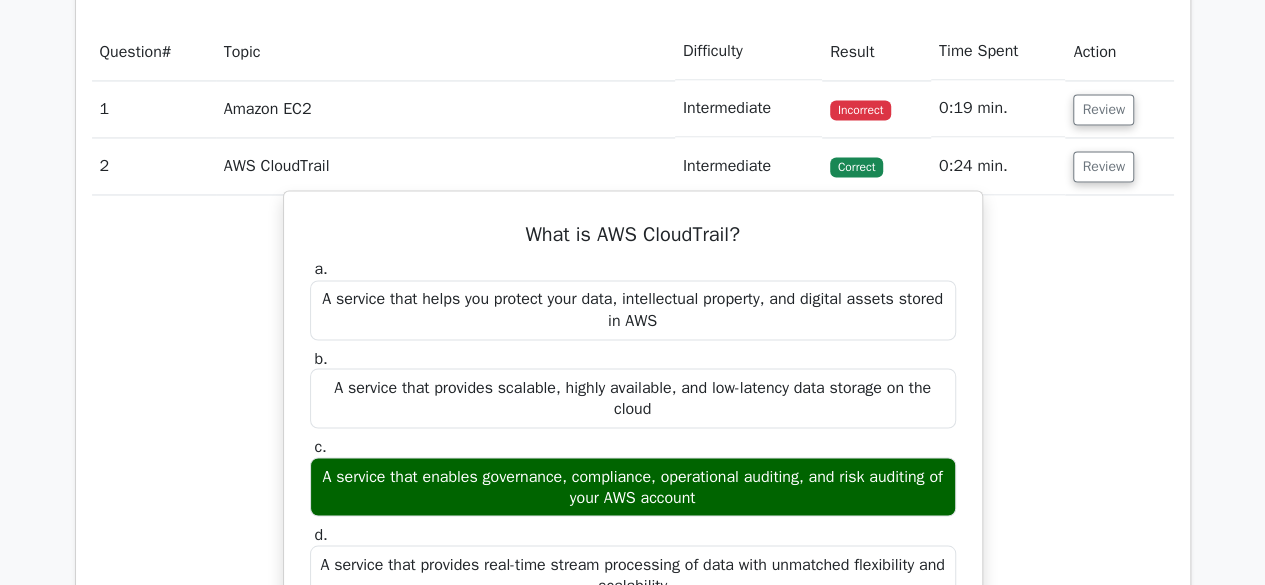 scroll, scrollTop: 1647, scrollLeft: 0, axis: vertical 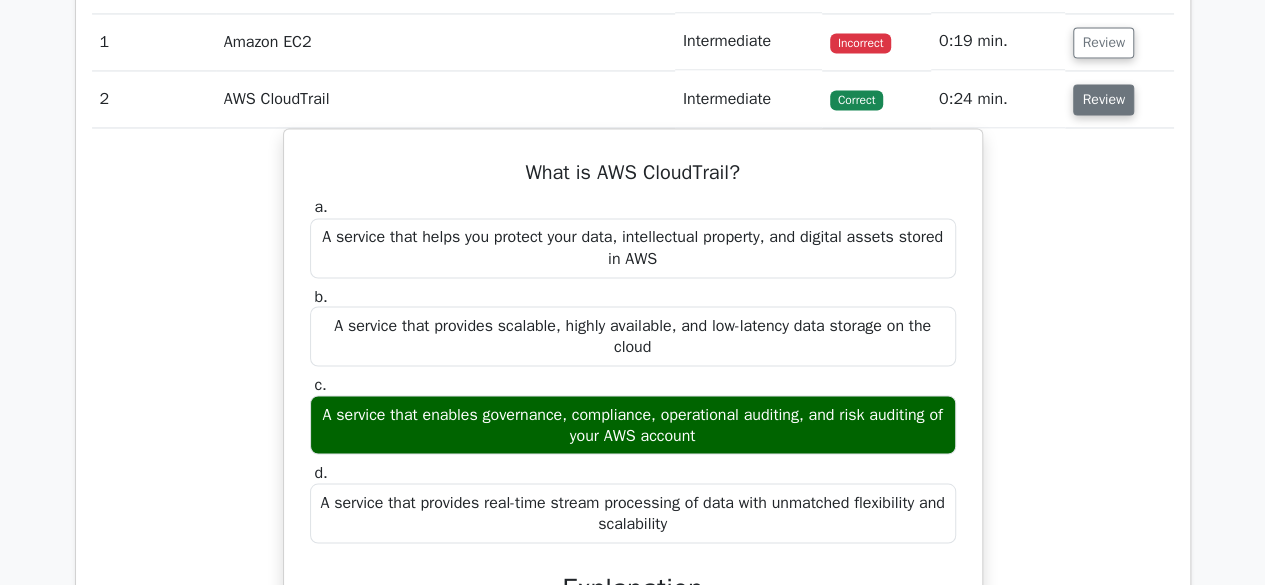 click on "Review" at bounding box center (1103, 99) 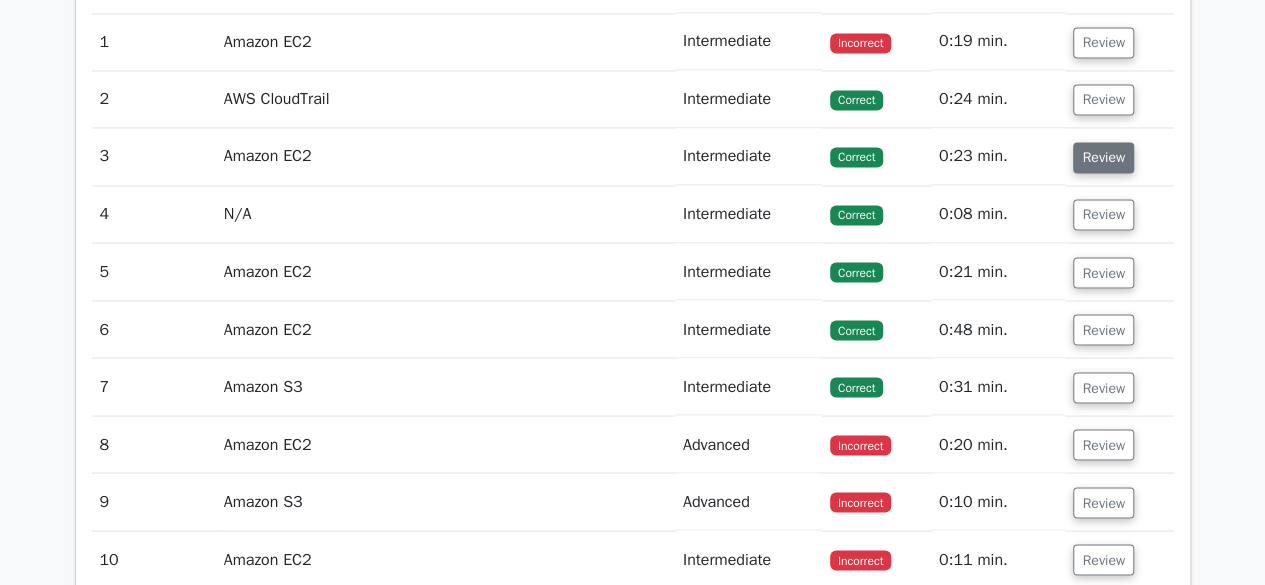 click on "Review" at bounding box center (1103, 157) 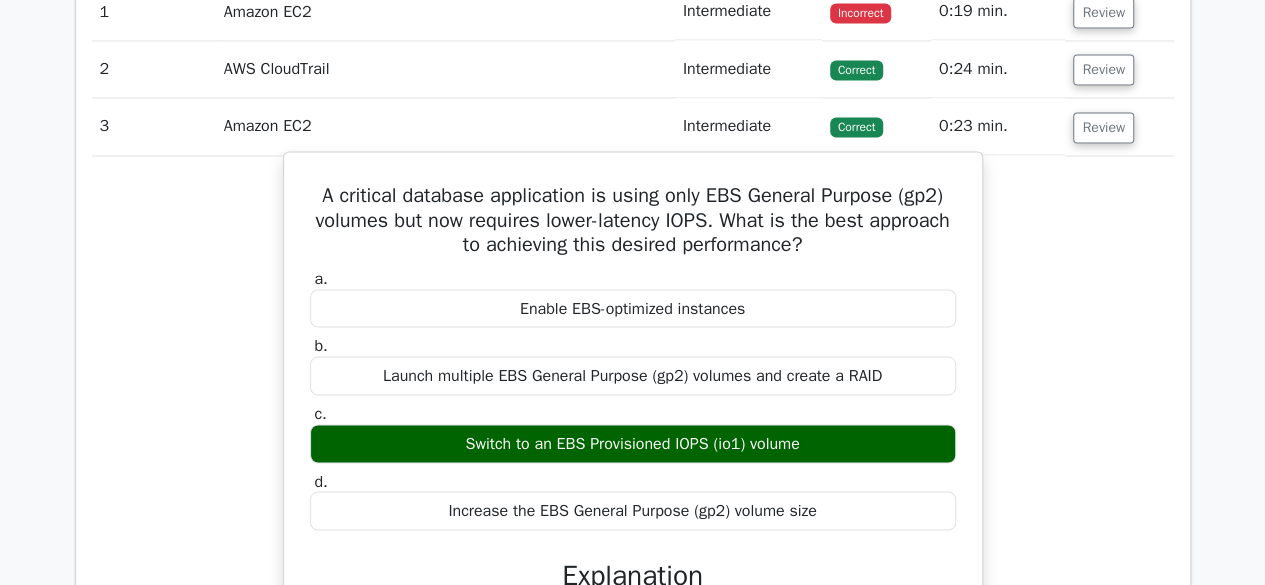 scroll, scrollTop: 1679, scrollLeft: 0, axis: vertical 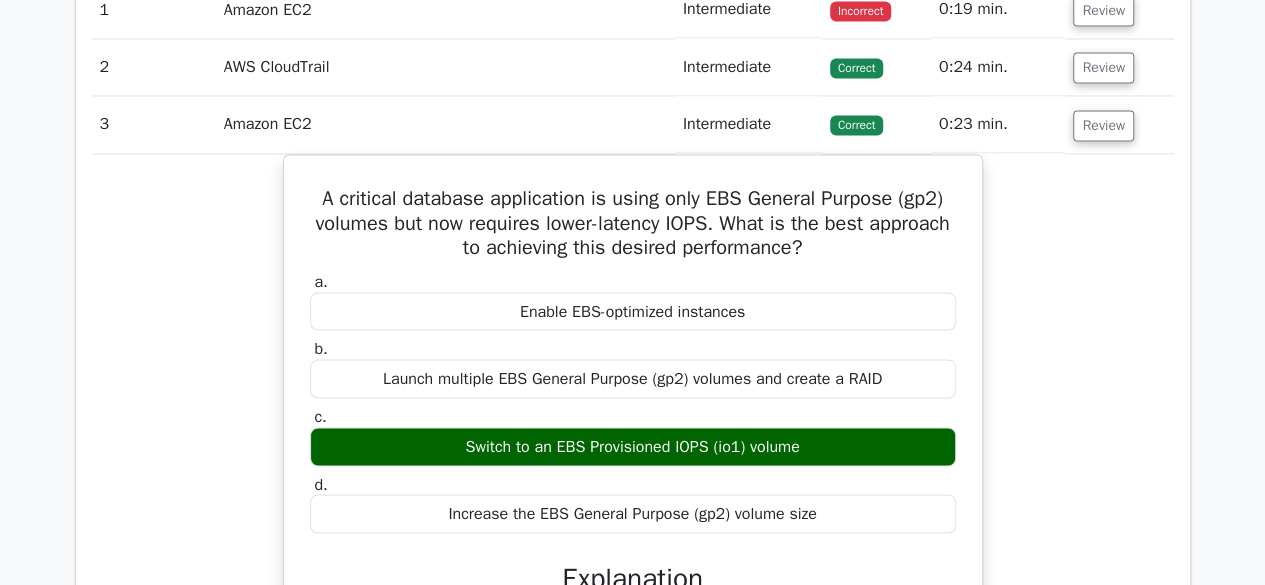 click on "Question Analysis
Question  #
Topic
Difficulty
Result
Time Spent
Action
1
Amazon EC2
Intermediate
Incorrect" at bounding box center [633, 922] 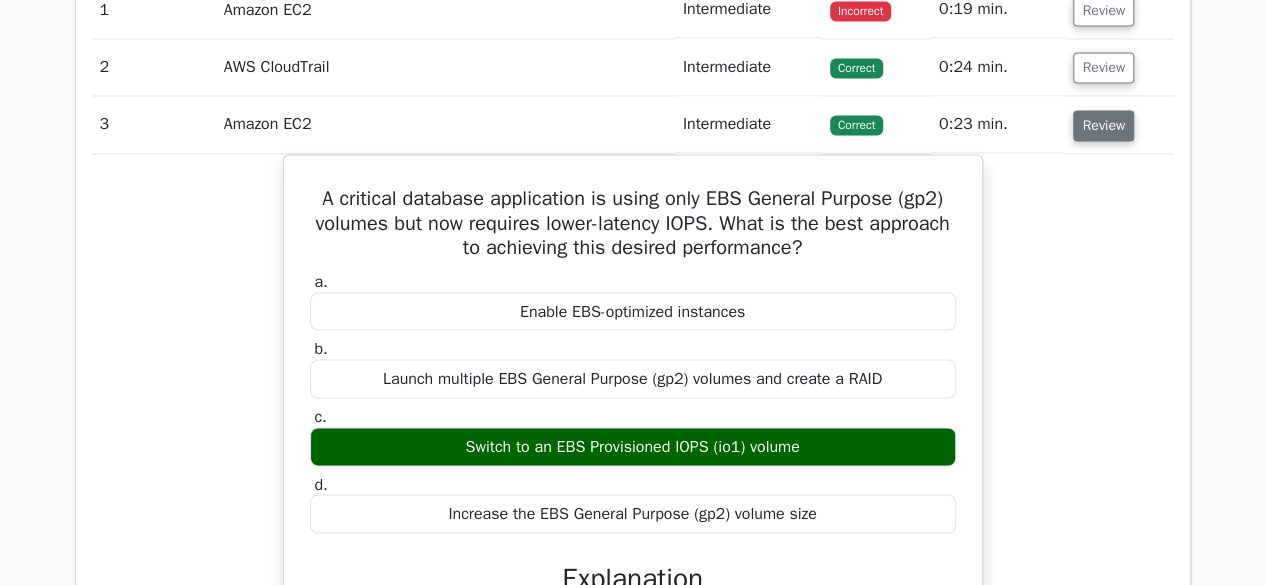click on "Review" at bounding box center (1103, 125) 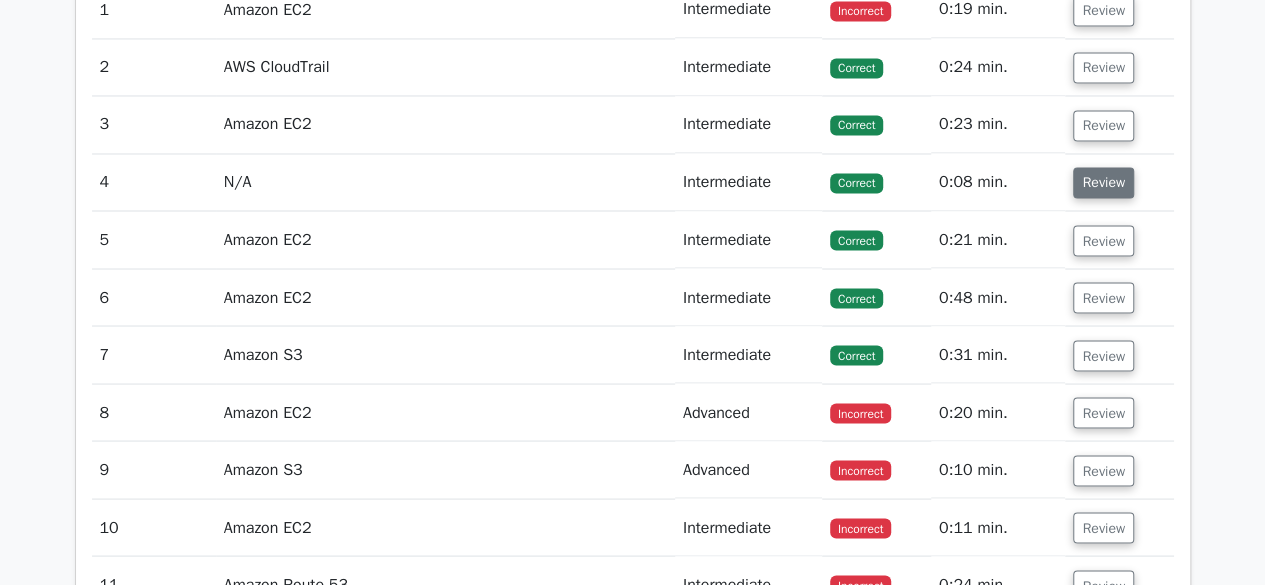 click on "Review" at bounding box center (1103, 182) 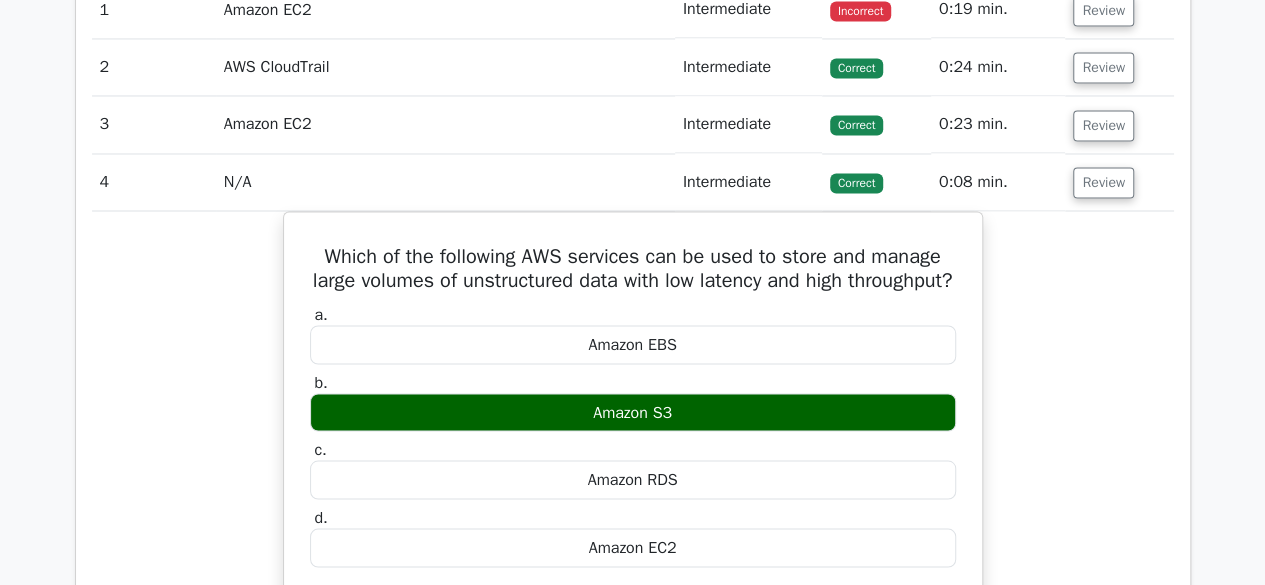 click on "Which of the following AWS services can be used to store and manage large volumes of unstructured data with low latency and high throughput?
a.
Amazon EBS
b.
c. d." at bounding box center (633, 592) 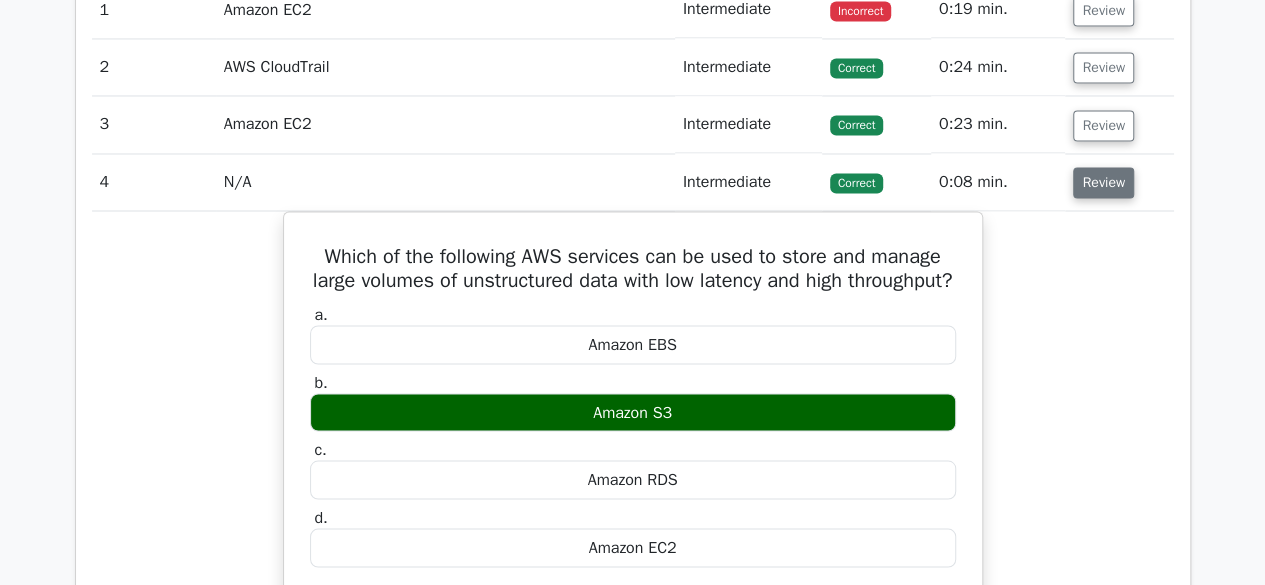 click on "Review" at bounding box center [1103, 182] 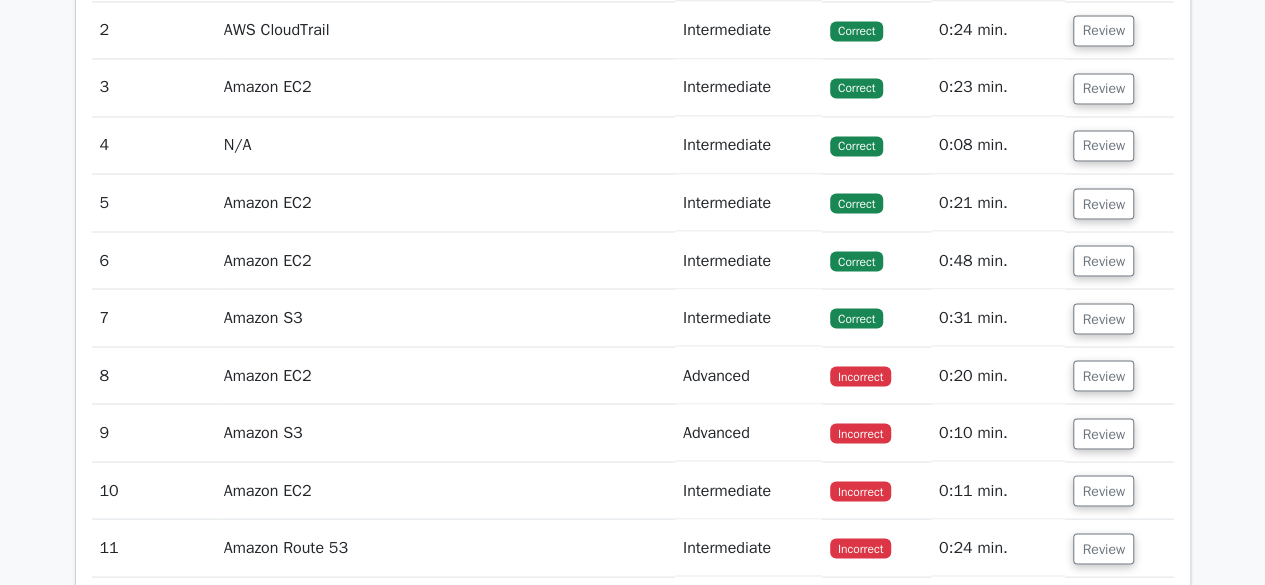 scroll, scrollTop: 1715, scrollLeft: 0, axis: vertical 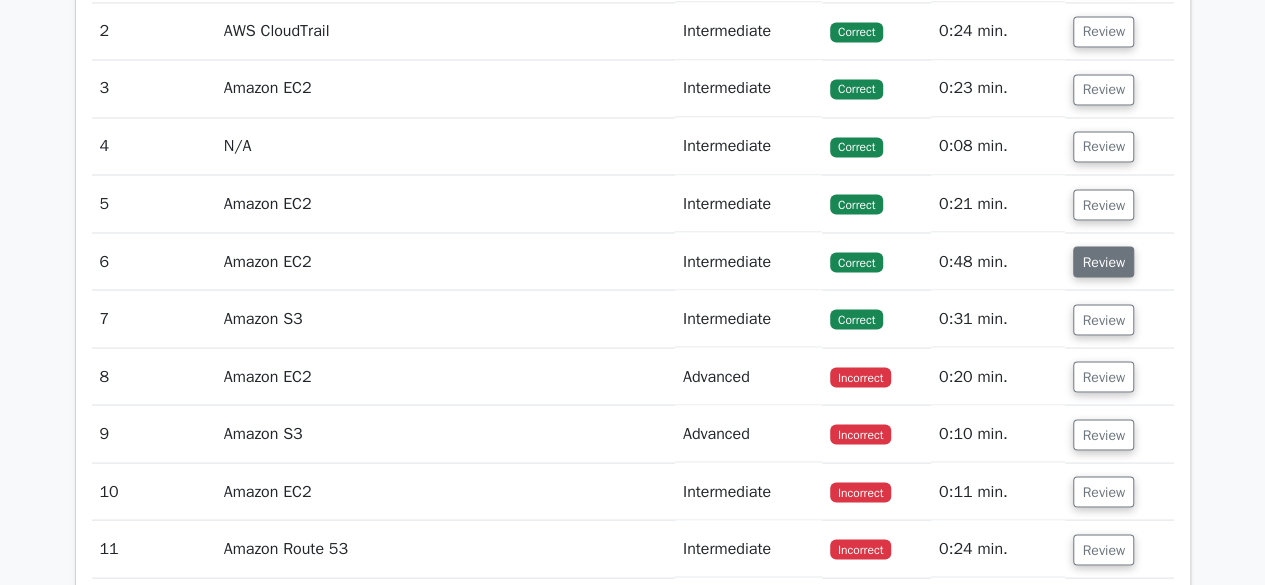click on "Review" at bounding box center [1103, 261] 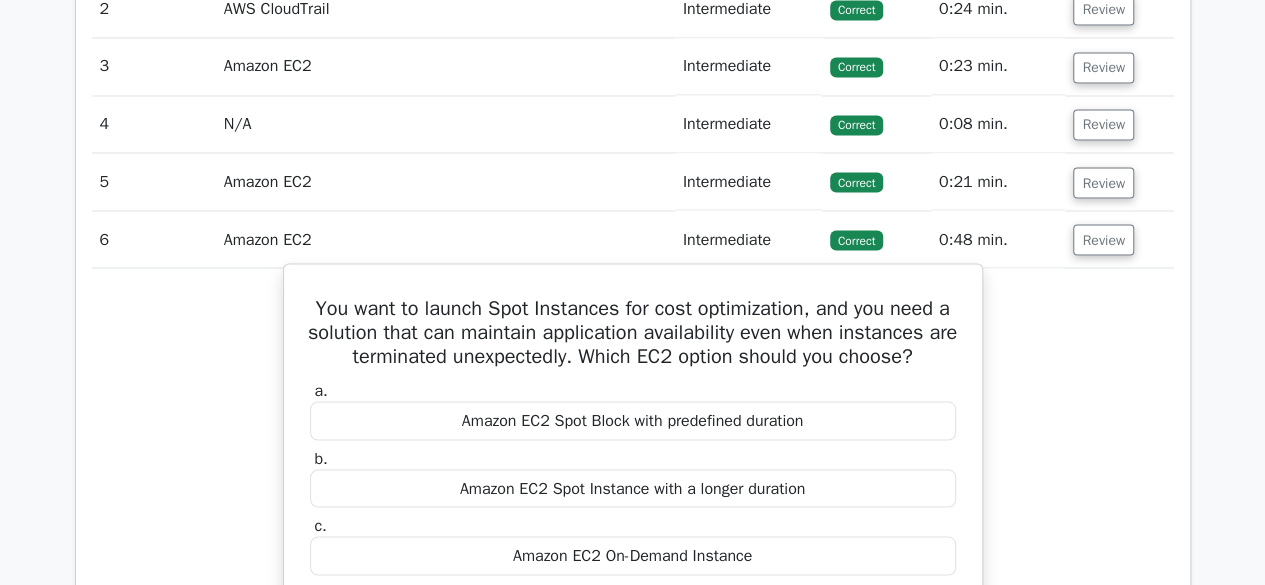 scroll, scrollTop: 1723, scrollLeft: 0, axis: vertical 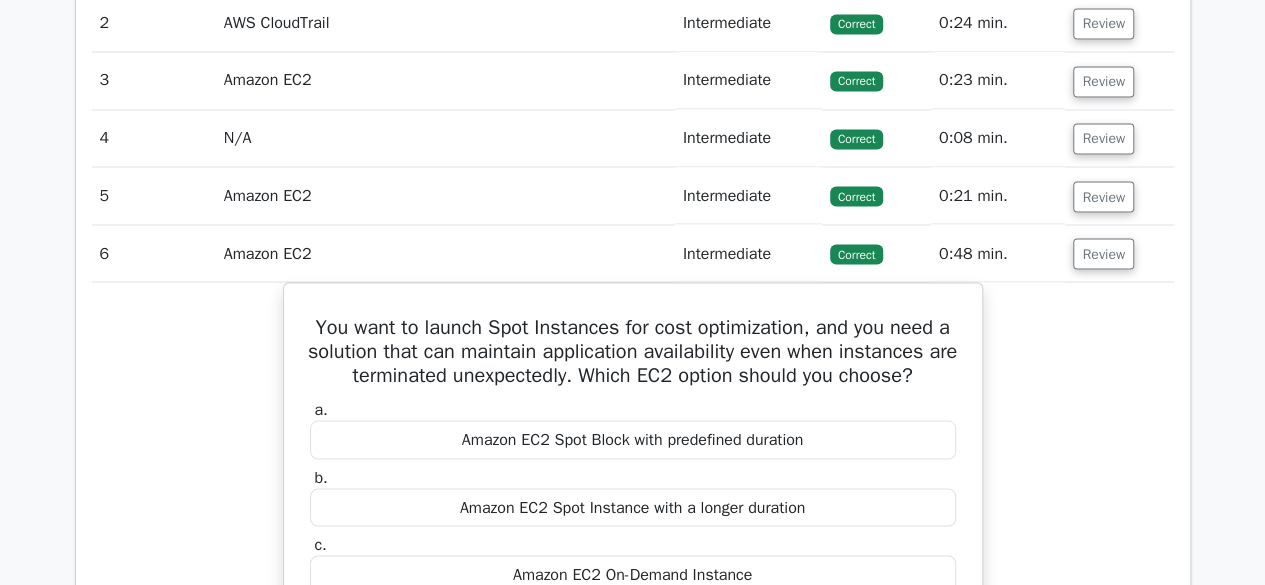 click on "You want to launch Spot Instances for cost optimization, and you need a solution that can maintain application availability even when instances are terminated unexpectedly. Which EC2 option should you choose?
a.
Amazon EC2 Spot Block with predefined duration
b.
c. d." at bounding box center [633, 675] 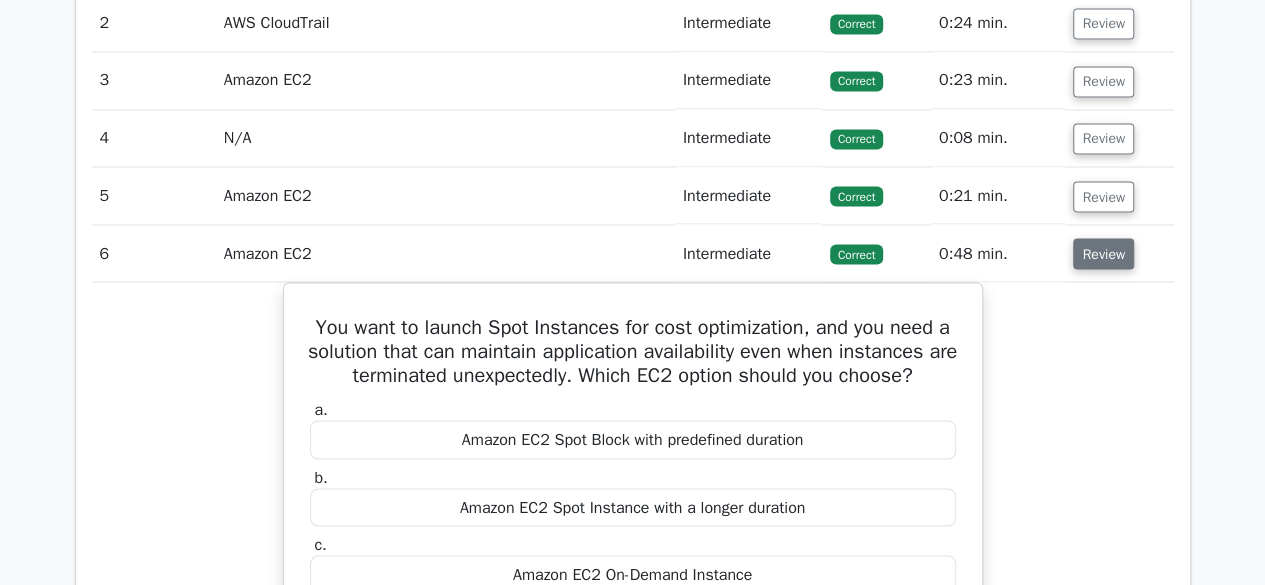 click on "Review" at bounding box center (1103, 253) 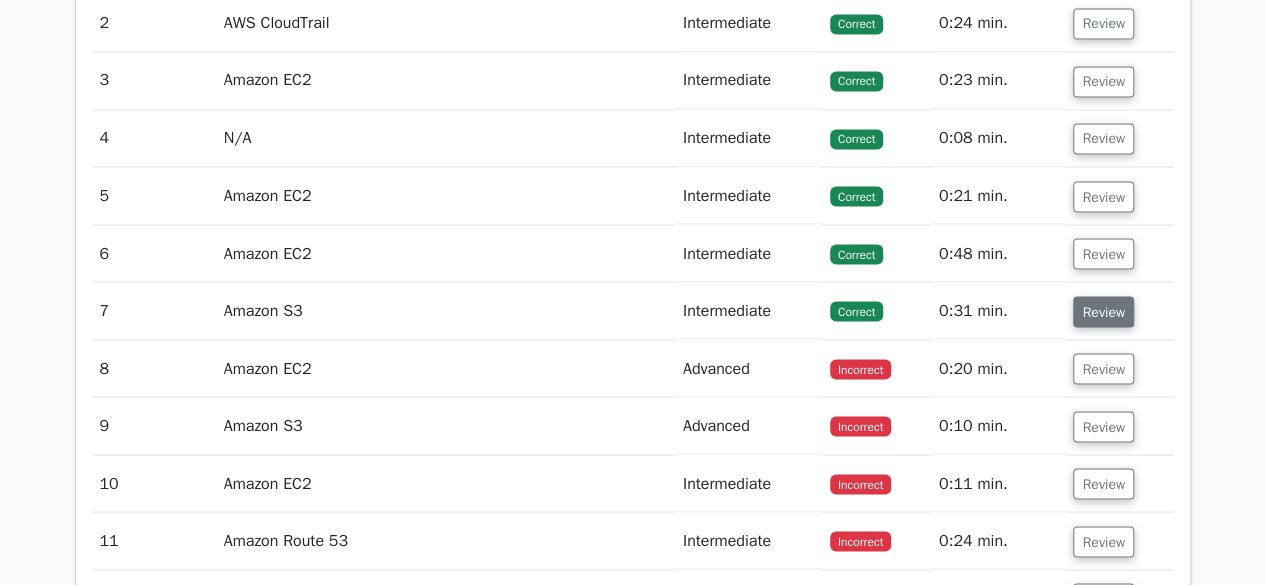 click on "Review" at bounding box center [1103, 311] 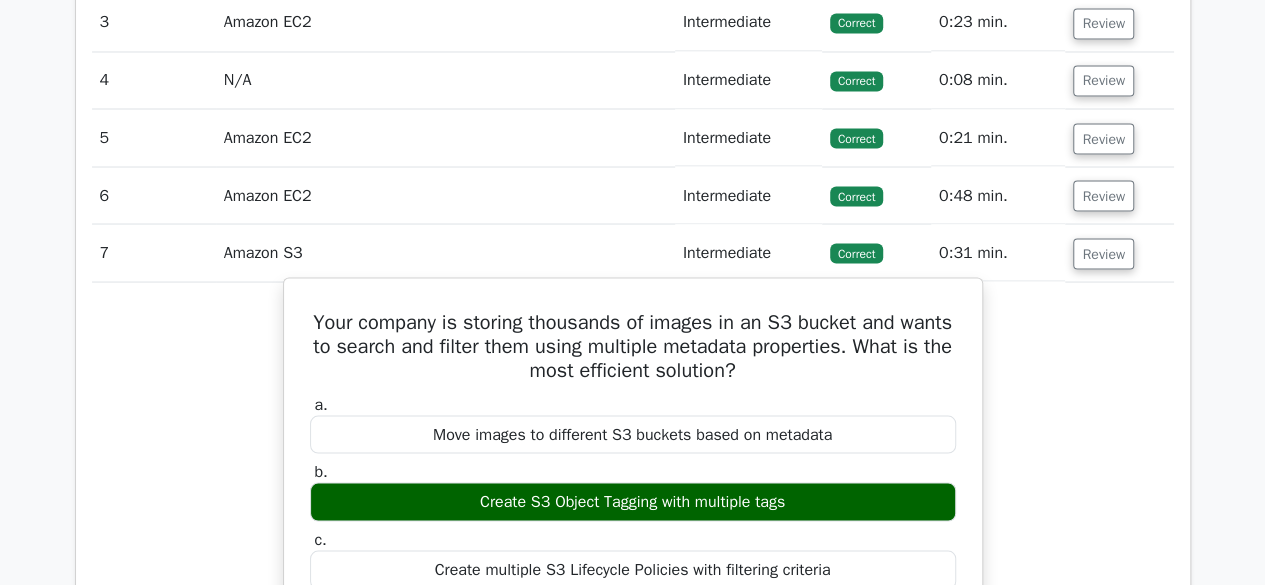 scroll, scrollTop: 1787, scrollLeft: 0, axis: vertical 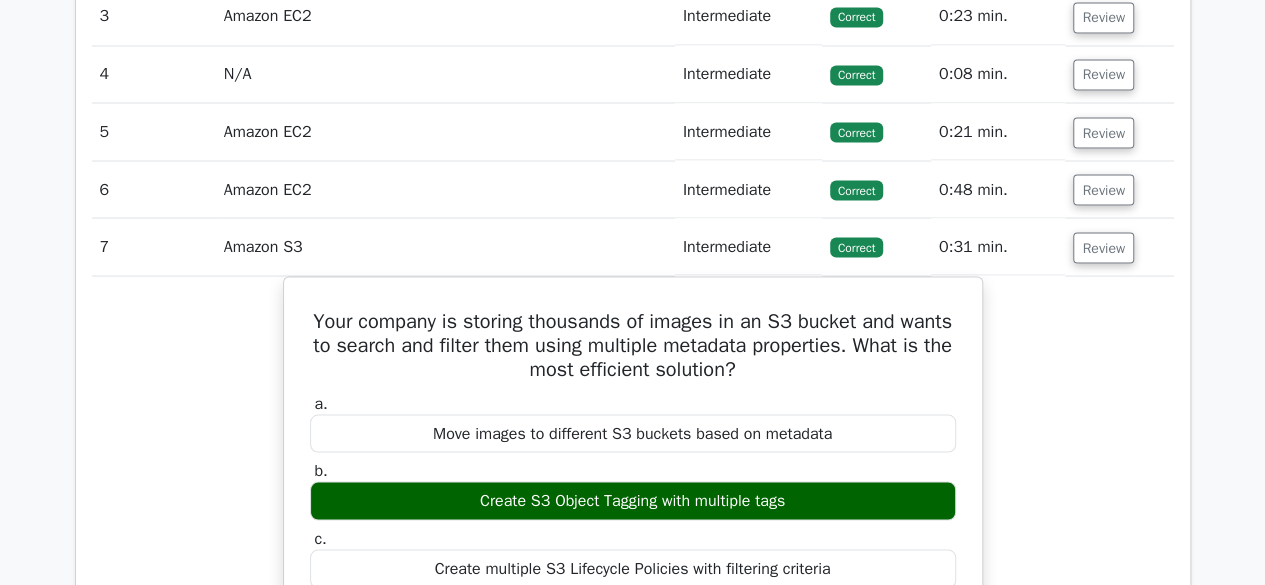 drag, startPoint x: 1085, startPoint y: 222, endPoint x: 1116, endPoint y: 257, distance: 46.75468 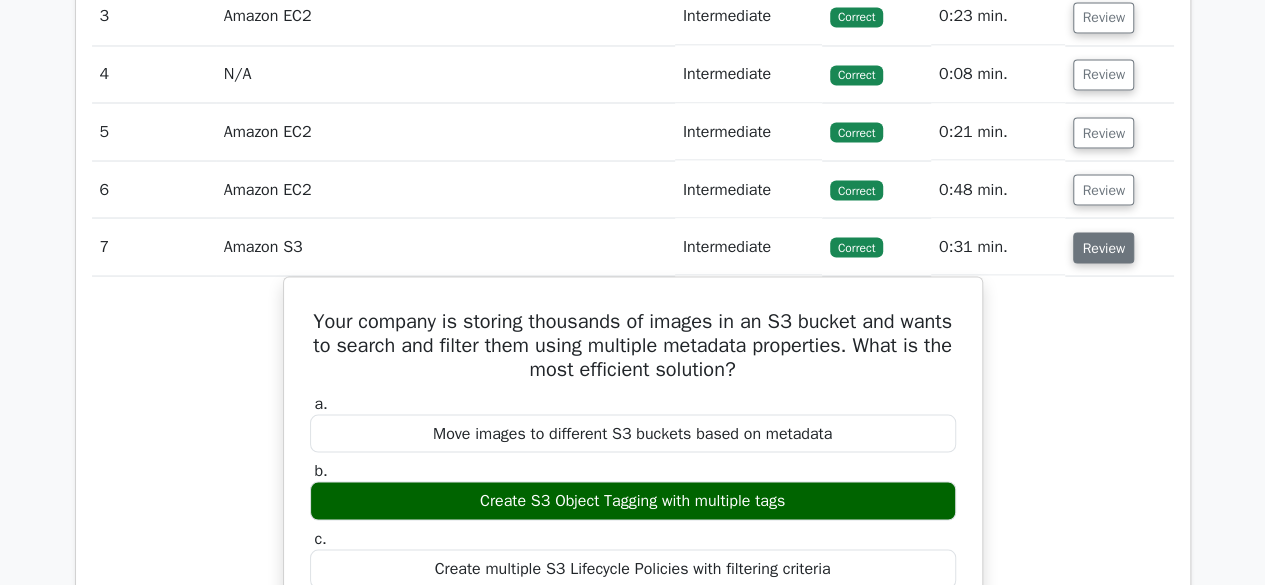 drag, startPoint x: 1116, startPoint y: 257, endPoint x: 1127, endPoint y: 233, distance: 26.400757 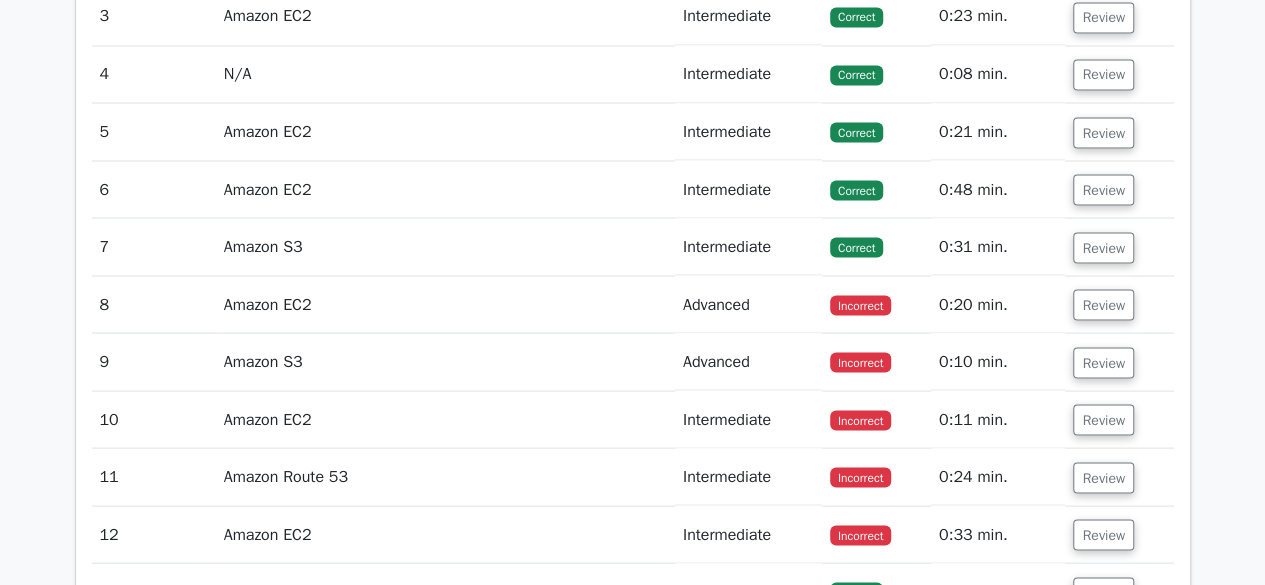 scroll, scrollTop: 2041, scrollLeft: 0, axis: vertical 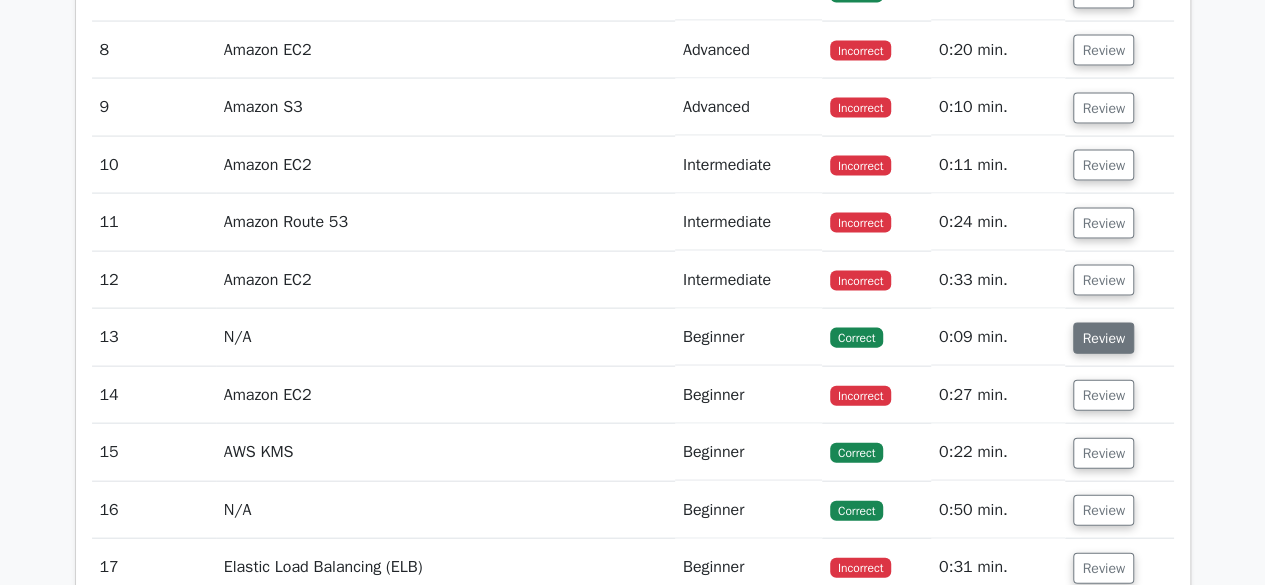 click on "Review" at bounding box center [1103, 338] 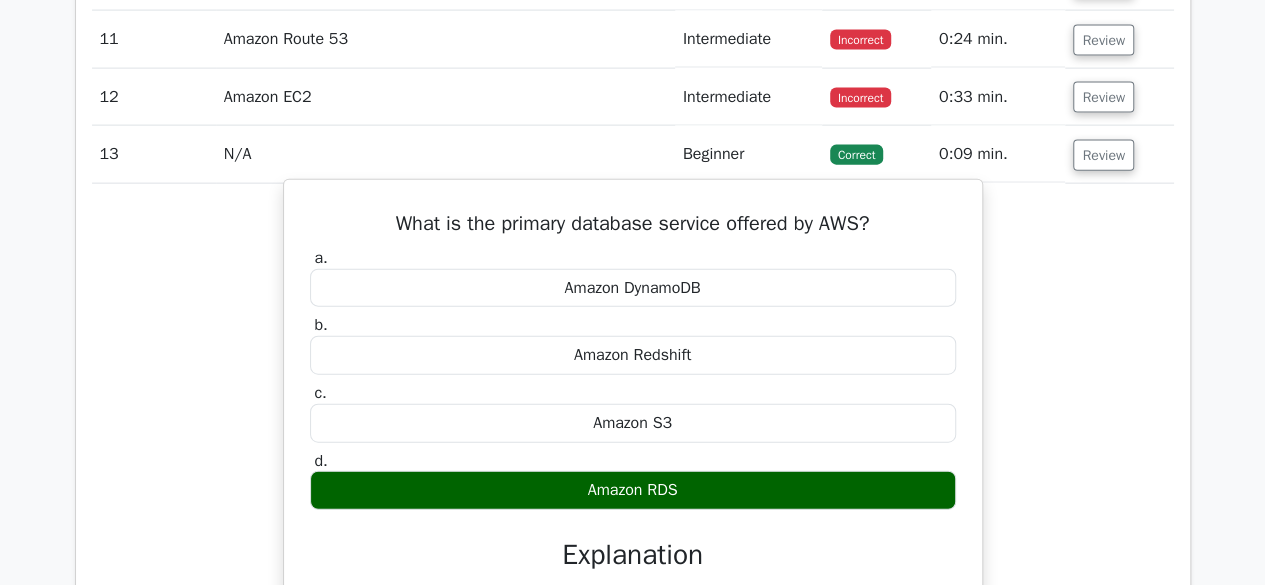 scroll, scrollTop: 2225, scrollLeft: 0, axis: vertical 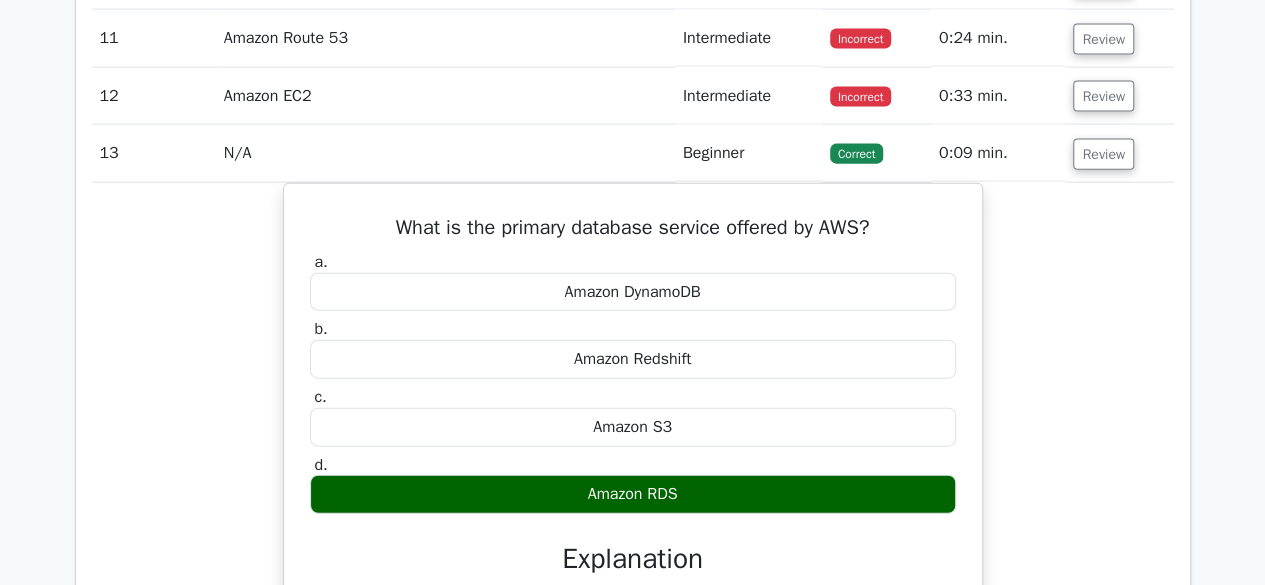 click on "What is the primary database service offered by AWS?
a.
Amazon DynamoDB
b.
Amazon Redshift" at bounding box center [633, 552] 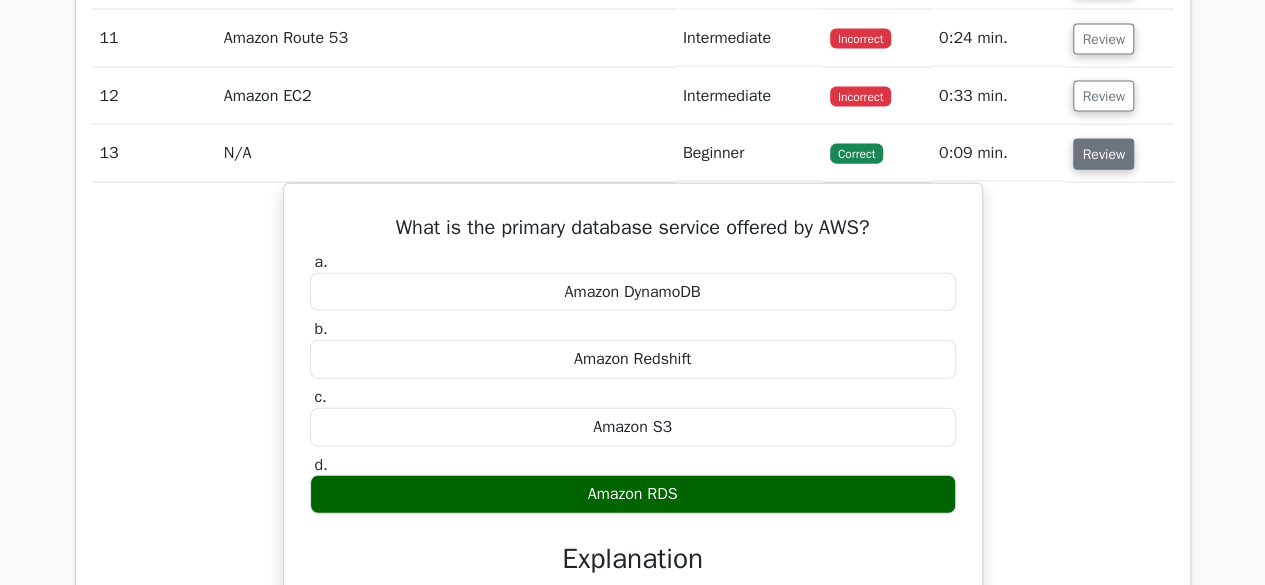 click on "Review" at bounding box center [1103, 154] 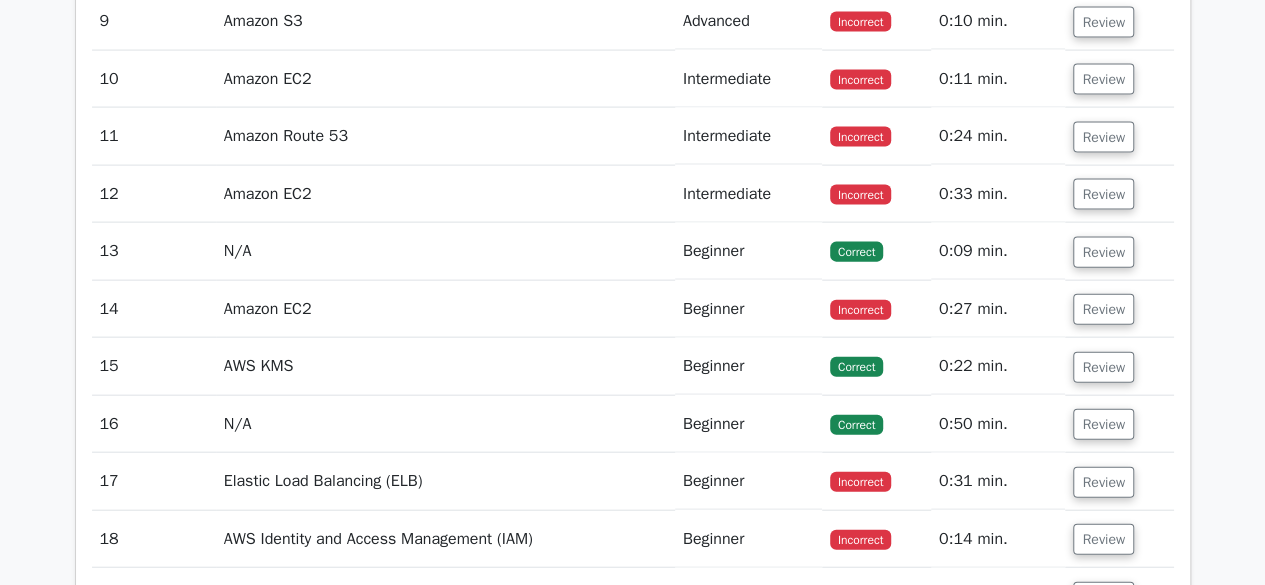 scroll, scrollTop: 2126, scrollLeft: 0, axis: vertical 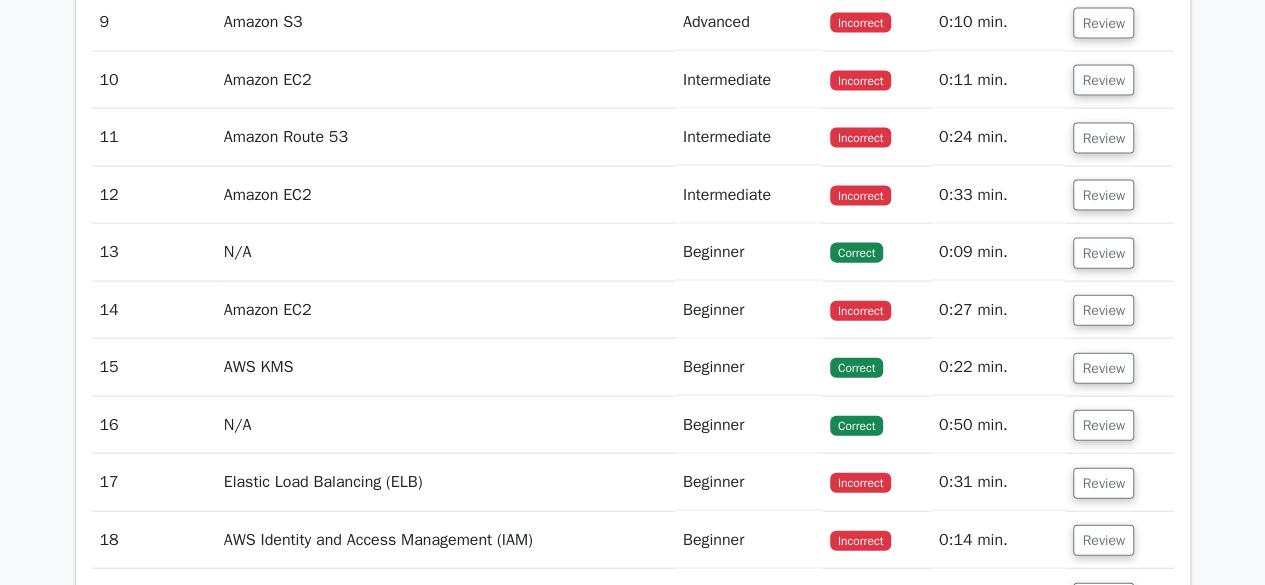 click on "Review" at bounding box center (1119, 195) 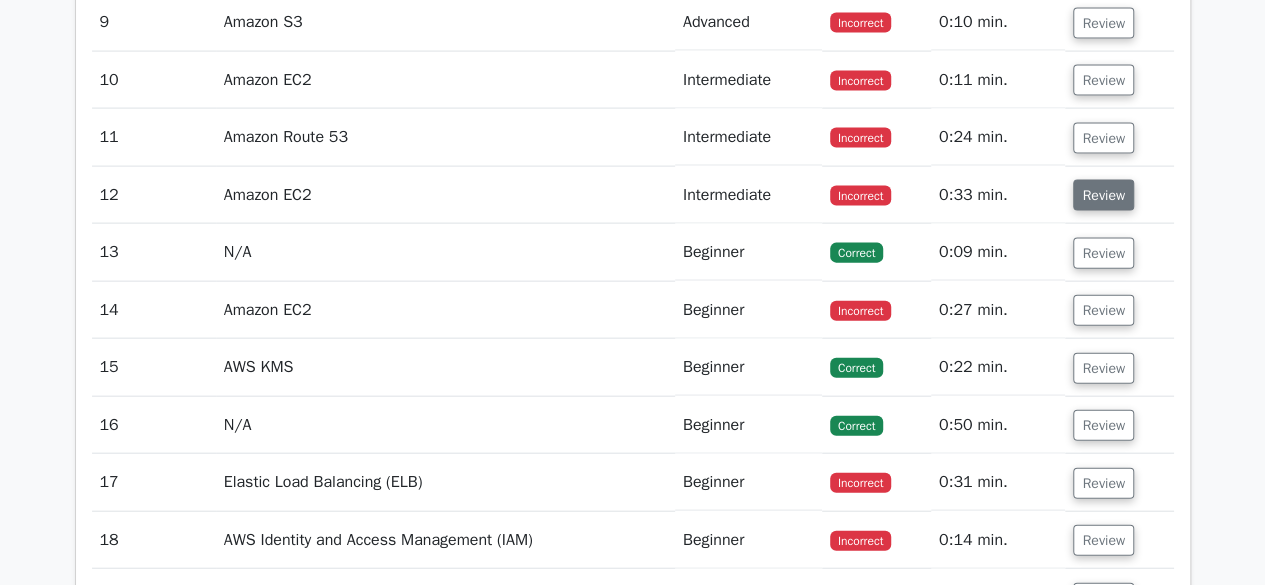 click on "Review" at bounding box center [1103, 195] 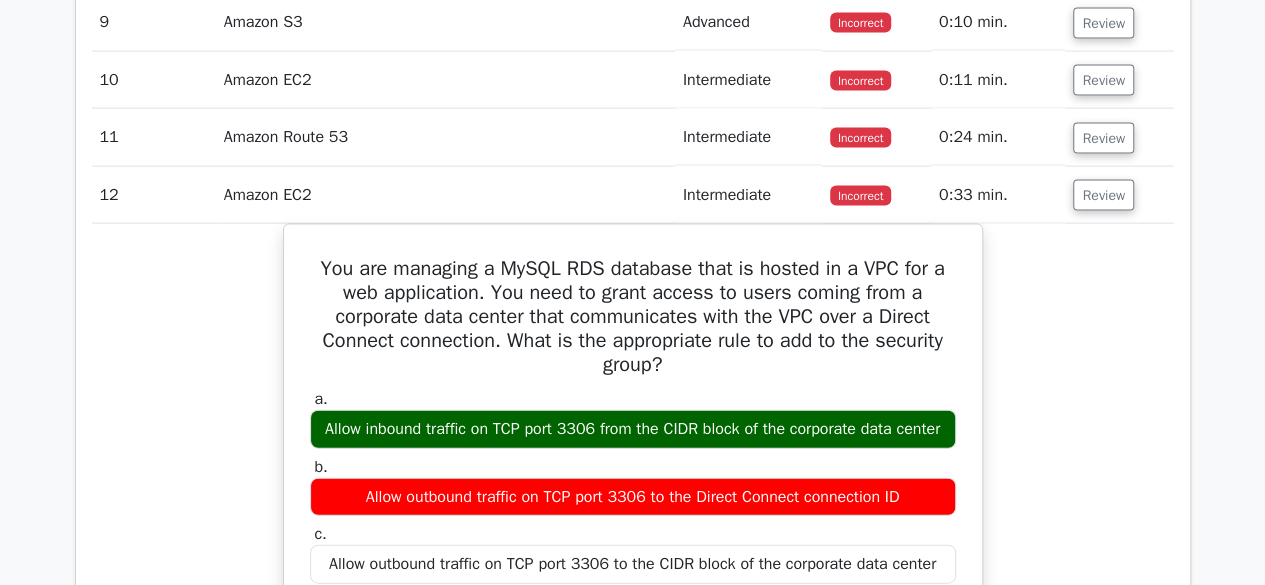 click on "You are managing a MySQL RDS database that is hosted in a VPC for a web application. You need to grant access to users coming from a corporate data center that communicates with the VPC over a Direct Connect connection. What is the appropriate rule to add to the security group?
a.
Allow inbound traffic on TCP port 3306 from the CIDR block of the corporate data center
b. c. d." at bounding box center [633, 641] 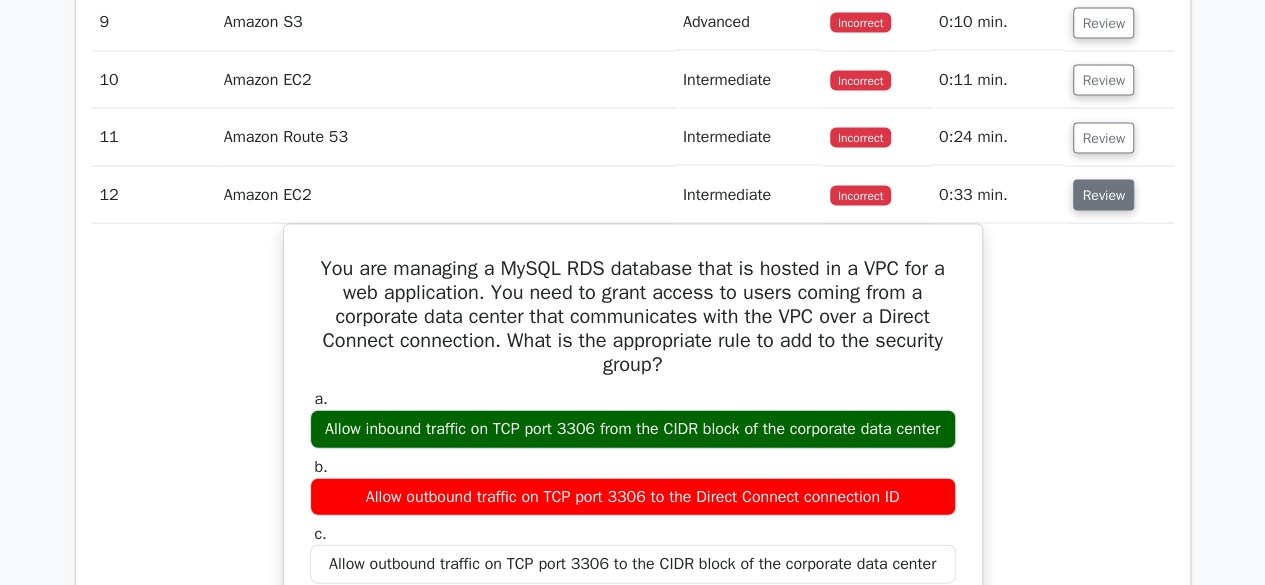 click on "Review" at bounding box center (1103, 195) 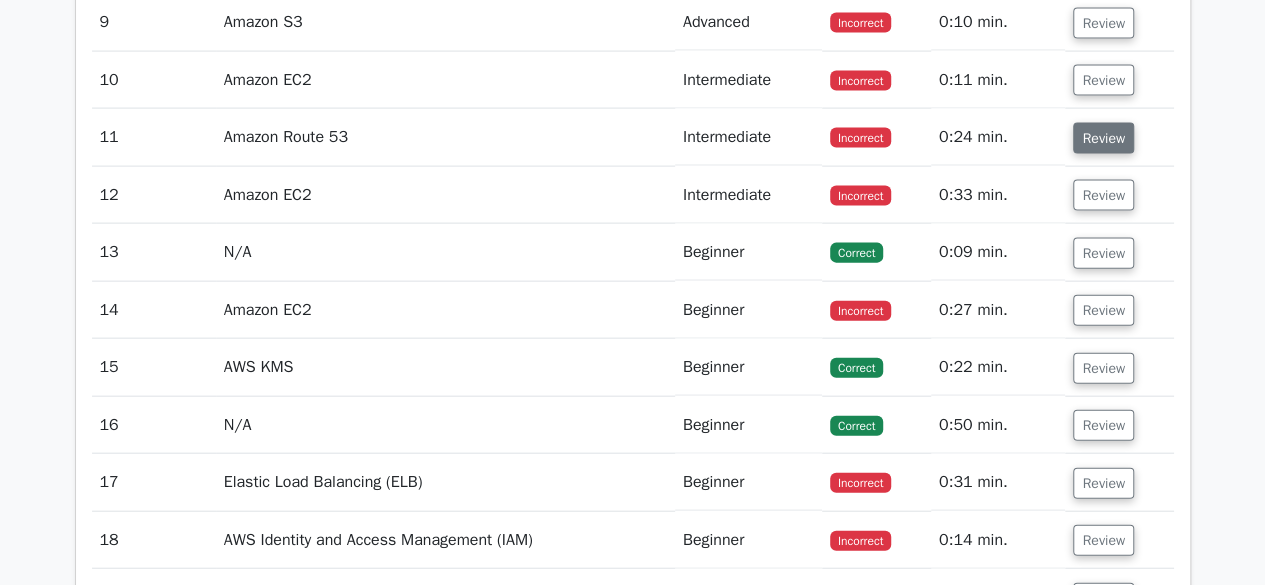 click on "Review" at bounding box center [1103, 138] 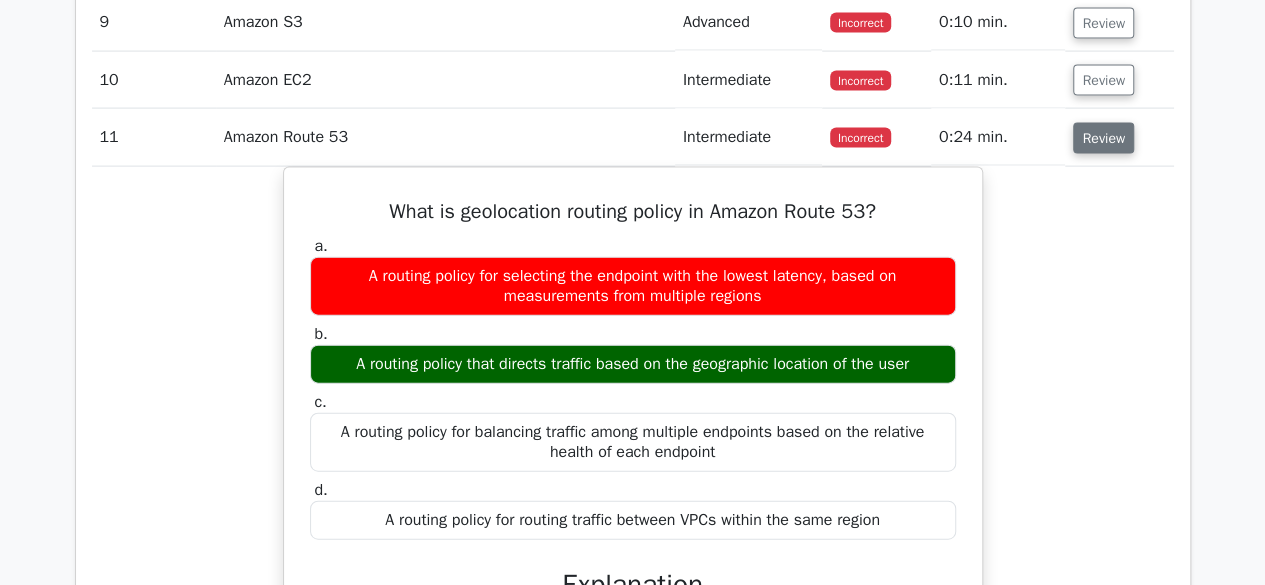 click on "Review" at bounding box center [1103, 138] 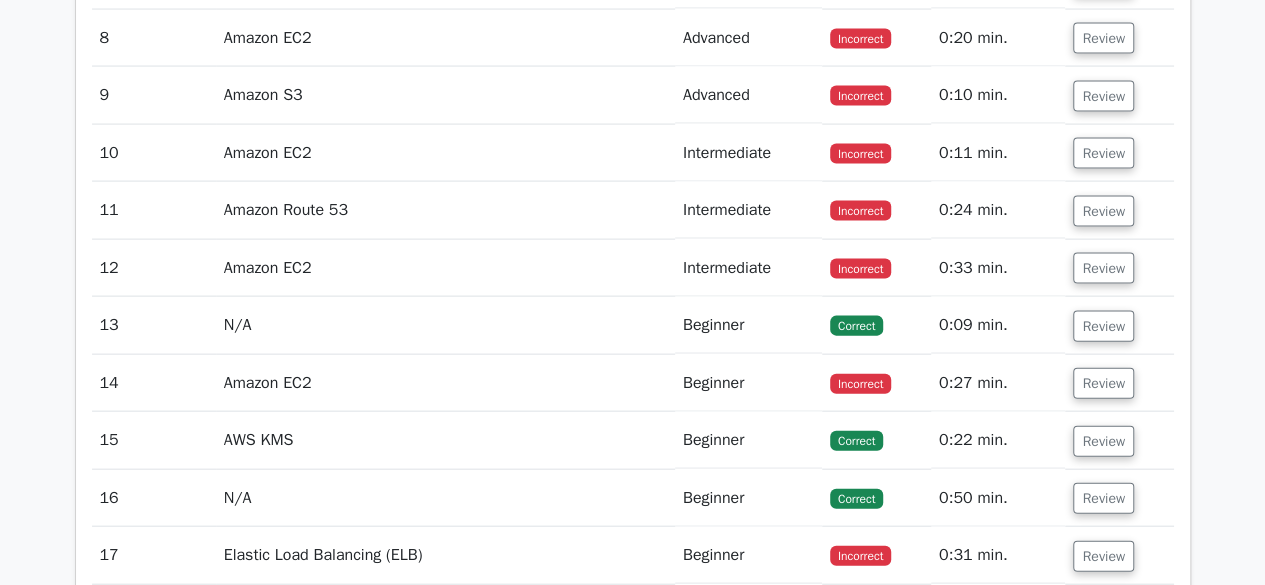 scroll, scrollTop: 2046, scrollLeft: 0, axis: vertical 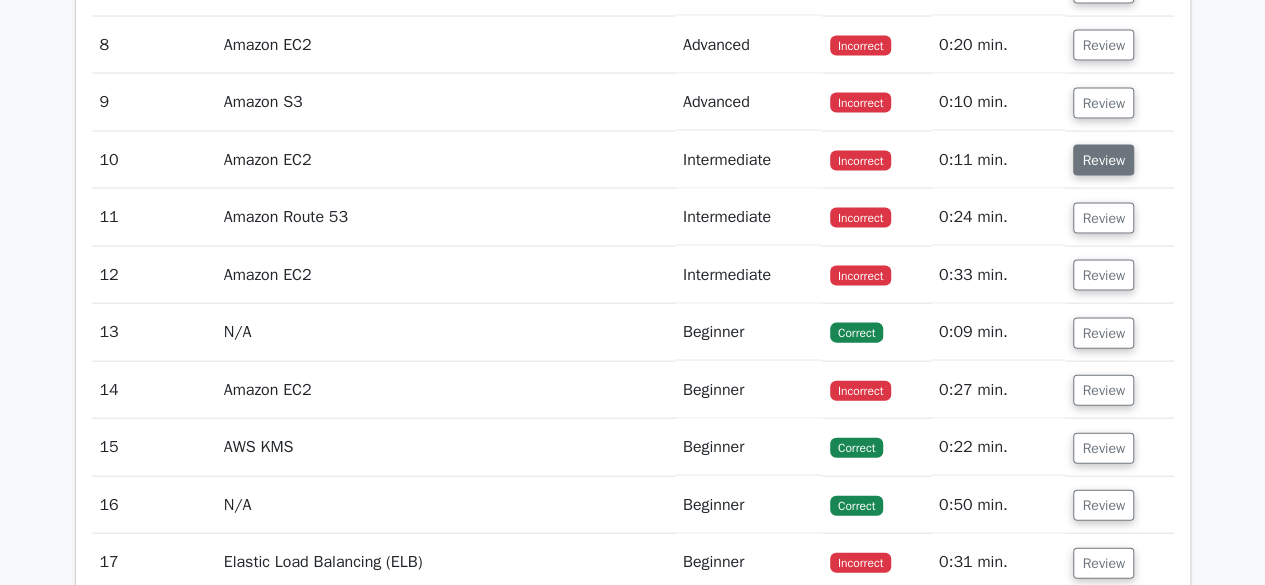 click on "Review" at bounding box center [1103, 160] 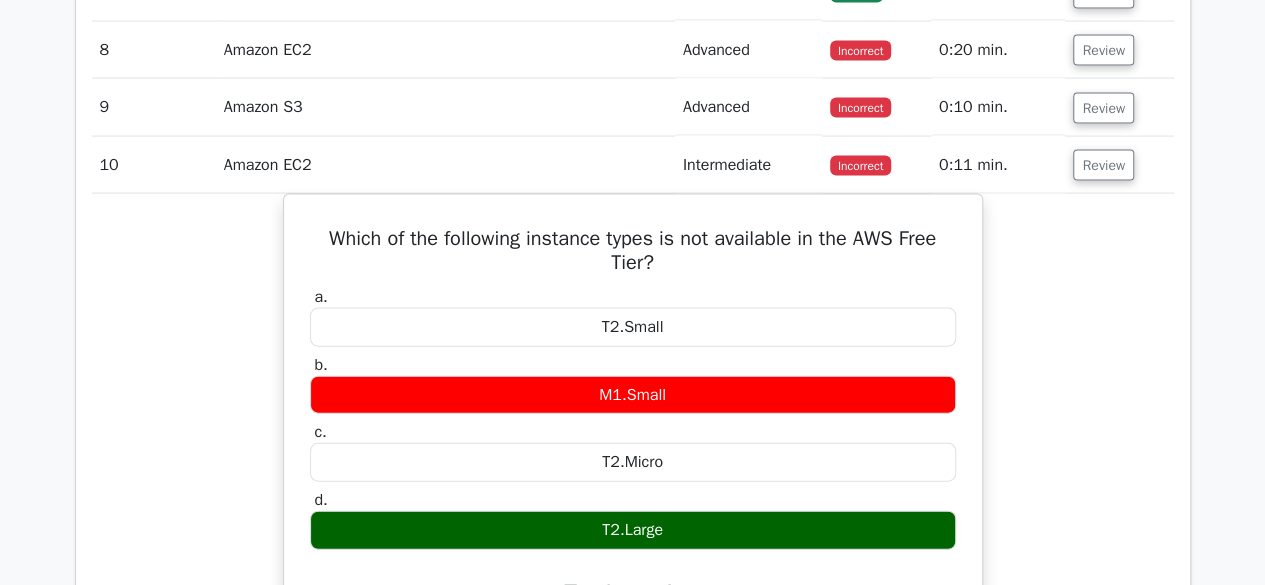 click on ".st0{fill:#252F3E;} .st1{fill-rule:evenodd;clip-rule:evenodd;fill:#FF9900;}
Go Premium
AWS Certified Solutions Architect - Associate Preparation Package (2025)
3215 Superior-grade  AWS Certified Solutions Architect - Associate practice questions.
Accelerated Mastery: Deep dive into critical topics to fast-track your mastery.
Unlock Effortless AWS Certified Solutions Architect preparation: 5 full exams.
Bonus: all courses
#" at bounding box center [632, 158] 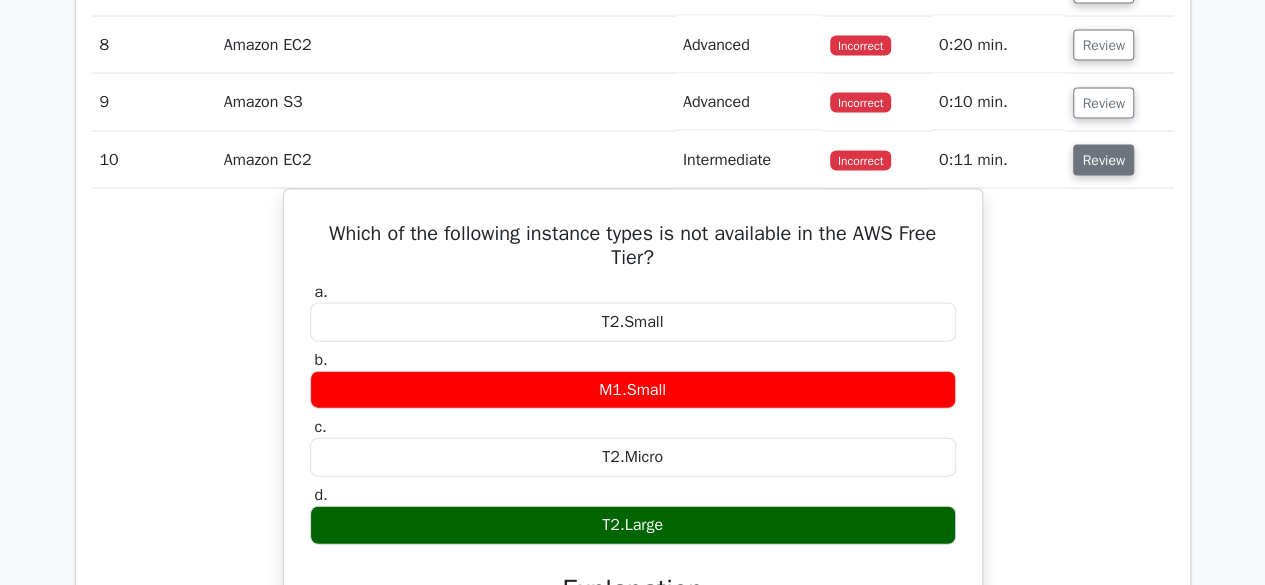 click on "Review" at bounding box center (1103, 160) 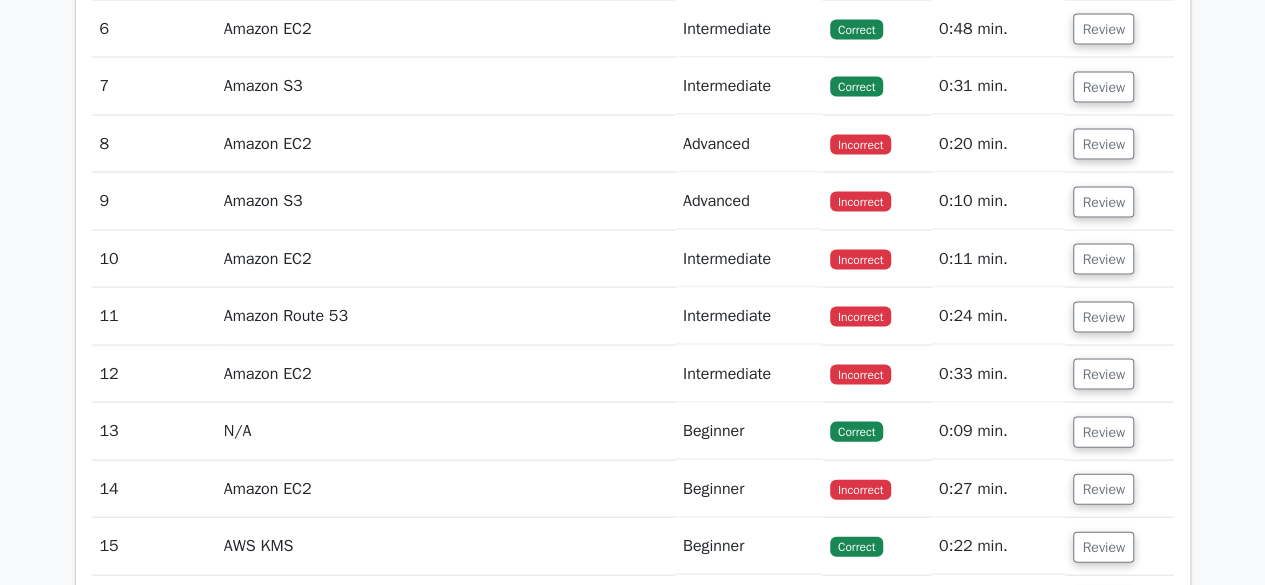 scroll, scrollTop: 1946, scrollLeft: 0, axis: vertical 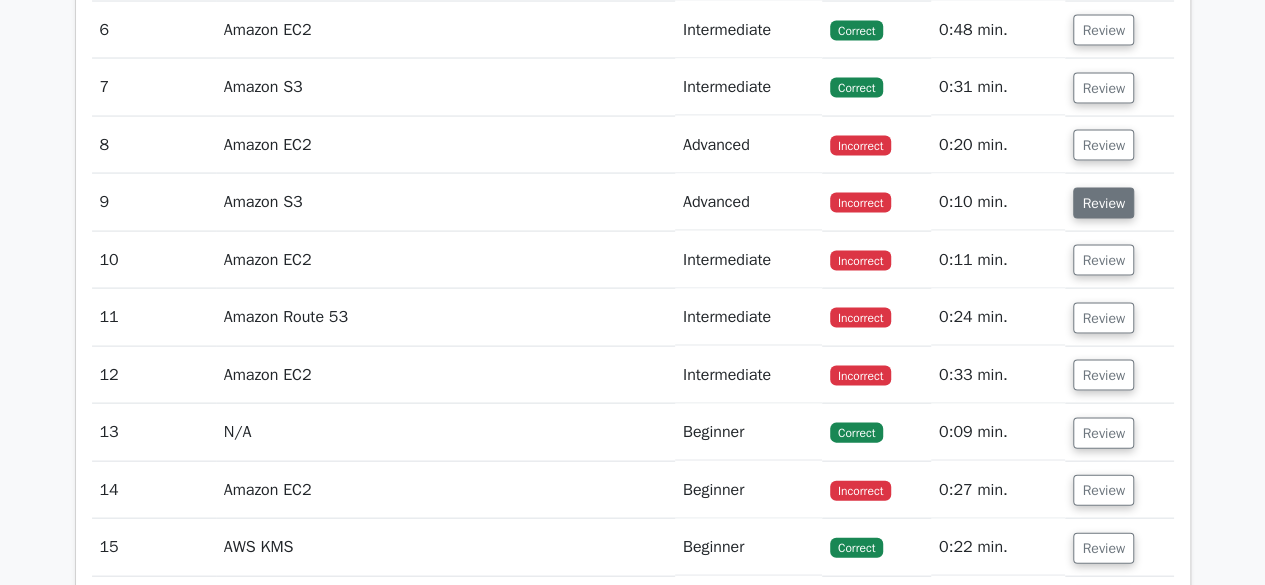 click on "Review" at bounding box center [1103, 203] 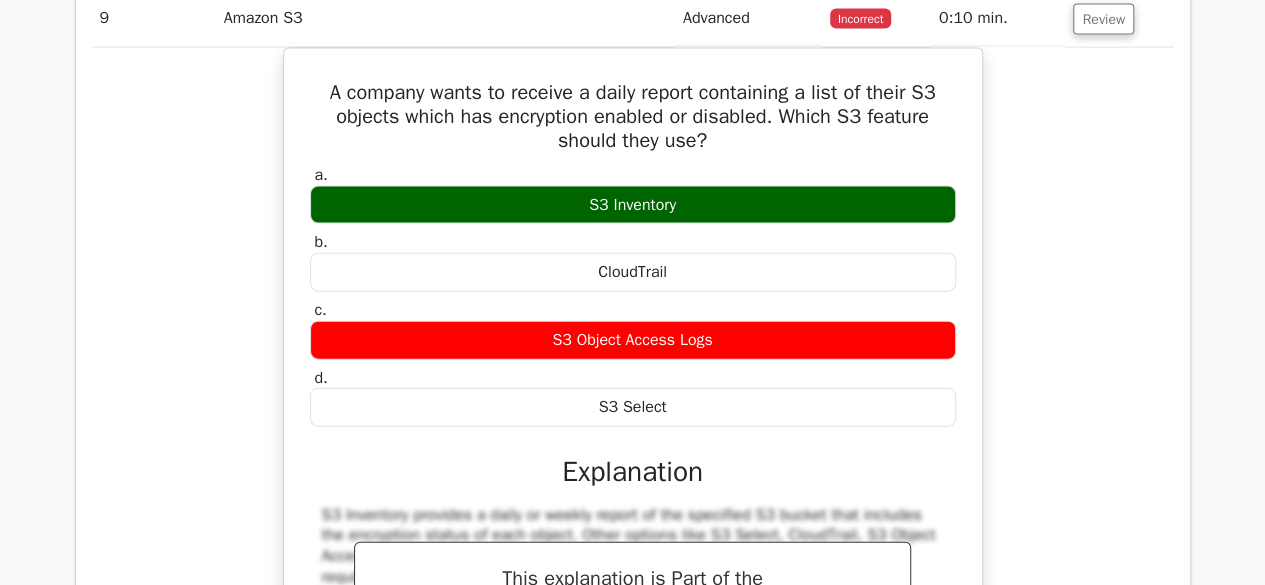 click on "A company wants to receive a daily report containing a list of their S3 objects which has encryption enabled or disabled. Which S3 feature should they use?
a.
S3 Inventory
b.
c." at bounding box center [633, 441] 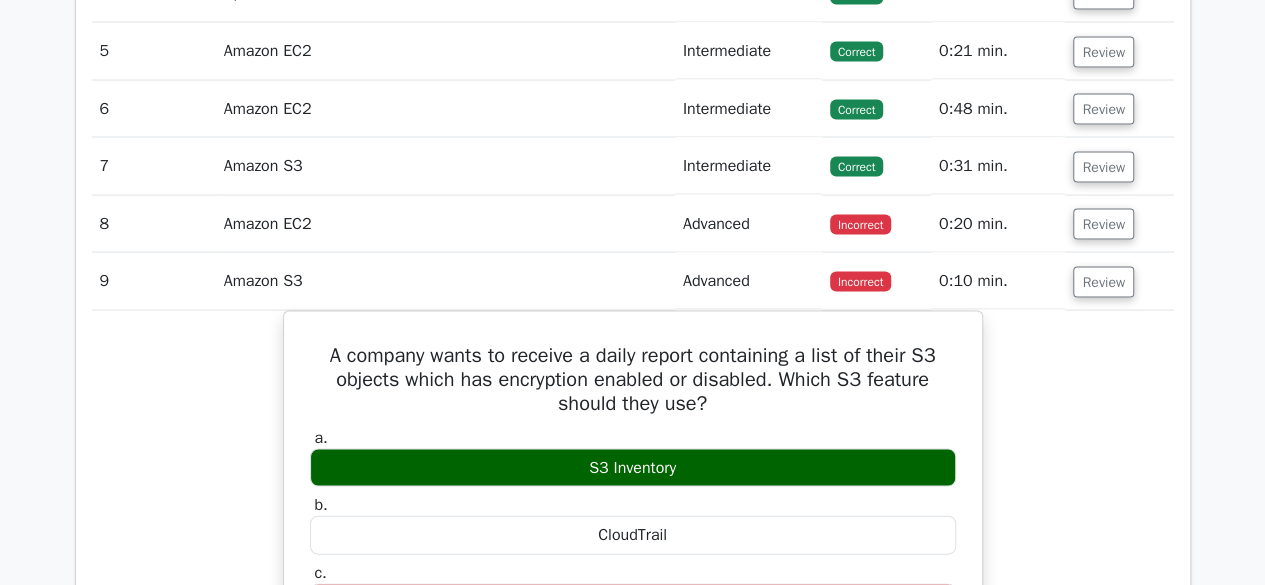 scroll, scrollTop: 1866, scrollLeft: 0, axis: vertical 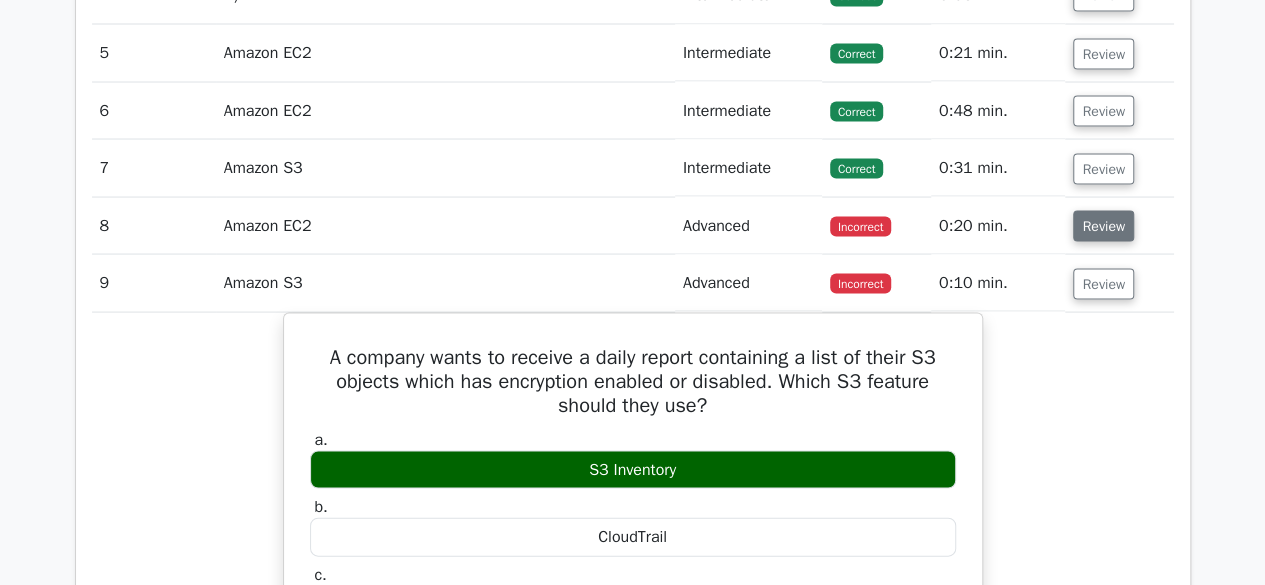 click on "Review" at bounding box center [1103, 225] 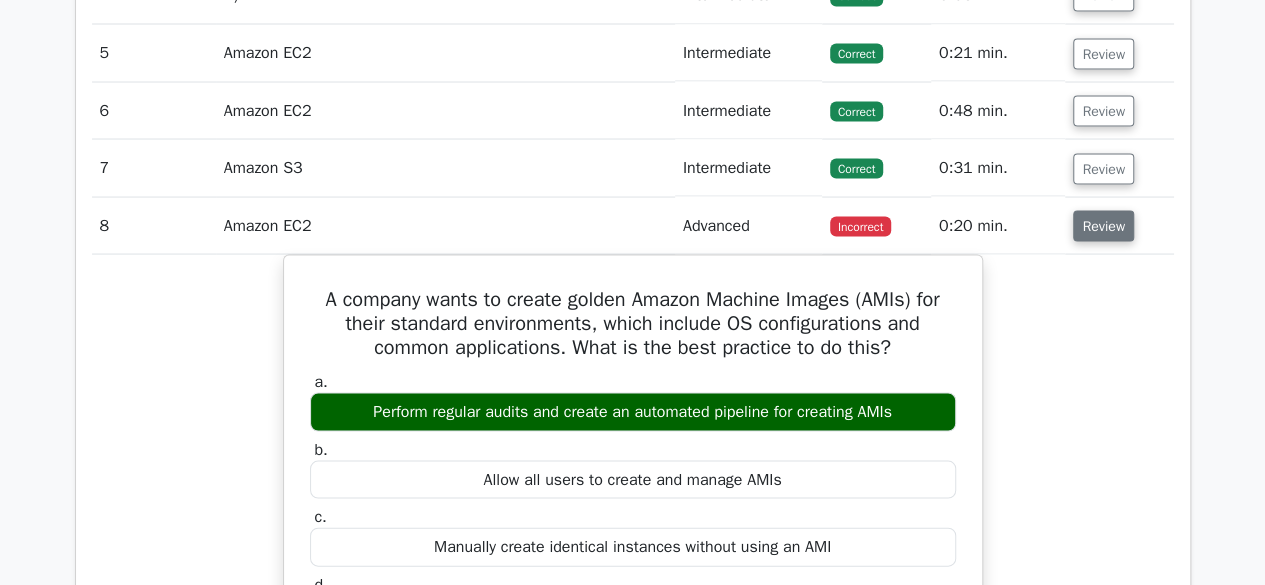 click on "Review" at bounding box center (1103, 225) 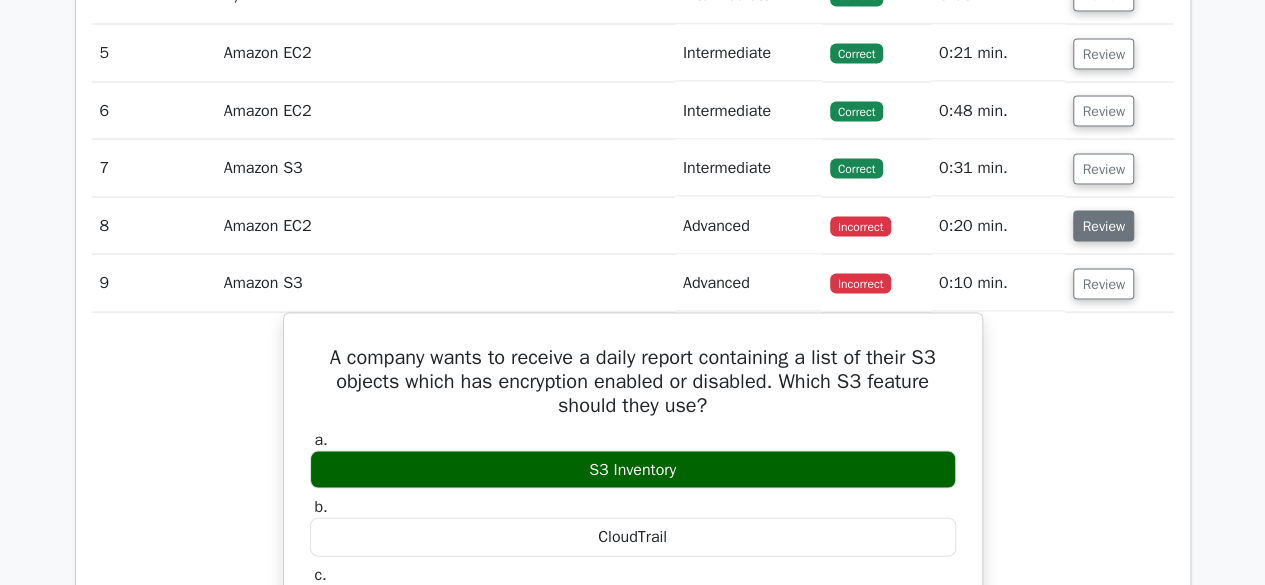 click on "Review" at bounding box center (1103, 225) 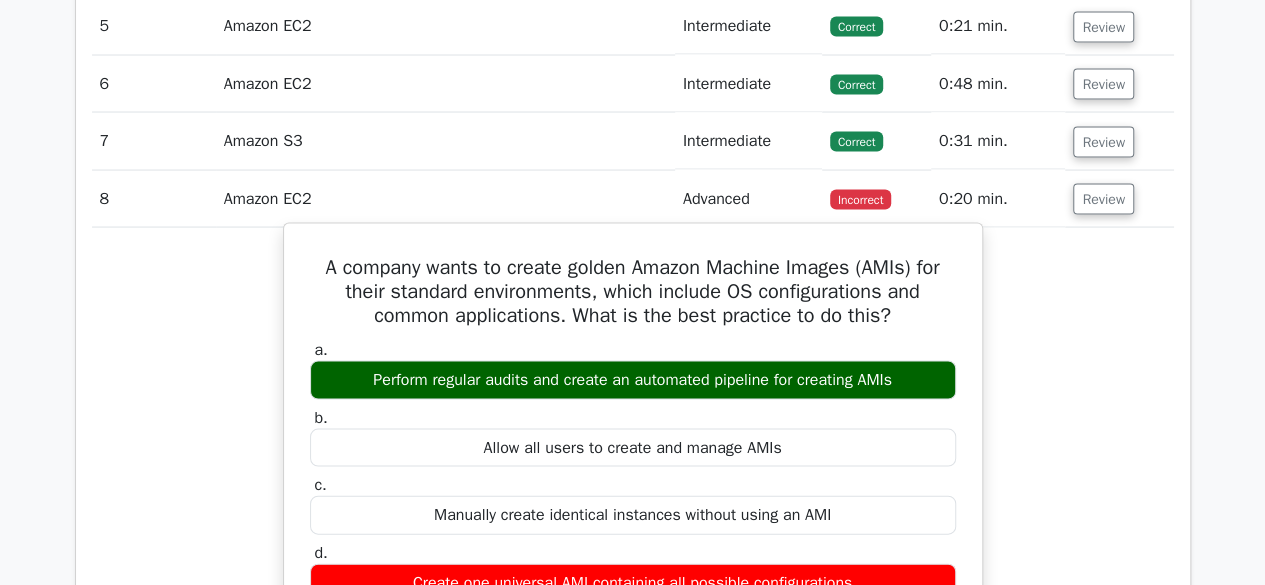 scroll, scrollTop: 1889, scrollLeft: 0, axis: vertical 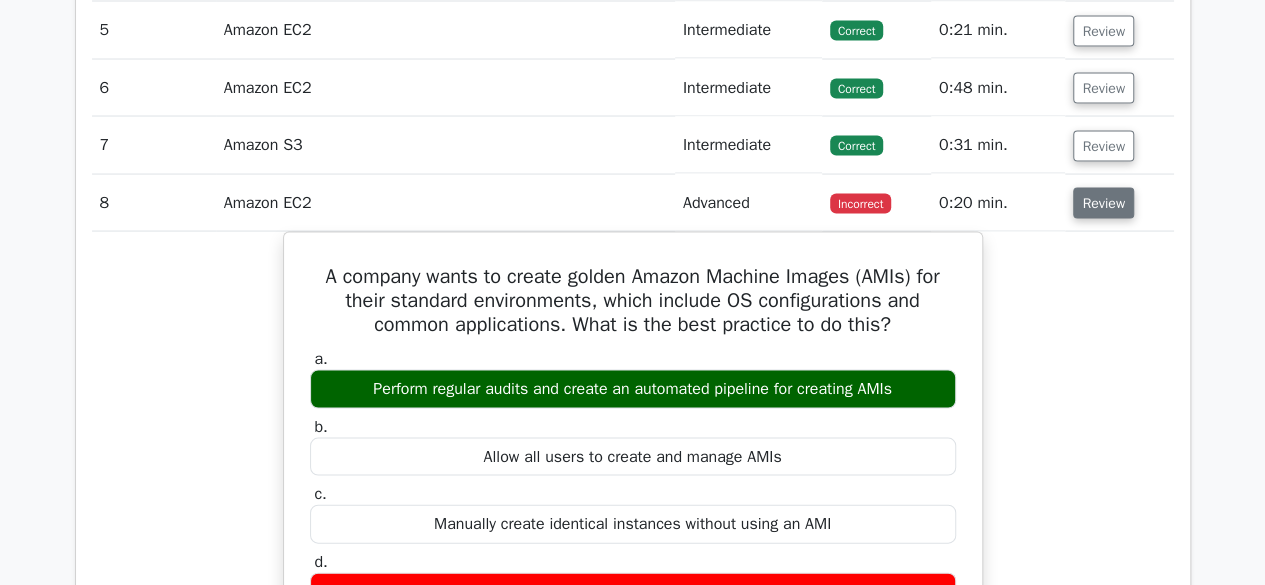 click on "Review" at bounding box center [1103, 202] 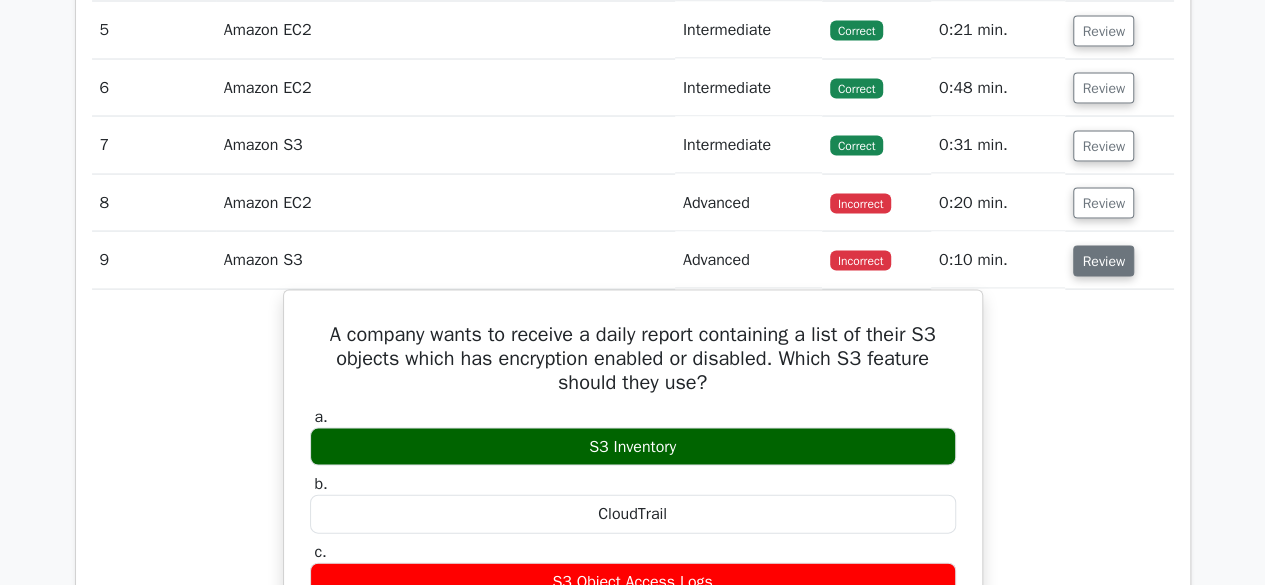 click on "Review" at bounding box center (1103, 260) 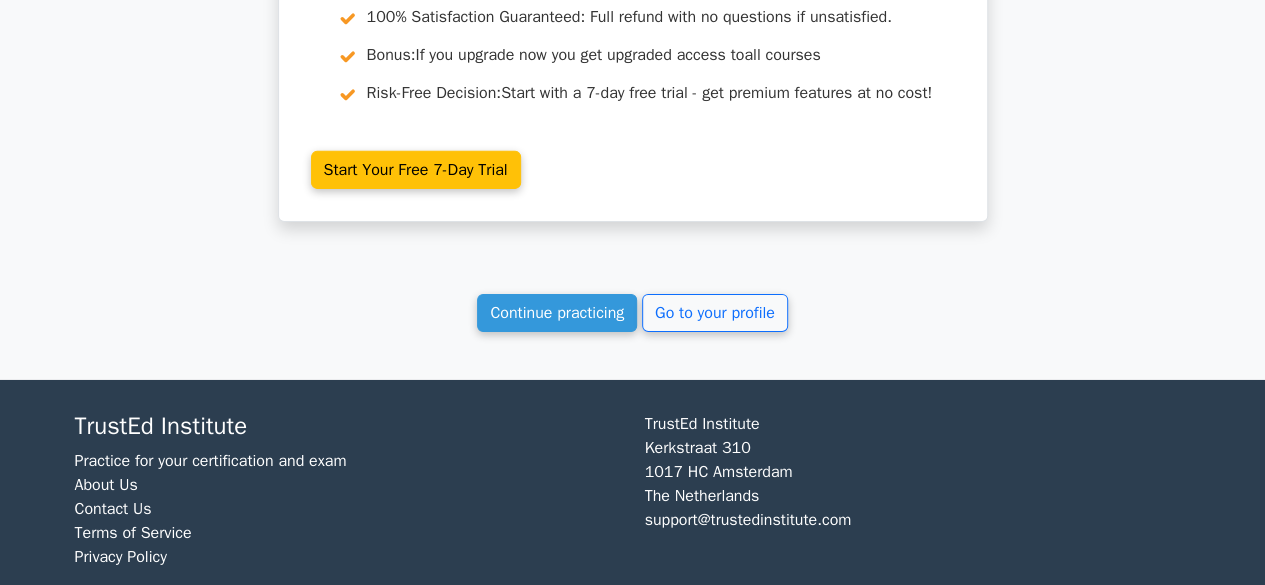 scroll, scrollTop: 3160, scrollLeft: 0, axis: vertical 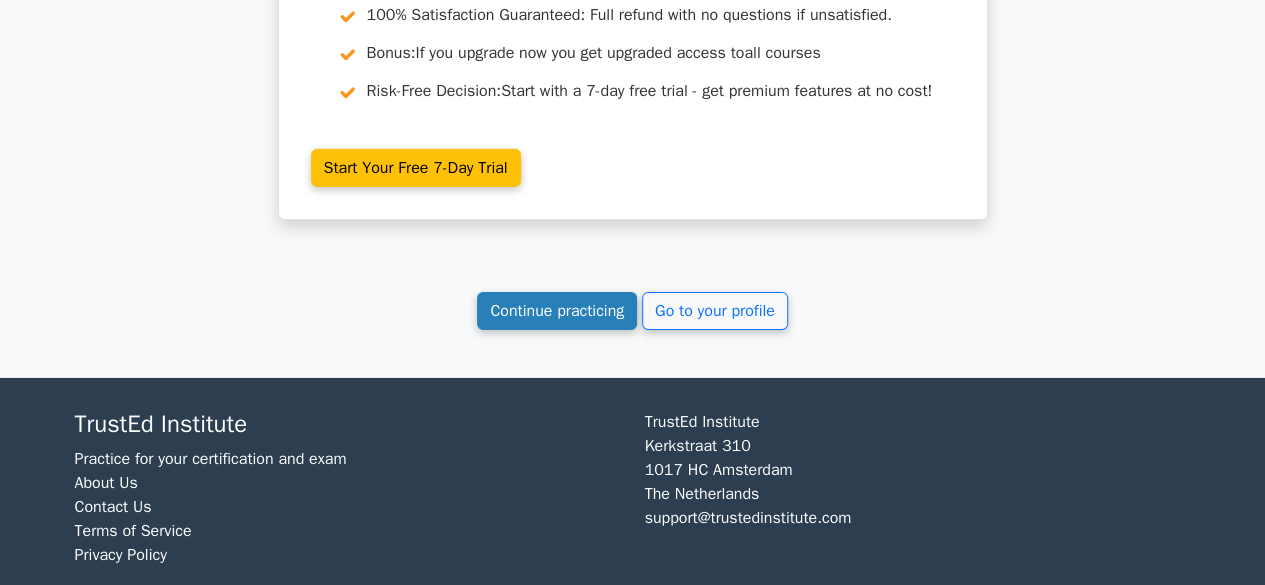 click on "Continue practicing" at bounding box center (557, 311) 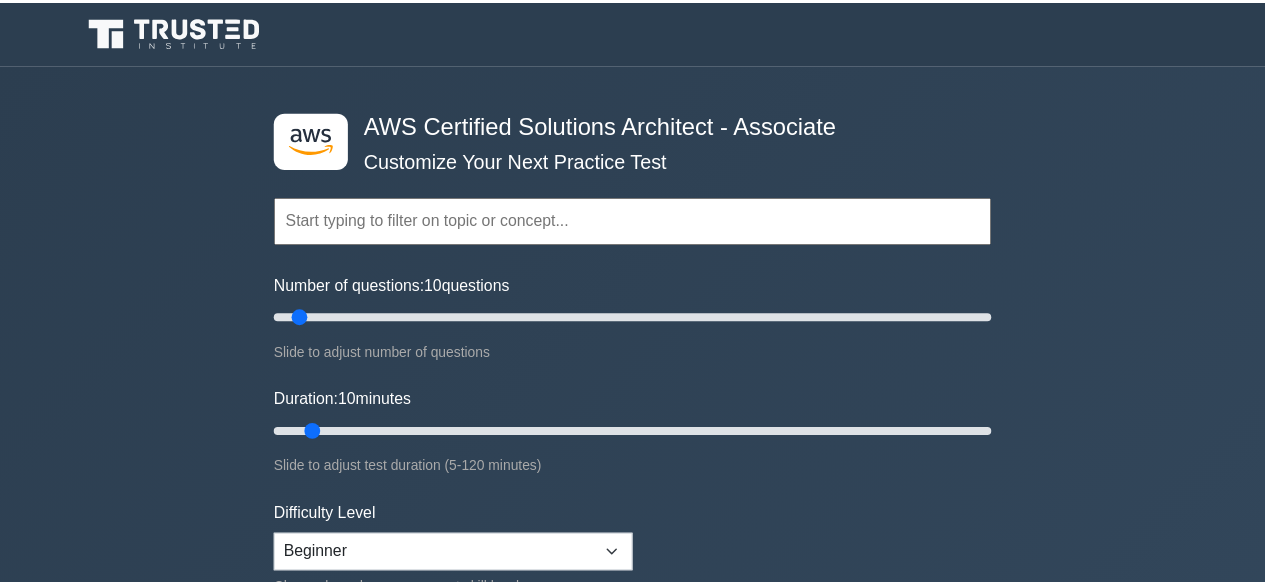 scroll, scrollTop: 0, scrollLeft: 0, axis: both 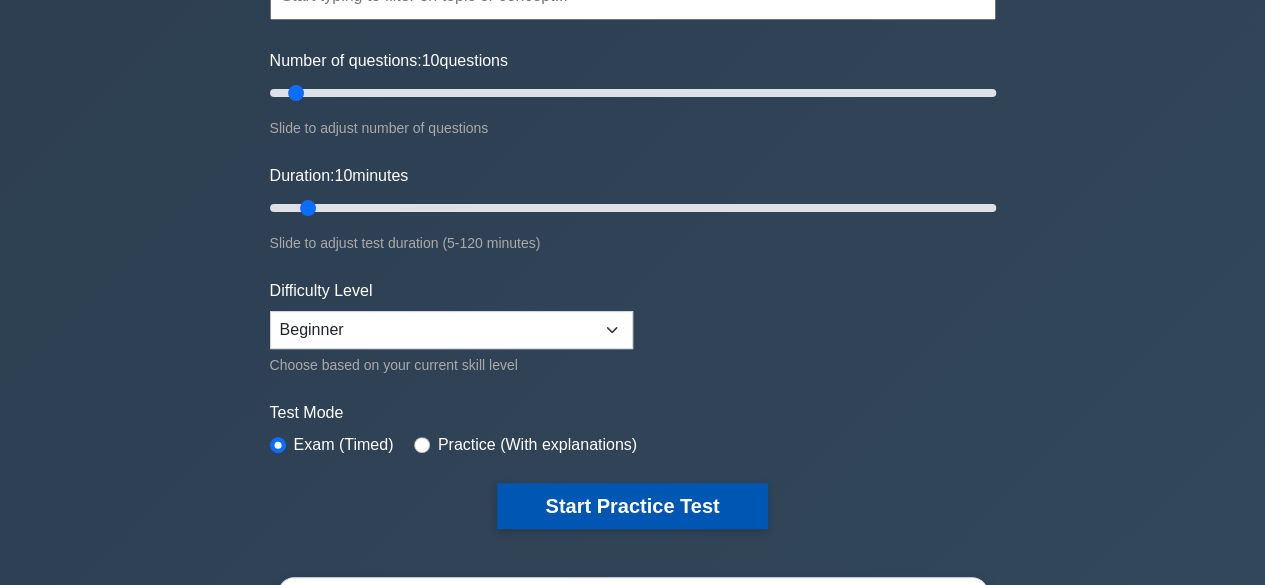 click on "Start Practice Test" at bounding box center [632, 506] 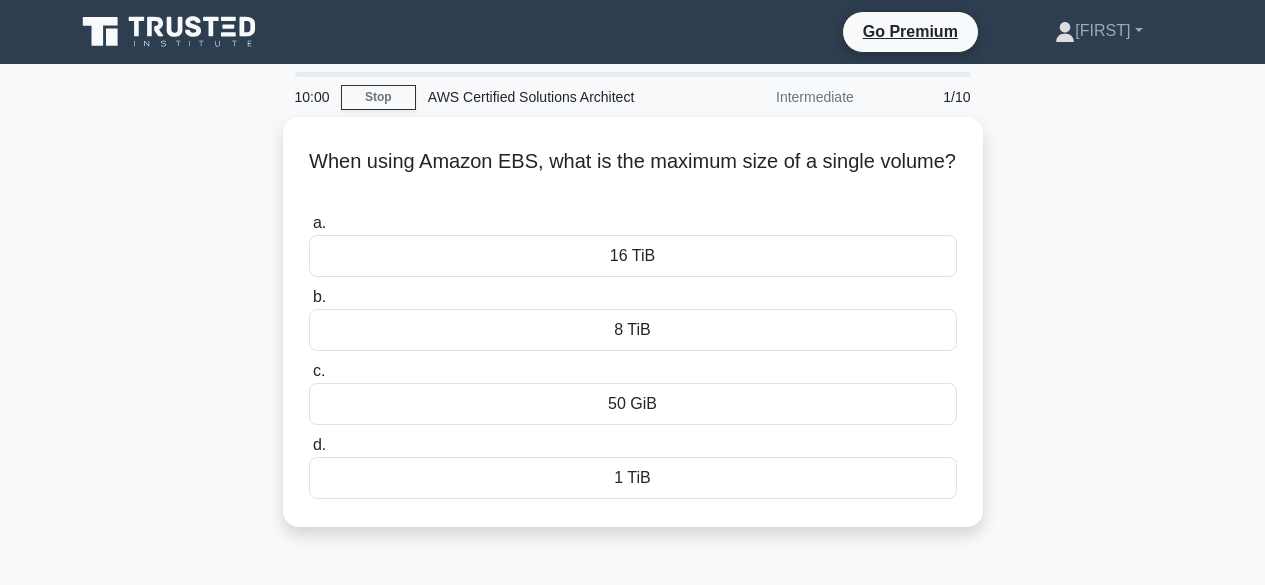 scroll, scrollTop: 0, scrollLeft: 0, axis: both 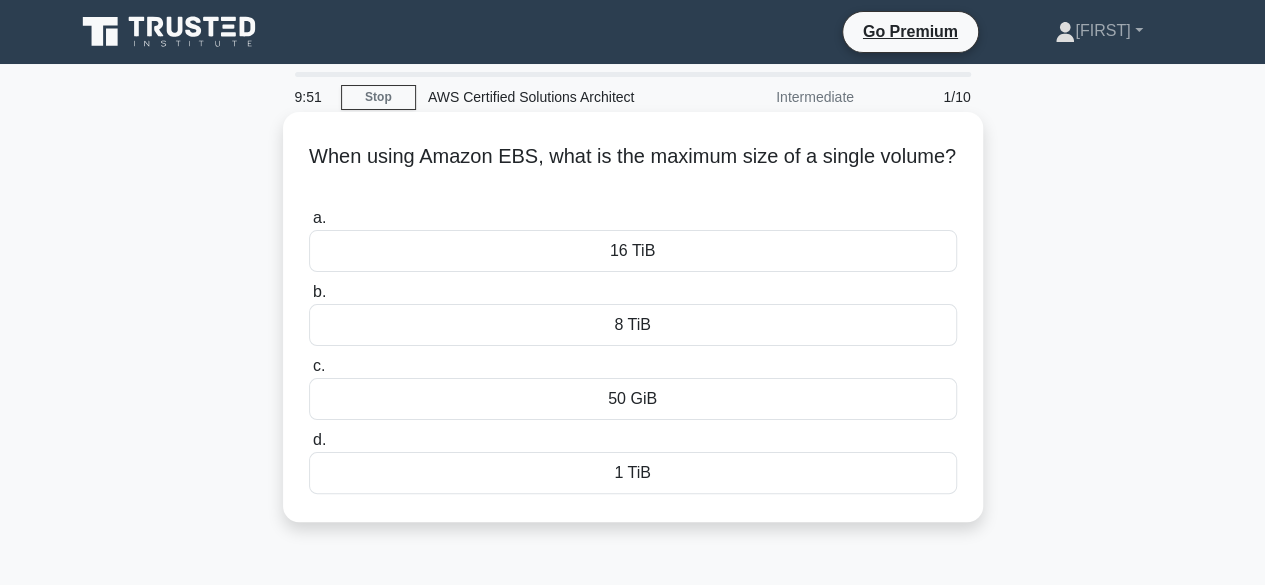 click on "50 GiB" at bounding box center (633, 399) 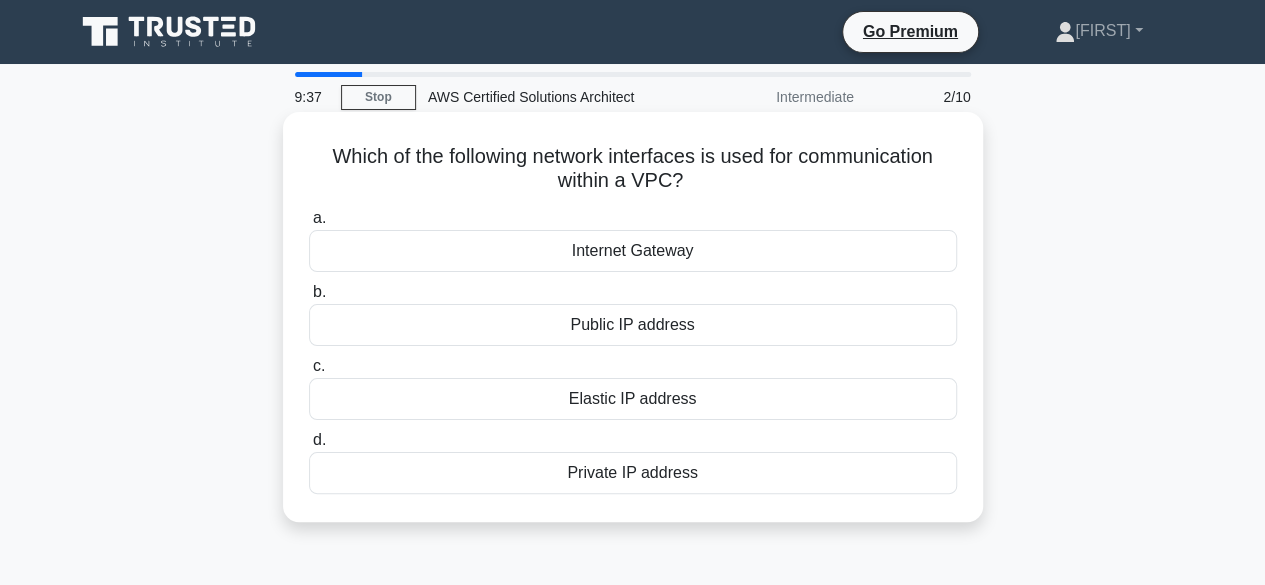 click on "Internet Gateway" at bounding box center (633, 251) 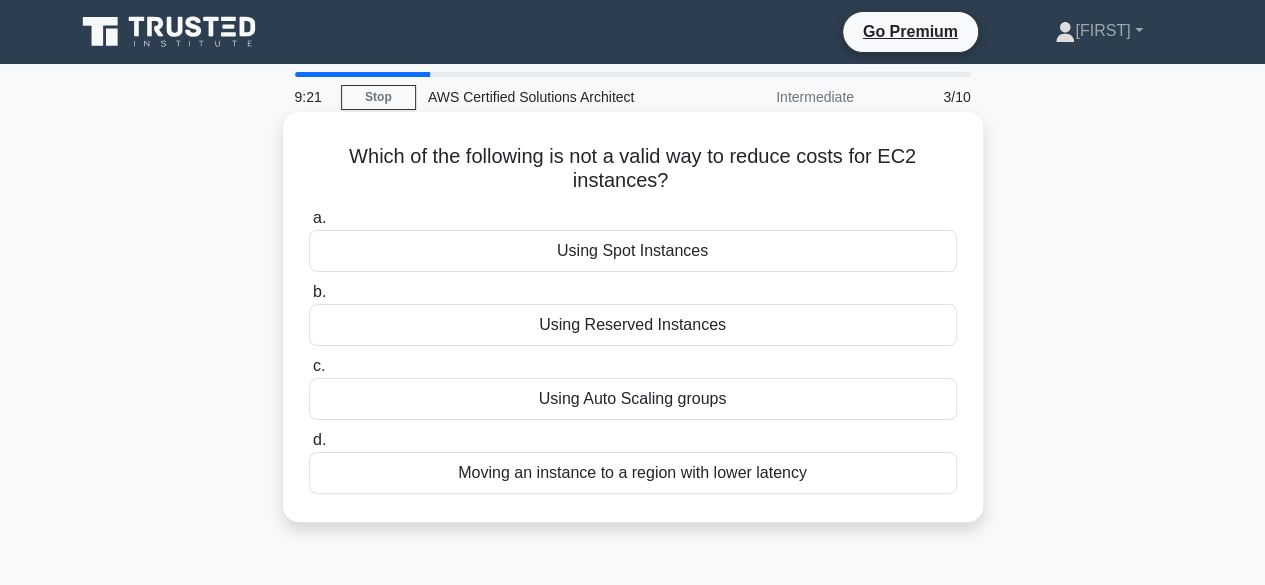 click on "Using Reserved Instances" at bounding box center [633, 325] 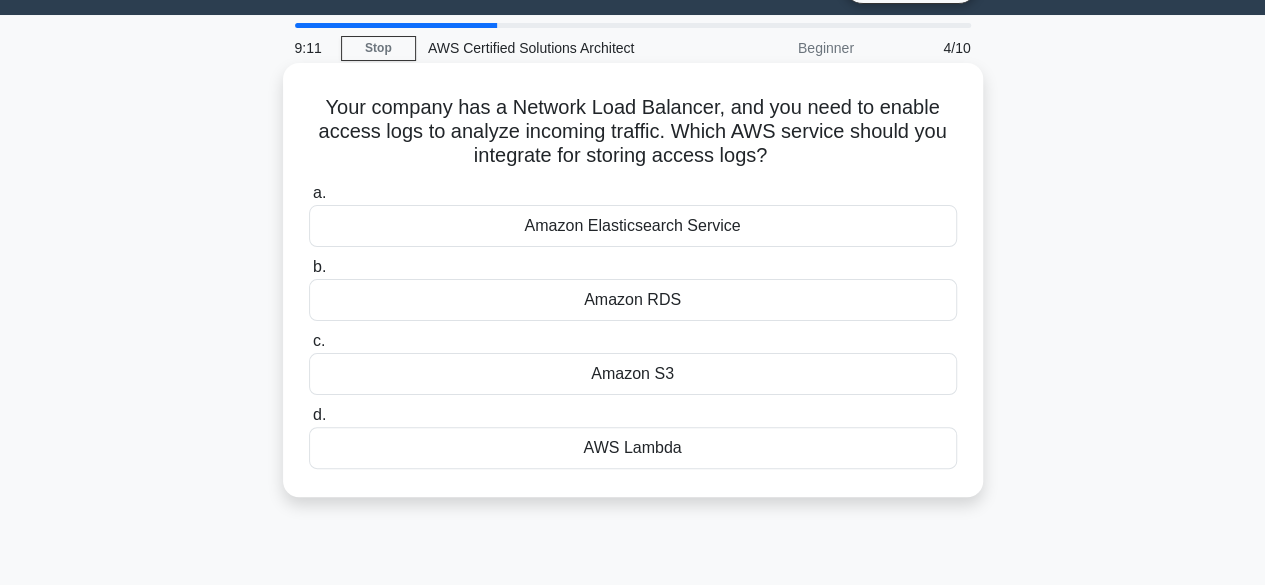 scroll, scrollTop: 52, scrollLeft: 0, axis: vertical 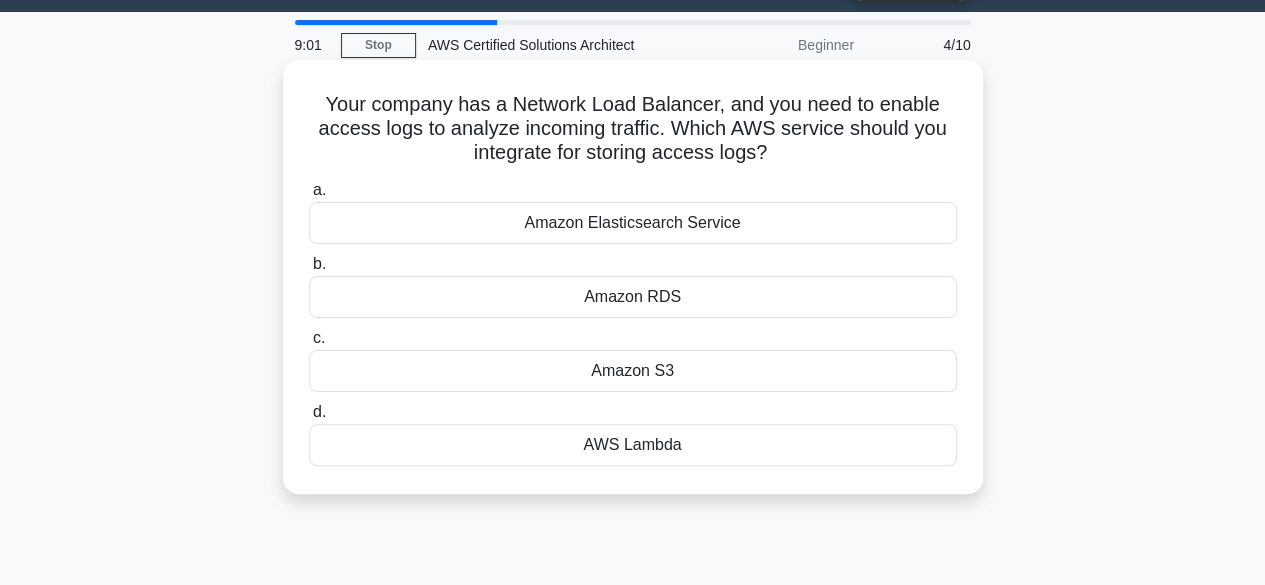 click on "Amazon S3" at bounding box center [633, 371] 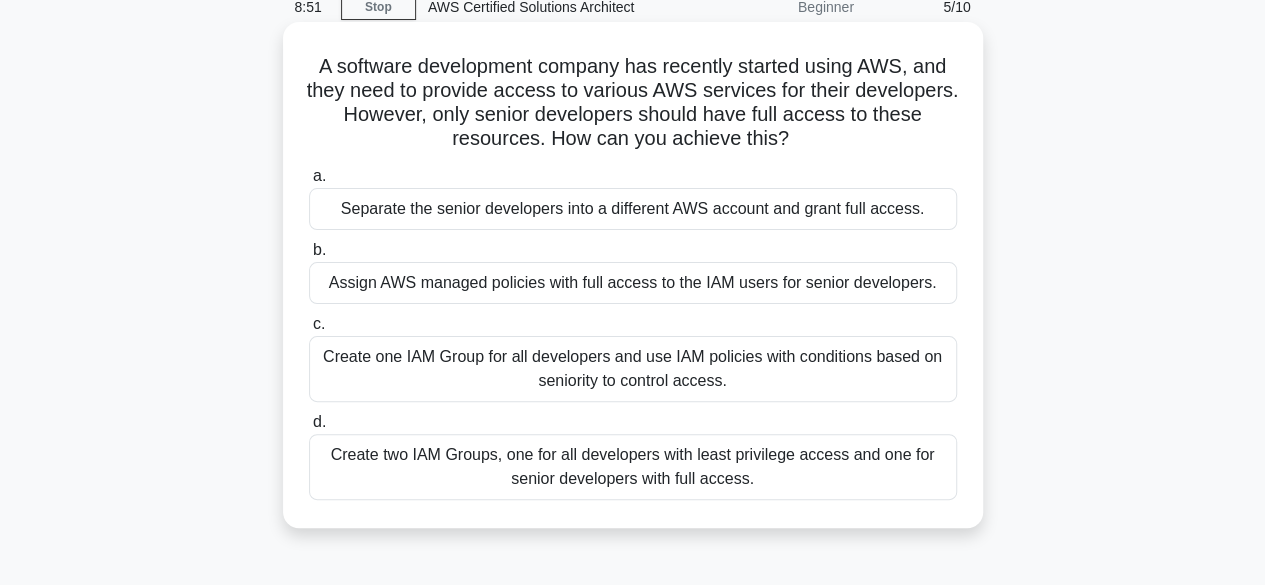 scroll, scrollTop: 91, scrollLeft: 0, axis: vertical 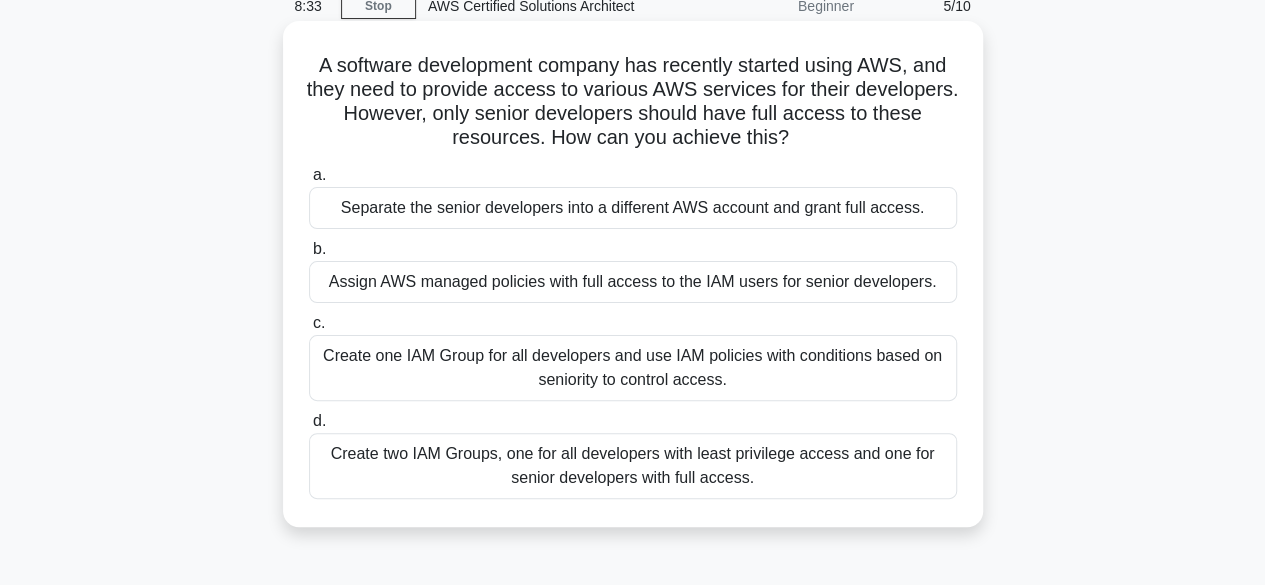 click on "Create one IAM Group for all developers and use IAM policies with conditions based on seniority to control access." at bounding box center [633, 368] 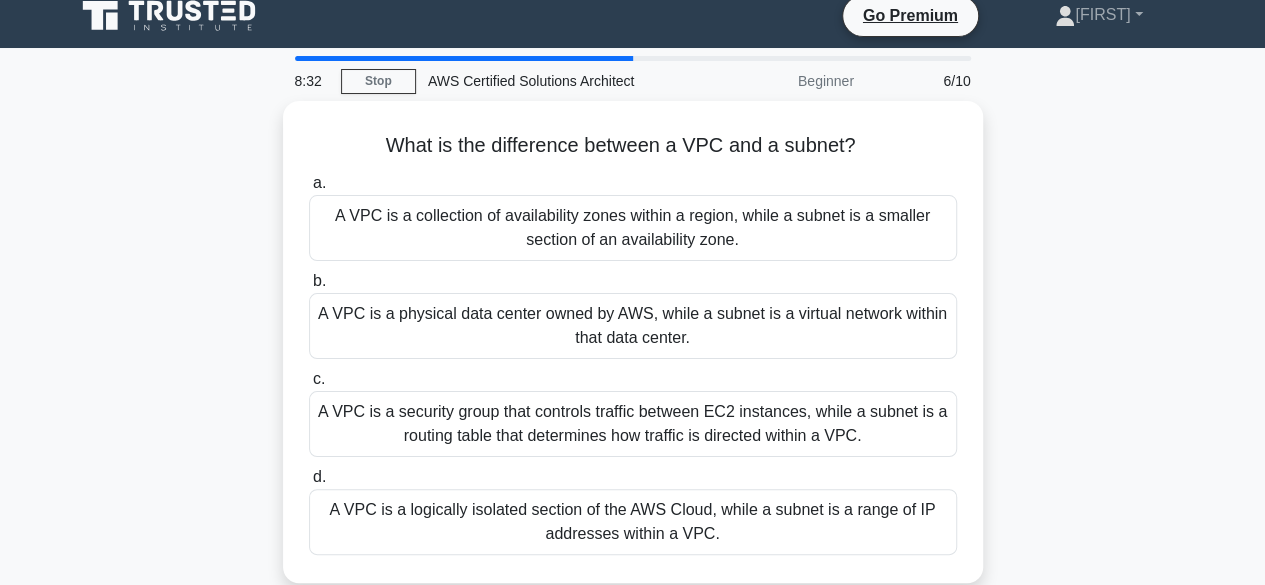 scroll, scrollTop: 13, scrollLeft: 0, axis: vertical 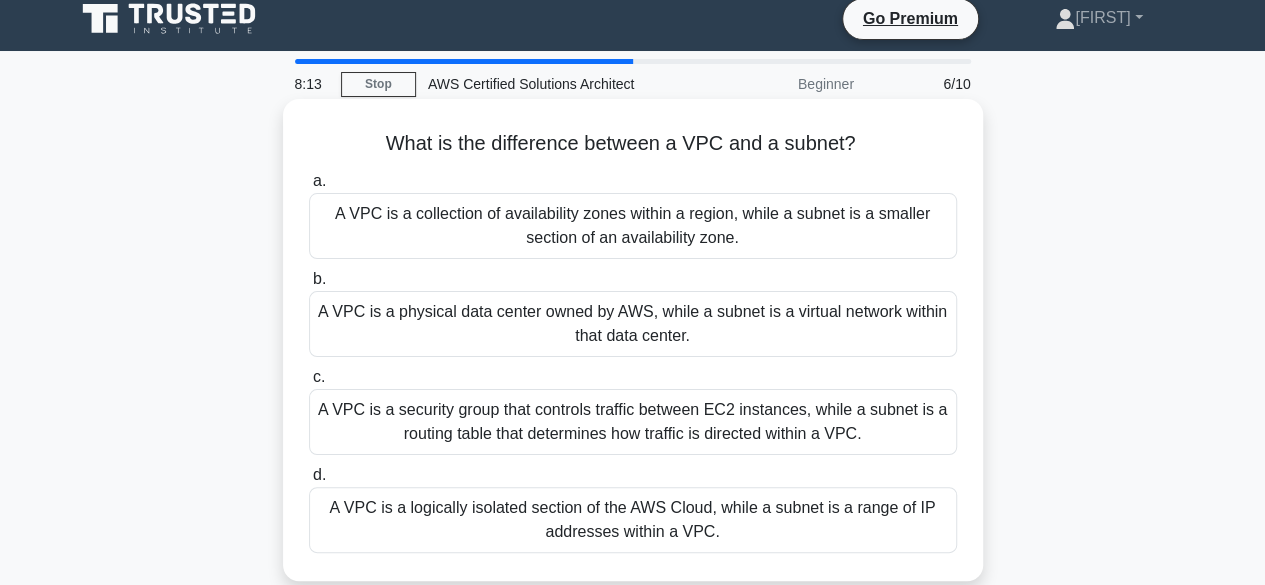 click on "A VPC is a collection of availability zones within a region, while a subnet is a smaller section of an availability zone." at bounding box center (633, 226) 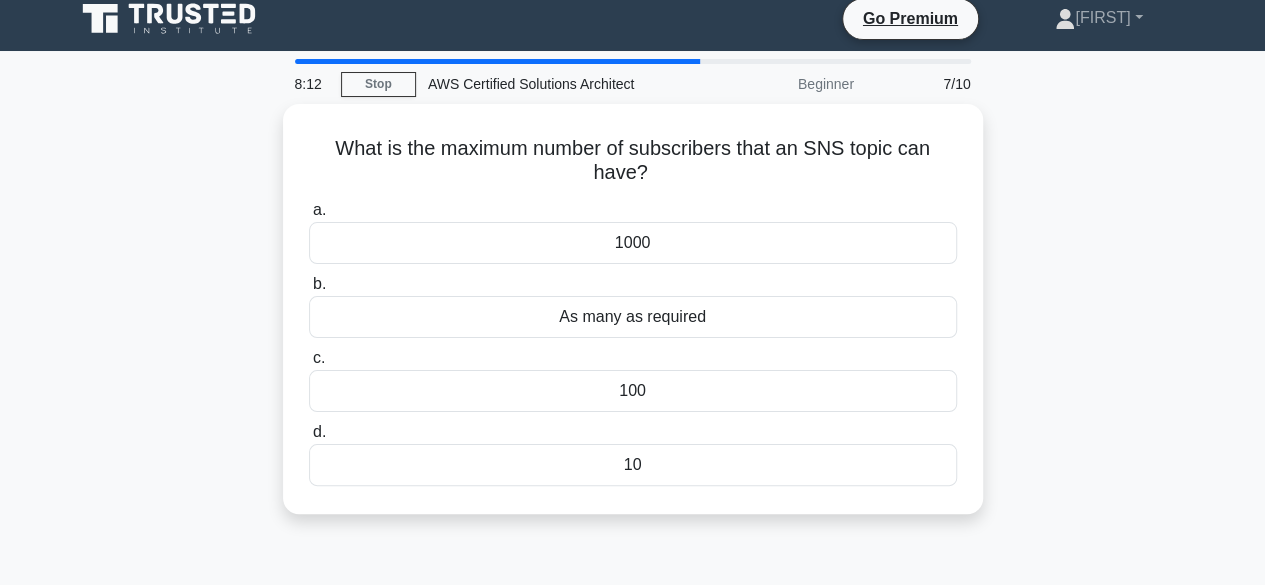 scroll, scrollTop: 0, scrollLeft: 0, axis: both 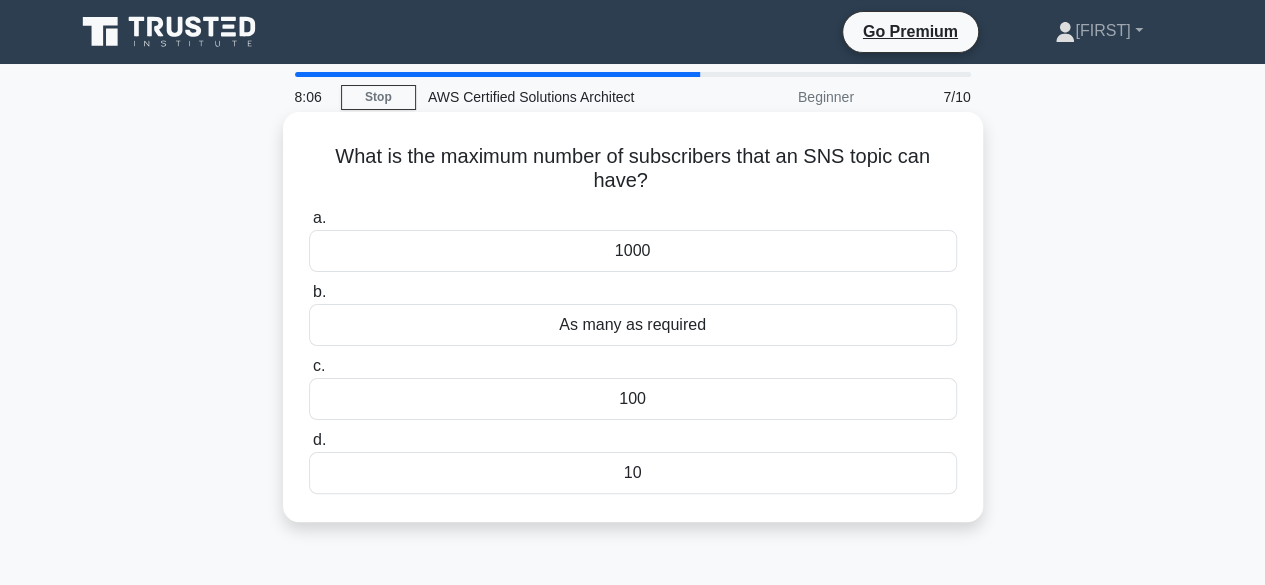 click on "As many as required" at bounding box center (633, 325) 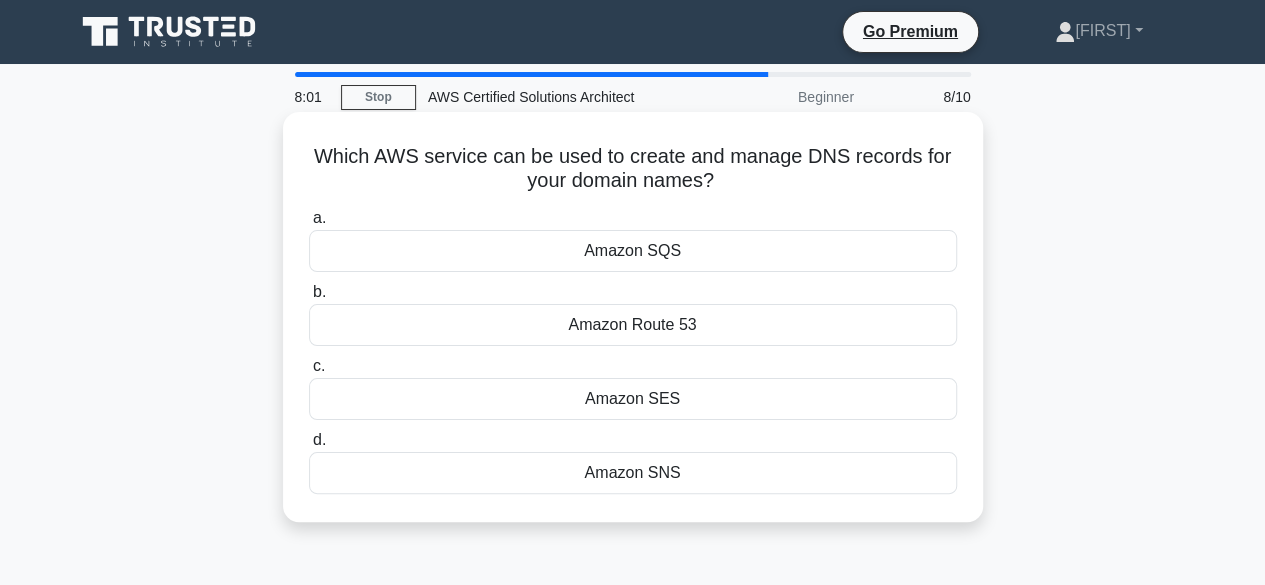 click on "Amazon Route 53" at bounding box center (633, 325) 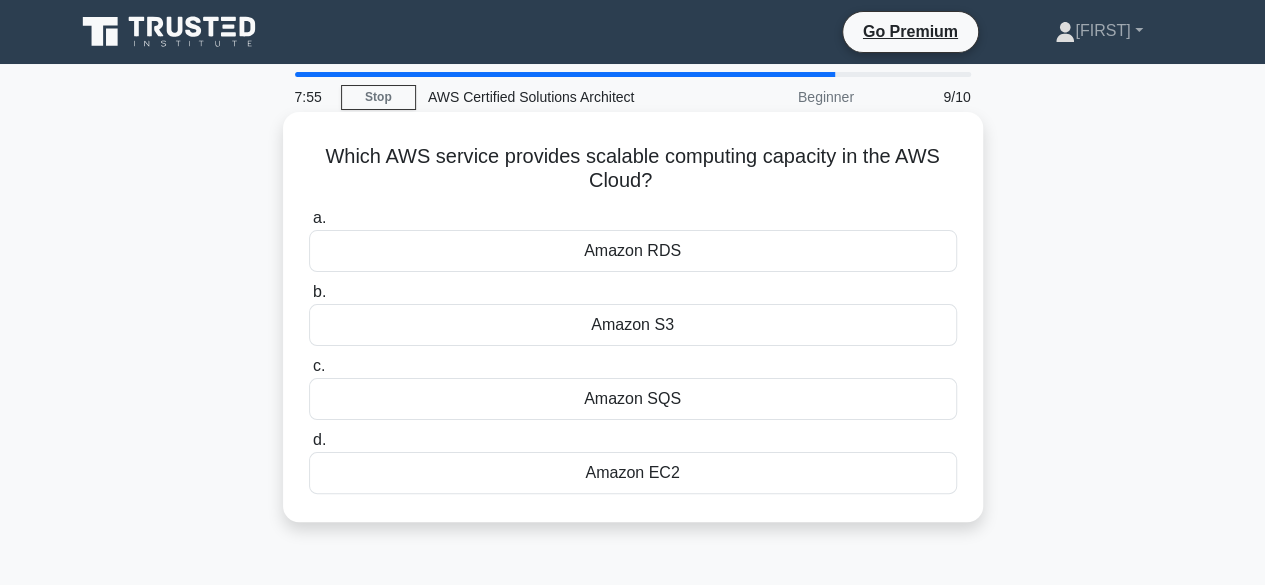 click on "Amazon S3" at bounding box center [633, 325] 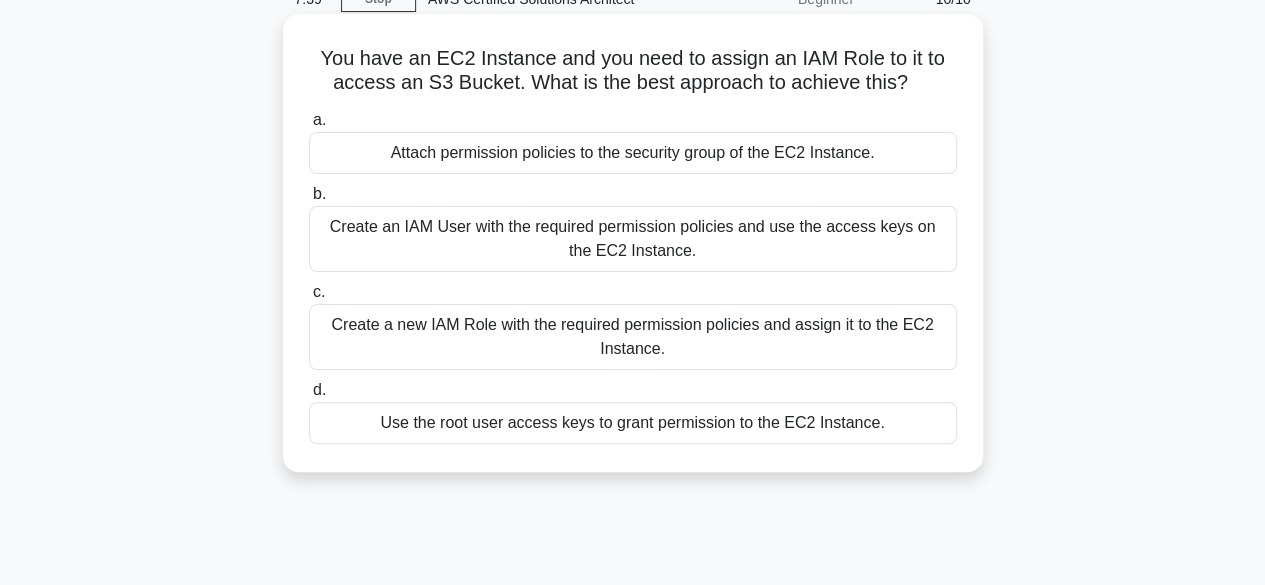 scroll, scrollTop: 99, scrollLeft: 0, axis: vertical 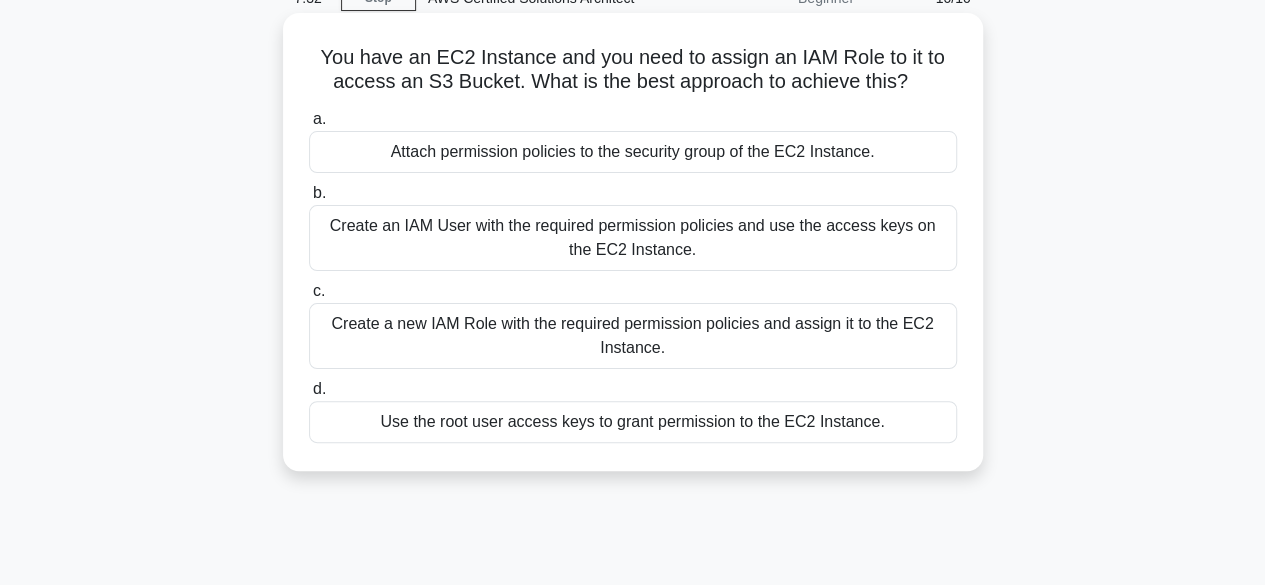 click on "Create a new IAM Role with the required permission policies and assign it to the EC2 Instance." at bounding box center (633, 336) 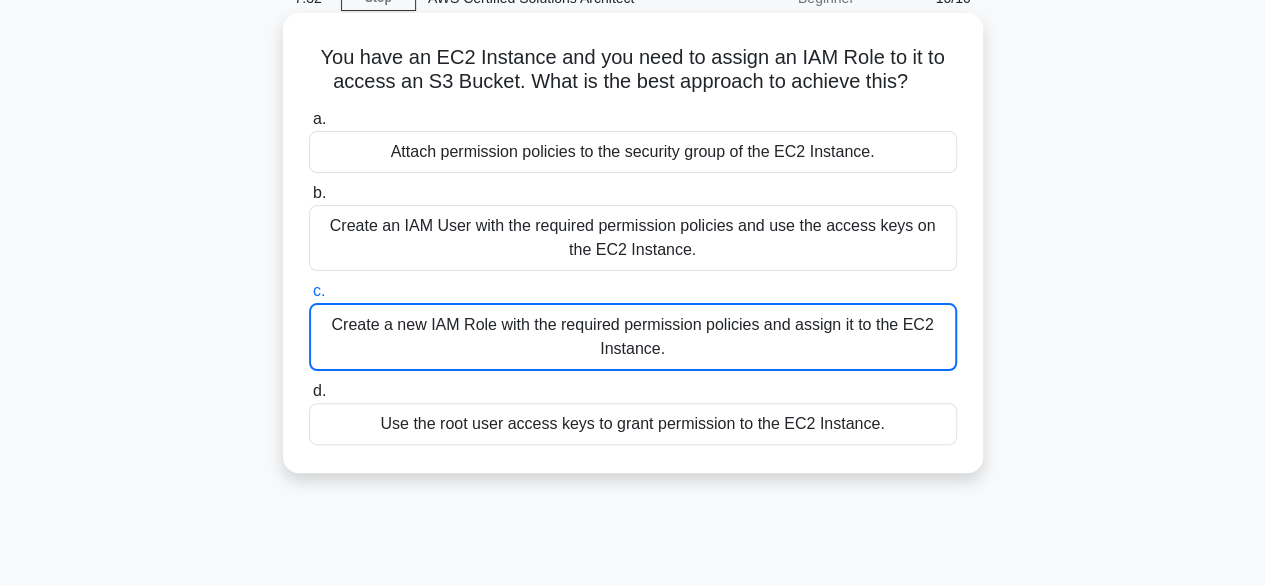 click on "Create a new IAM Role with the required permission policies and assign it to the EC2 Instance." at bounding box center [633, 337] 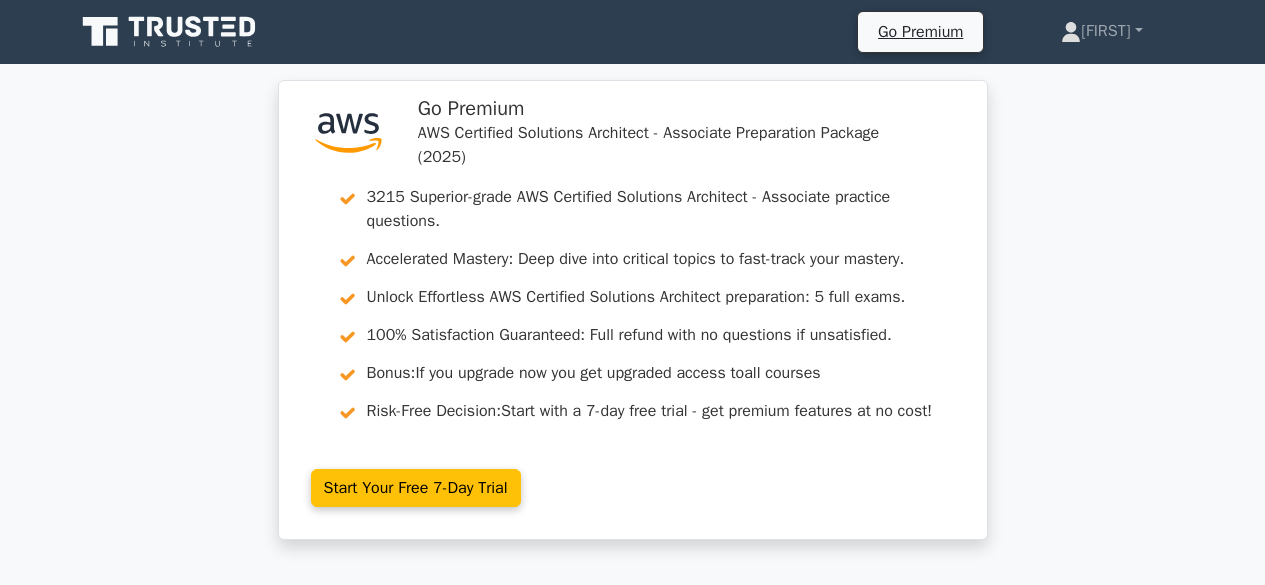 scroll, scrollTop: 183, scrollLeft: 0, axis: vertical 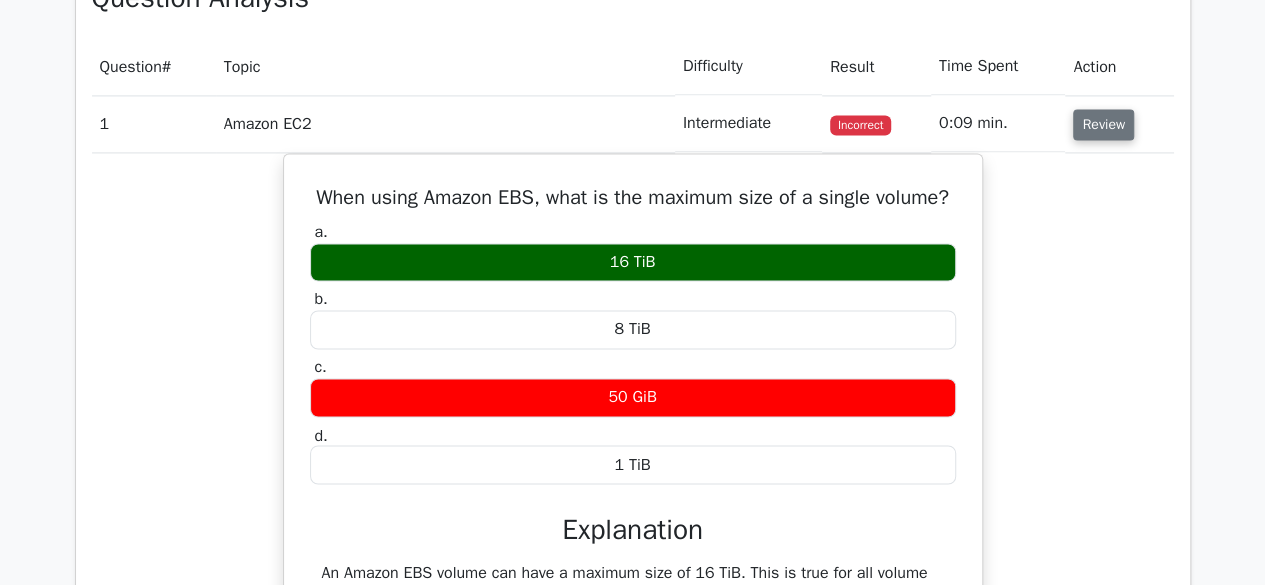 click on "Review" at bounding box center [1103, 124] 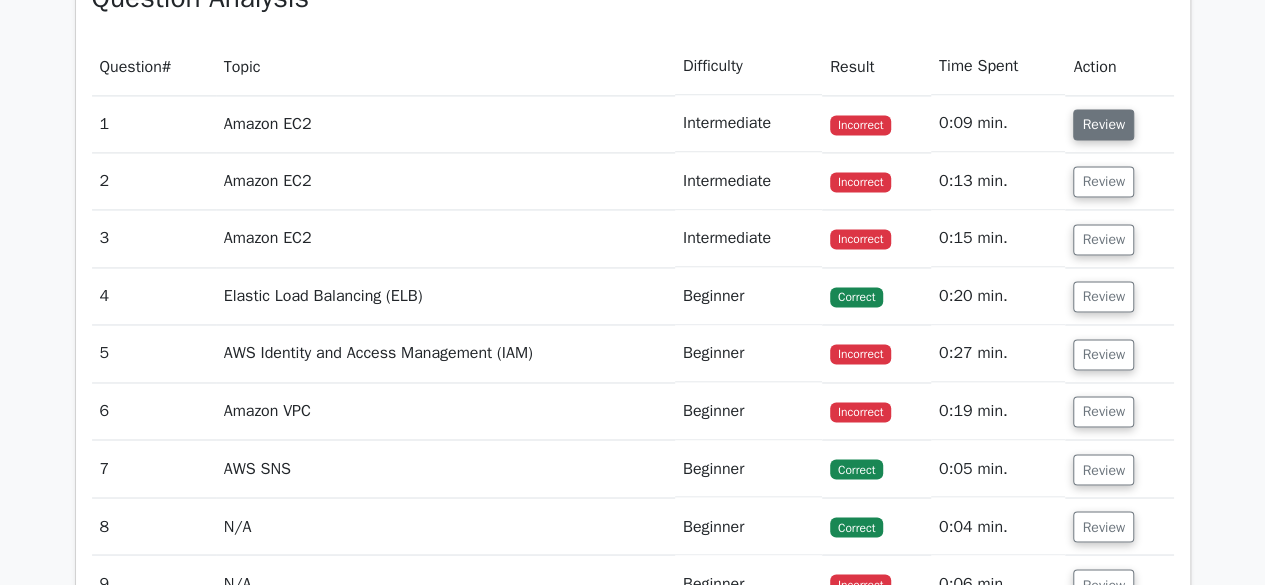 click on "Review" at bounding box center [1103, 124] 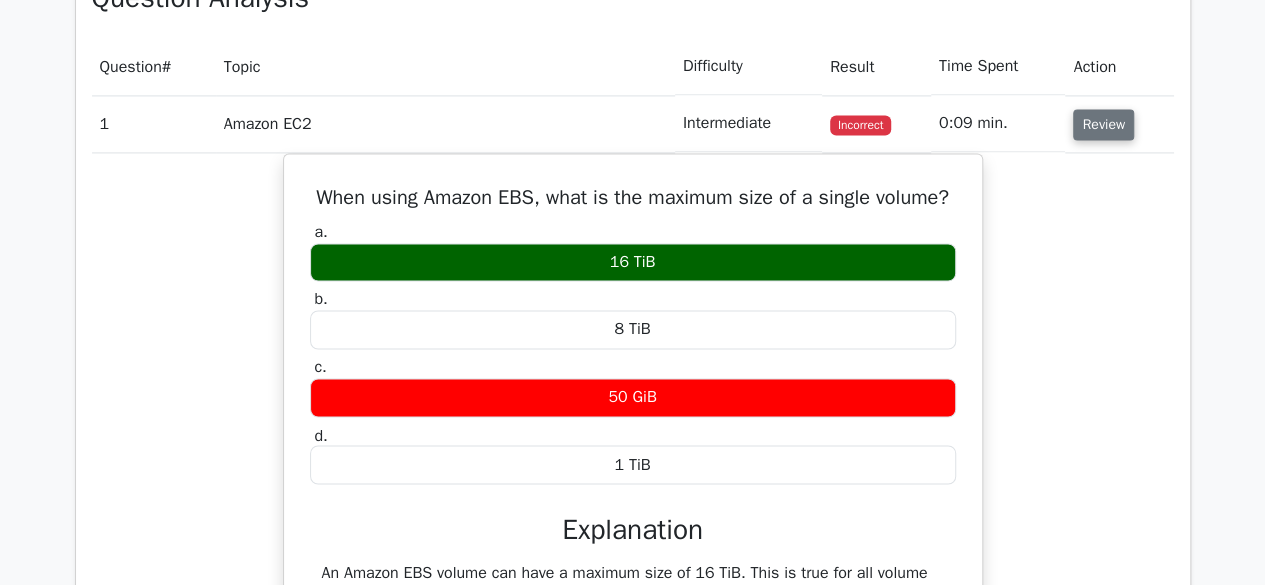 click on "Review" at bounding box center [1103, 124] 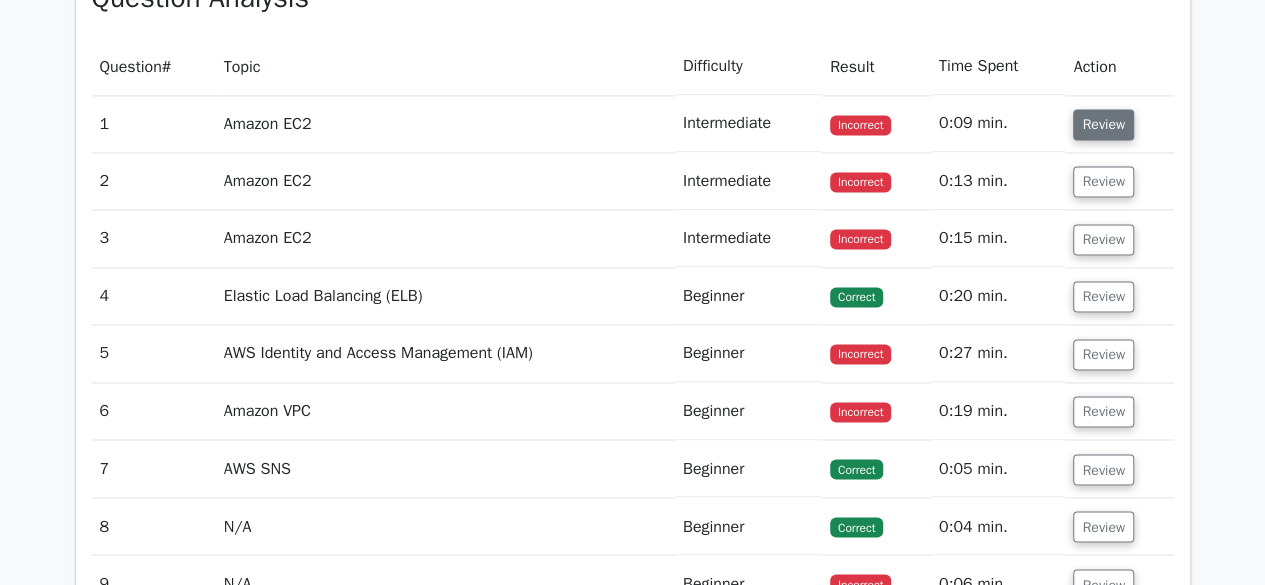 click on "Review" at bounding box center [1103, 124] 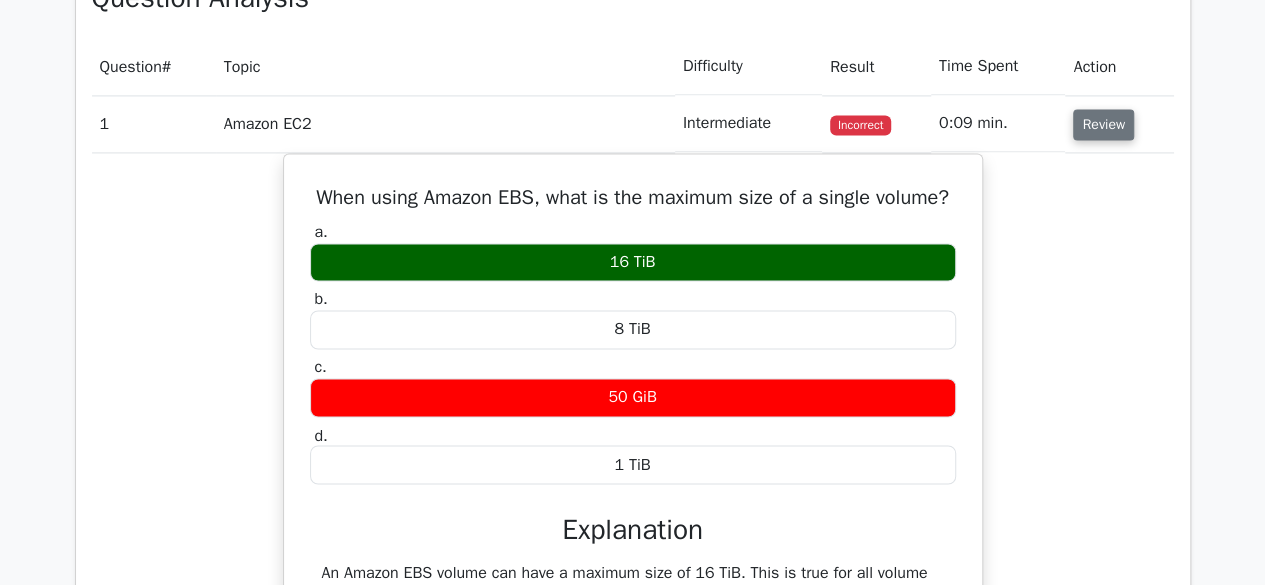 click on "Review" at bounding box center (1103, 124) 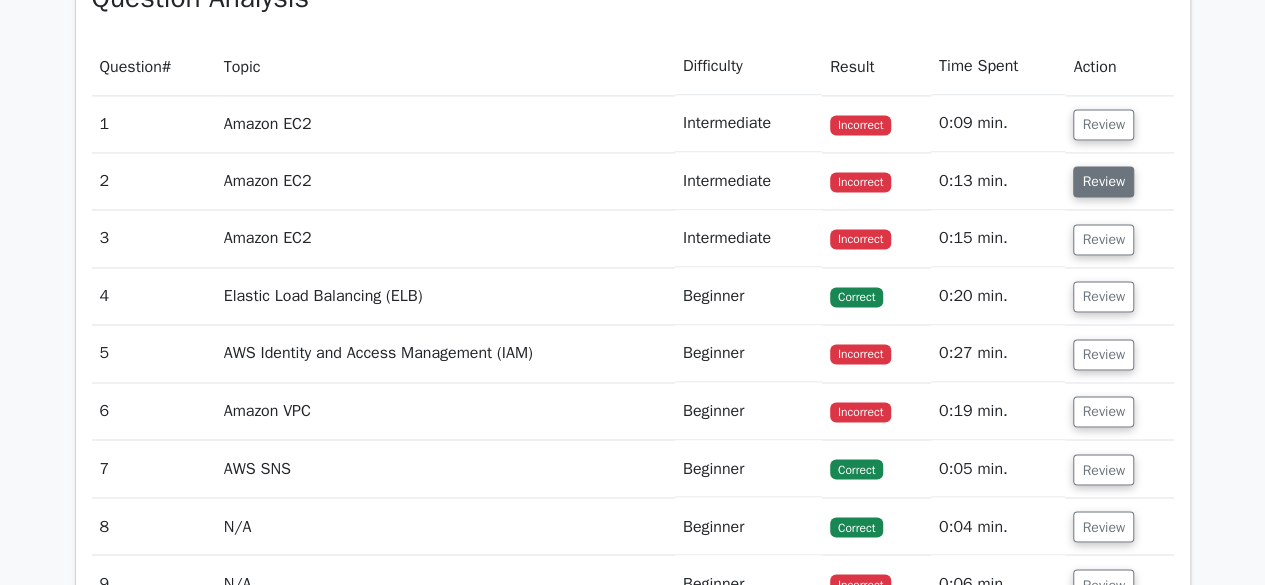click on "Review" at bounding box center (1103, 181) 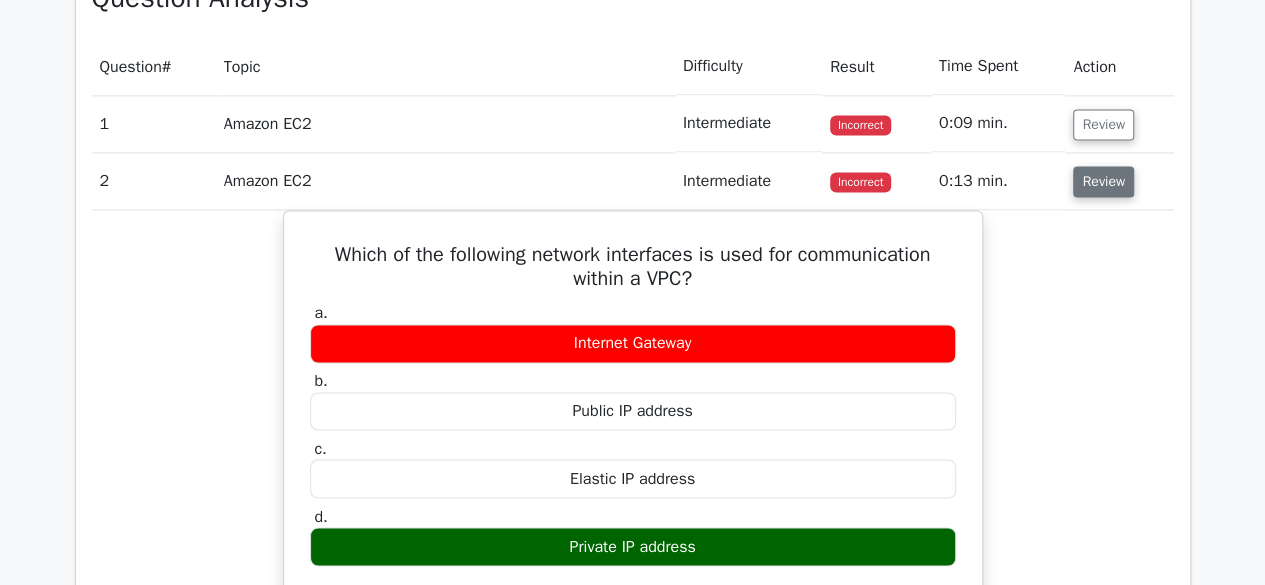 click on "Review" at bounding box center (1103, 181) 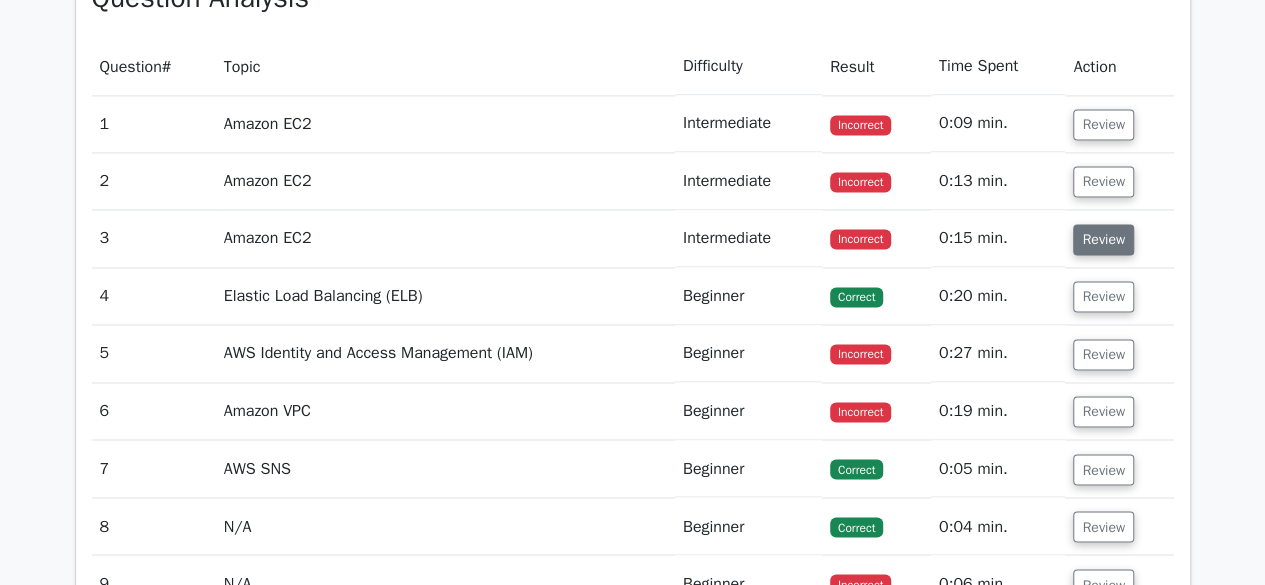 click on "Review" at bounding box center (1103, 239) 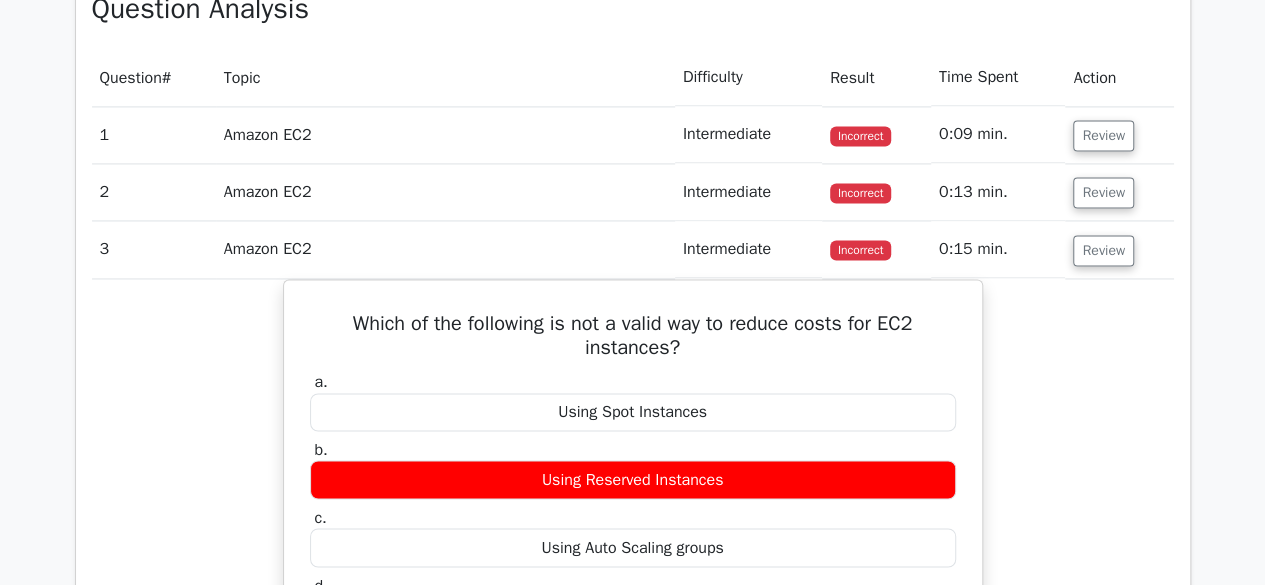 scroll, scrollTop: 1445, scrollLeft: 0, axis: vertical 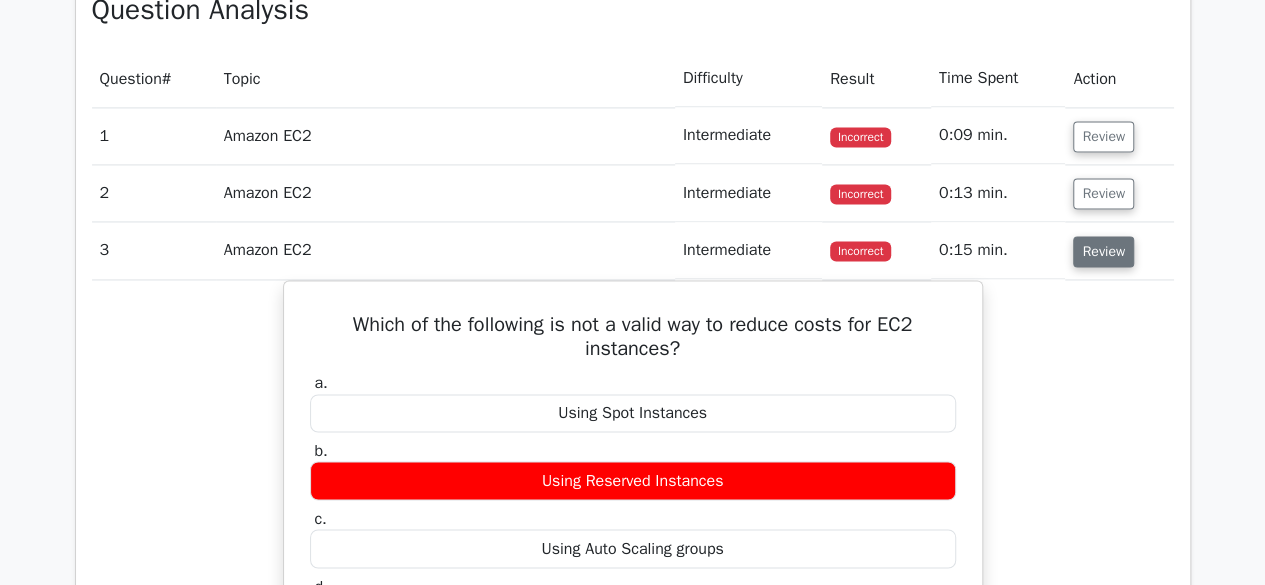 click on "Review" at bounding box center [1103, 251] 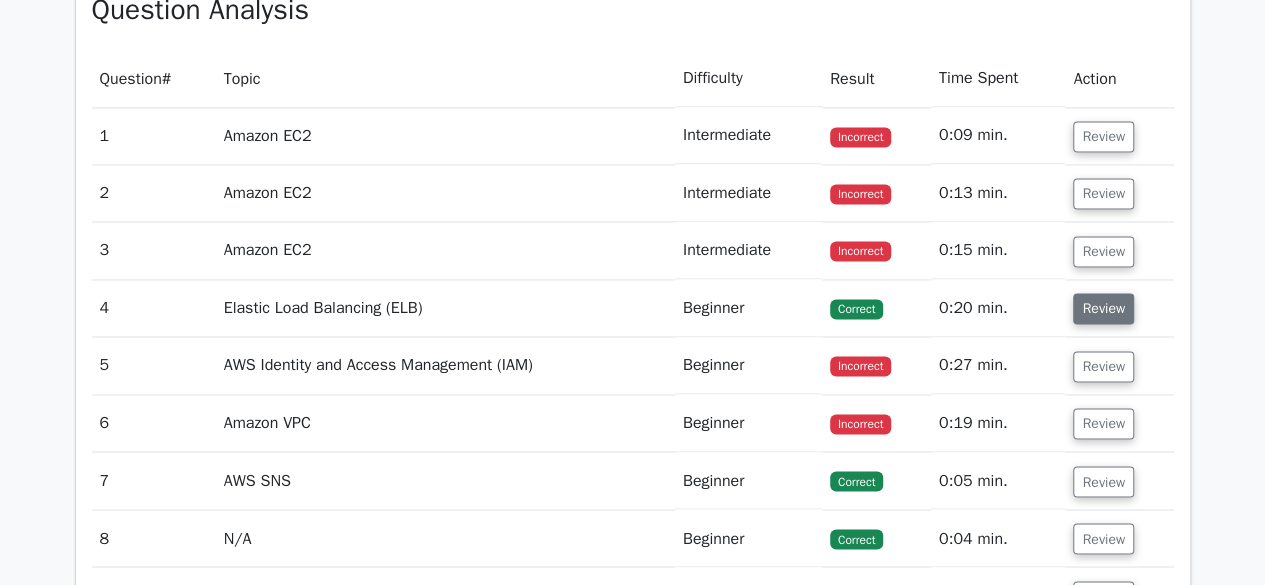 click on "Review" at bounding box center [1103, 308] 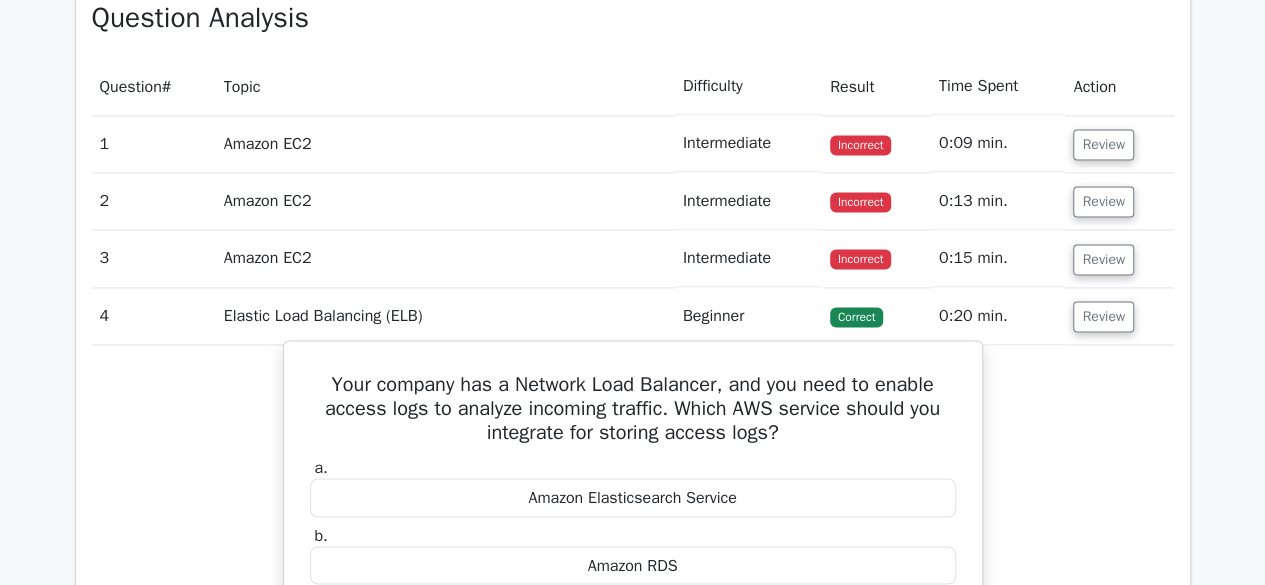 scroll, scrollTop: 1432, scrollLeft: 0, axis: vertical 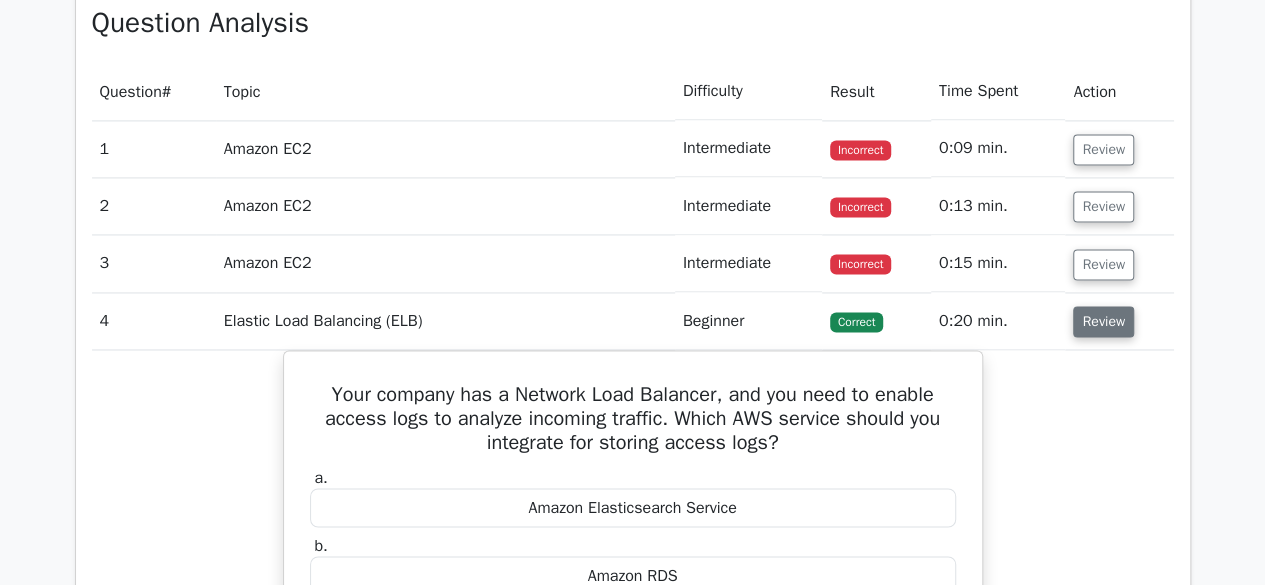 click on "Review" at bounding box center [1103, 321] 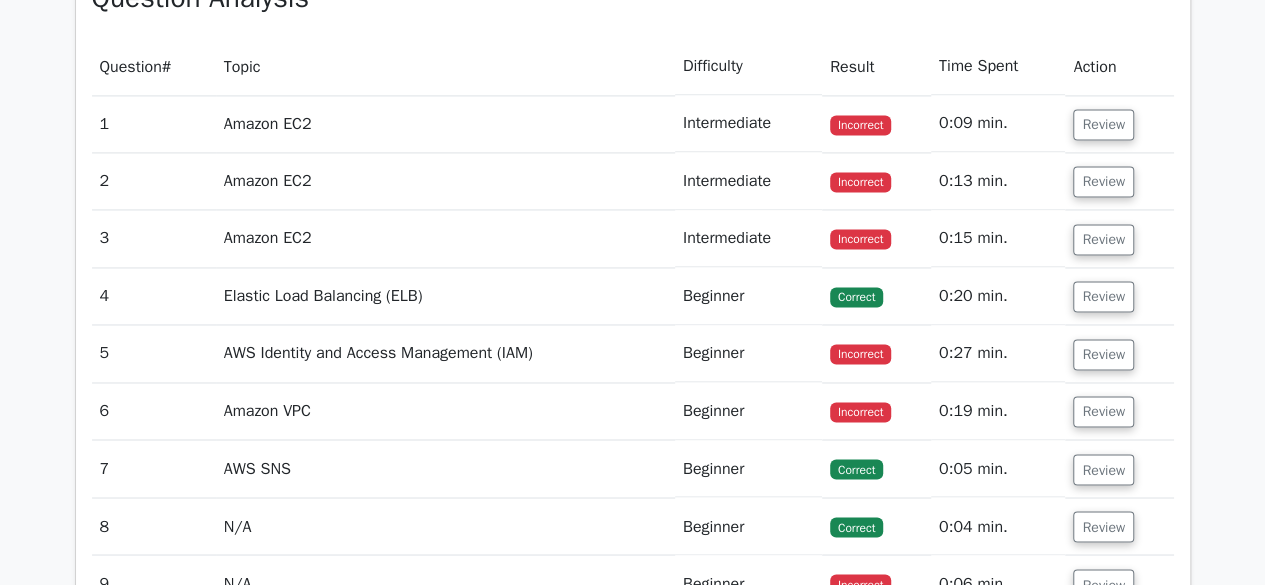 scroll, scrollTop: 1459, scrollLeft: 0, axis: vertical 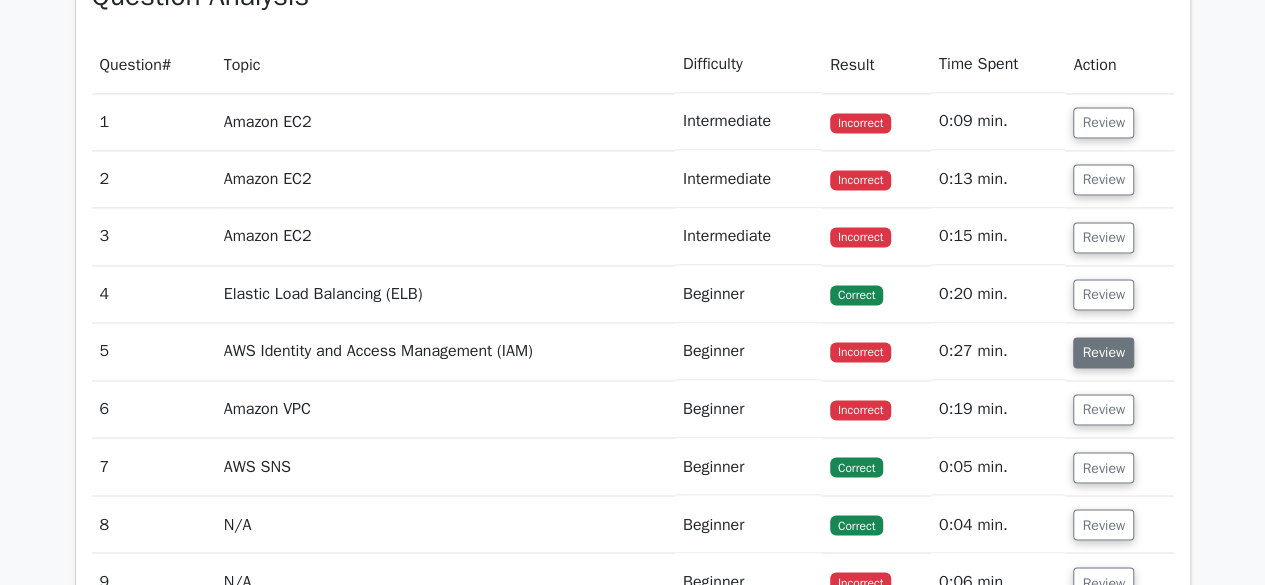 click on "Review" at bounding box center (1103, 352) 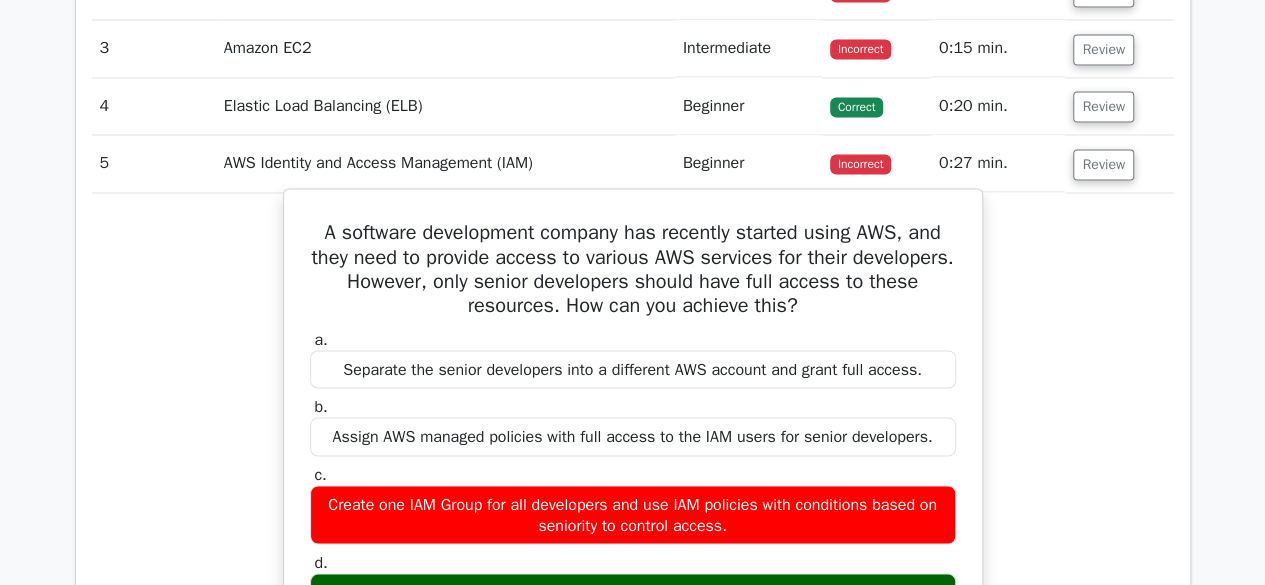 scroll, scrollTop: 1689, scrollLeft: 0, axis: vertical 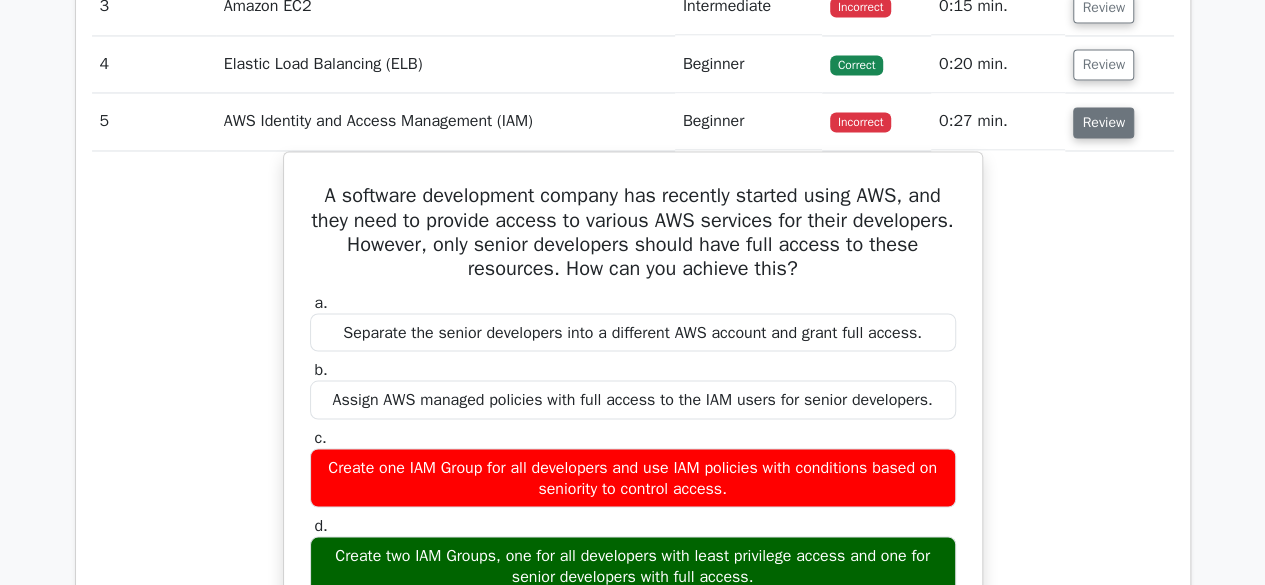 click on "Review" at bounding box center (1103, 122) 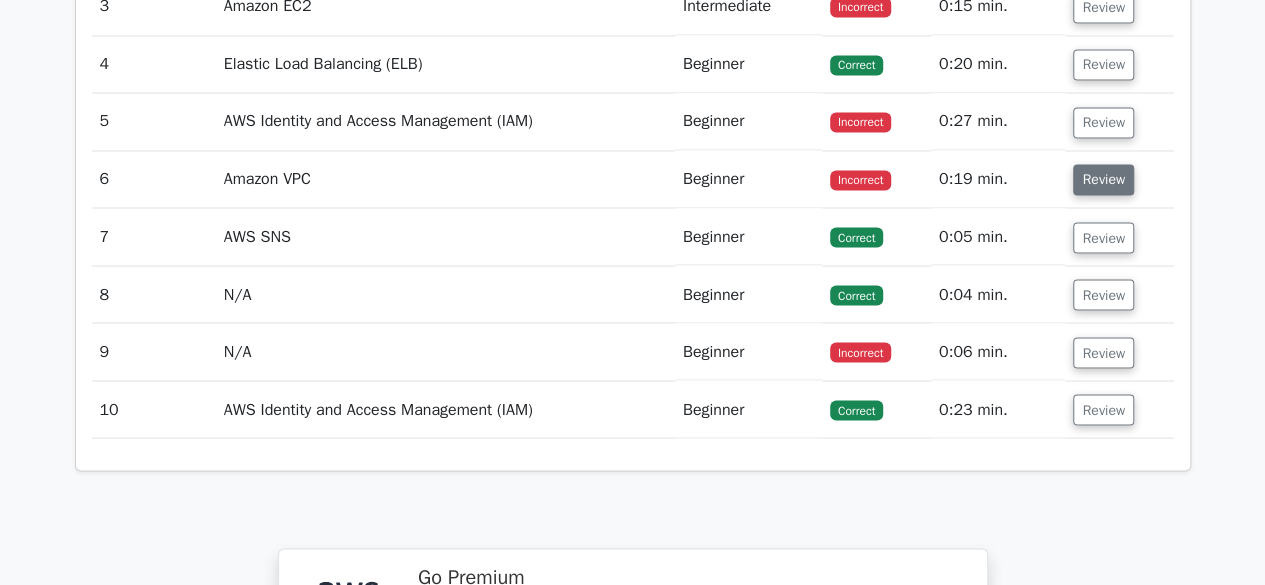 click on "Review" at bounding box center (1103, 179) 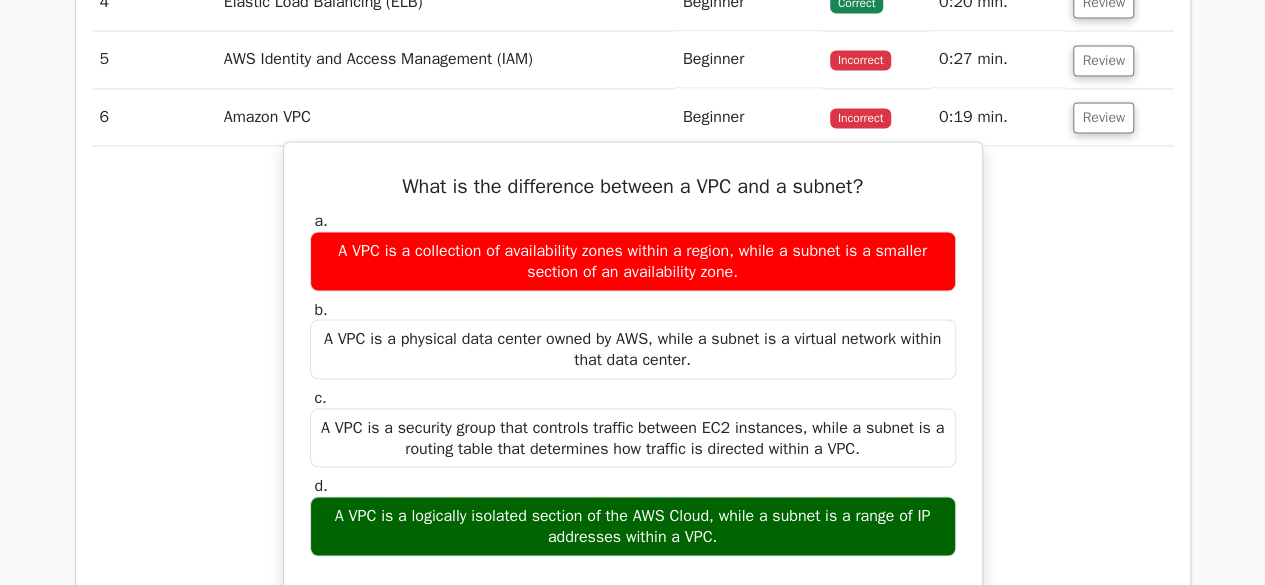 scroll, scrollTop: 1752, scrollLeft: 0, axis: vertical 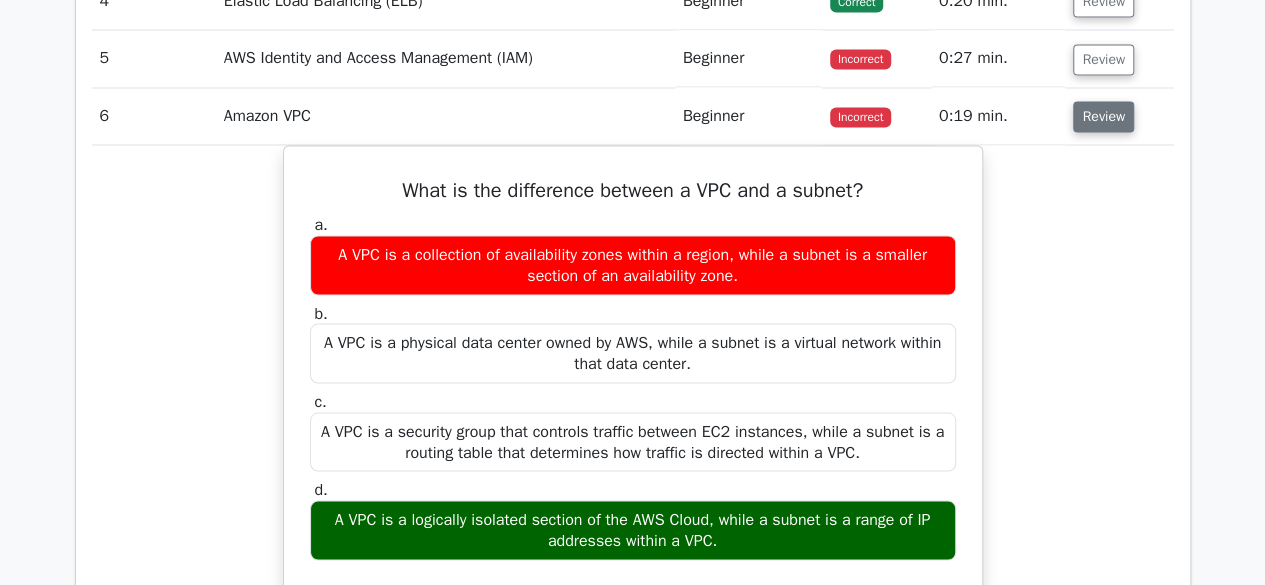 click on "Review" at bounding box center (1103, 116) 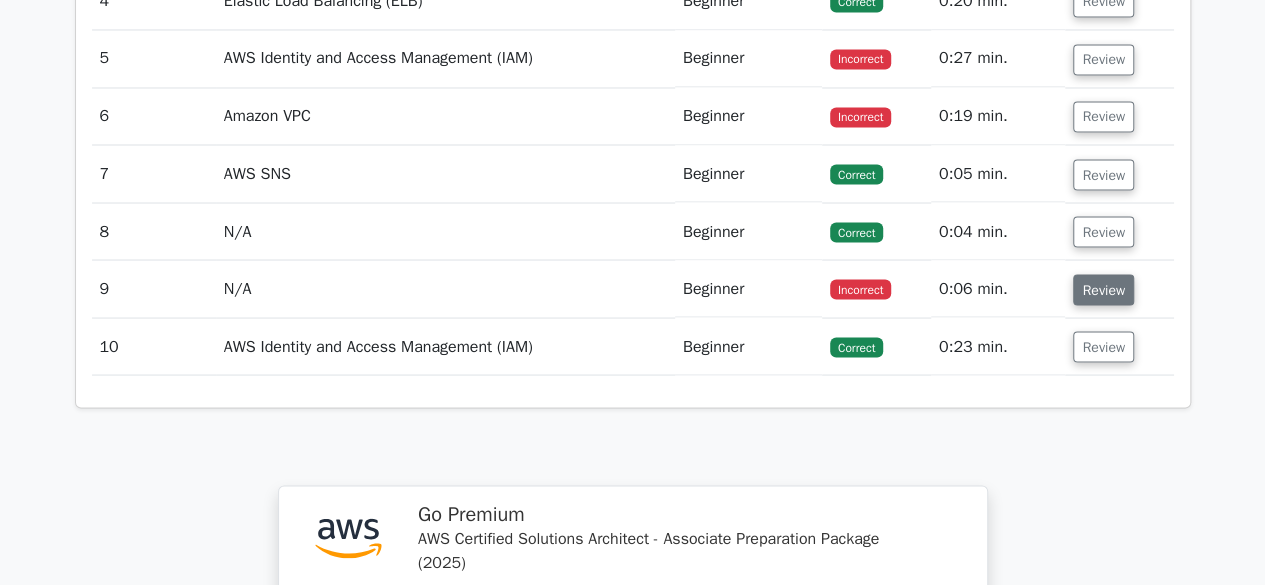 click on "Review" at bounding box center [1103, 289] 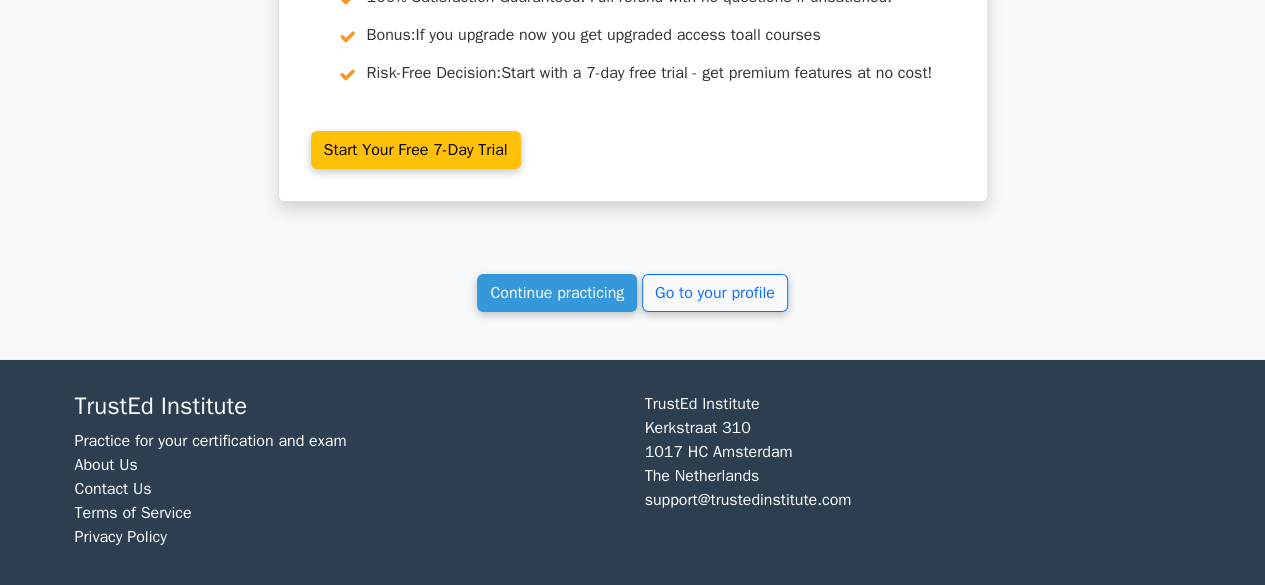 scroll, scrollTop: 3314, scrollLeft: 0, axis: vertical 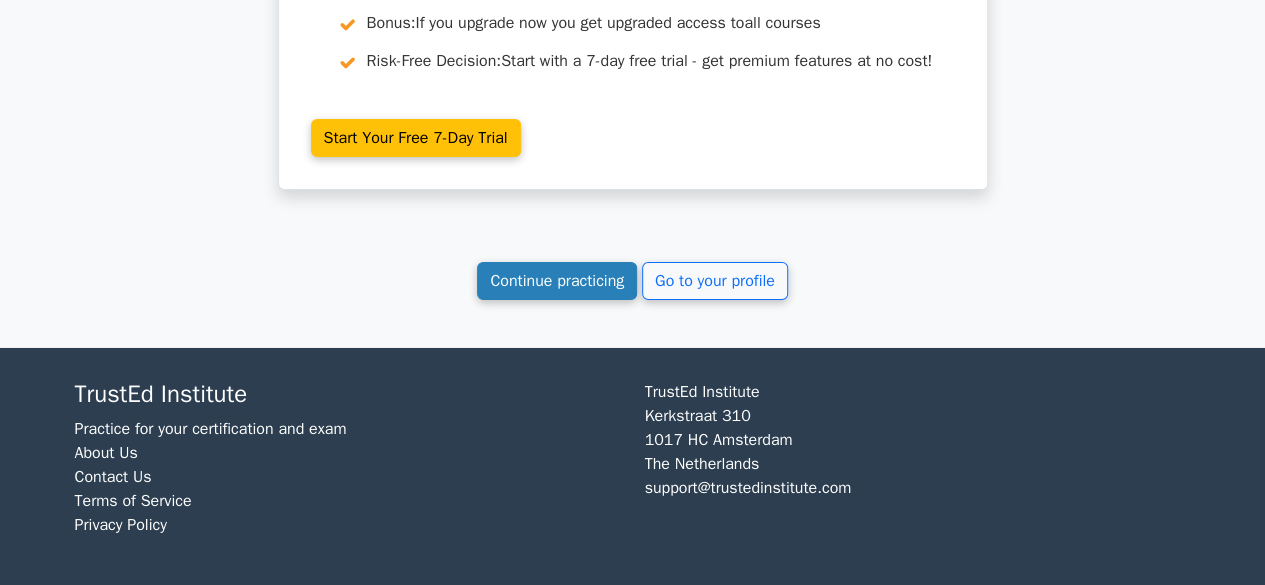 click on "Continue practicing" at bounding box center [557, 281] 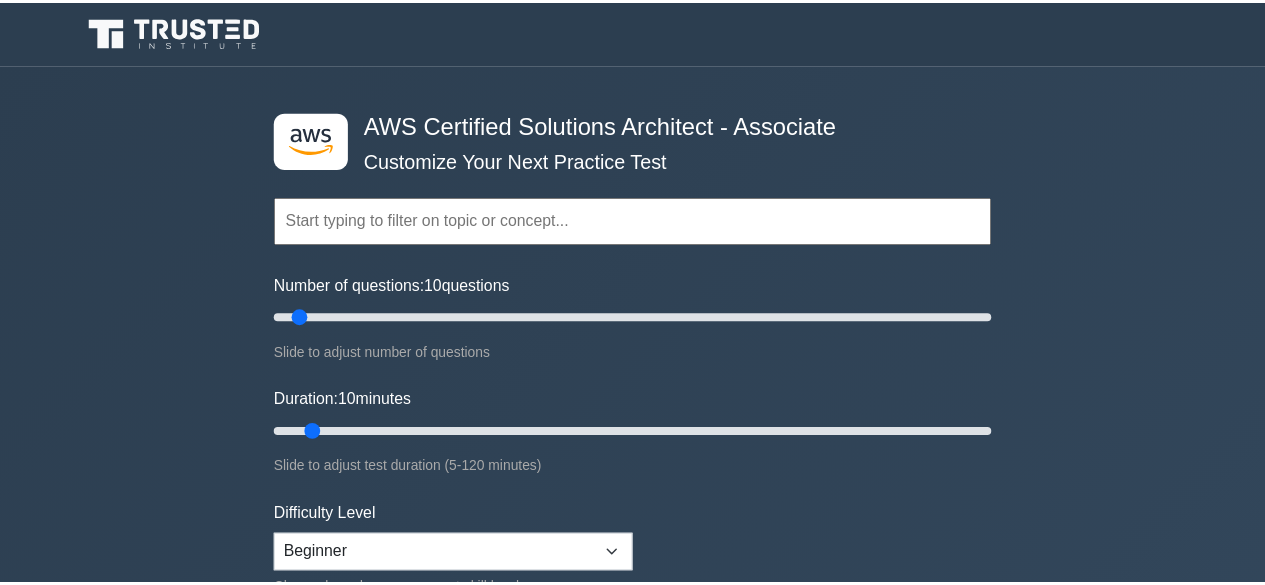 scroll, scrollTop: 0, scrollLeft: 0, axis: both 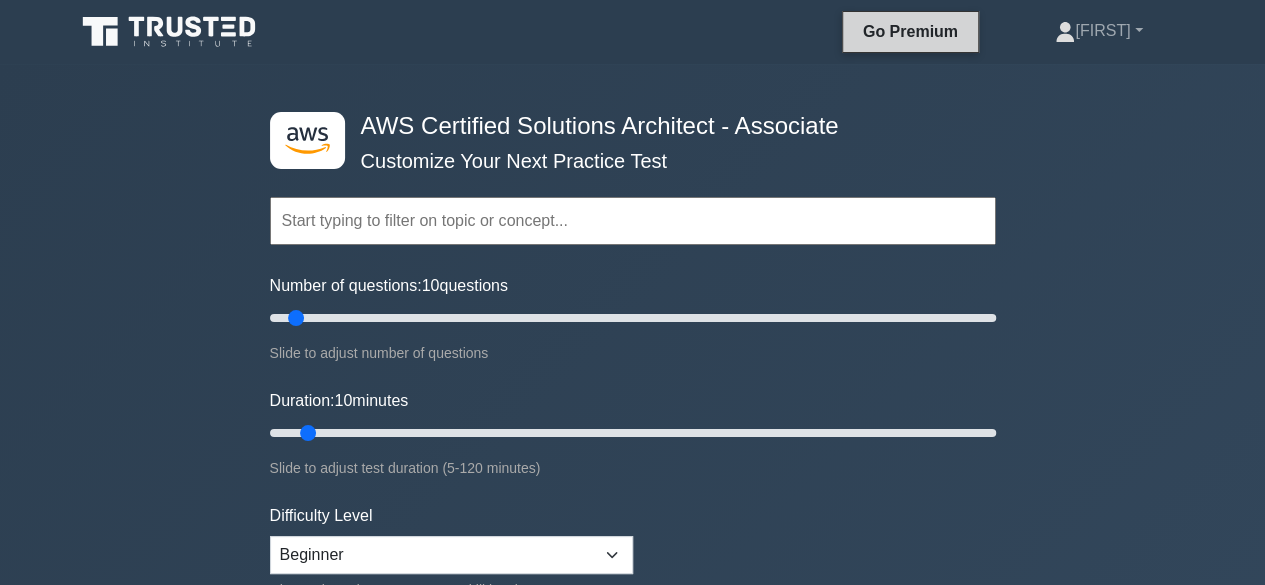 click on "Go Premium" at bounding box center (910, 31) 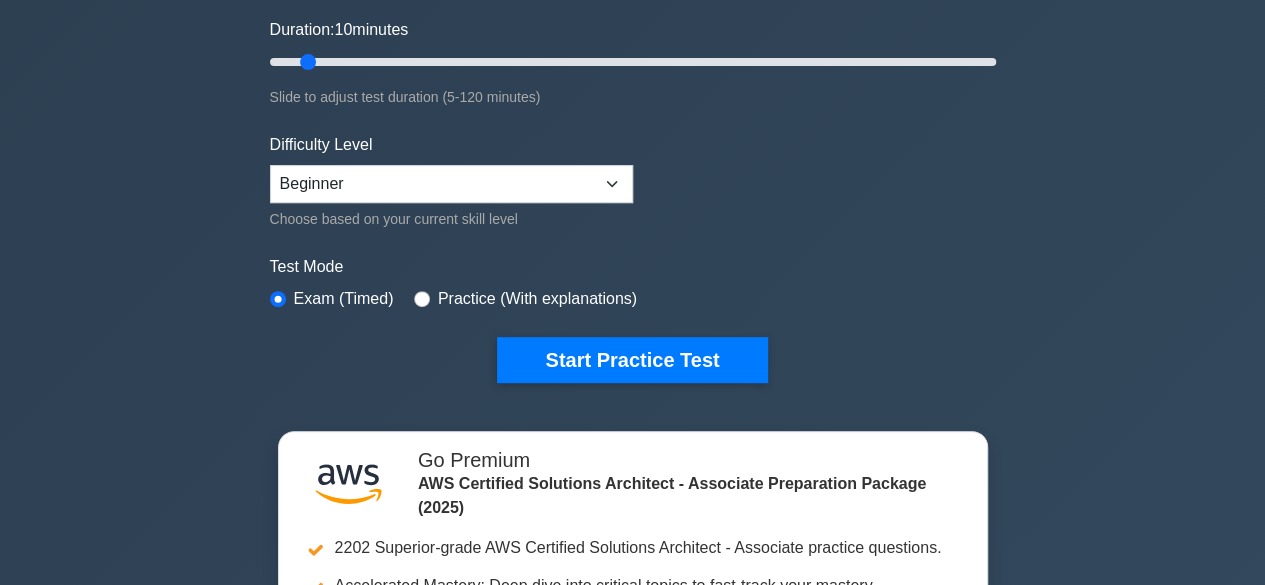 scroll, scrollTop: 374, scrollLeft: 0, axis: vertical 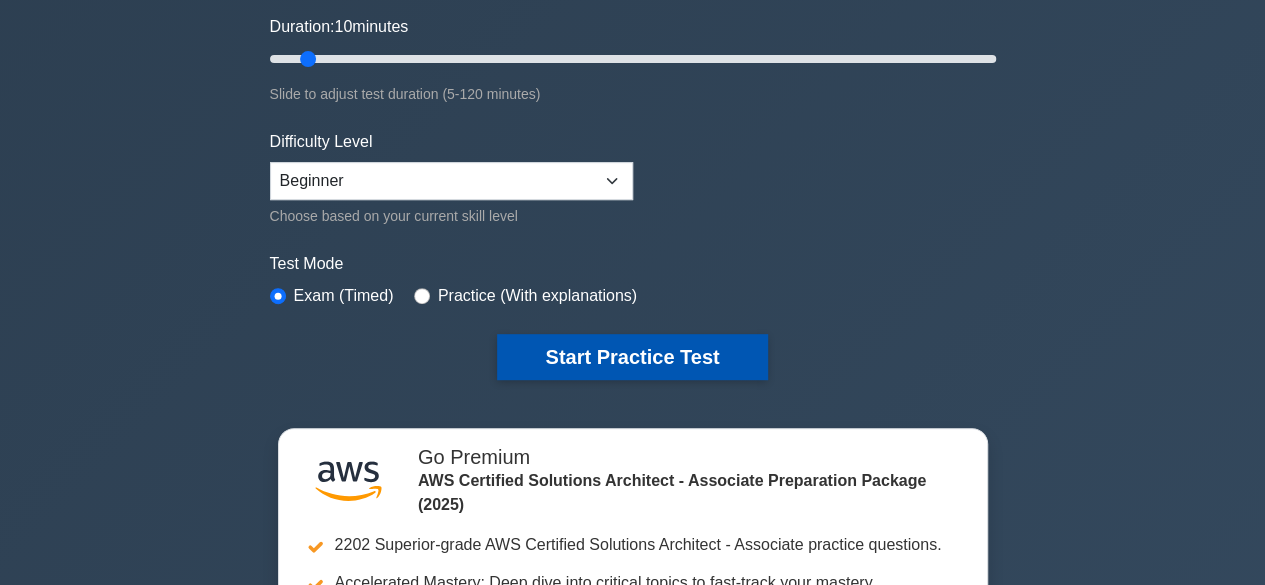 click on "Start Practice Test" at bounding box center [632, 357] 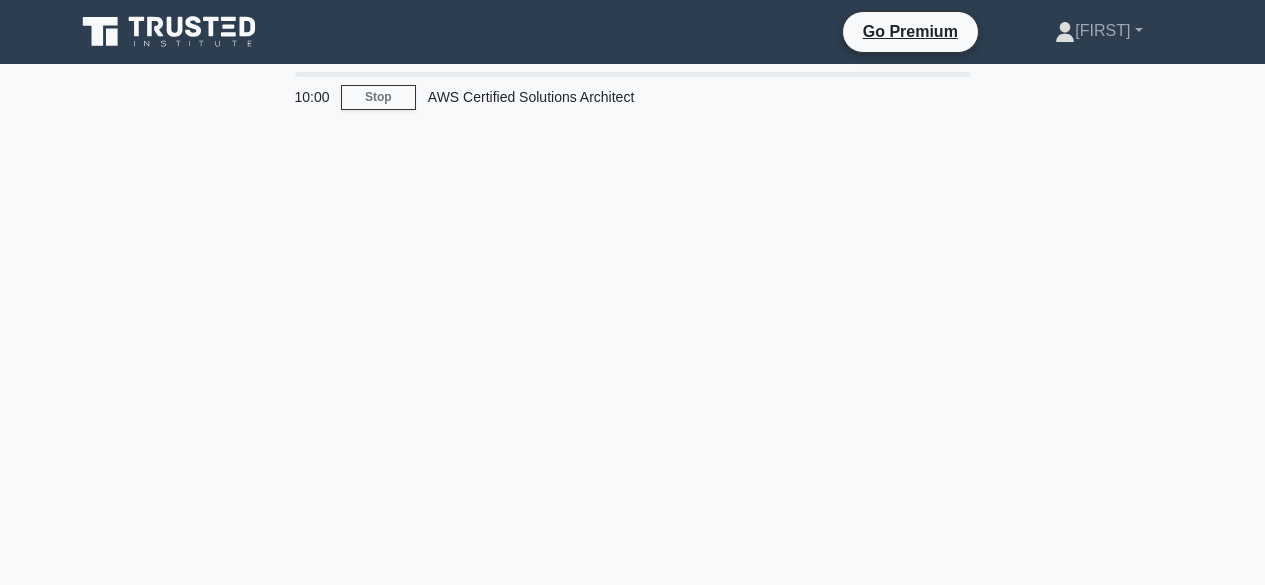 scroll, scrollTop: 0, scrollLeft: 0, axis: both 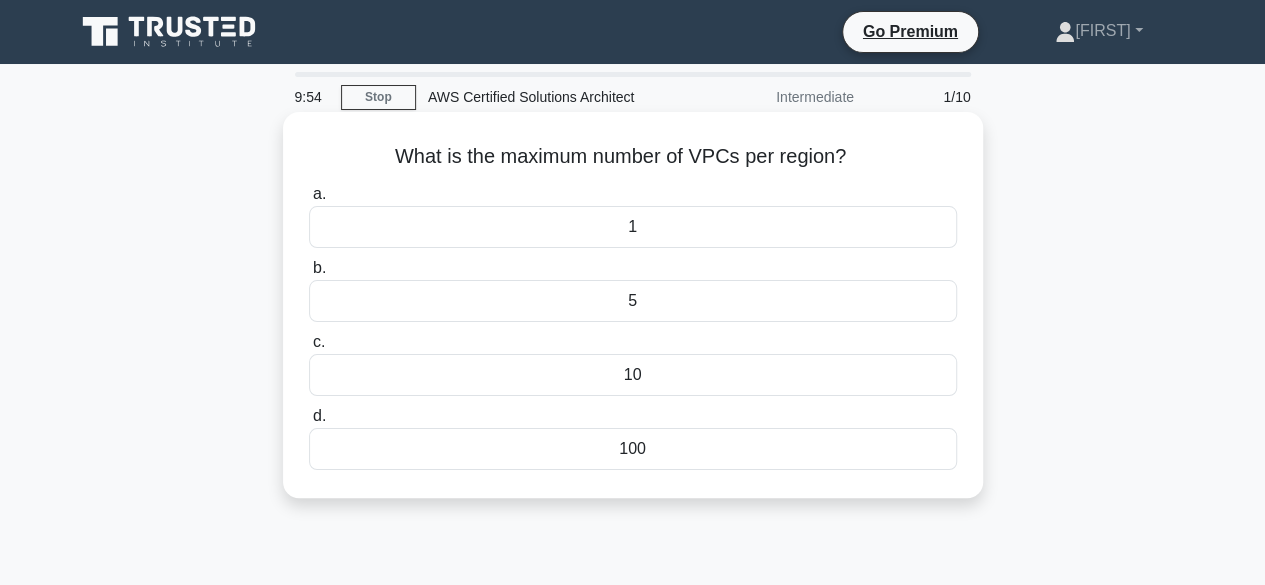 click on "1" at bounding box center [633, 227] 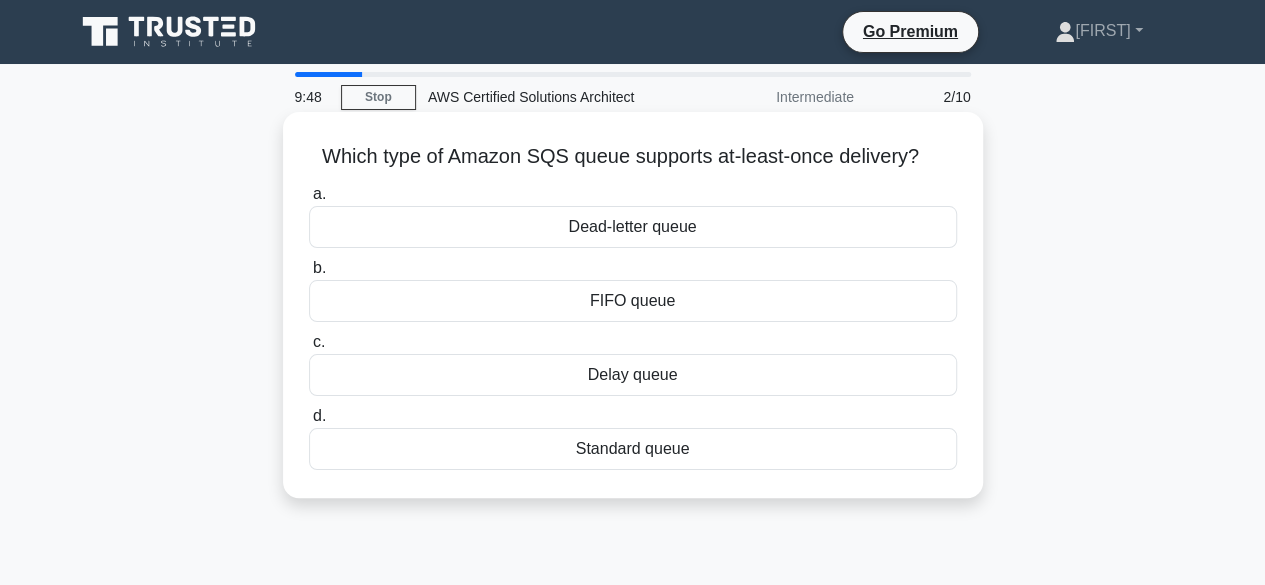 click on "Standard queue" at bounding box center (633, 449) 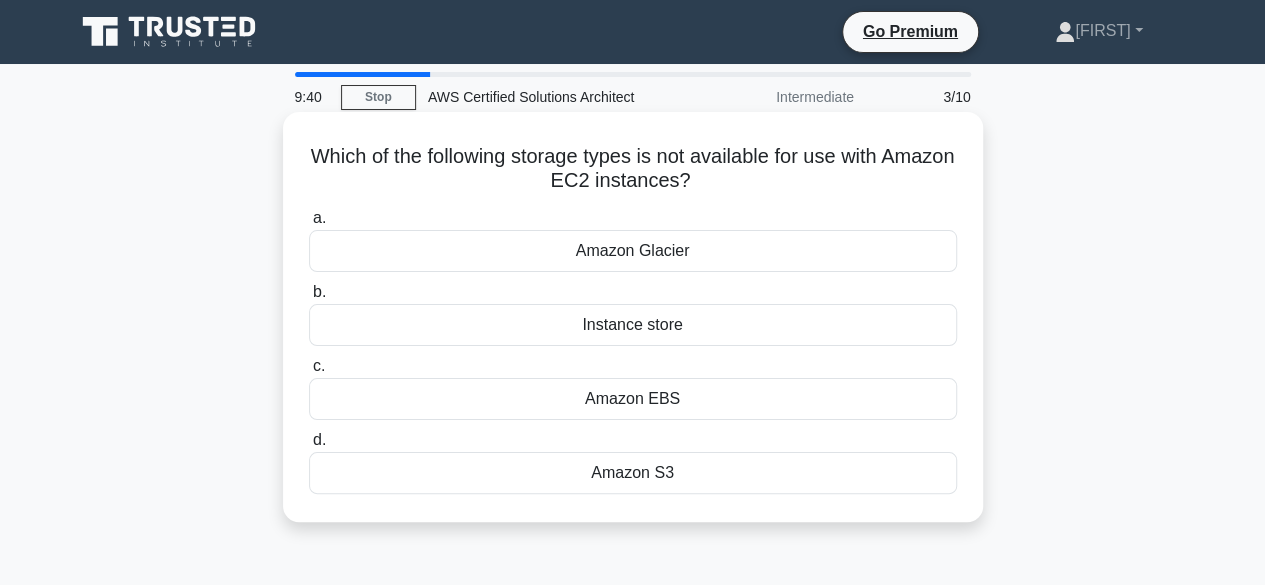 click on "Which of the following storage types is not available for use with Amazon EC2 instances?
.spinner_0XTQ{transform-origin:center;animation:spinner_y6GP .75s linear infinite}@keyframes spinner_y6GP{100%{transform:rotate(360deg)}}
a.
Amazon Glacier
b. c. d." at bounding box center [633, 317] 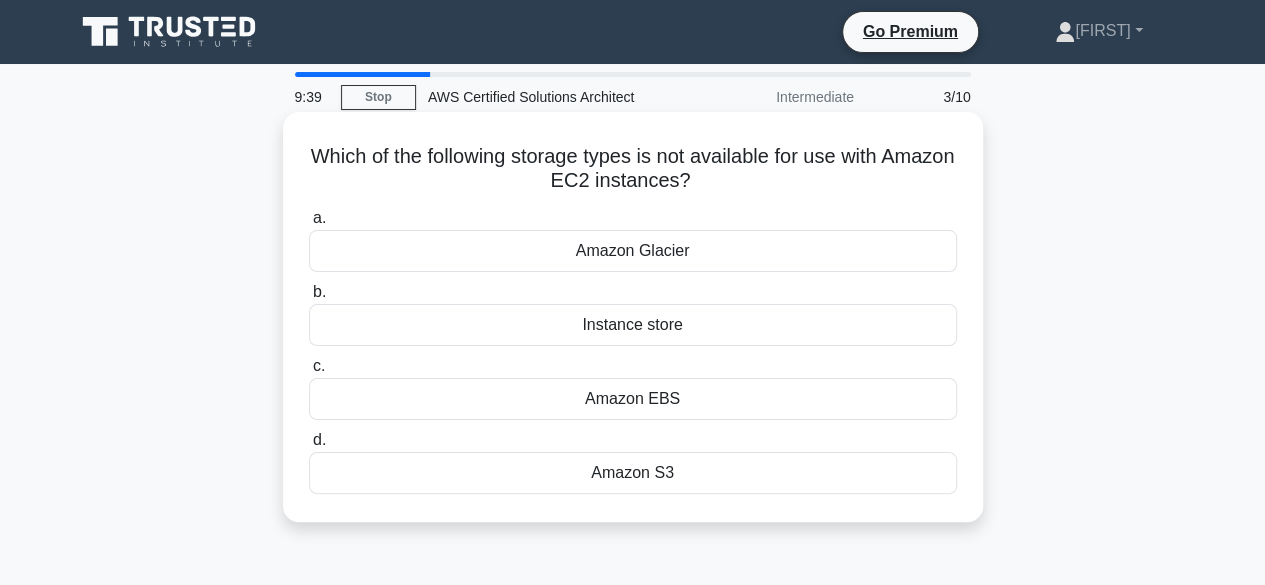 click on "Amazon S3" at bounding box center [633, 473] 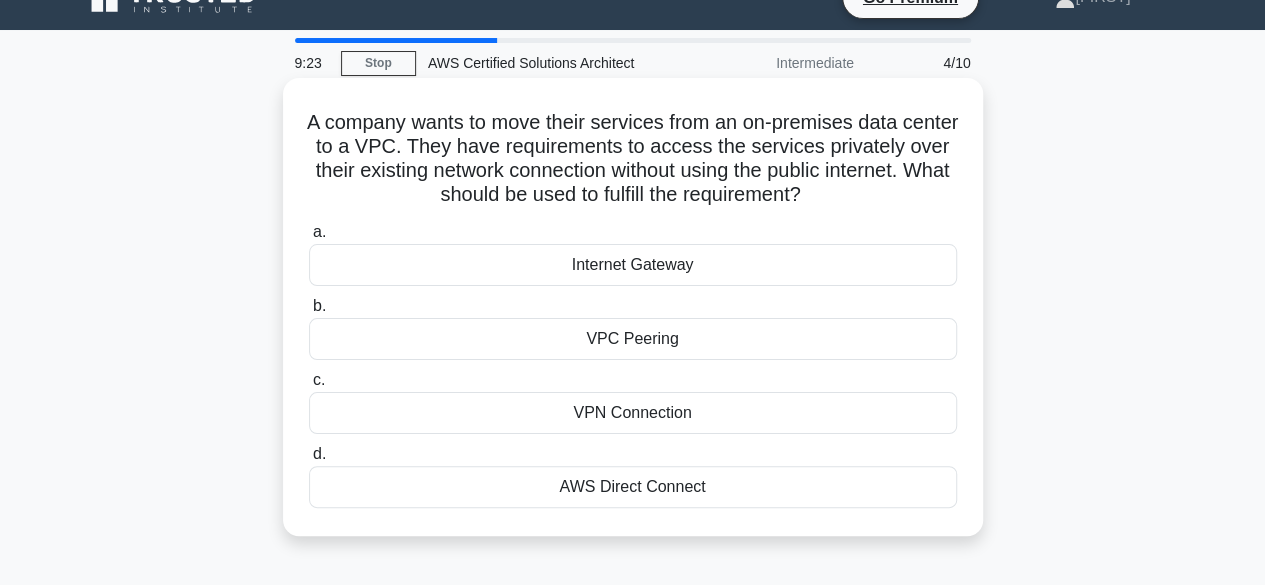 scroll, scrollTop: 35, scrollLeft: 0, axis: vertical 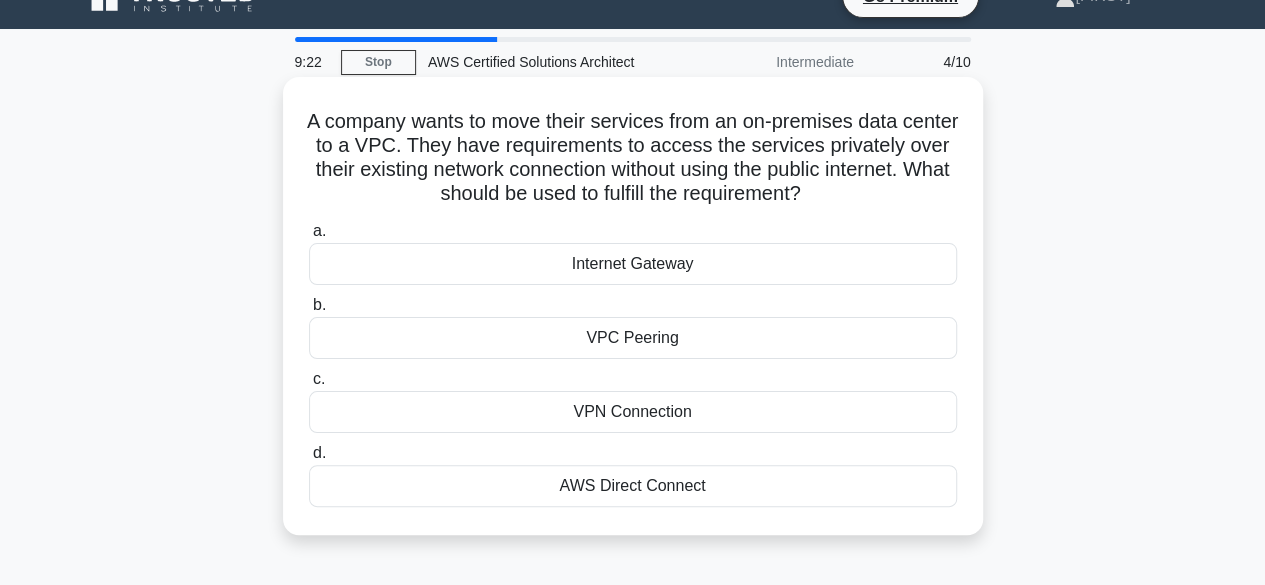 click on "Internet Gateway" at bounding box center (633, 264) 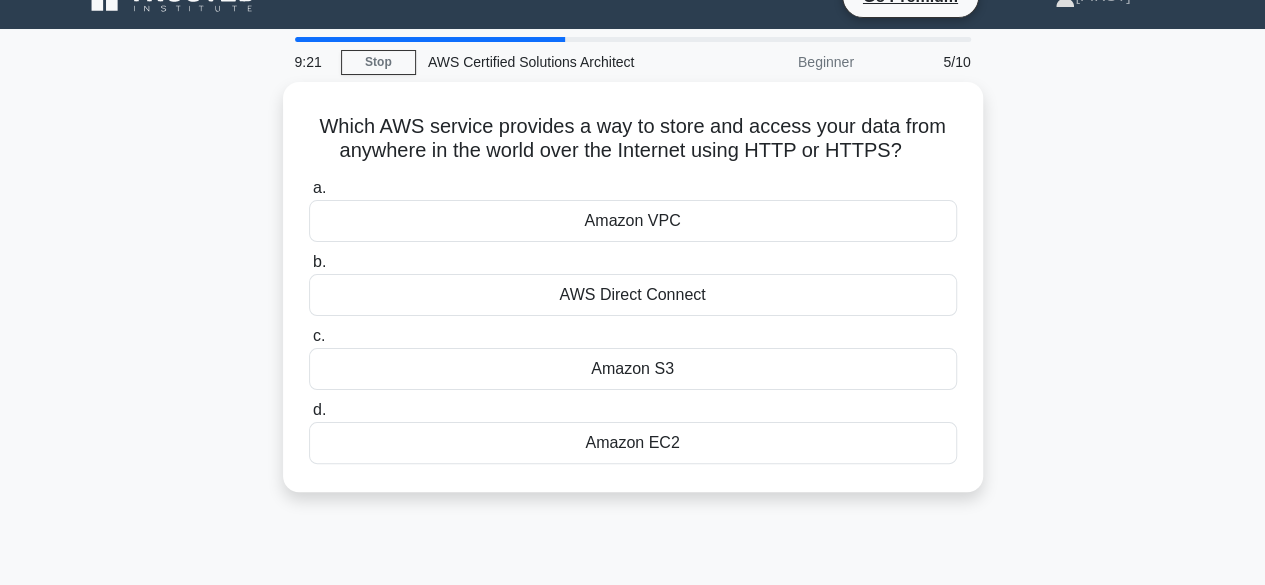 scroll, scrollTop: 0, scrollLeft: 0, axis: both 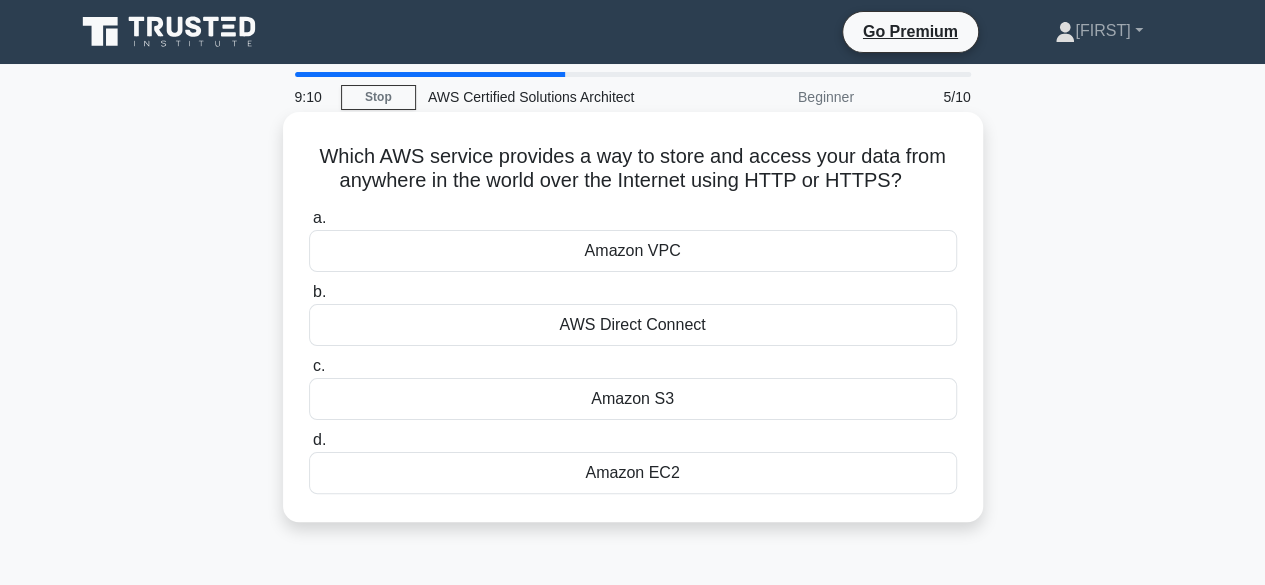click on "Amazon EC2" at bounding box center (633, 473) 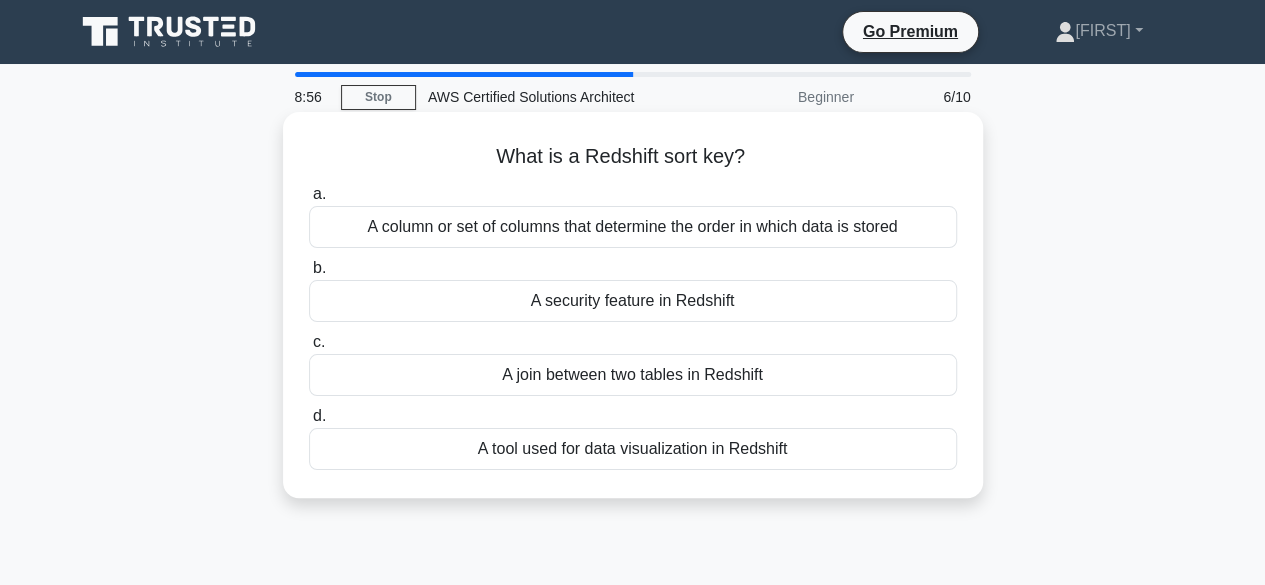 click on "A column or set of columns that determine the order in which data is stored" at bounding box center (633, 227) 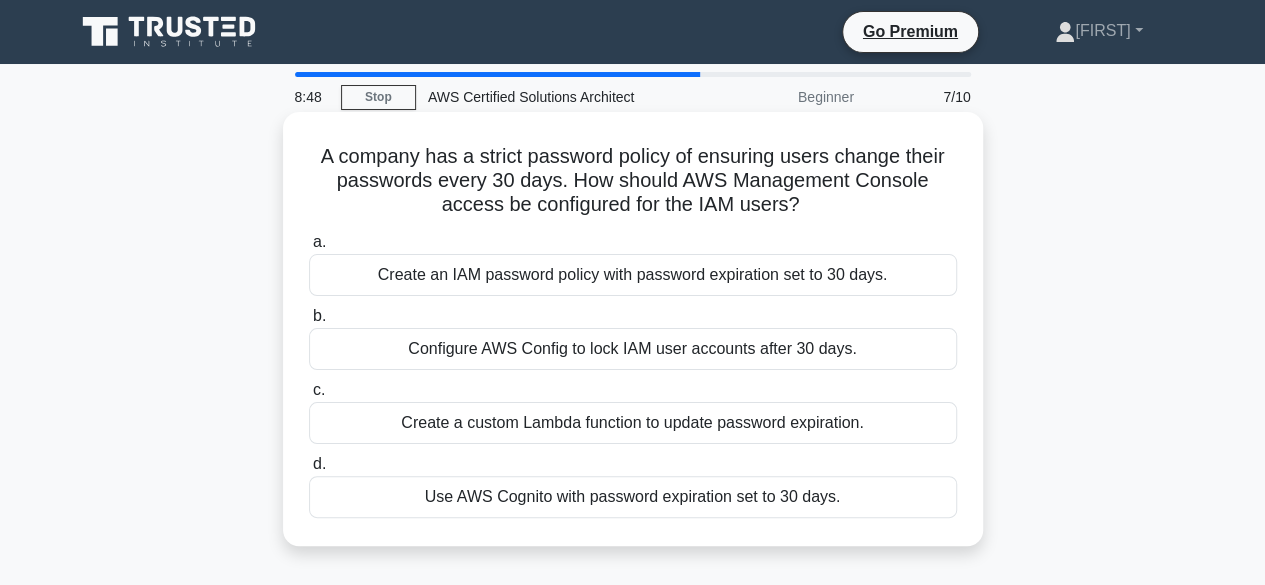 scroll, scrollTop: 24, scrollLeft: 0, axis: vertical 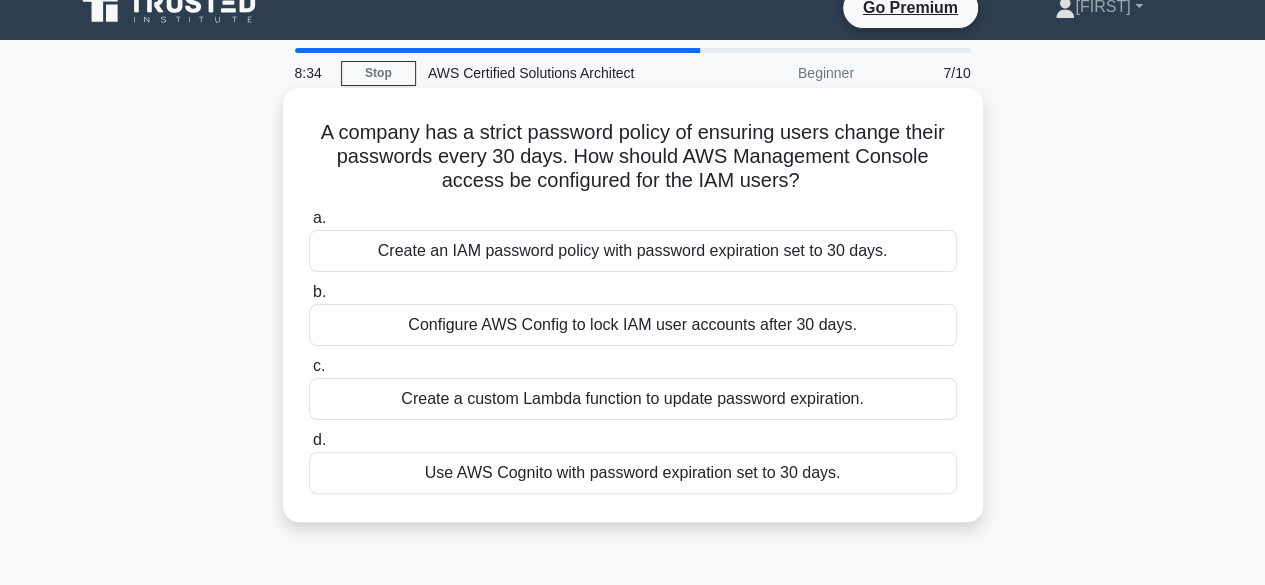 click on "Create an IAM password policy with password expiration set to 30 days." at bounding box center [633, 251] 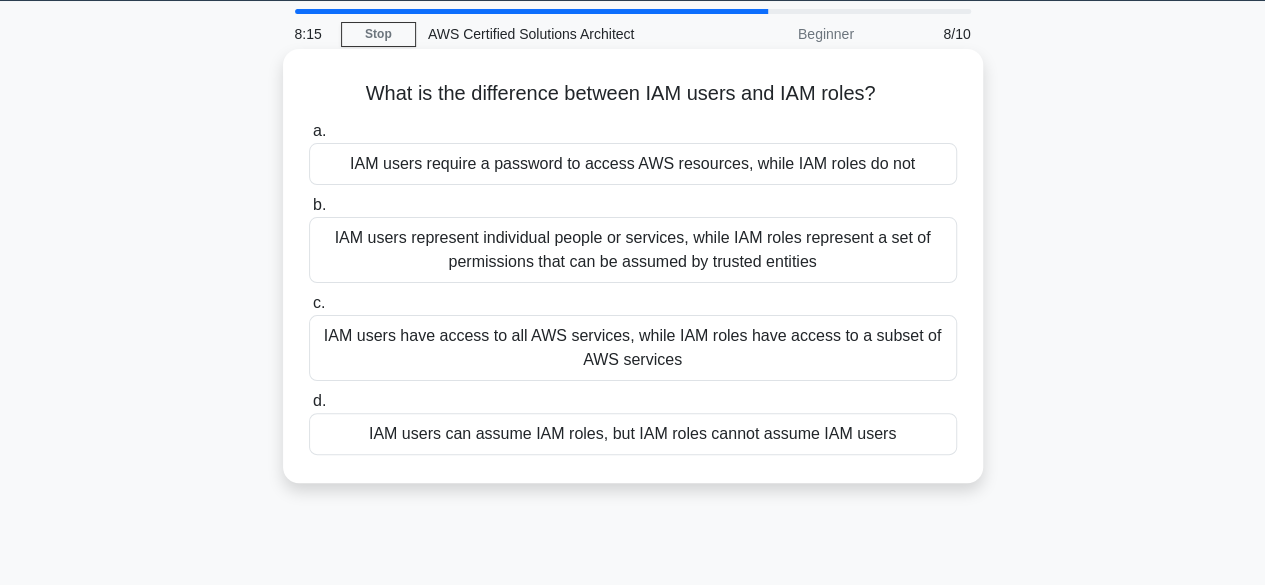 scroll, scrollTop: 64, scrollLeft: 0, axis: vertical 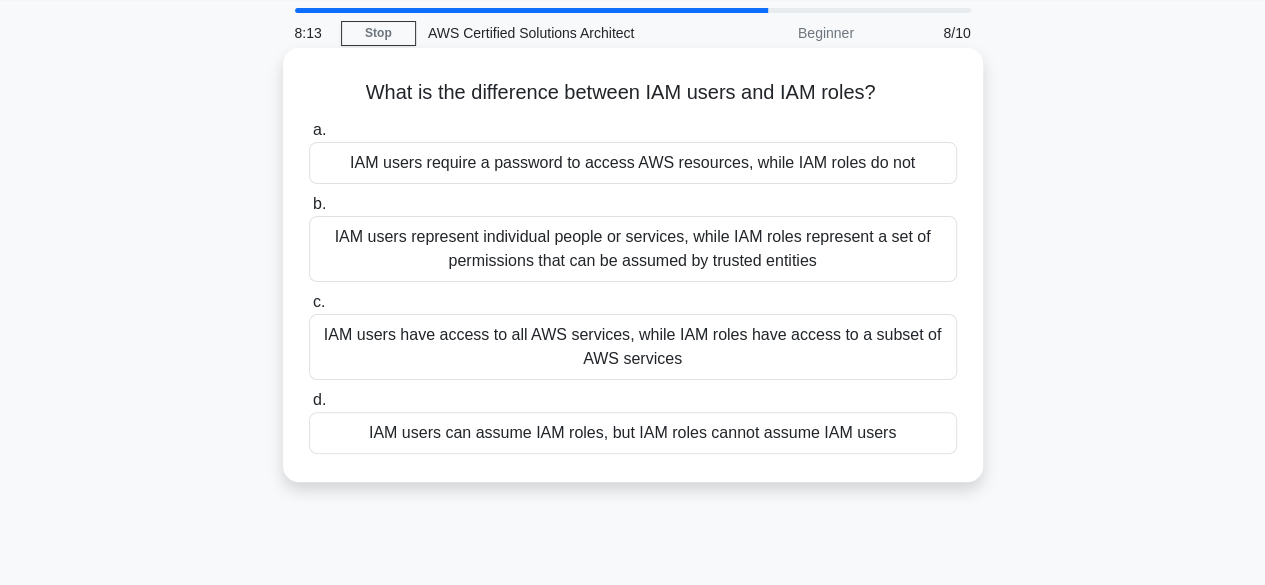 click on "IAM users represent individual people or services, while IAM roles represent a set of permissions that can be assumed by trusted entities" at bounding box center (633, 249) 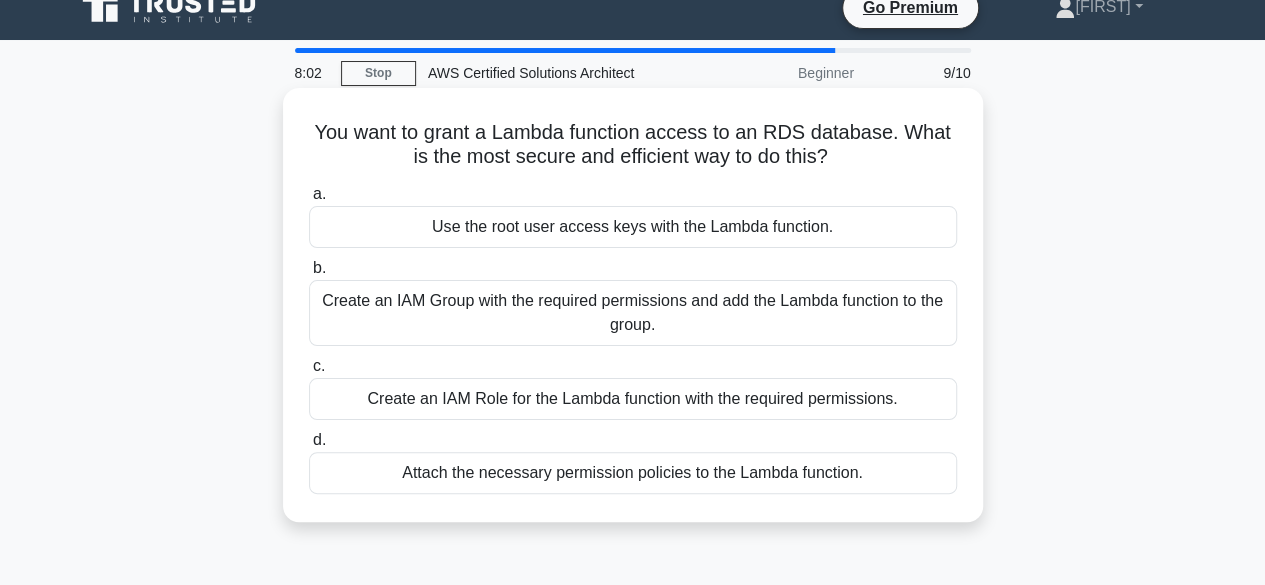 scroll, scrollTop: 25, scrollLeft: 0, axis: vertical 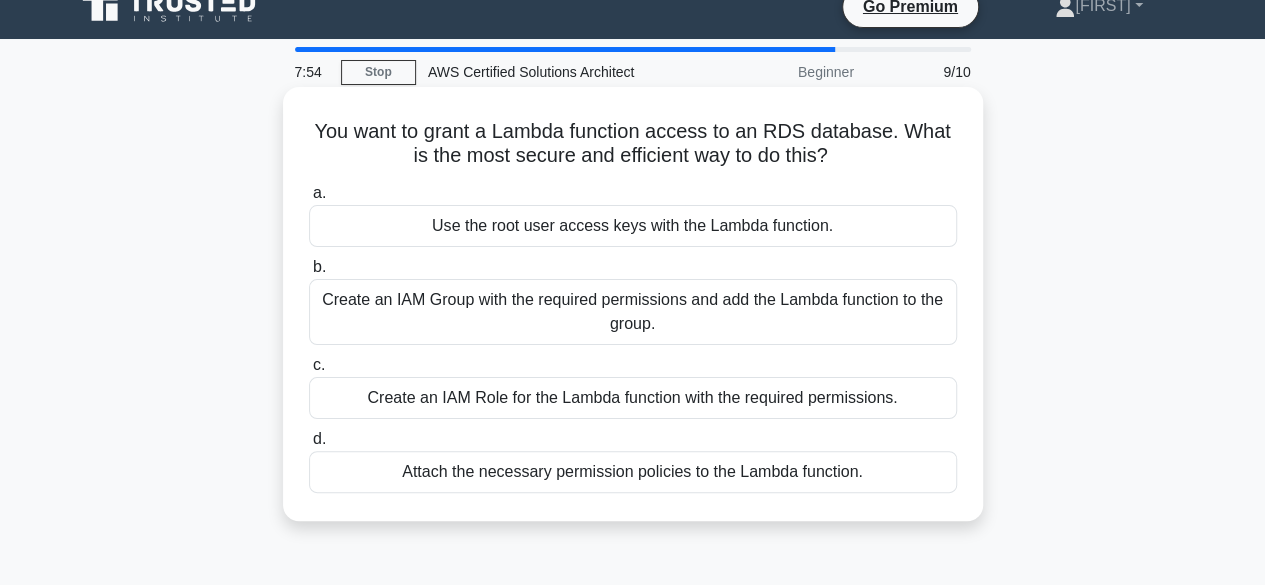 click on "Attach the necessary permission policies to the Lambda function." at bounding box center [633, 472] 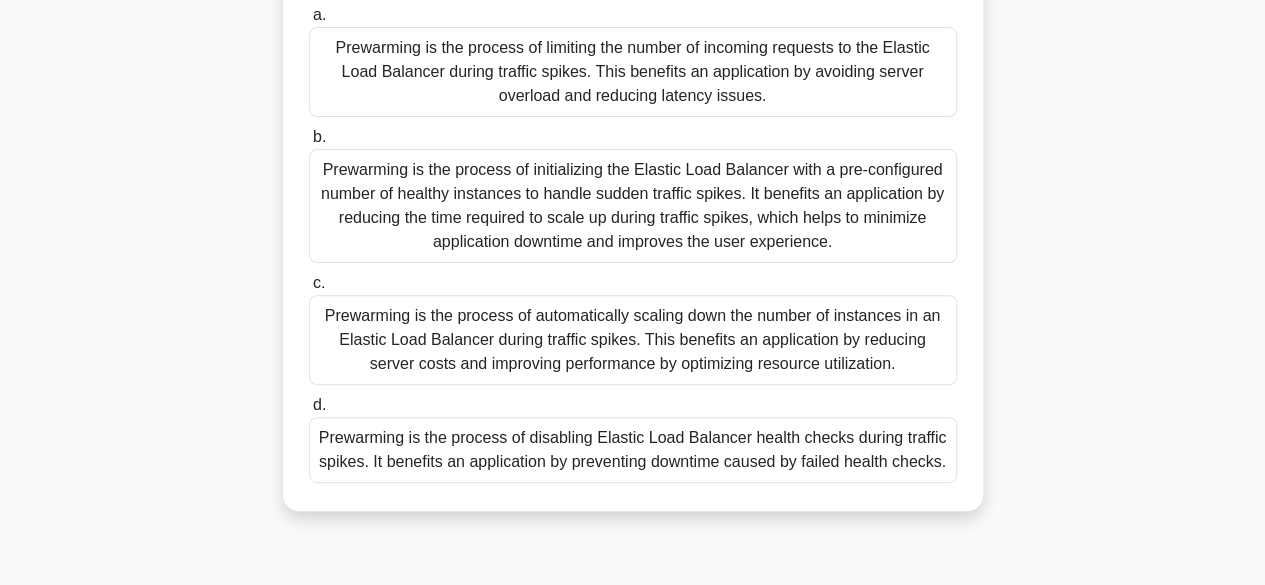 scroll, scrollTop: 204, scrollLeft: 0, axis: vertical 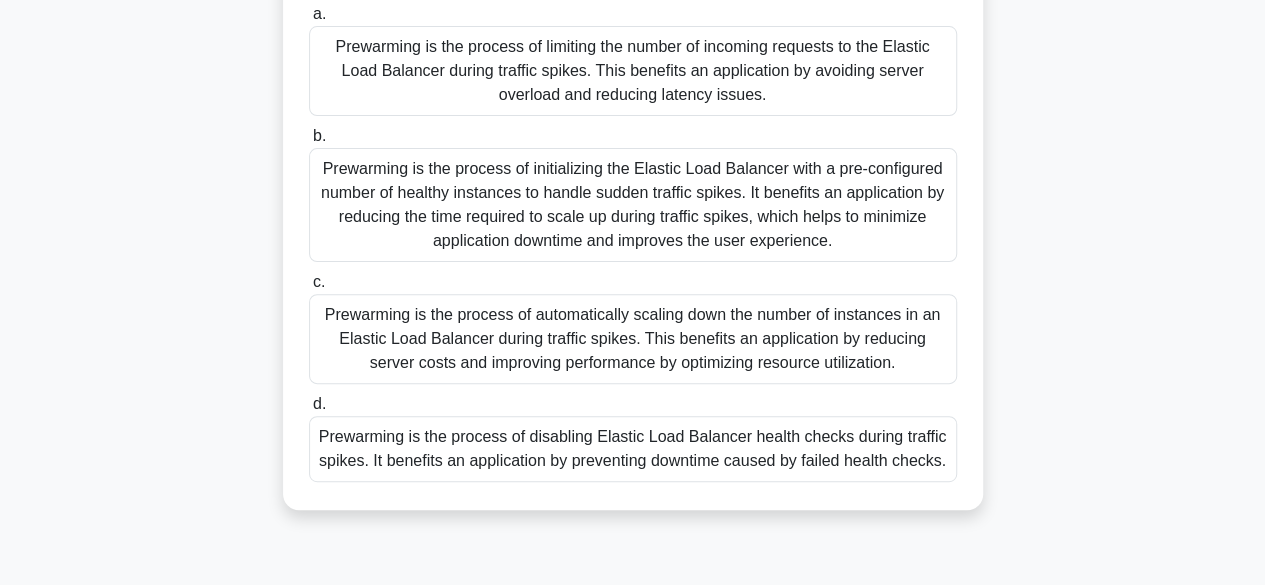 click on "Prewarming is the process of automatically scaling down the number of instances in an Elastic Load Balancer during traffic spikes. This benefits an application by reducing server costs and improving performance by optimizing resource utilization." at bounding box center [633, 339] 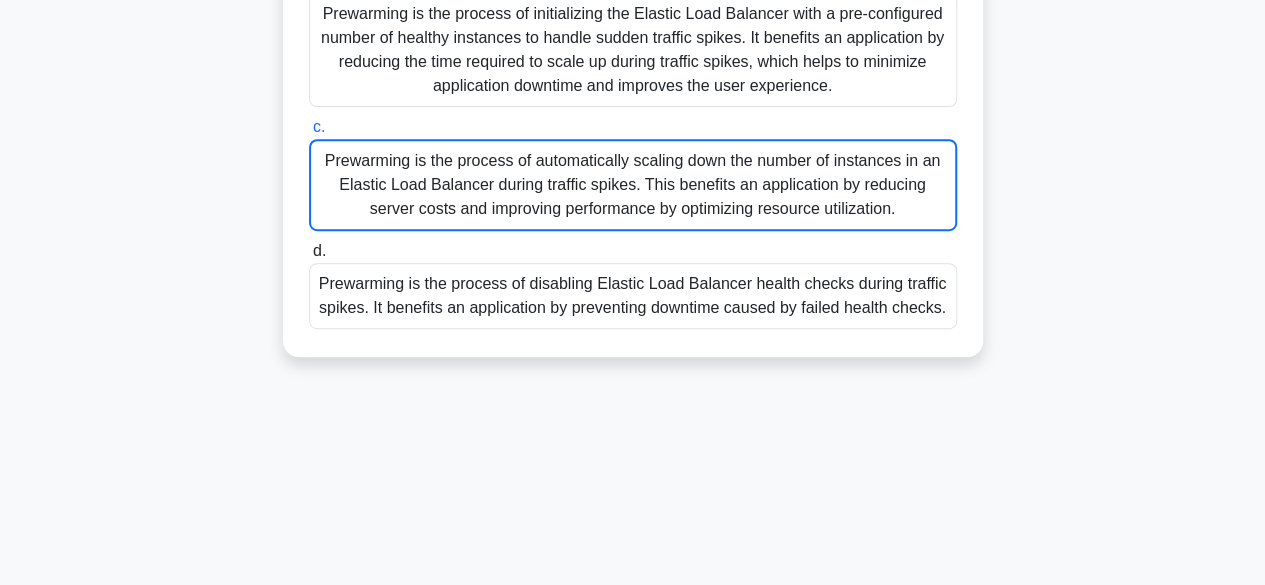 scroll, scrollTop: 360, scrollLeft: 0, axis: vertical 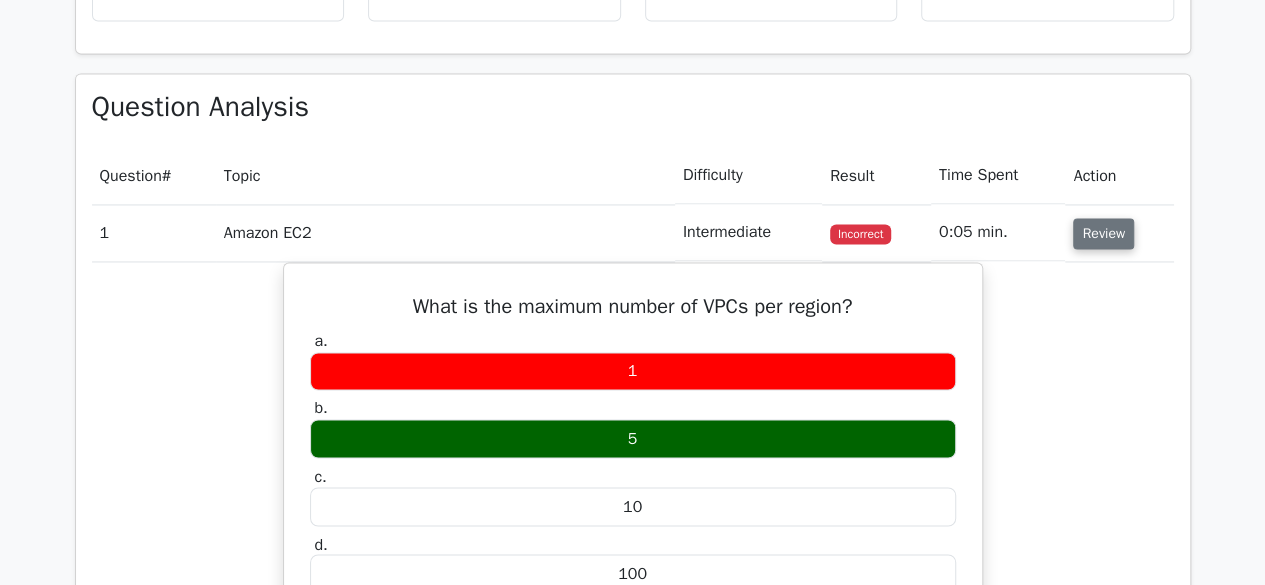 click on "Review" at bounding box center [1103, 233] 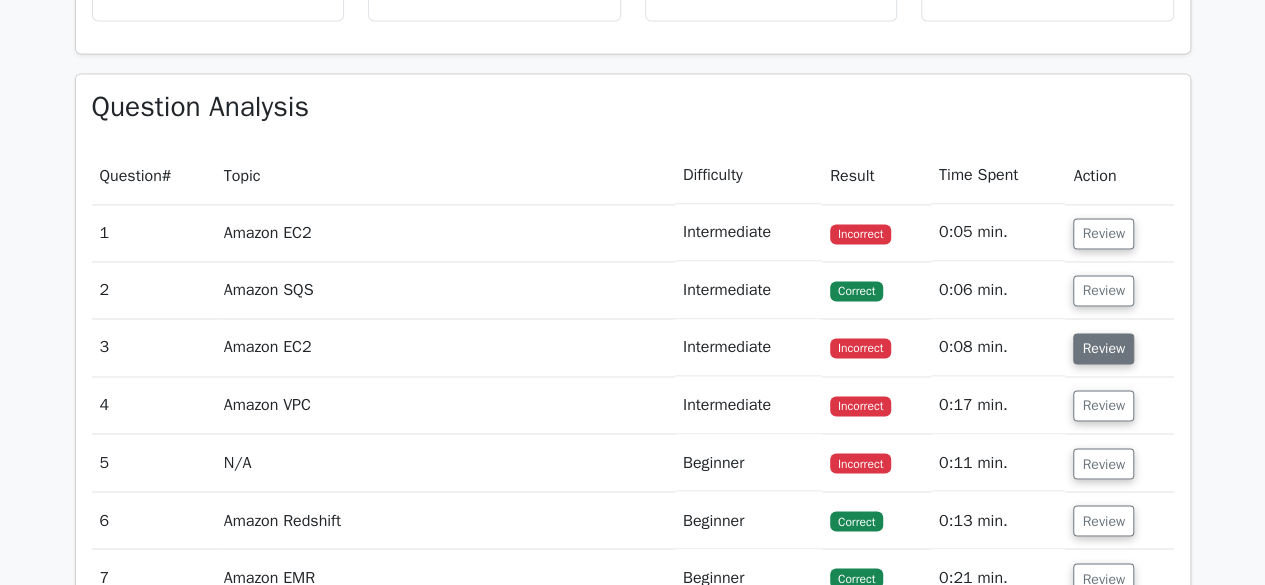 click on "Review" at bounding box center [1103, 348] 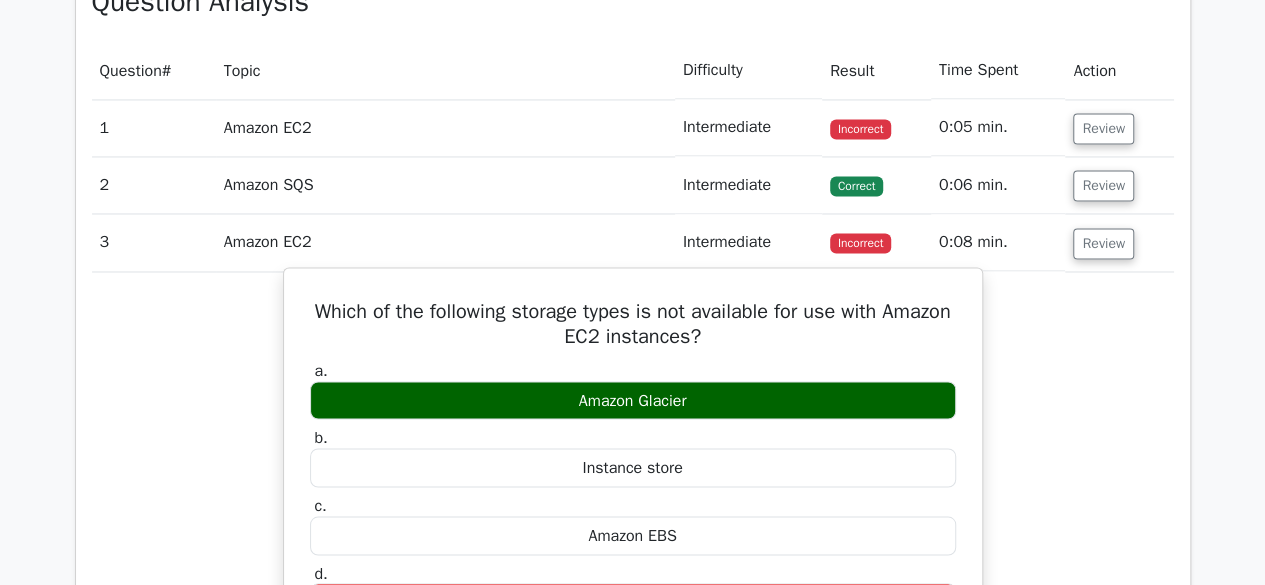 scroll, scrollTop: 1560, scrollLeft: 0, axis: vertical 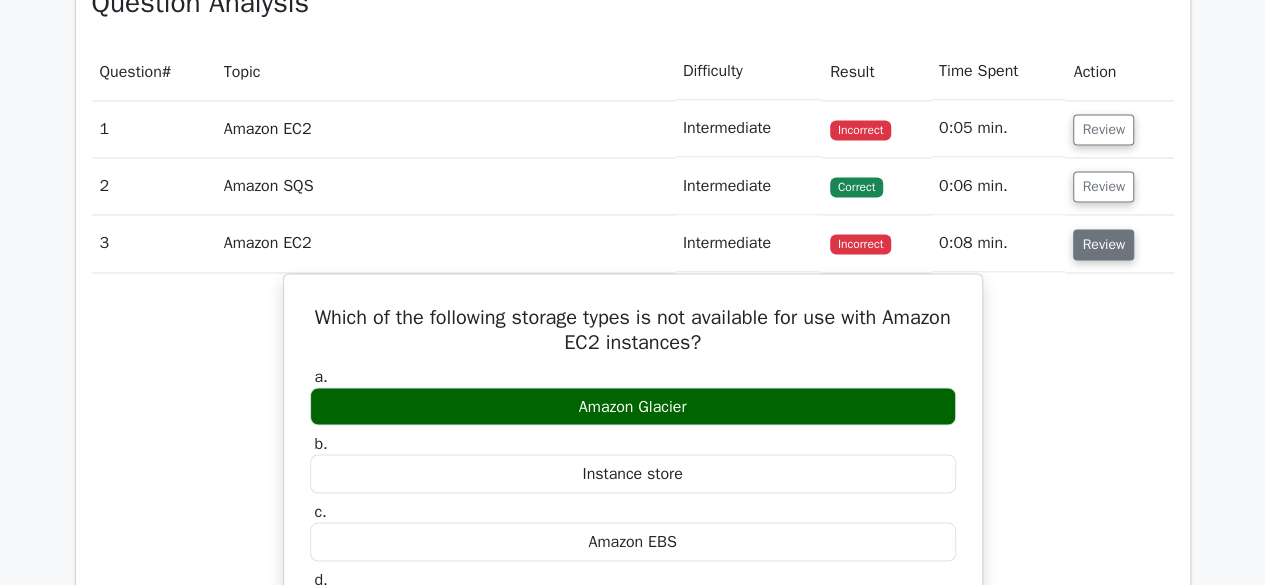click on "Review" at bounding box center (1103, 244) 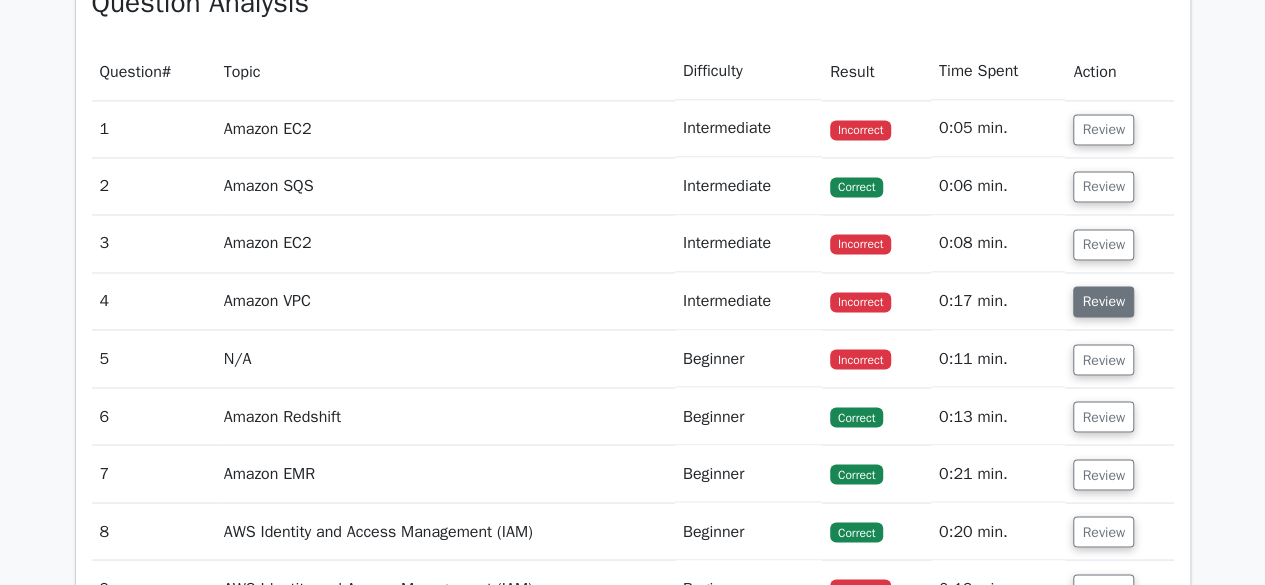 click on "Review" at bounding box center (1103, 301) 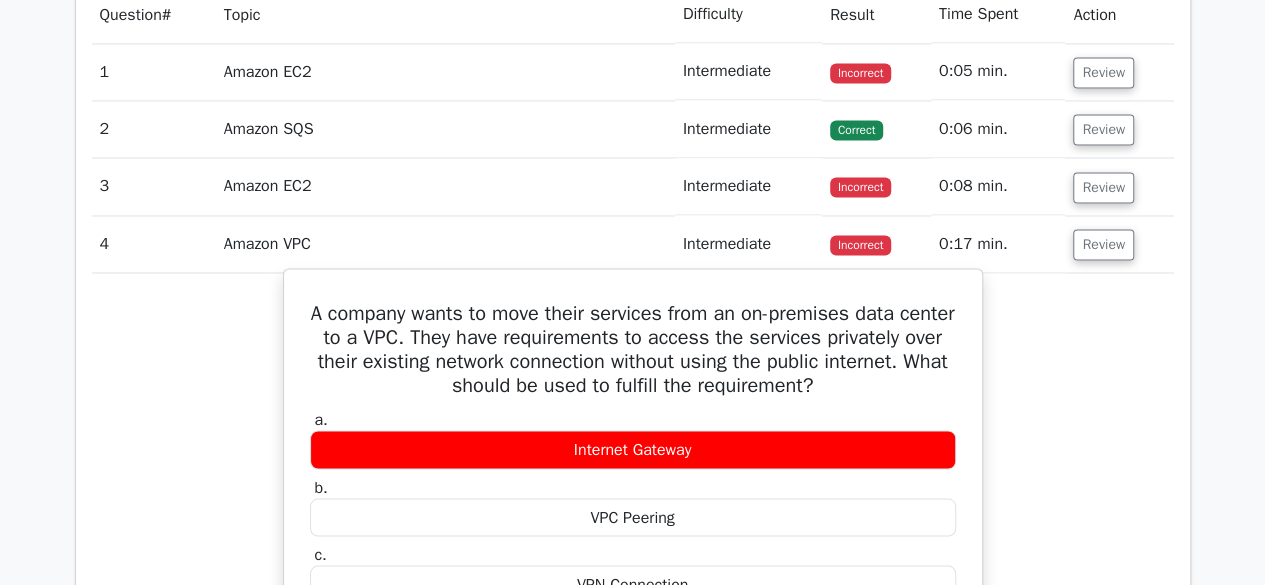 scroll, scrollTop: 1558, scrollLeft: 0, axis: vertical 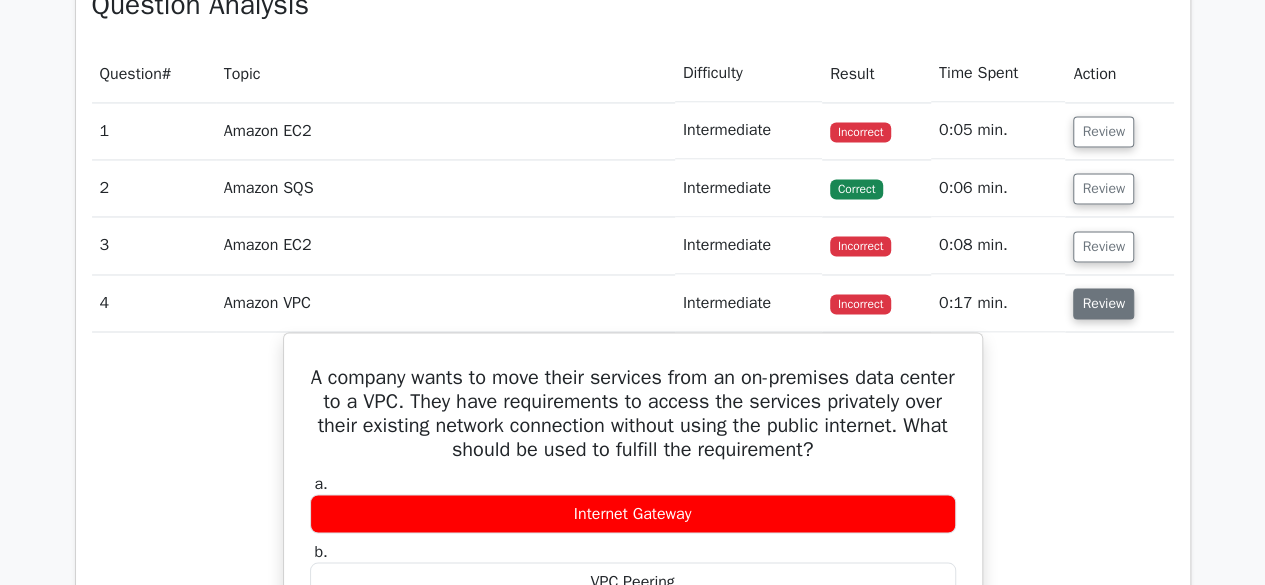 click on "Review" at bounding box center (1103, 303) 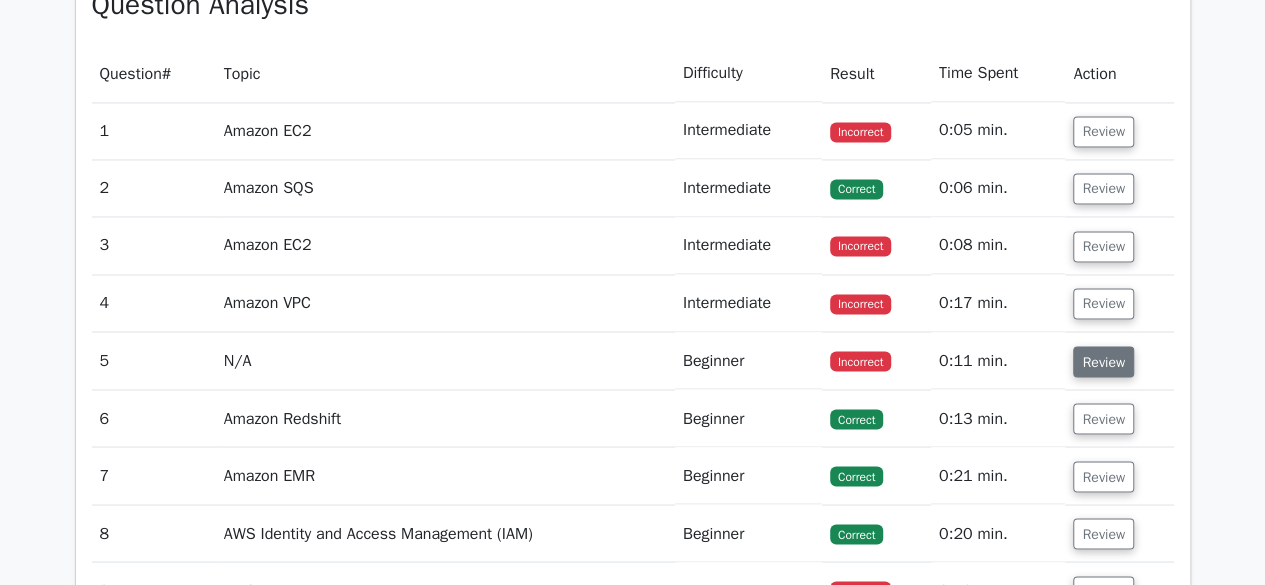 click on "Review" at bounding box center [1103, 361] 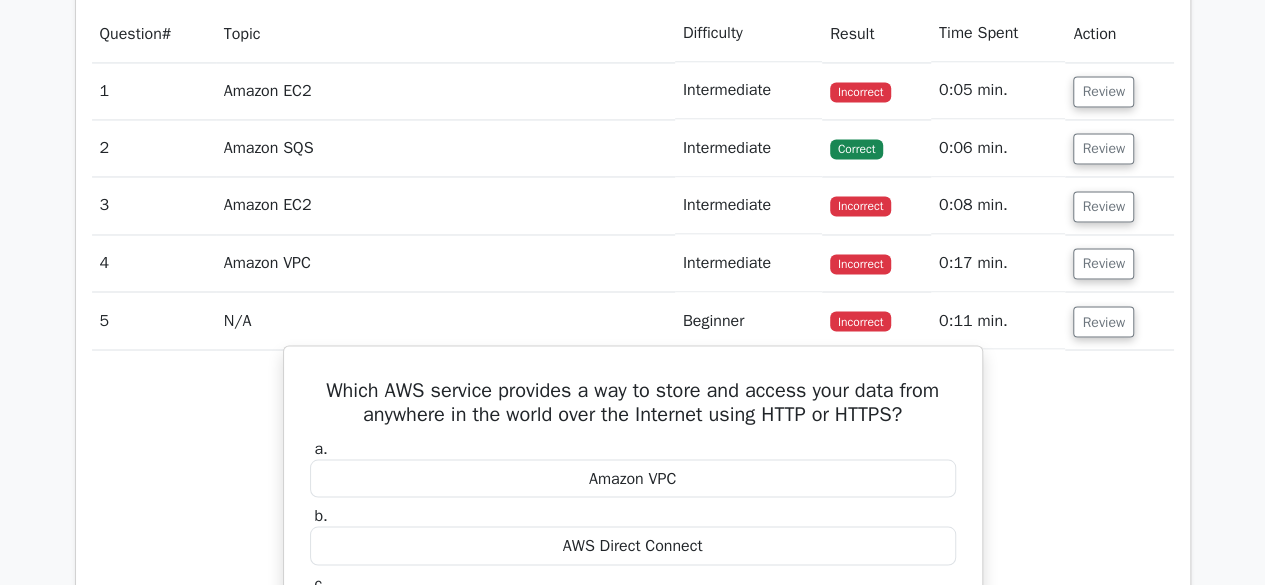 scroll, scrollTop: 1567, scrollLeft: 0, axis: vertical 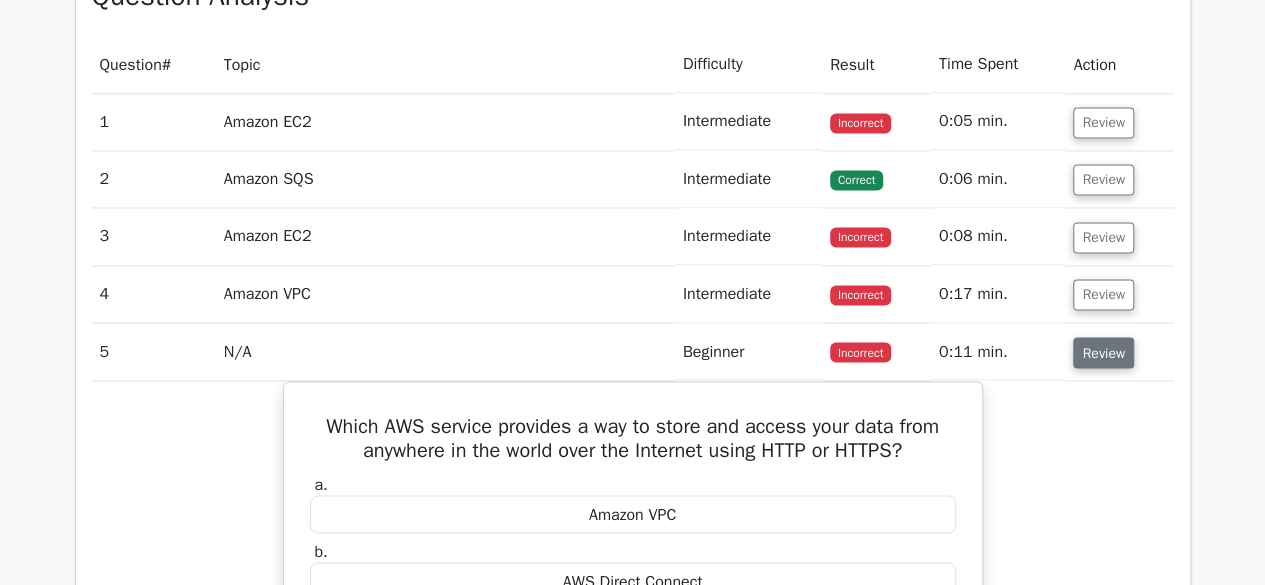 click on "Review" at bounding box center (1103, 352) 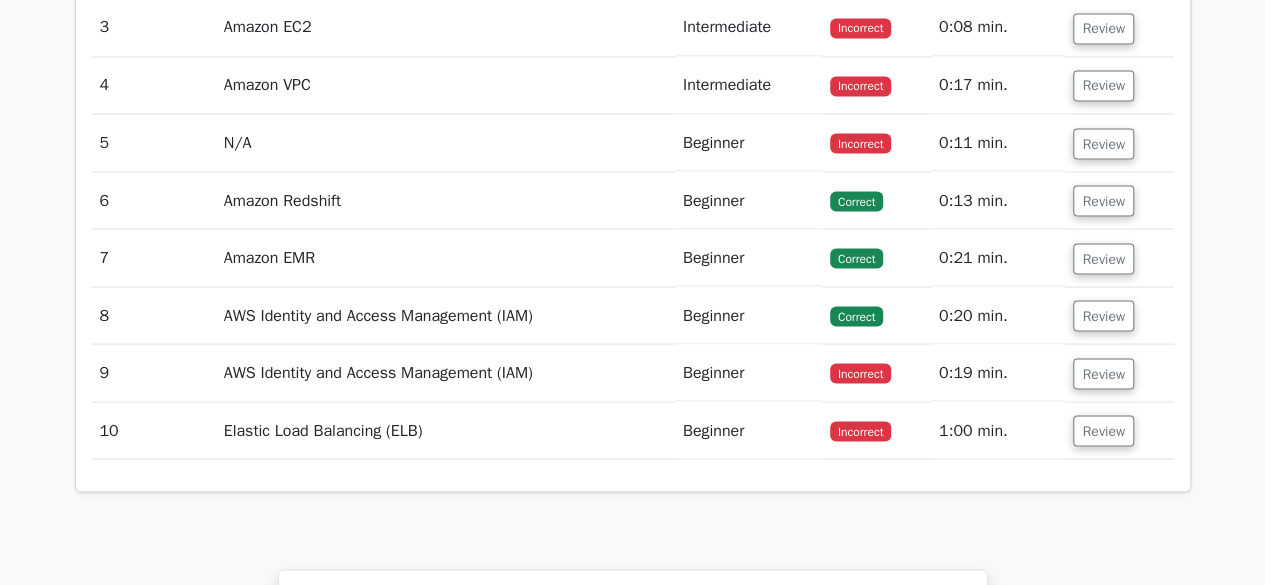 scroll, scrollTop: 1780, scrollLeft: 0, axis: vertical 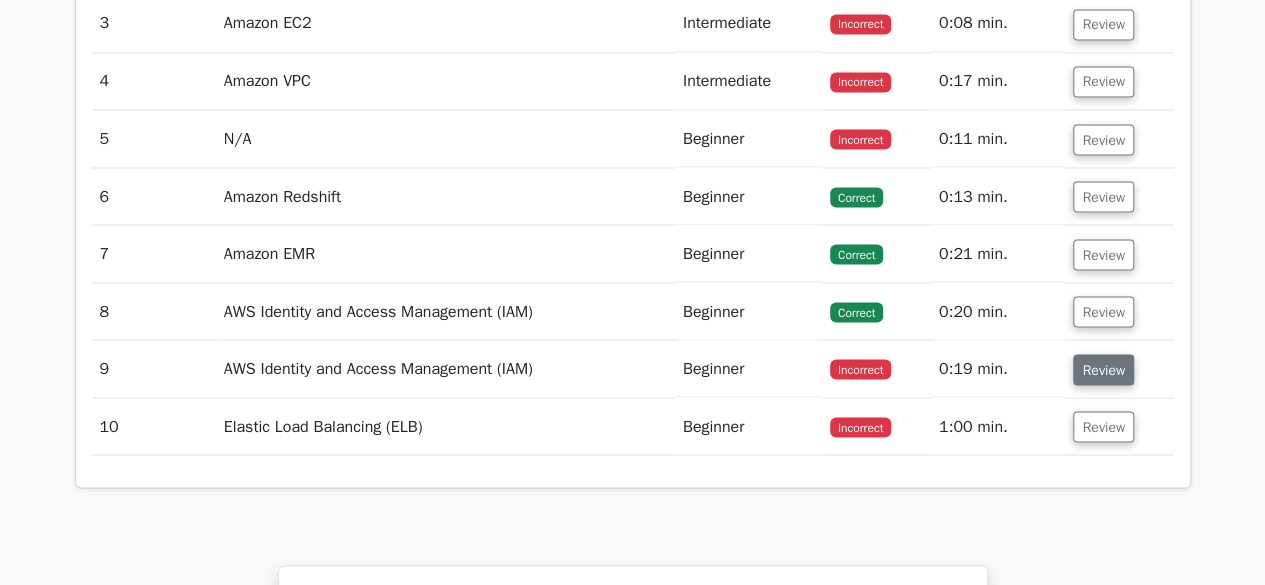 click on "Review" at bounding box center [1103, 369] 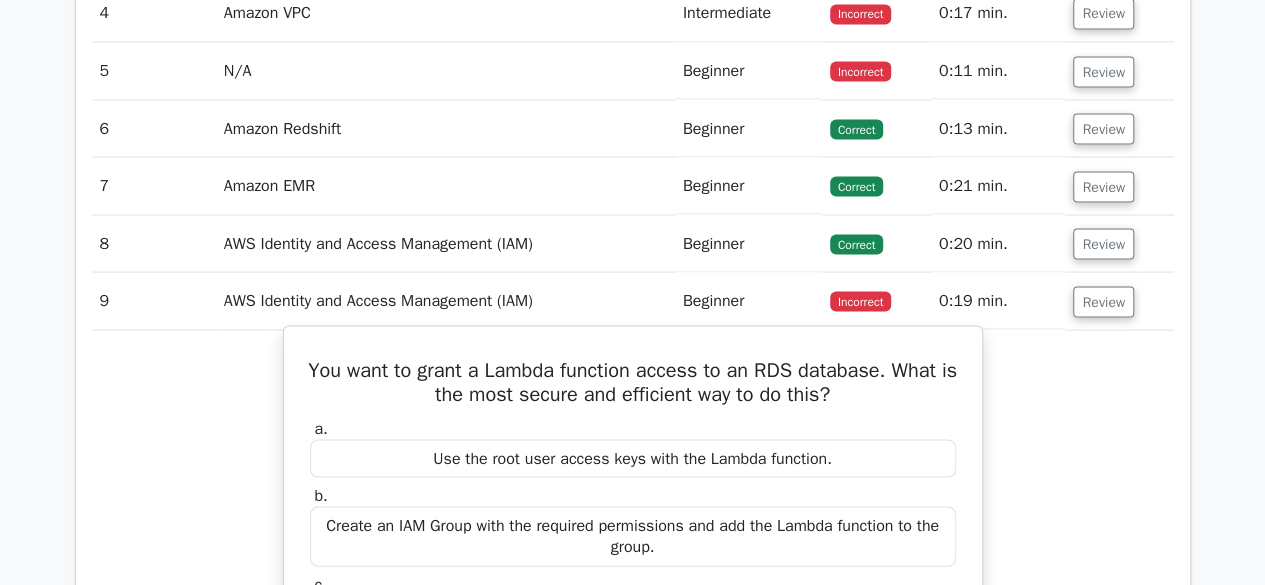 scroll, scrollTop: 1825, scrollLeft: 0, axis: vertical 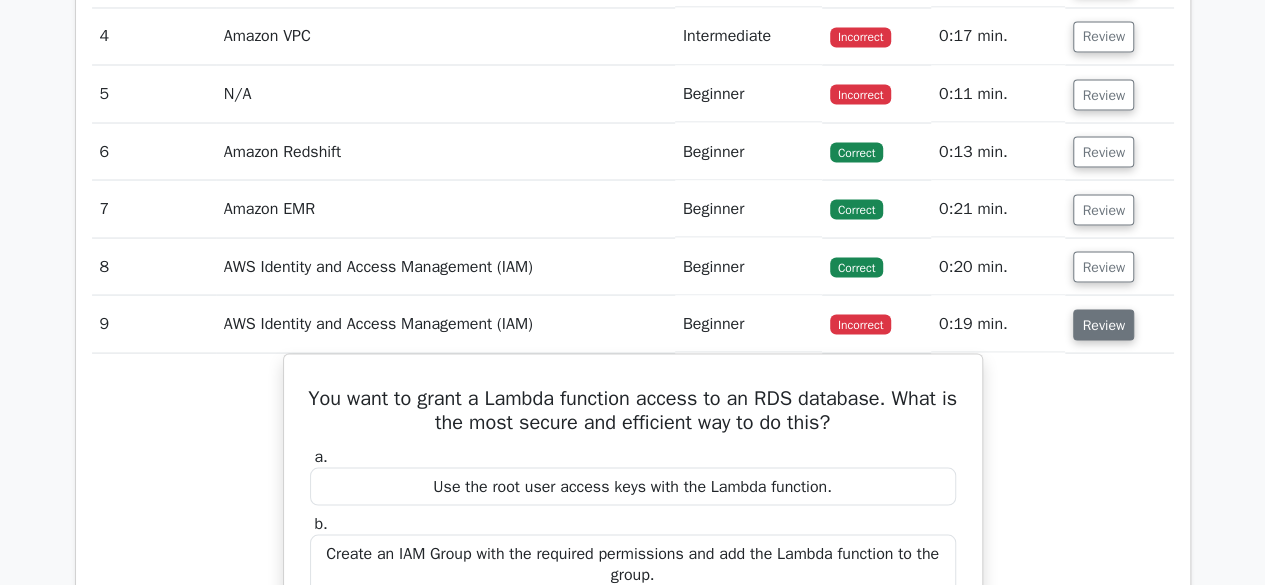 click on "Review" at bounding box center (1103, 324) 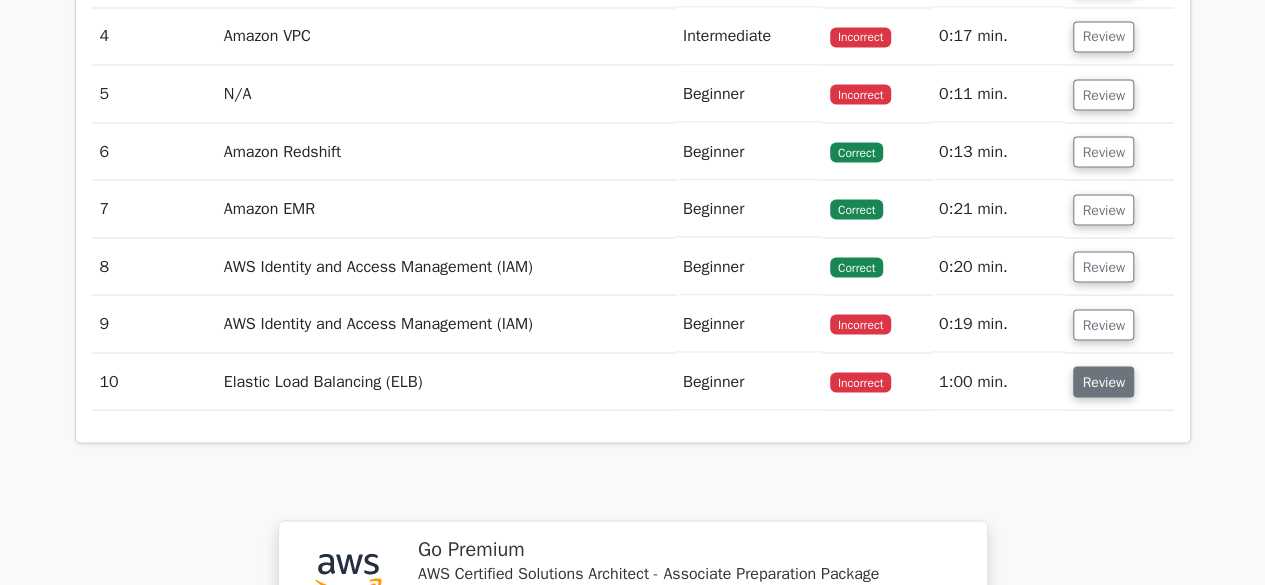 click on "Review" at bounding box center (1103, 381) 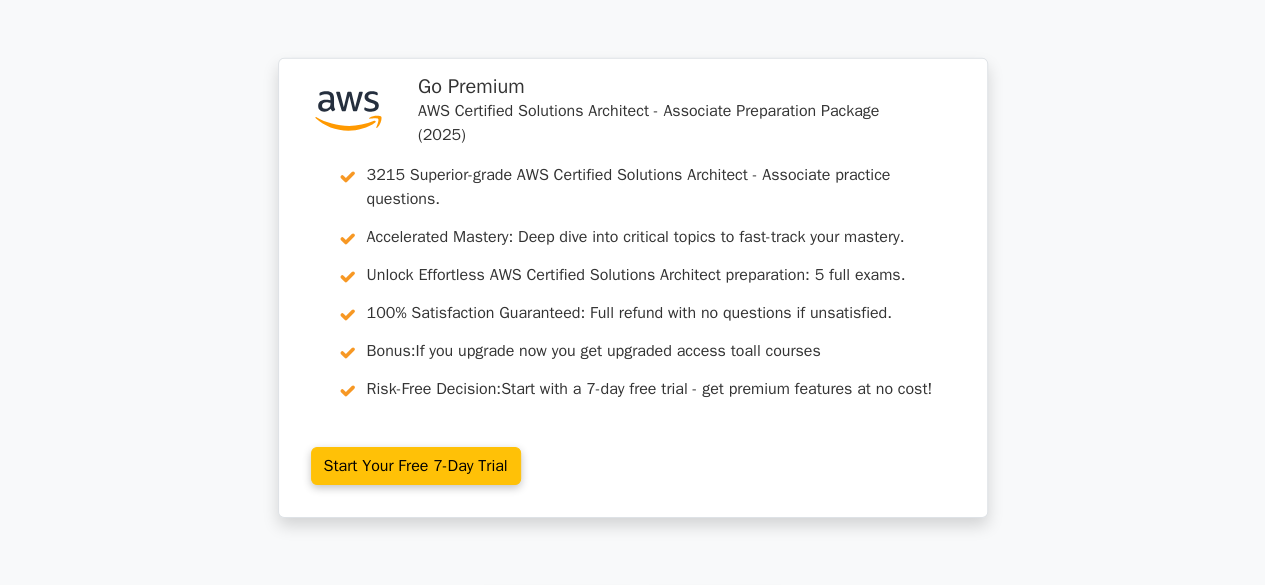 scroll, scrollTop: 3588, scrollLeft: 0, axis: vertical 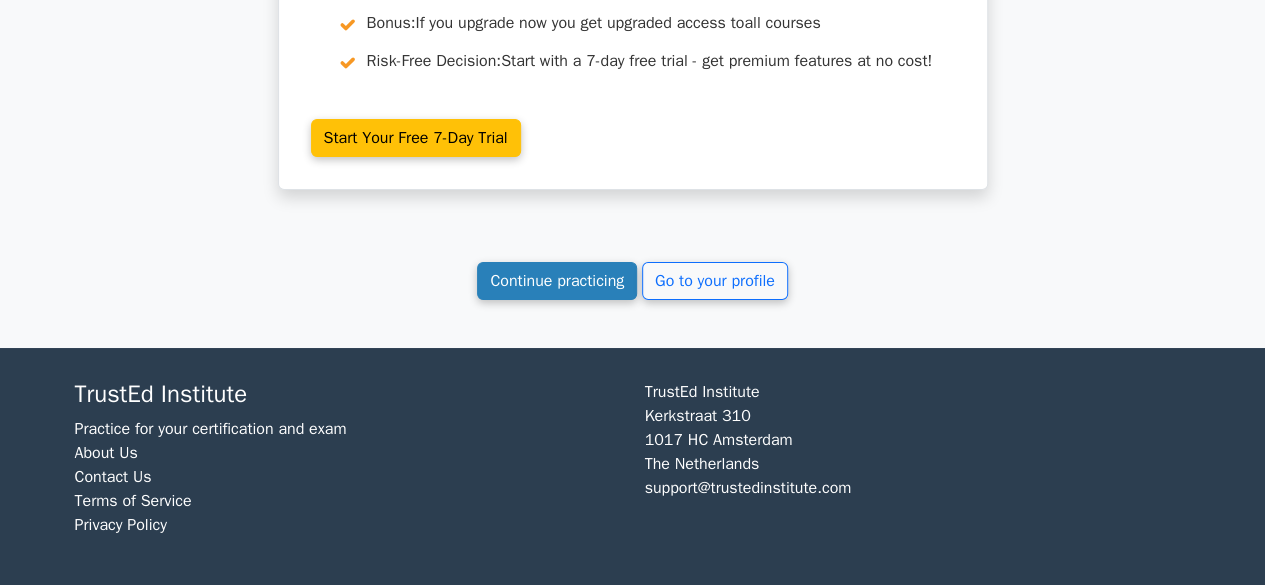 click on "Continue practicing" at bounding box center (557, 281) 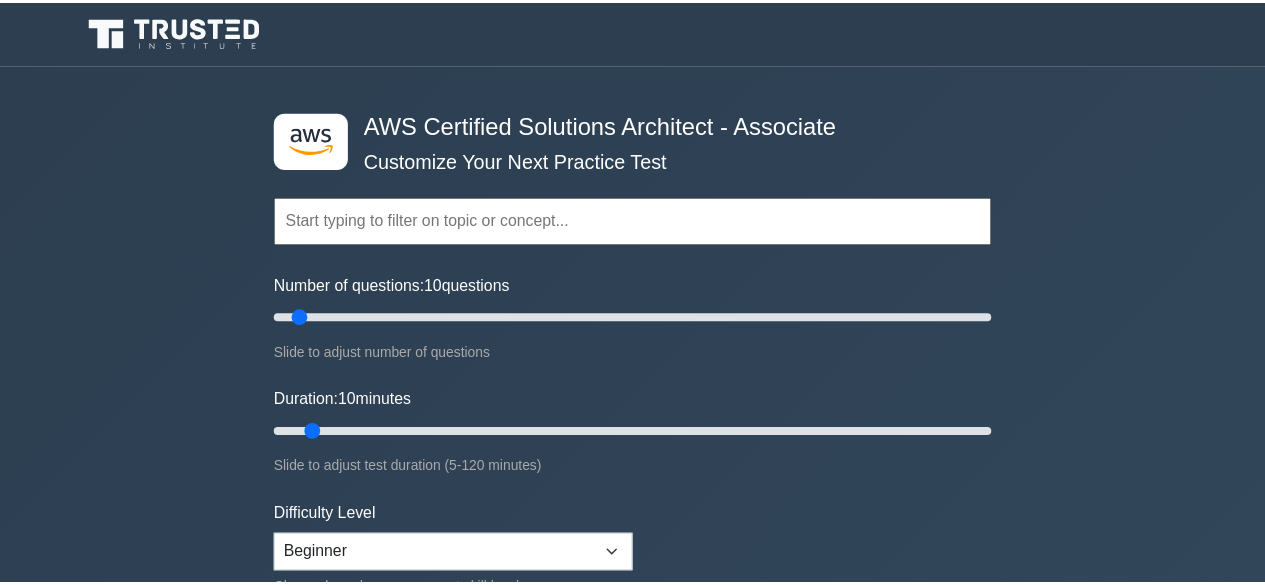 scroll, scrollTop: 0, scrollLeft: 0, axis: both 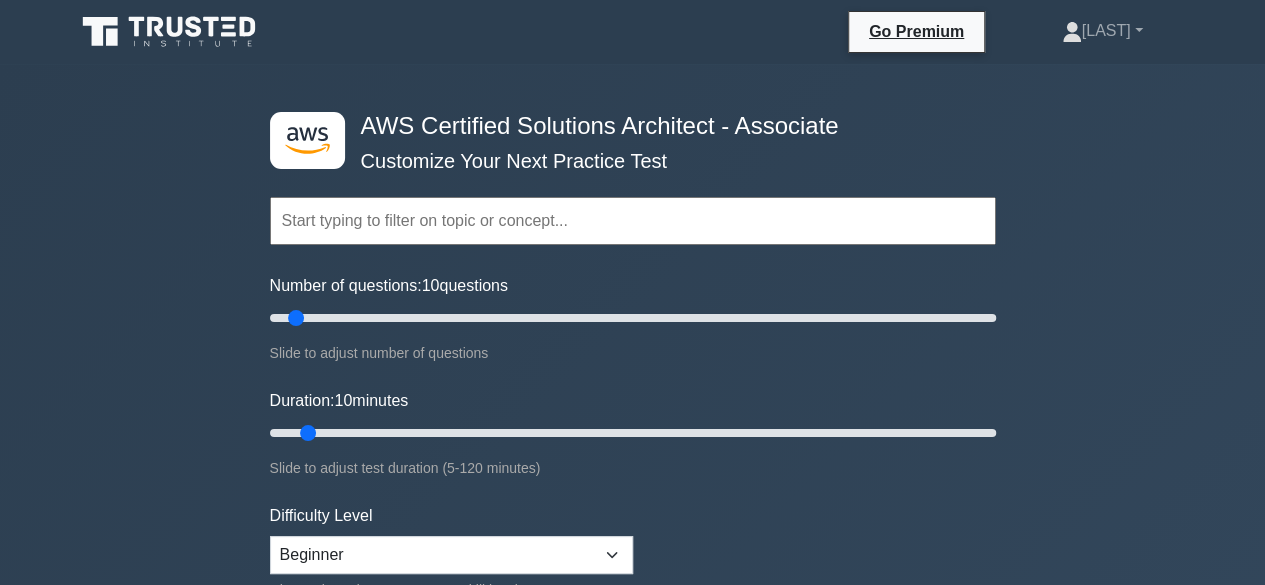 click at bounding box center (633, 221) 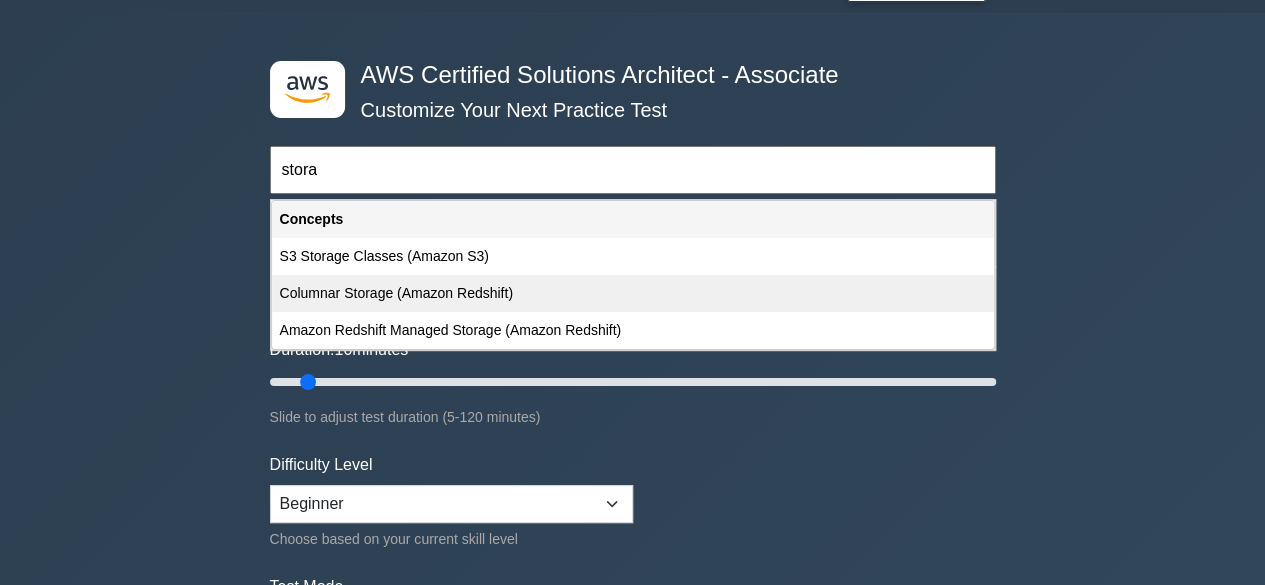 scroll, scrollTop: 52, scrollLeft: 0, axis: vertical 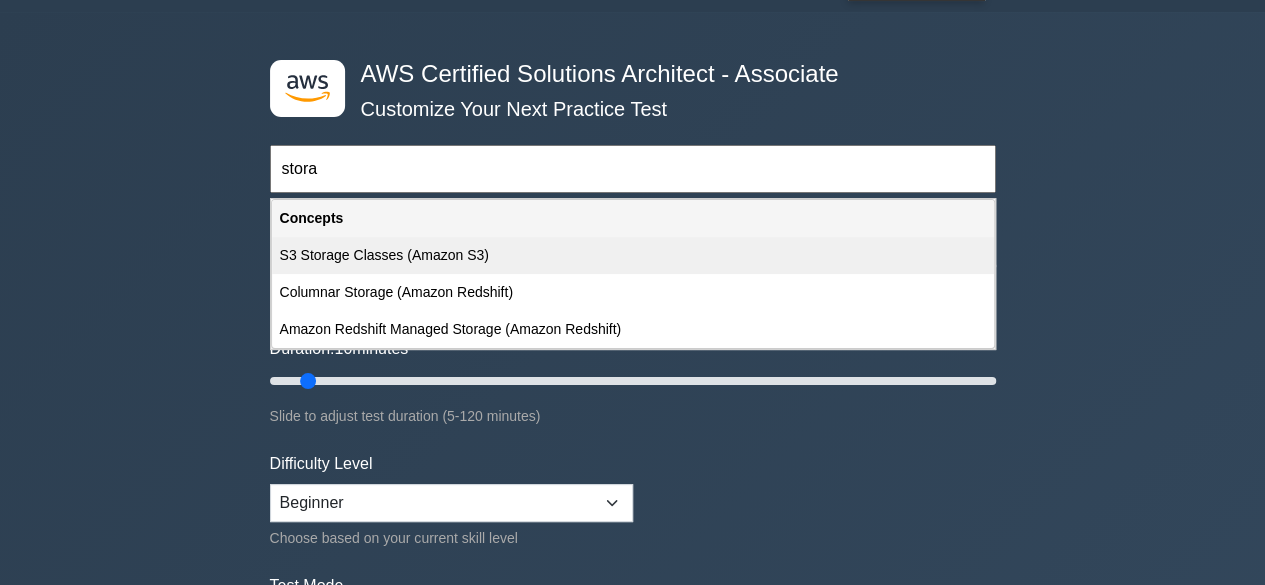 click on "S3 Storage Classes (Amazon S3)" at bounding box center [633, 255] 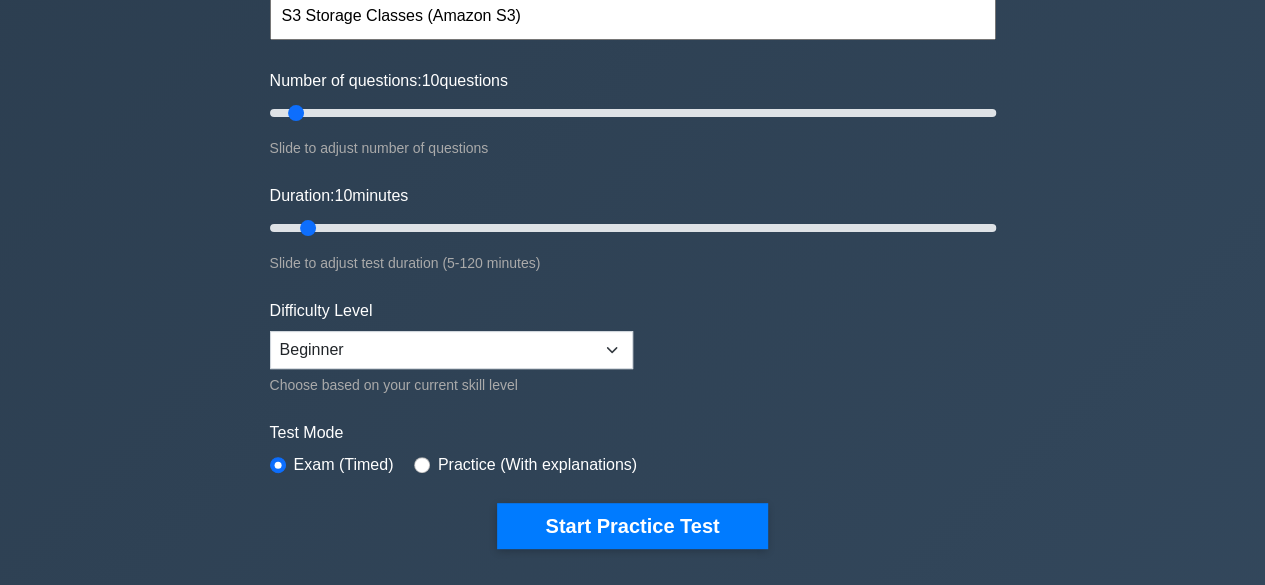 scroll, scrollTop: 207, scrollLeft: 0, axis: vertical 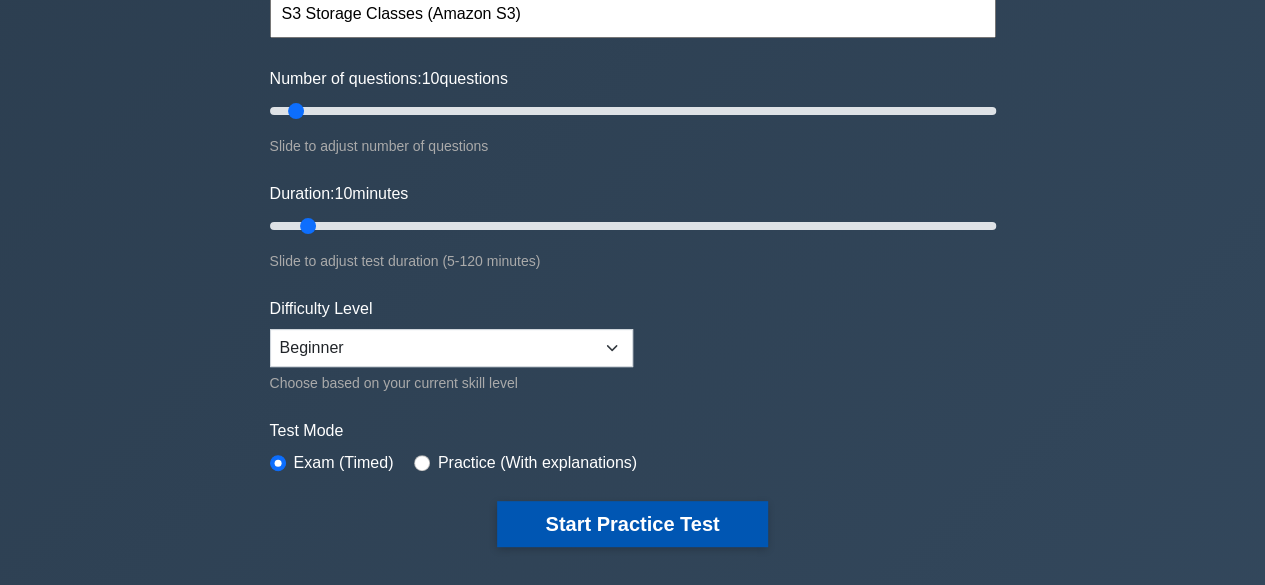 click on "Start Practice Test" at bounding box center [632, 524] 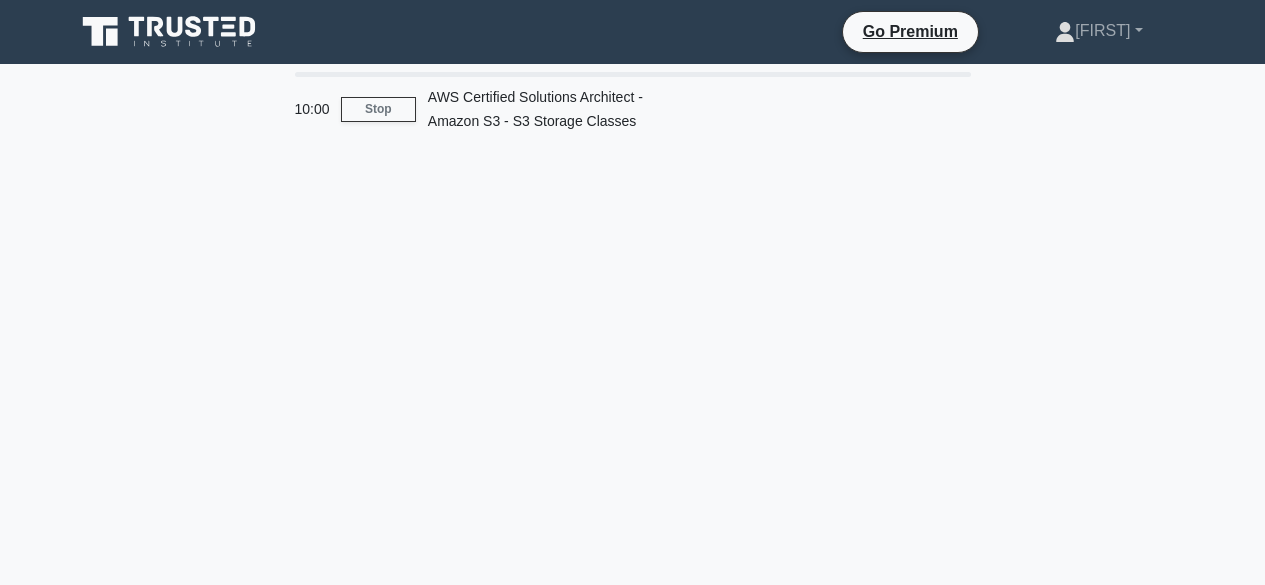 scroll, scrollTop: 0, scrollLeft: 0, axis: both 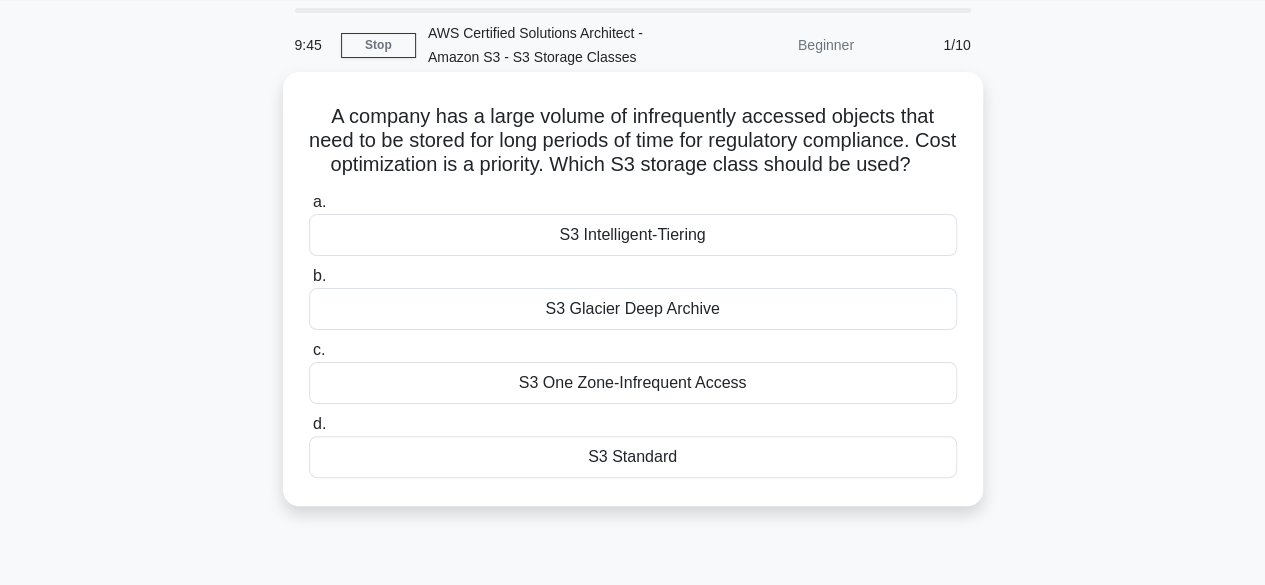 click on "S3 Glacier Deep Archive" at bounding box center [633, 309] 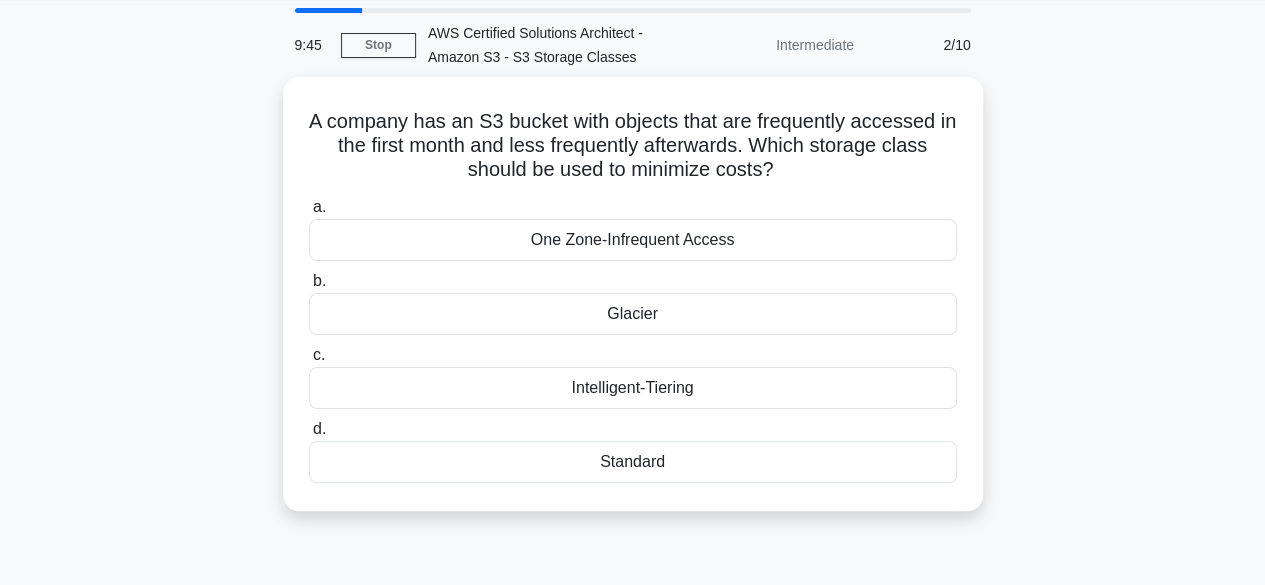 scroll, scrollTop: 0, scrollLeft: 0, axis: both 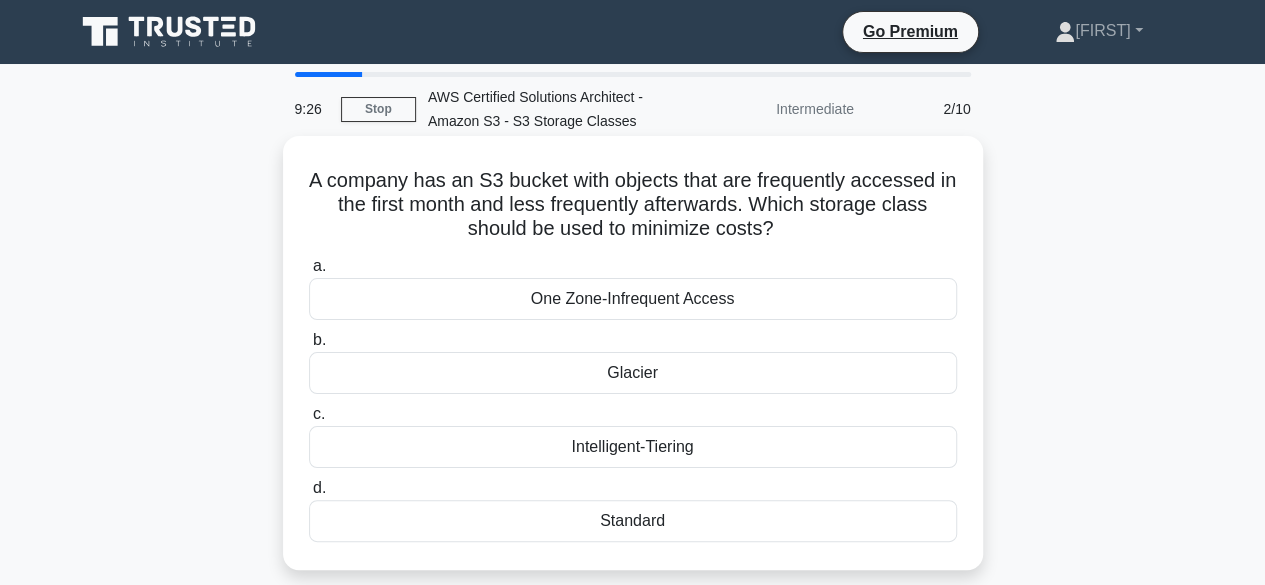 click on "Glacier" at bounding box center [633, 373] 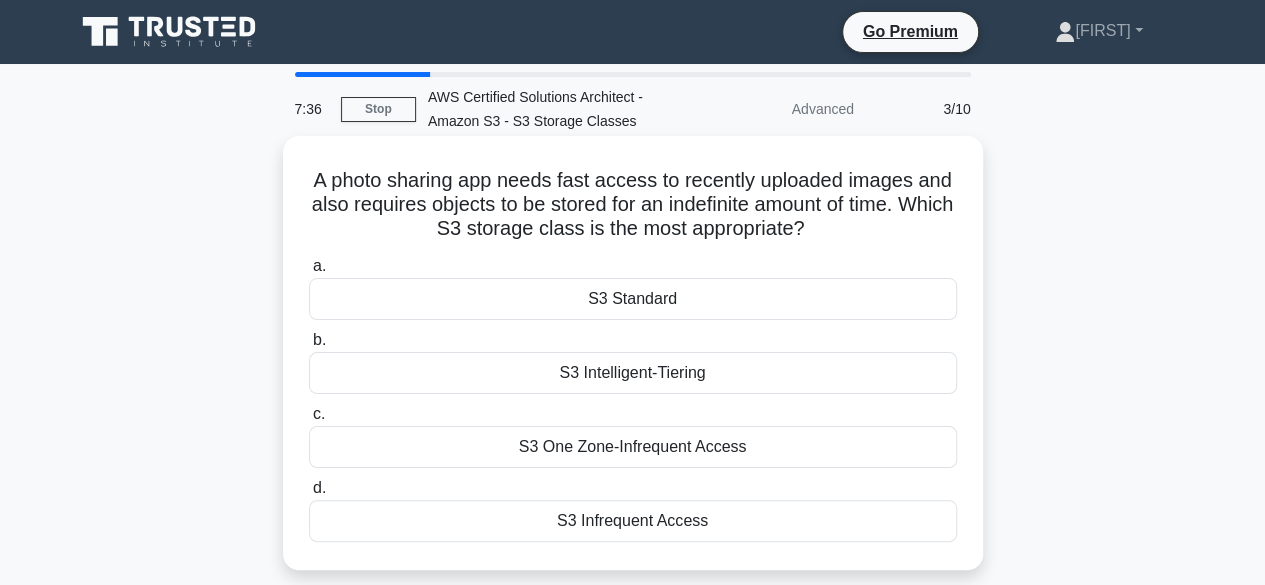 click on "S3 Standard" at bounding box center (633, 299) 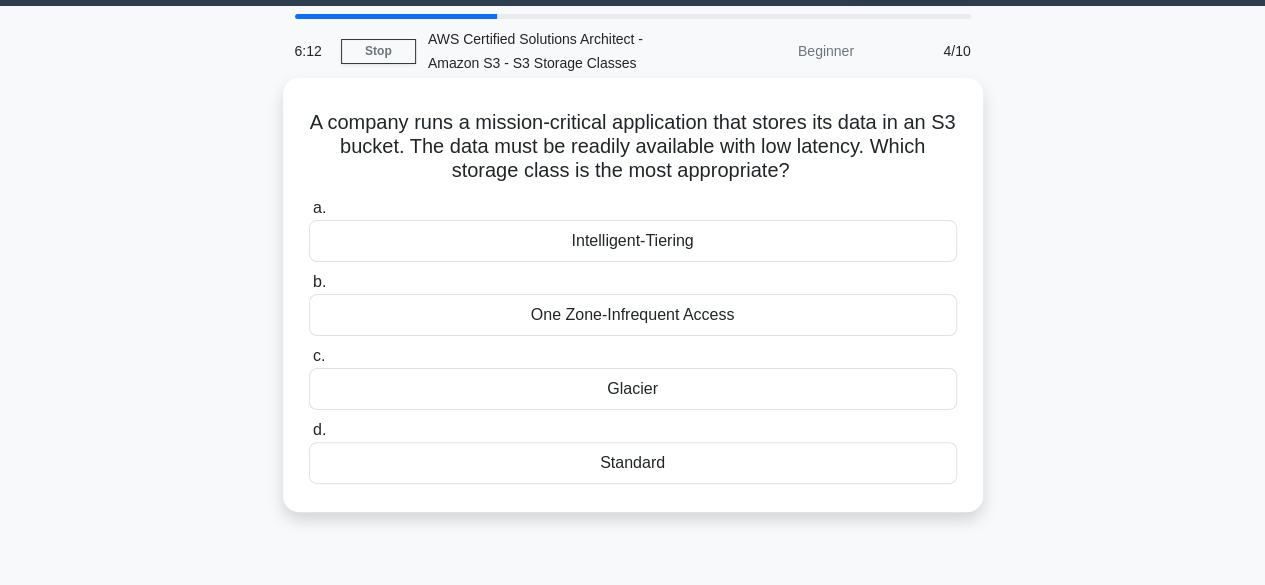 scroll, scrollTop: 59, scrollLeft: 0, axis: vertical 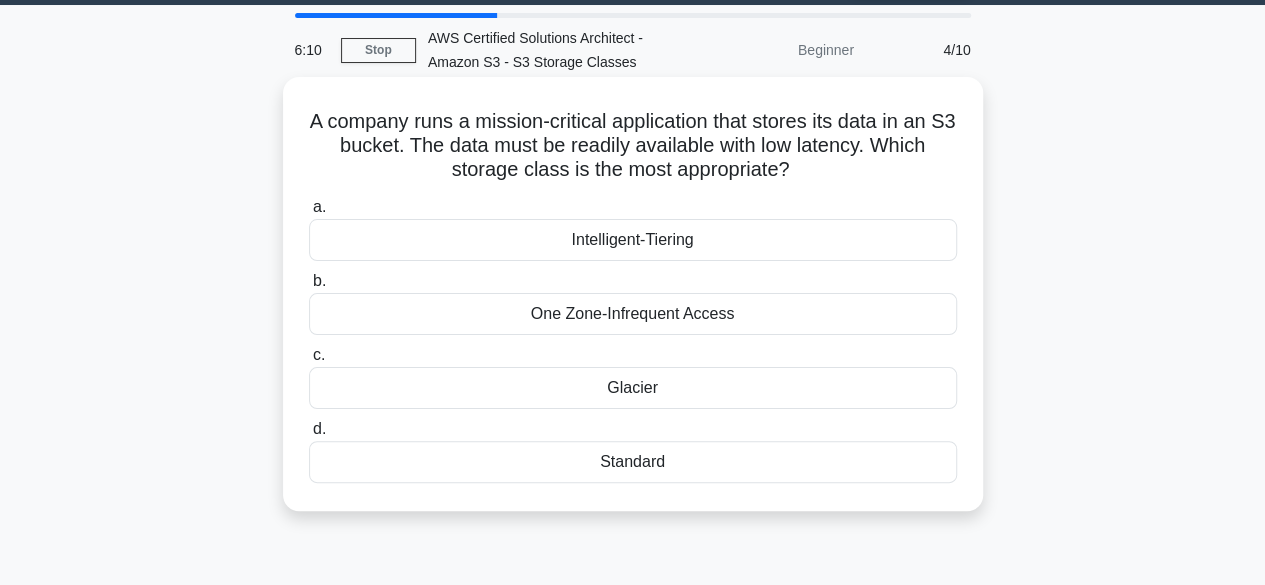 click on "Standard" at bounding box center [633, 462] 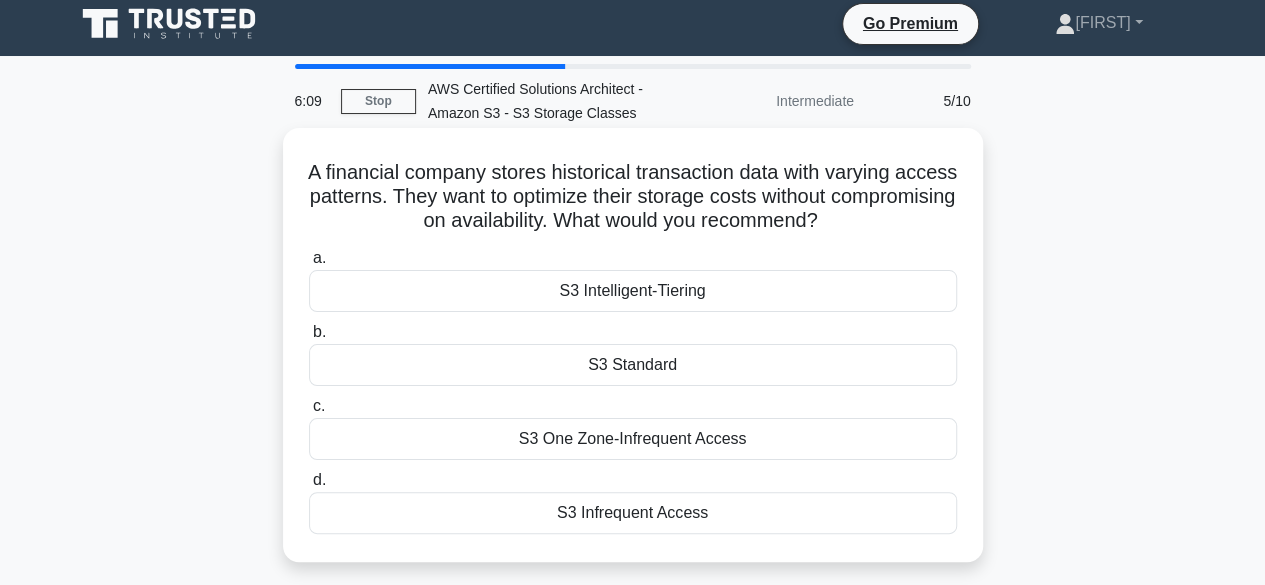 scroll, scrollTop: 0, scrollLeft: 0, axis: both 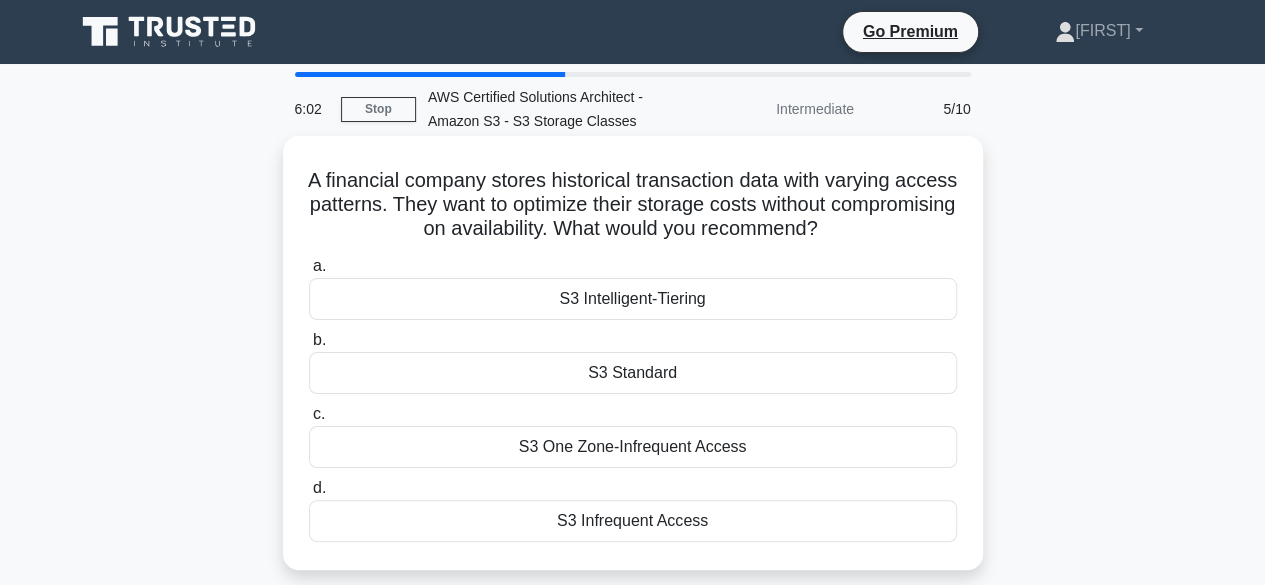 click on "S3 One Zone-Infrequent Access" at bounding box center [633, 447] 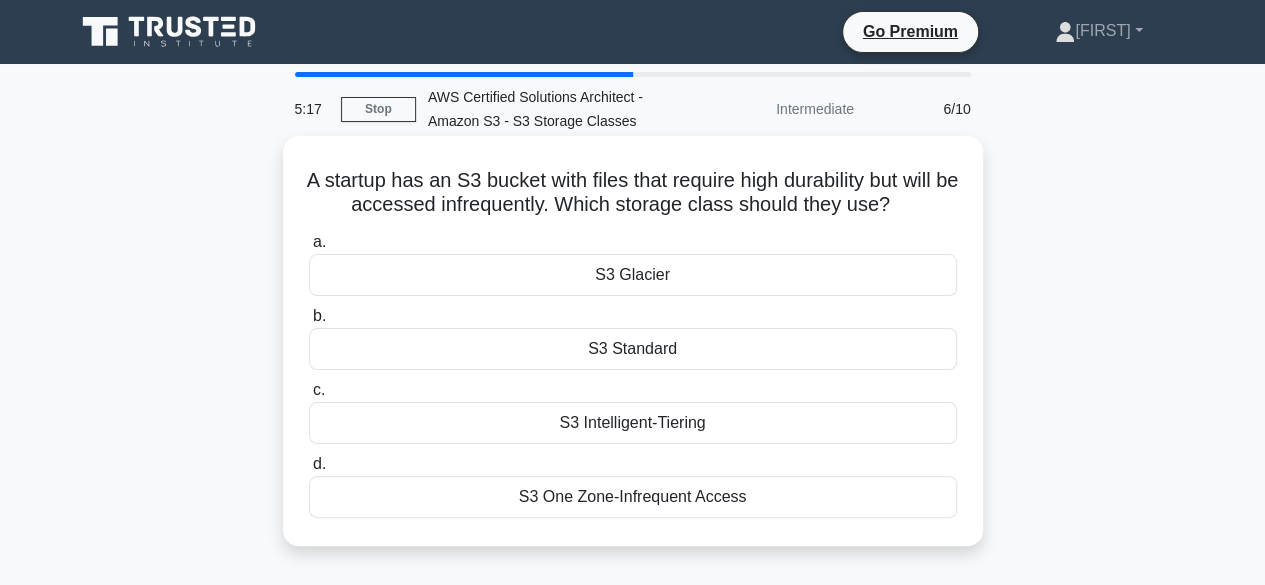 click on "S3 Intelligent-Tiering" at bounding box center [633, 423] 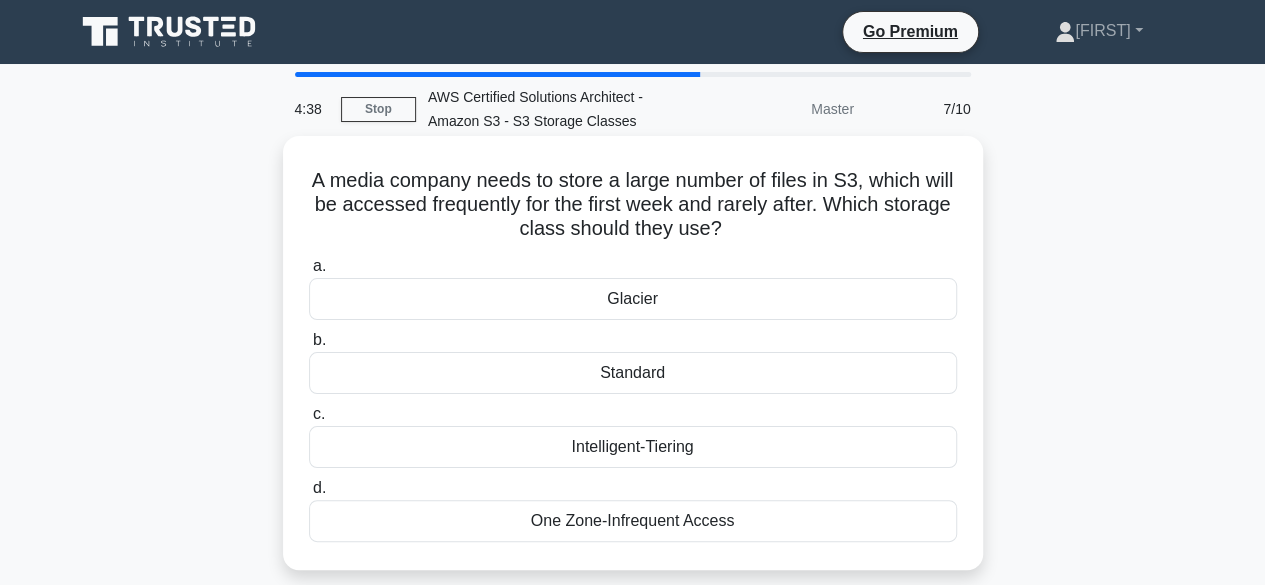 click on "Glacier" at bounding box center [633, 299] 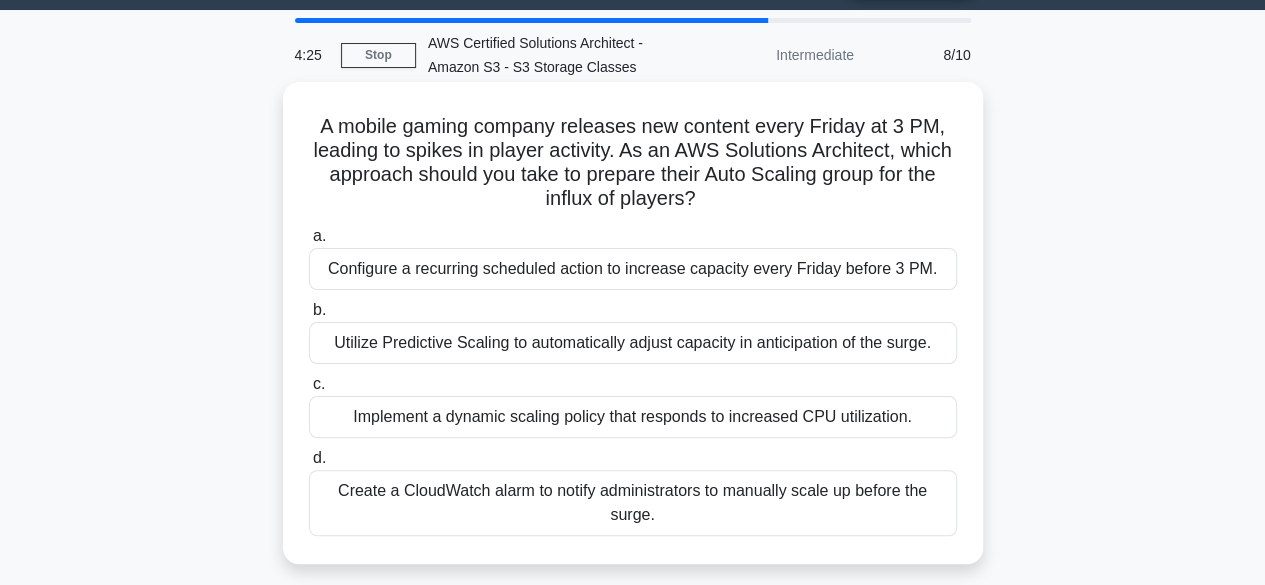 scroll, scrollTop: 55, scrollLeft: 0, axis: vertical 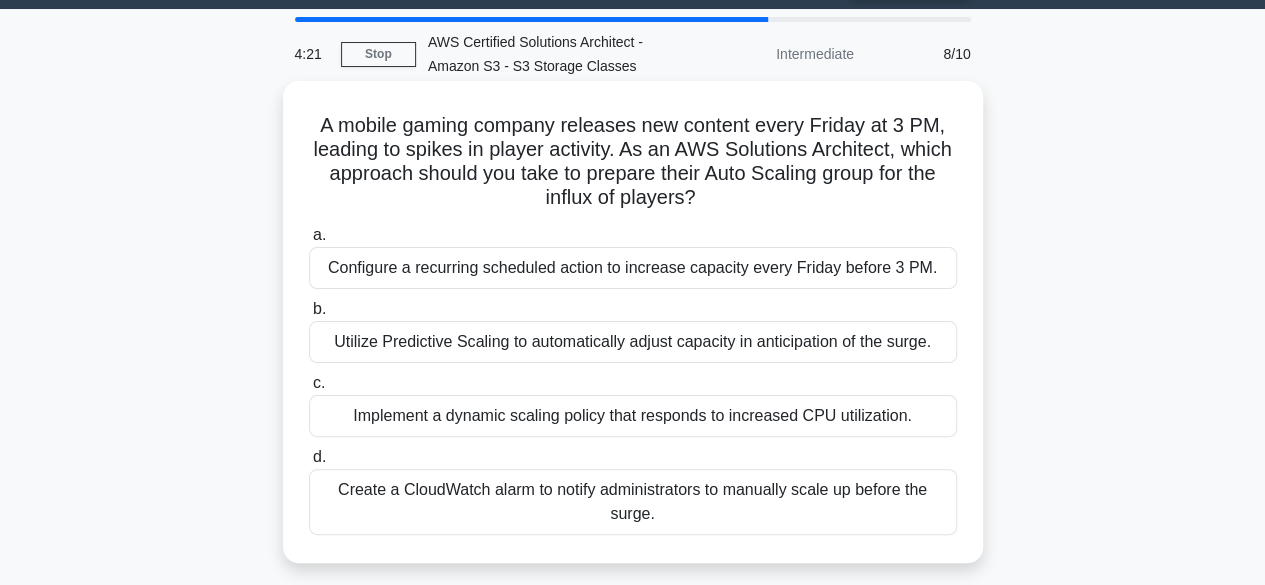 click on "Implement a dynamic scaling policy that responds to increased CPU utilization." at bounding box center [633, 416] 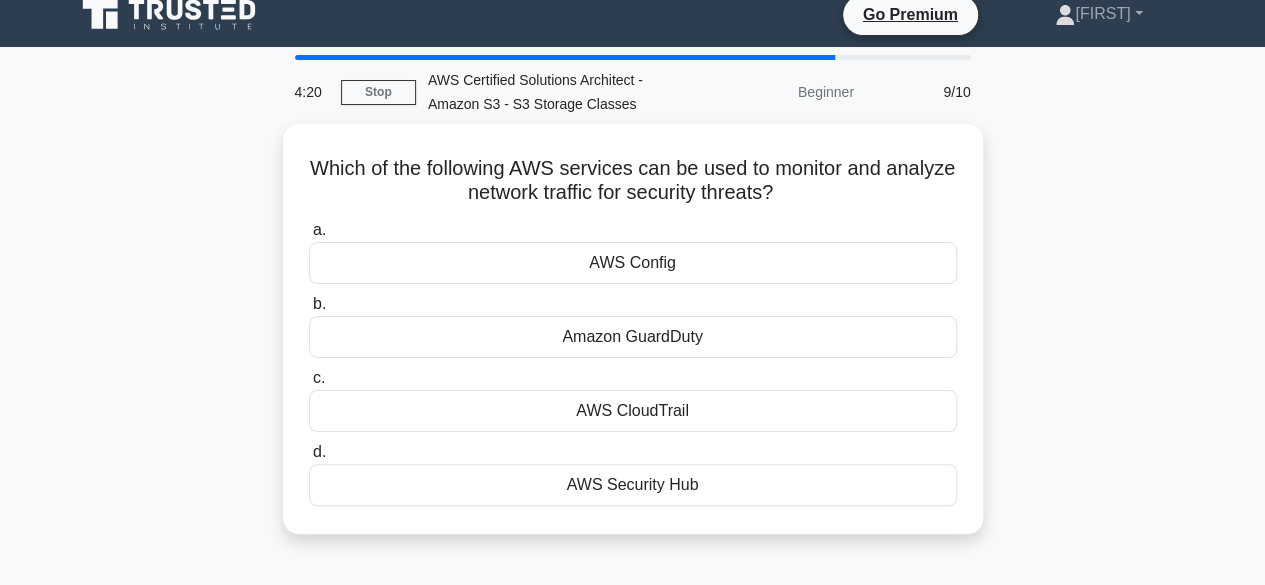 scroll, scrollTop: 18, scrollLeft: 0, axis: vertical 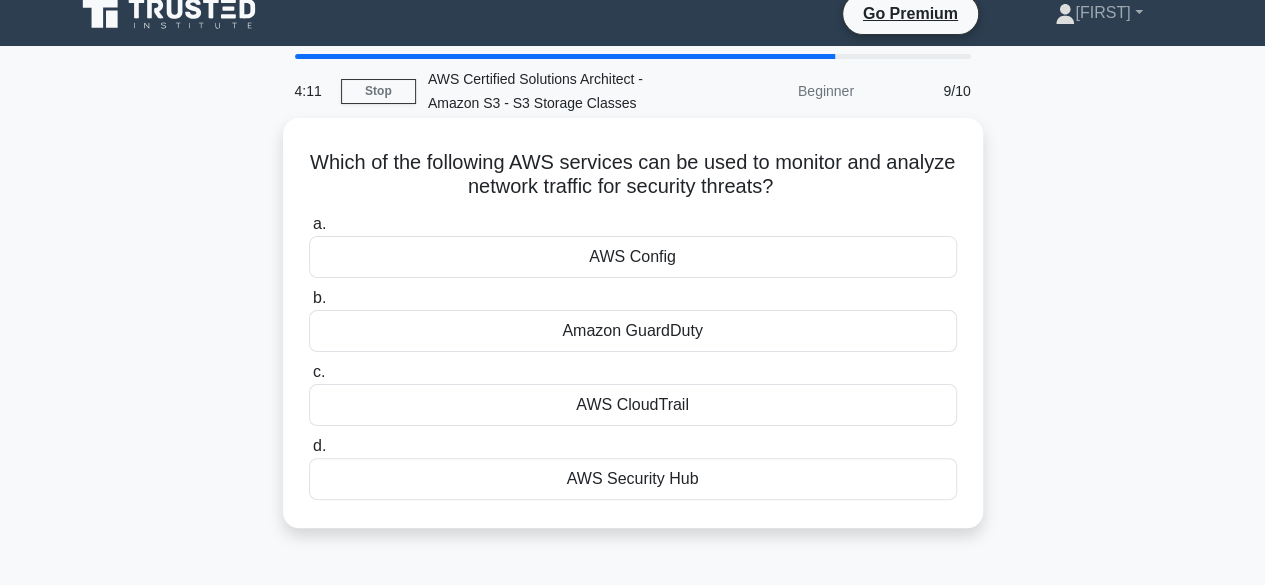 click on "b.
Amazon GuardDuty" at bounding box center [633, 319] 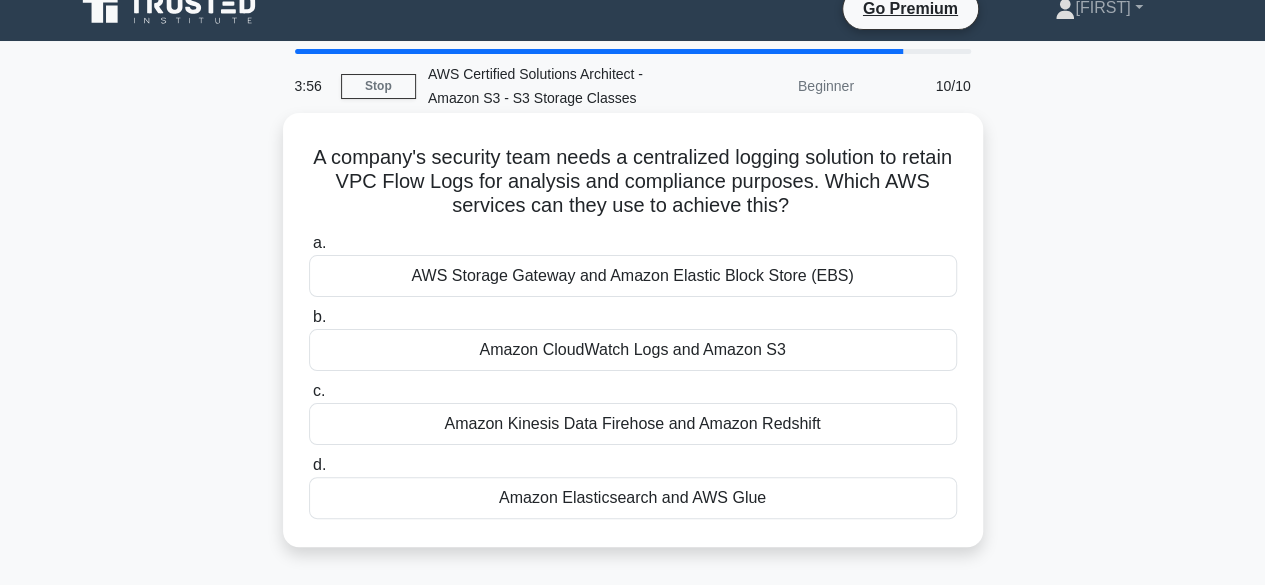 scroll, scrollTop: 24, scrollLeft: 0, axis: vertical 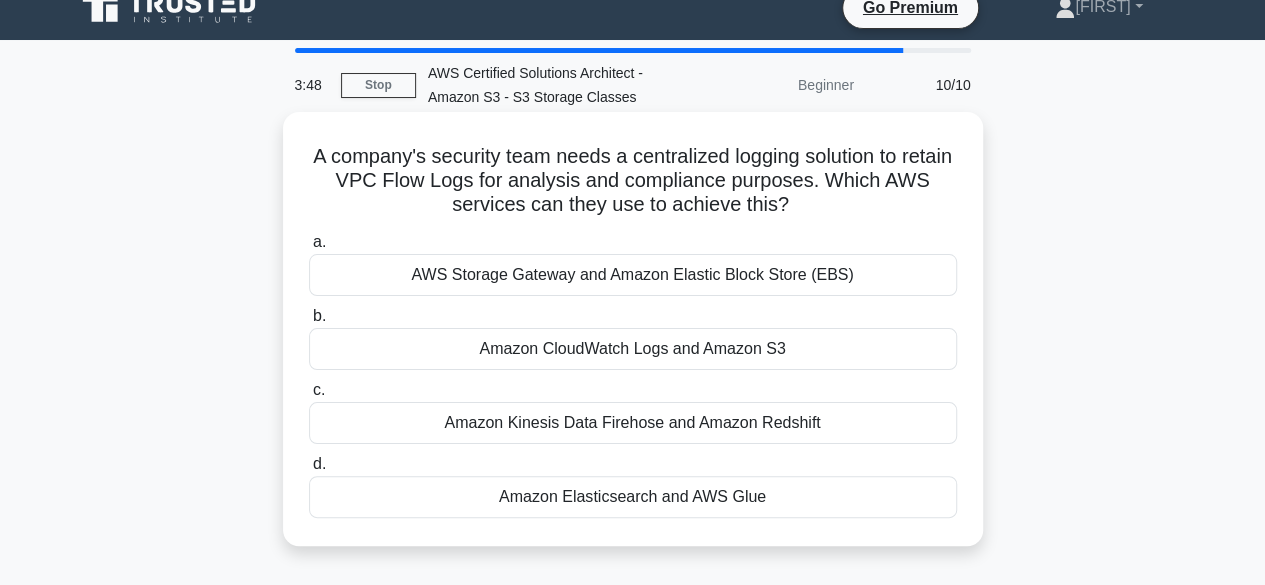 click on "Amazon CloudWatch Logs and Amazon S3" at bounding box center (633, 349) 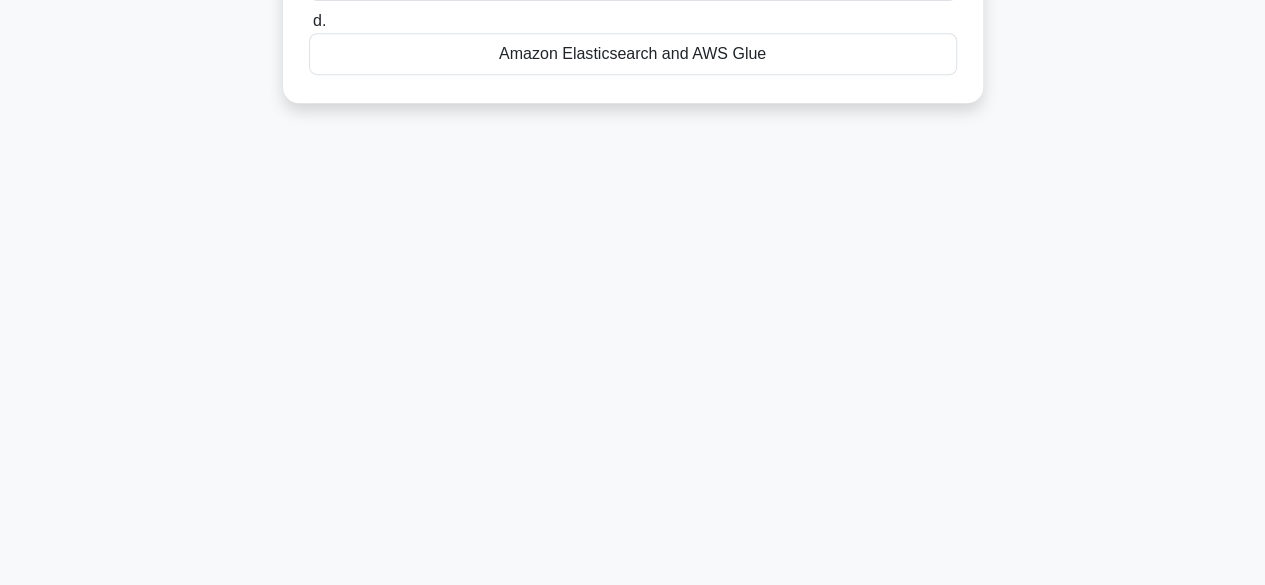 scroll, scrollTop: 495, scrollLeft: 0, axis: vertical 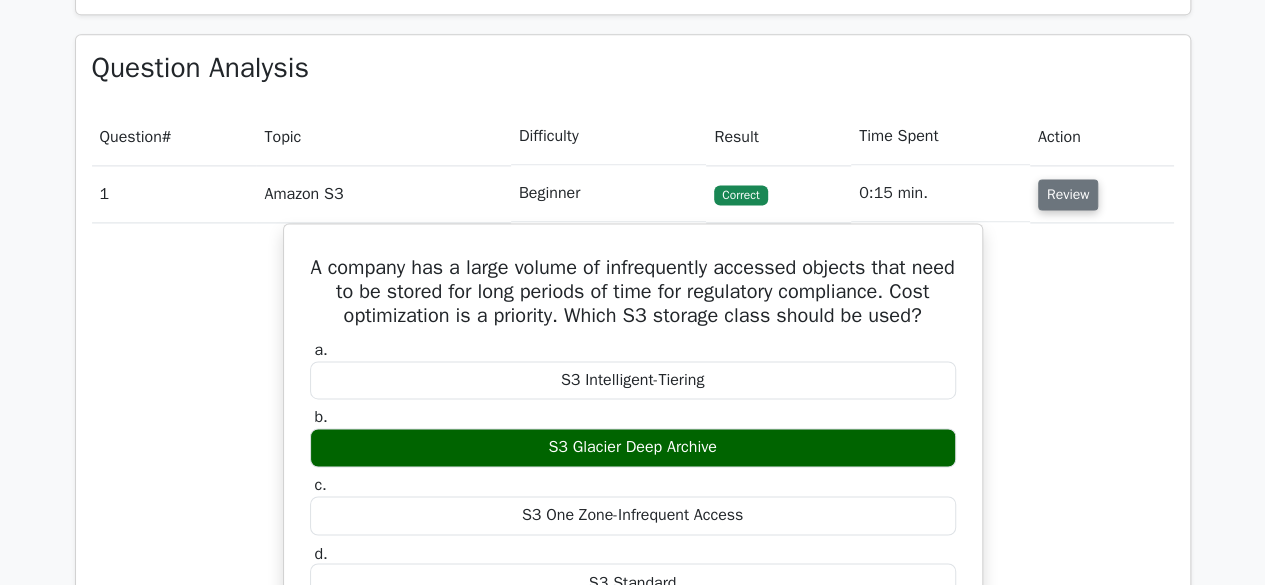 click on "Review" at bounding box center [1068, 194] 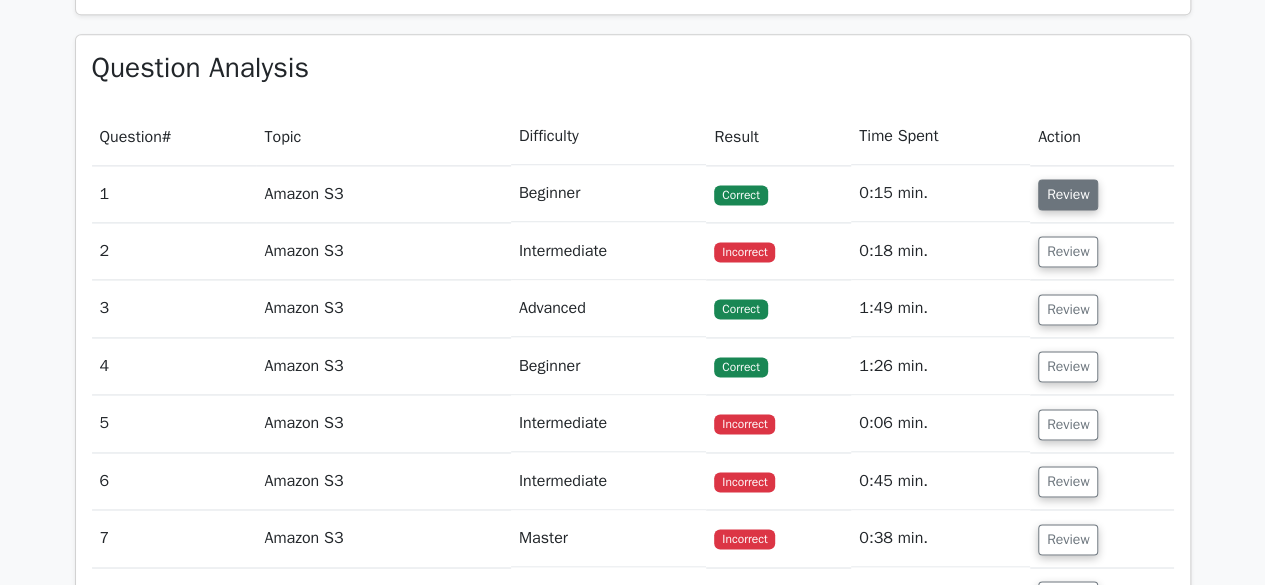click on "Review" at bounding box center [1068, 194] 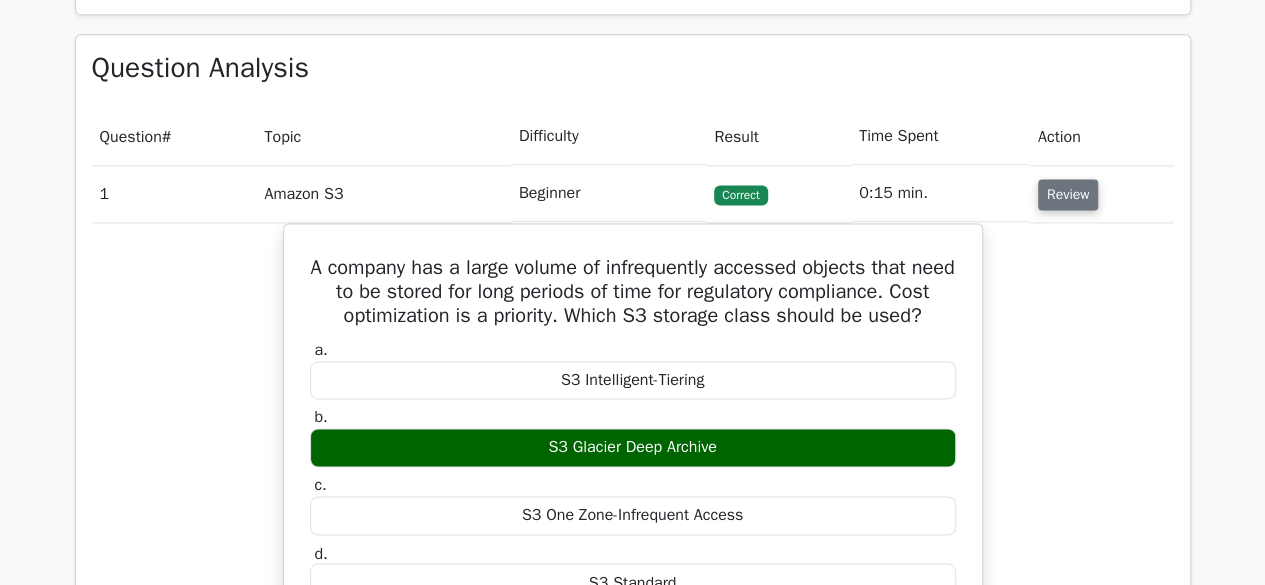 click on "Review" at bounding box center [1068, 194] 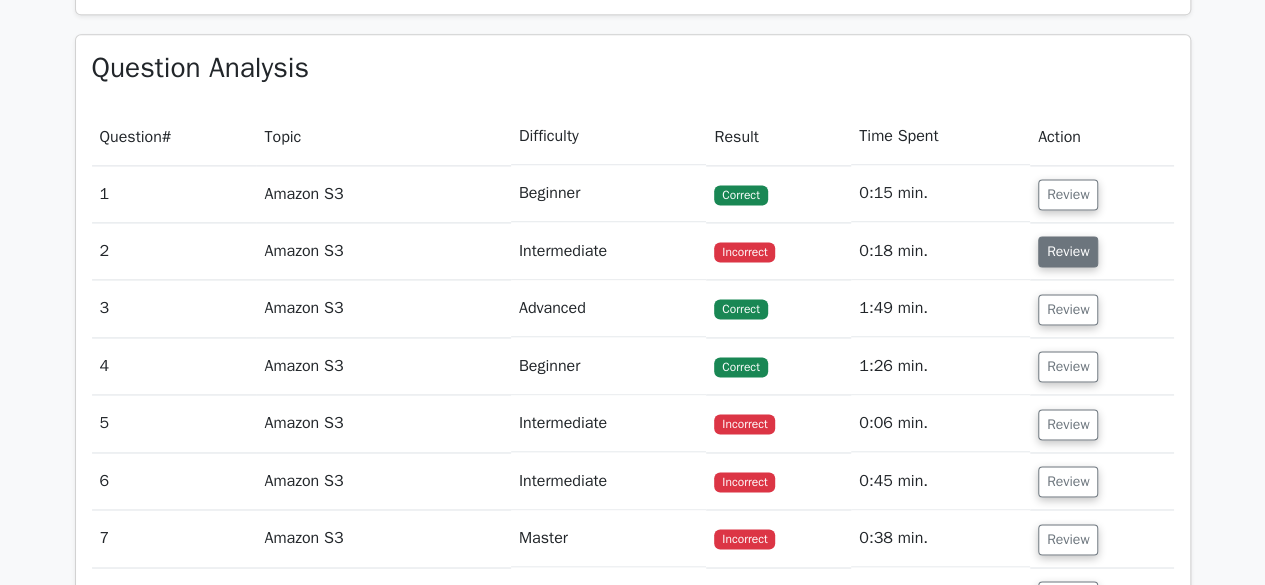 click on "Review" at bounding box center [1068, 251] 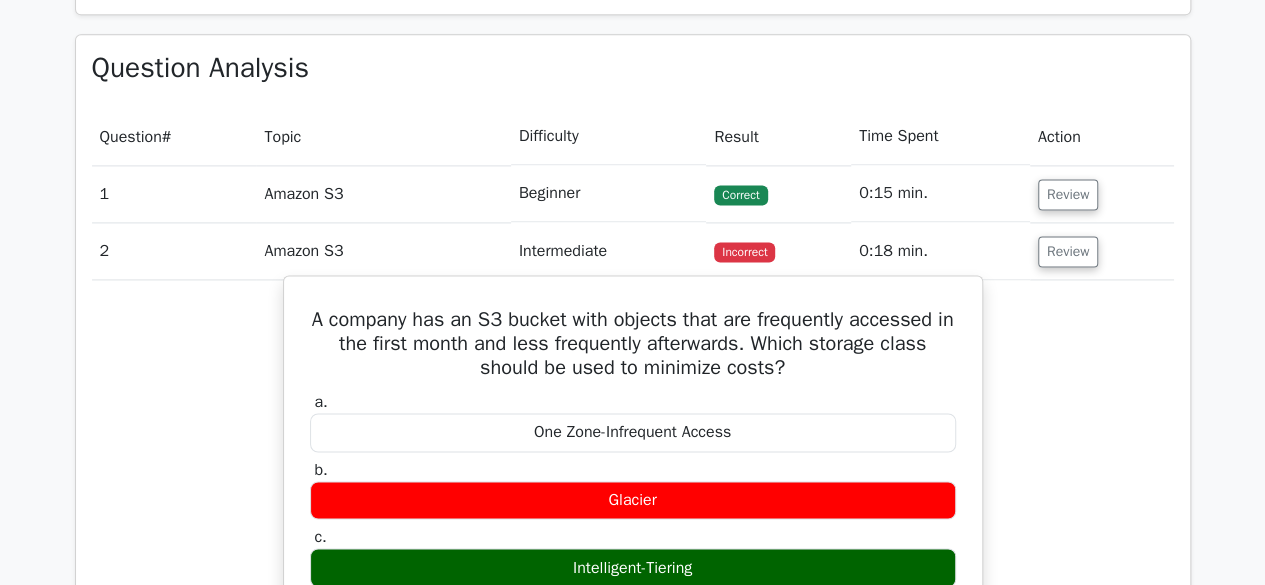 scroll, scrollTop: 1456, scrollLeft: 0, axis: vertical 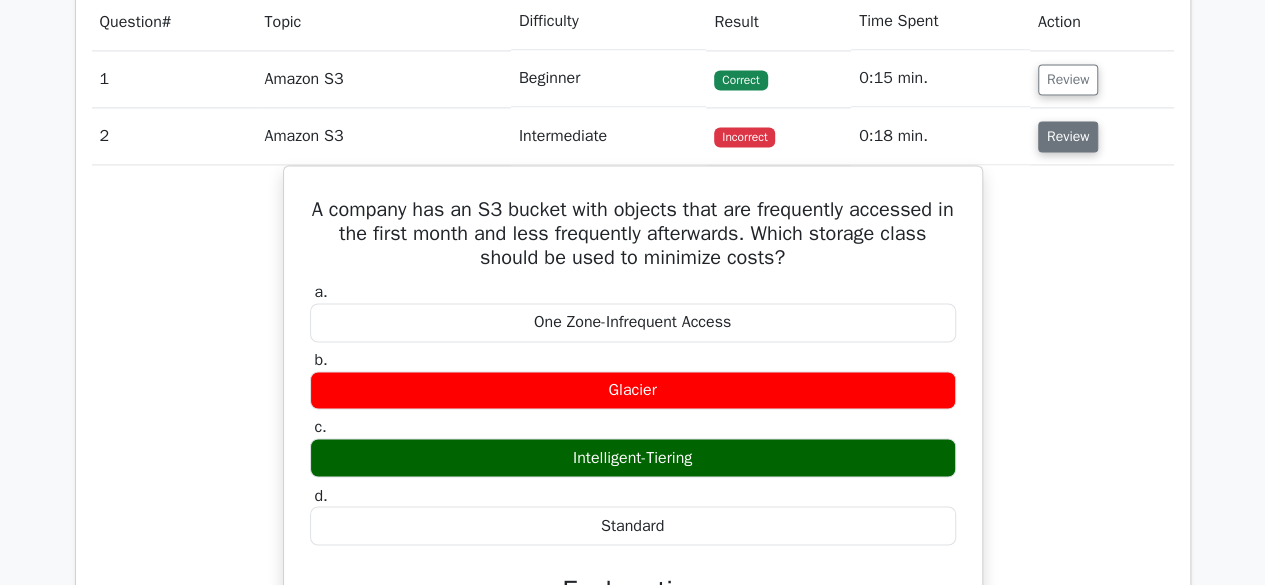 click on "Review" at bounding box center (1068, 136) 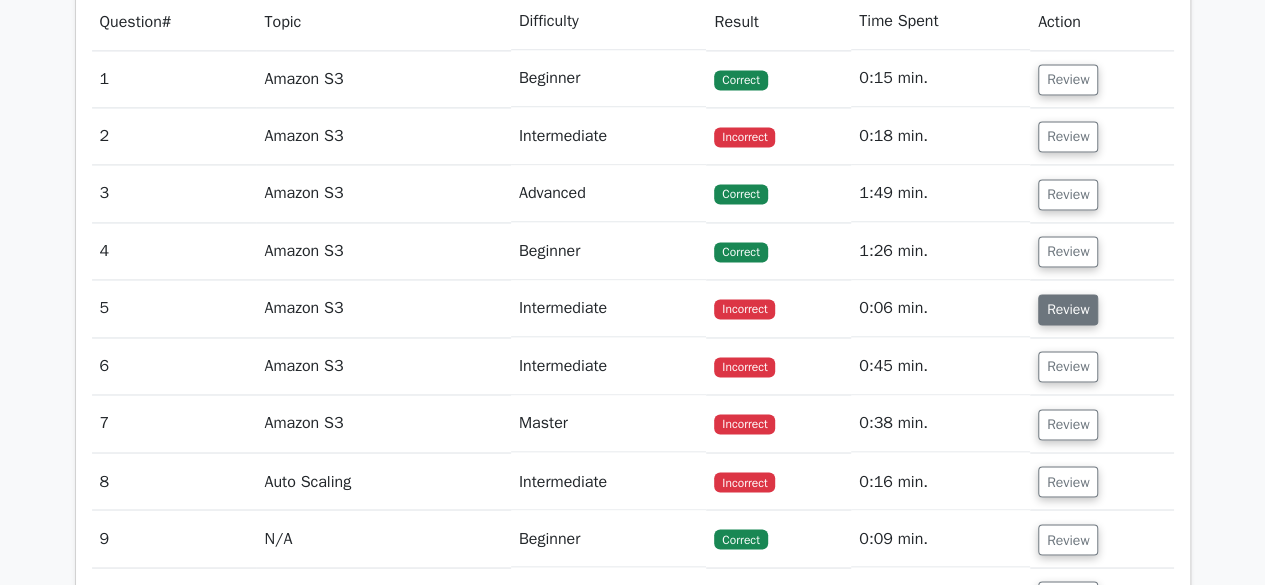 click on "Review" at bounding box center [1068, 309] 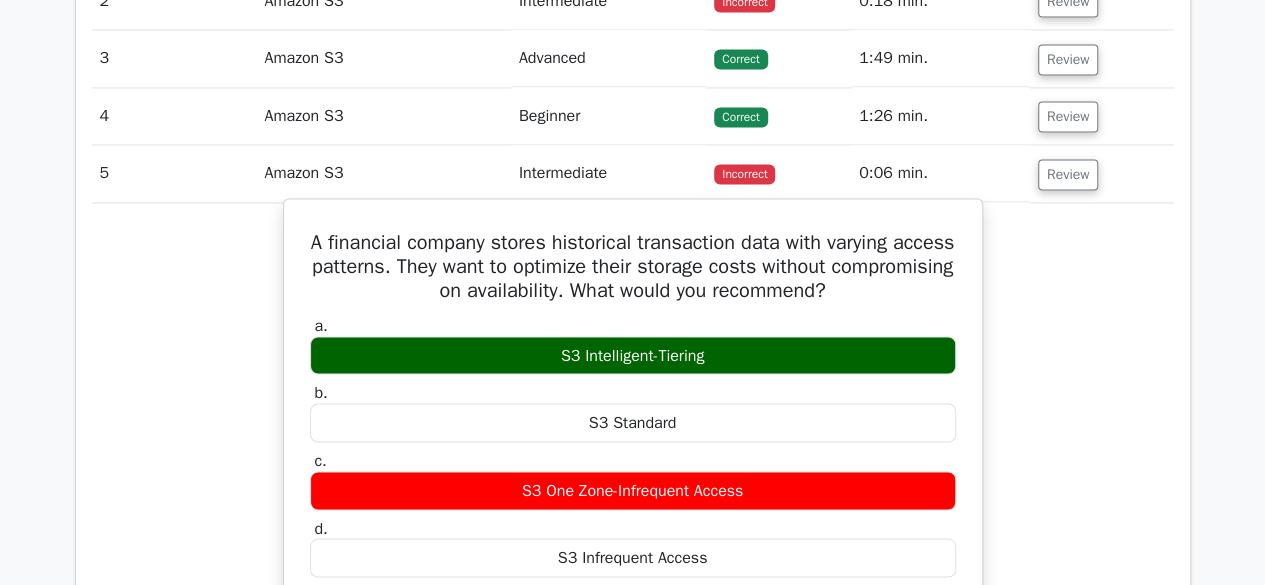 scroll, scrollTop: 1592, scrollLeft: 0, axis: vertical 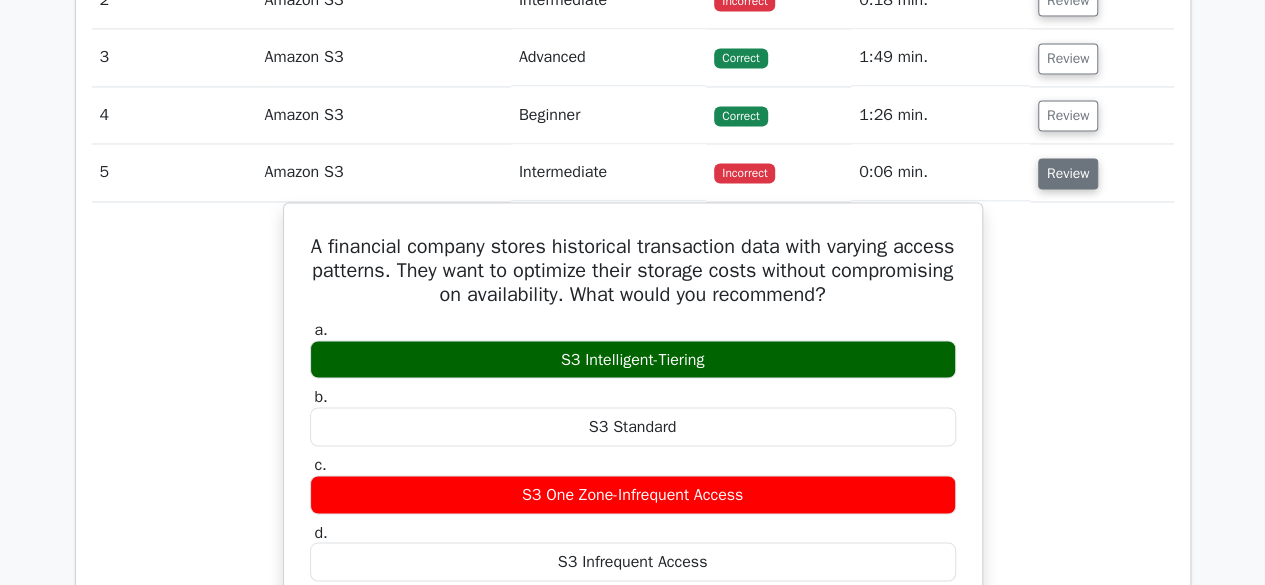 click on "Review" at bounding box center (1068, 173) 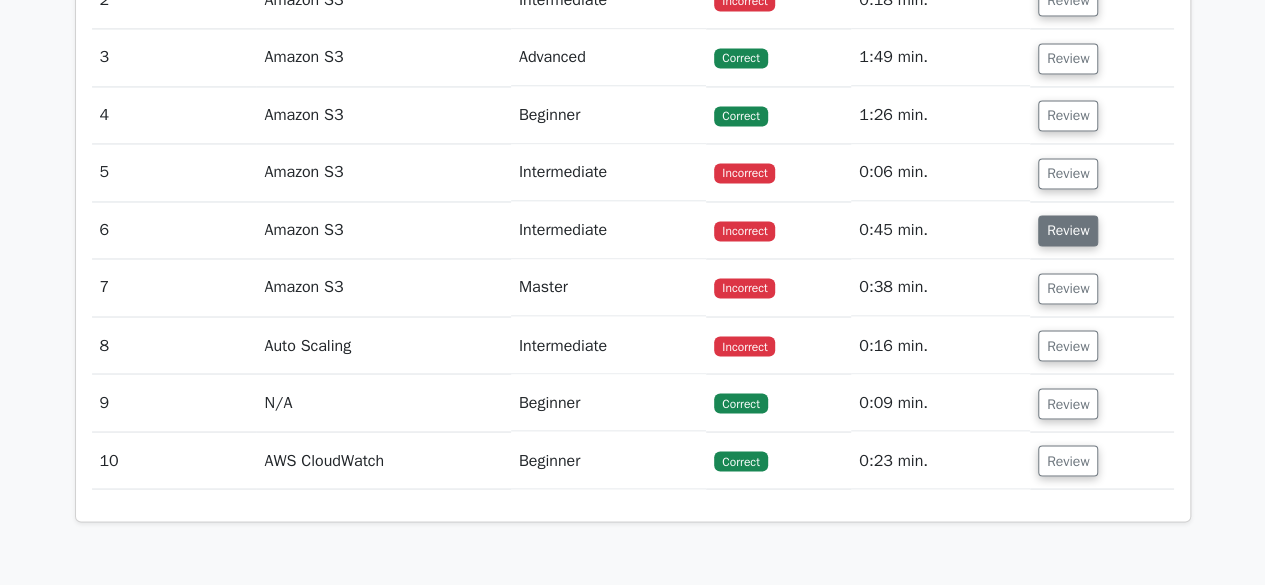 click on "Review" at bounding box center [1068, 230] 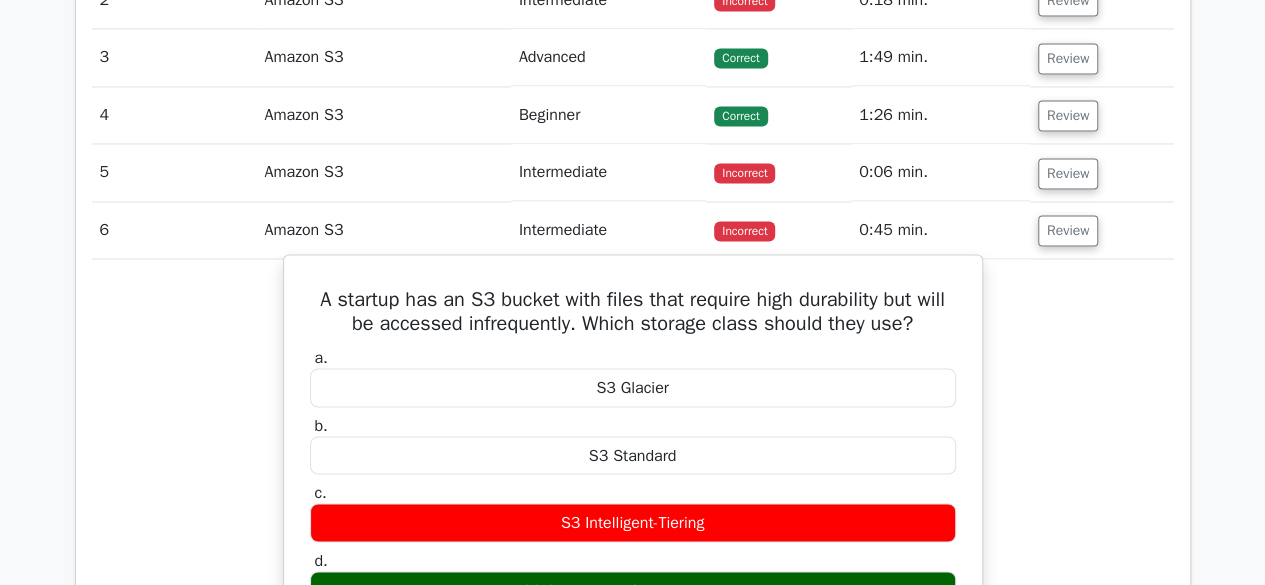 scroll, scrollTop: 1637, scrollLeft: 0, axis: vertical 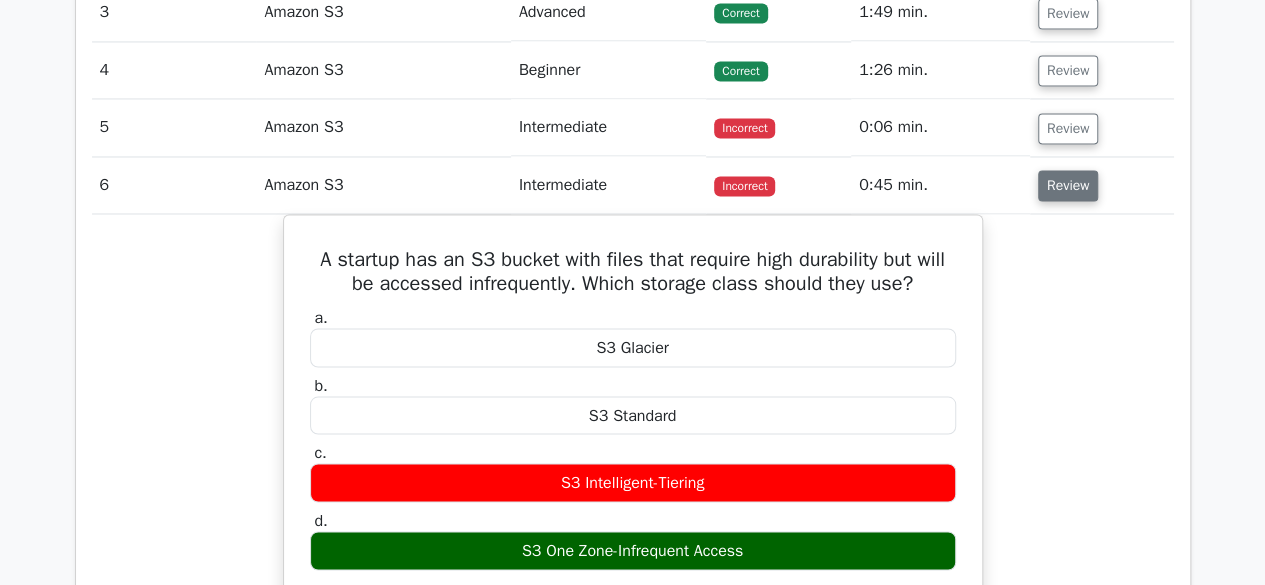 click on "Review" at bounding box center [1068, 185] 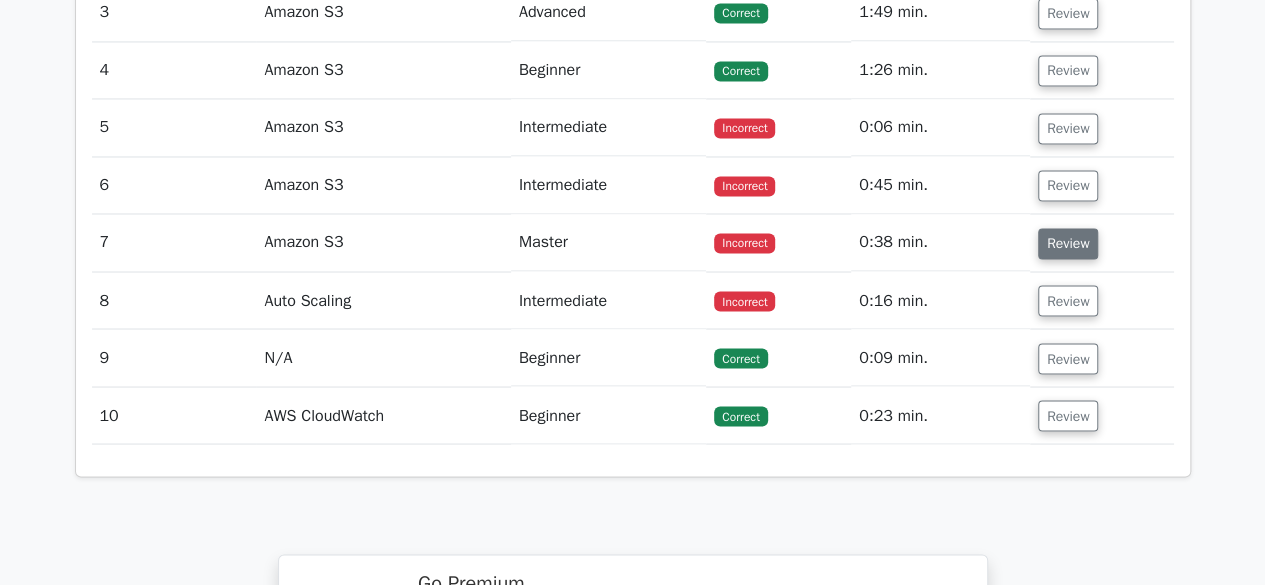 click on "Review" at bounding box center [1068, 243] 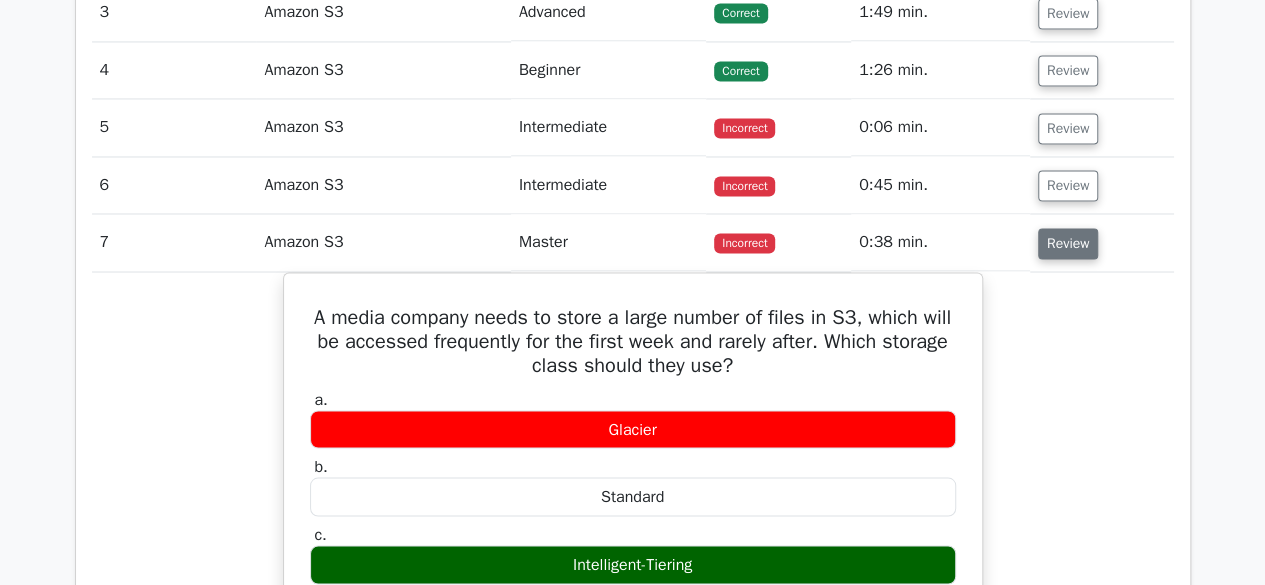 click on "Review" at bounding box center (1068, 243) 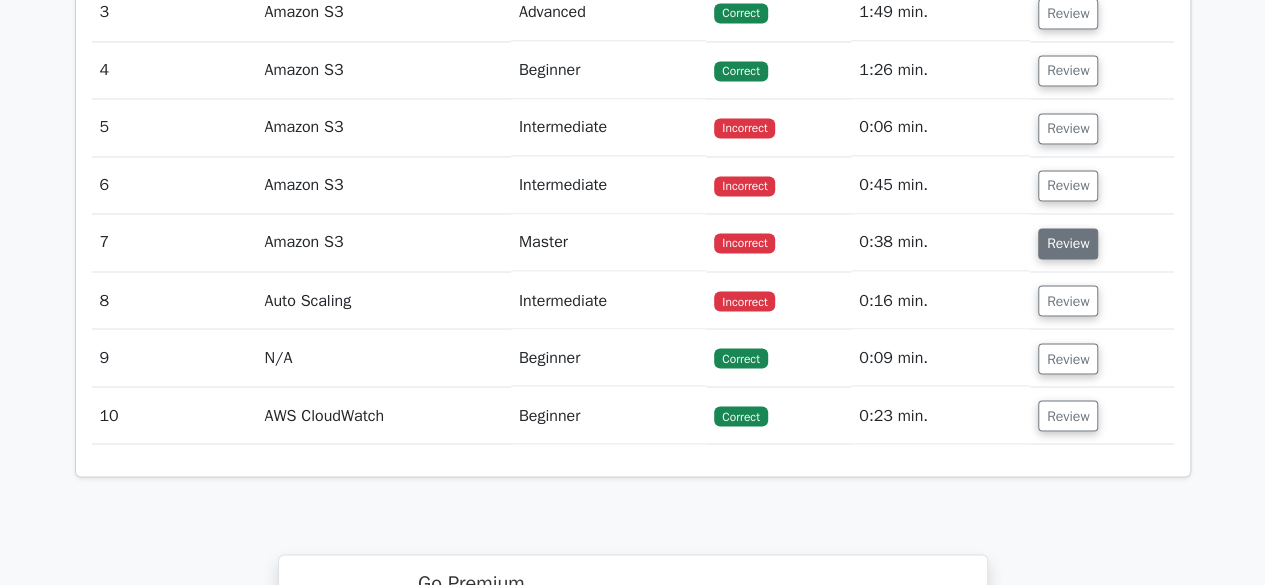 scroll, scrollTop: 1645, scrollLeft: 0, axis: vertical 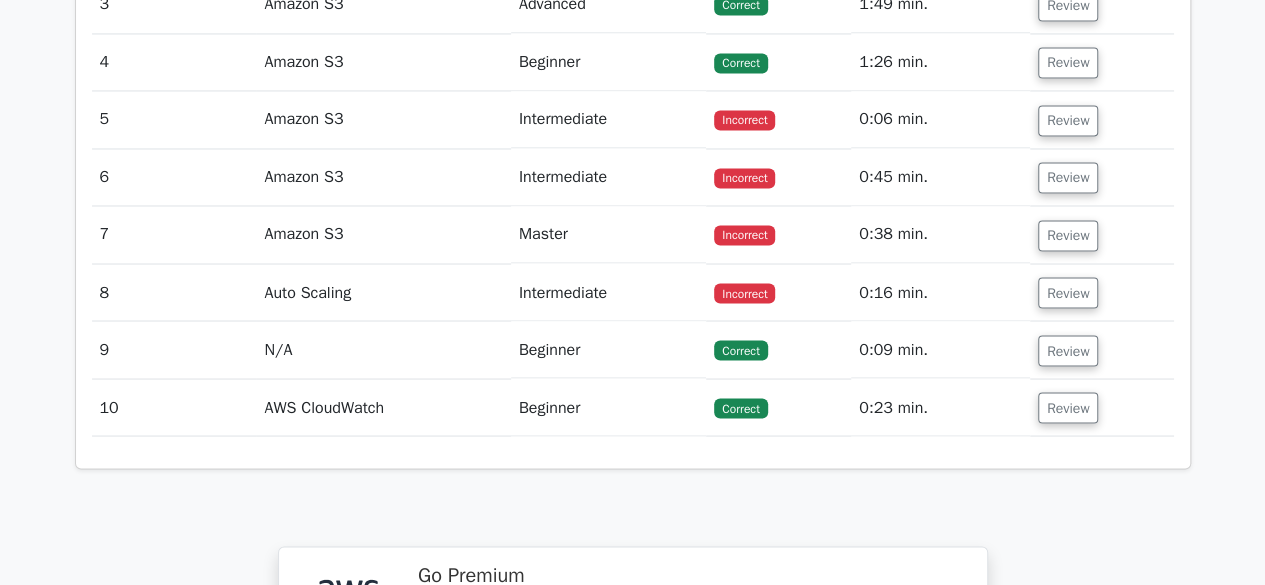 click on "Review" at bounding box center (1102, 292) 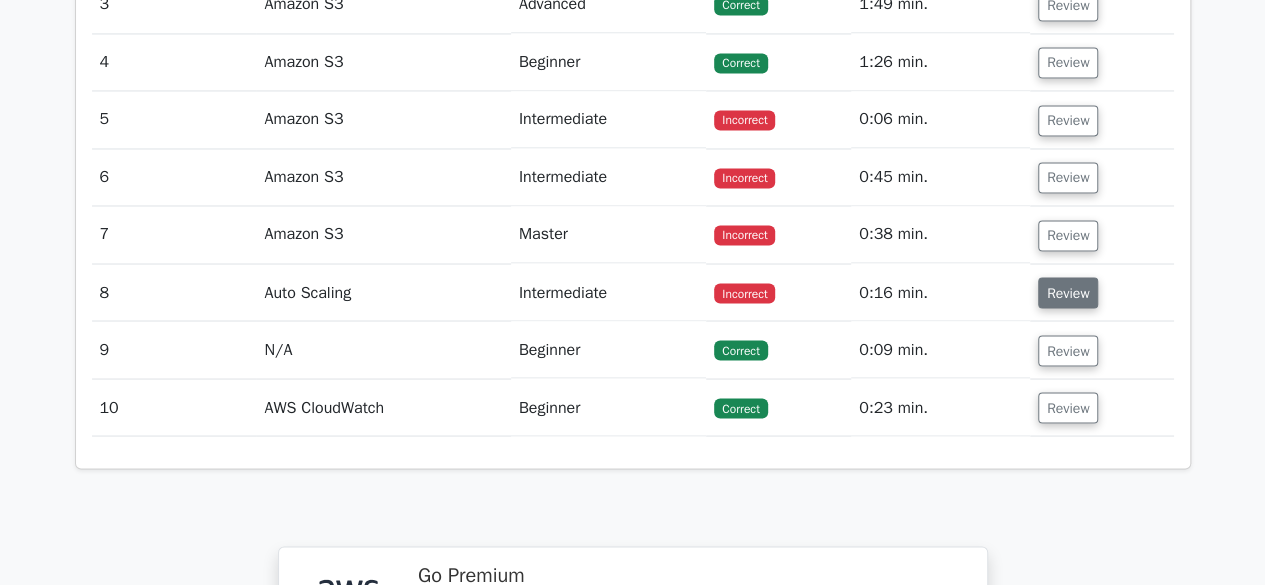 click on "Review" at bounding box center (1068, 292) 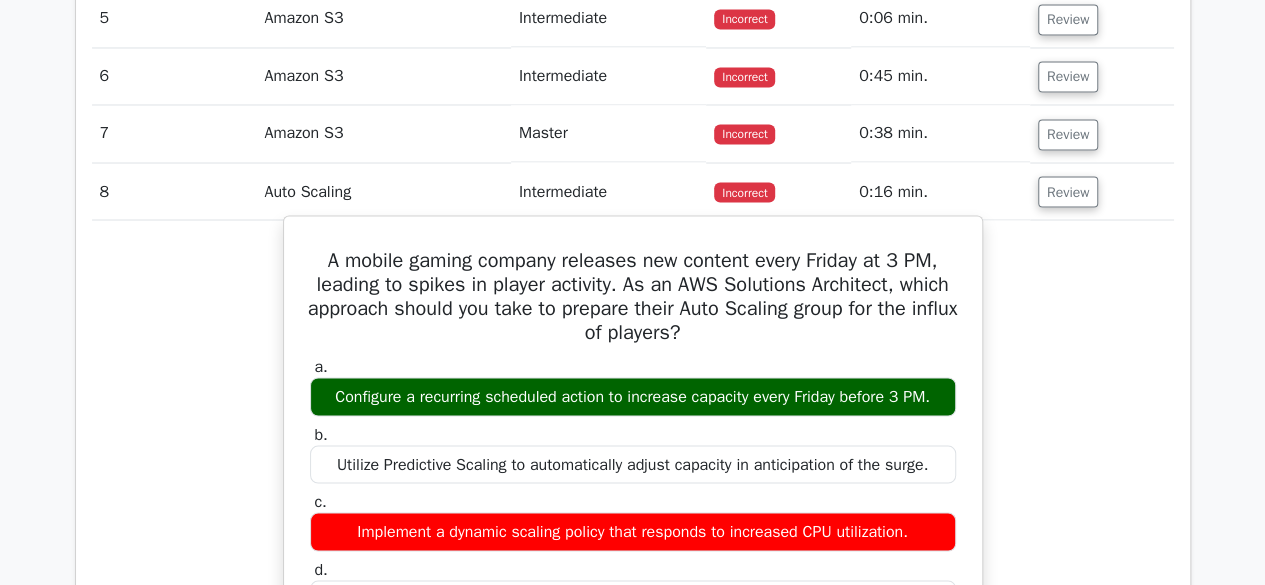 scroll, scrollTop: 1747, scrollLeft: 0, axis: vertical 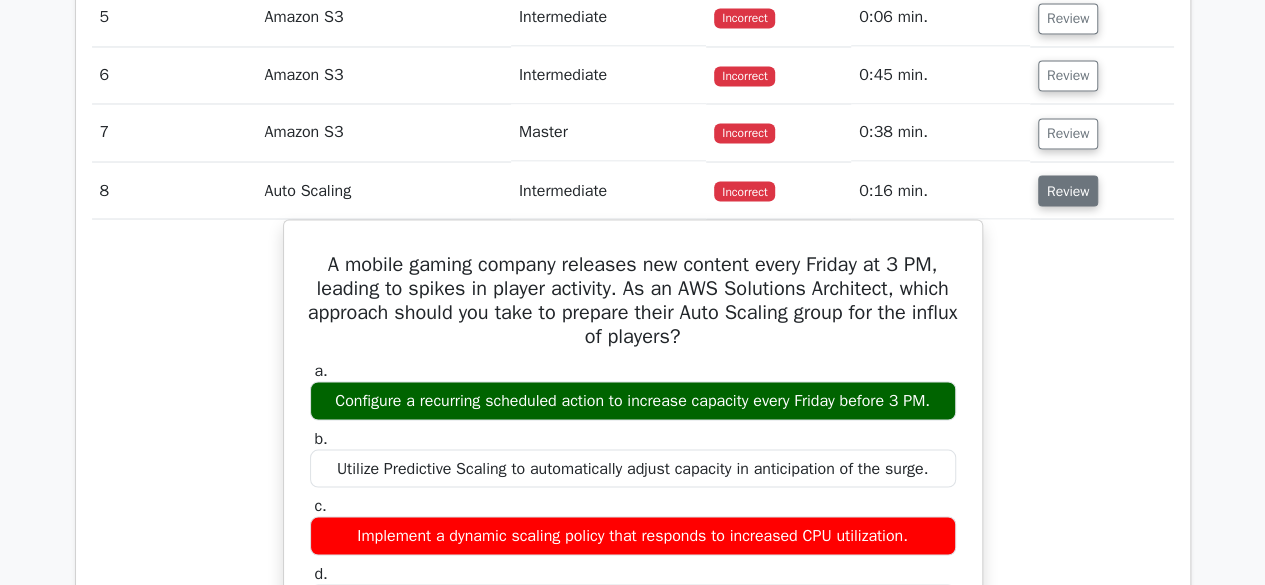 click on "Review" at bounding box center (1068, 190) 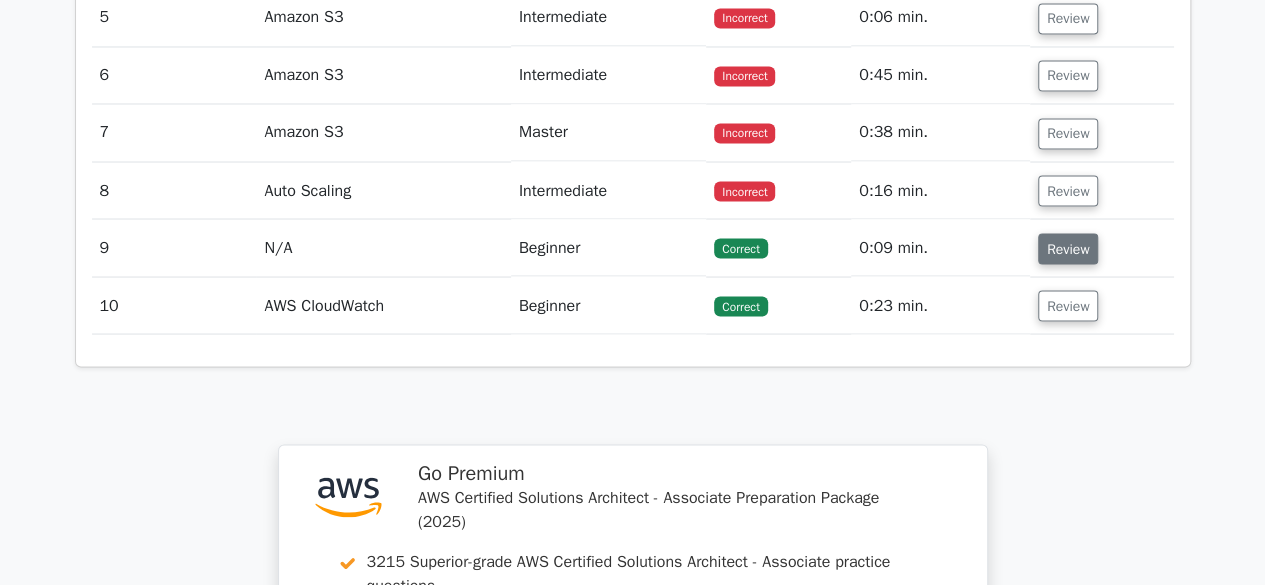 click on "Review" at bounding box center (1068, 248) 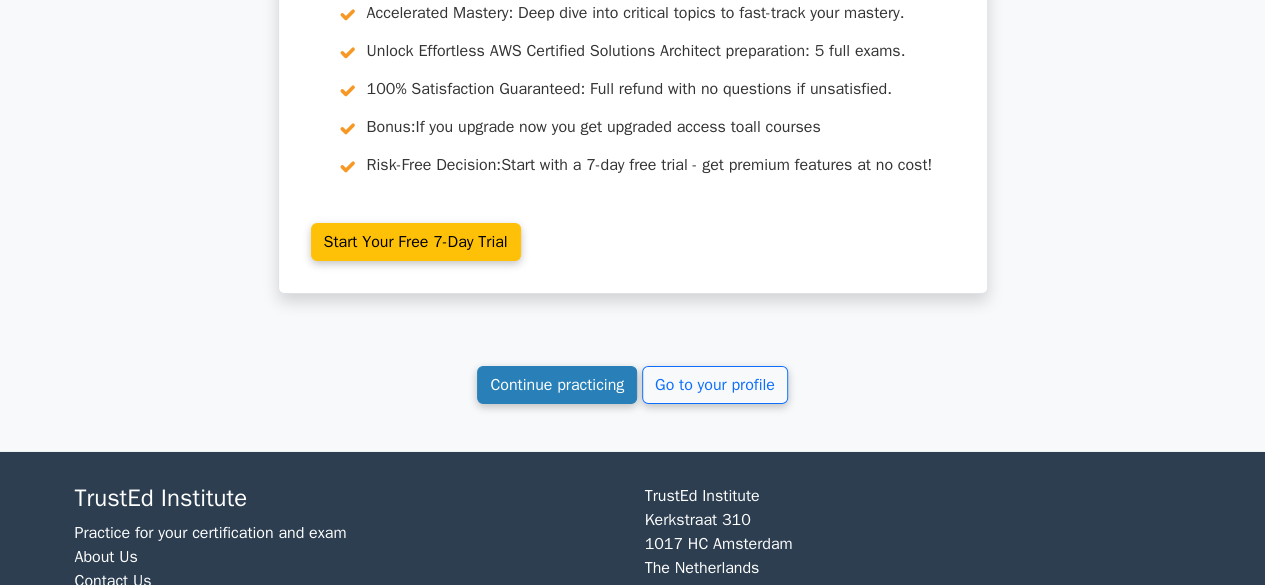 scroll, scrollTop: 3165, scrollLeft: 0, axis: vertical 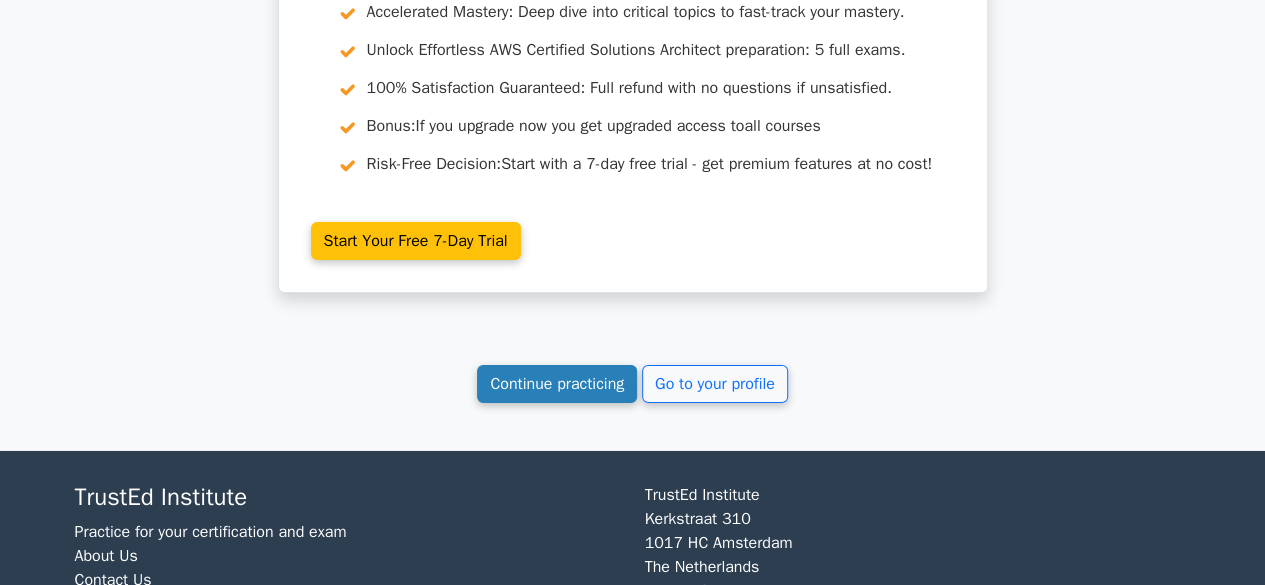 click on "Continue practicing" at bounding box center (557, 384) 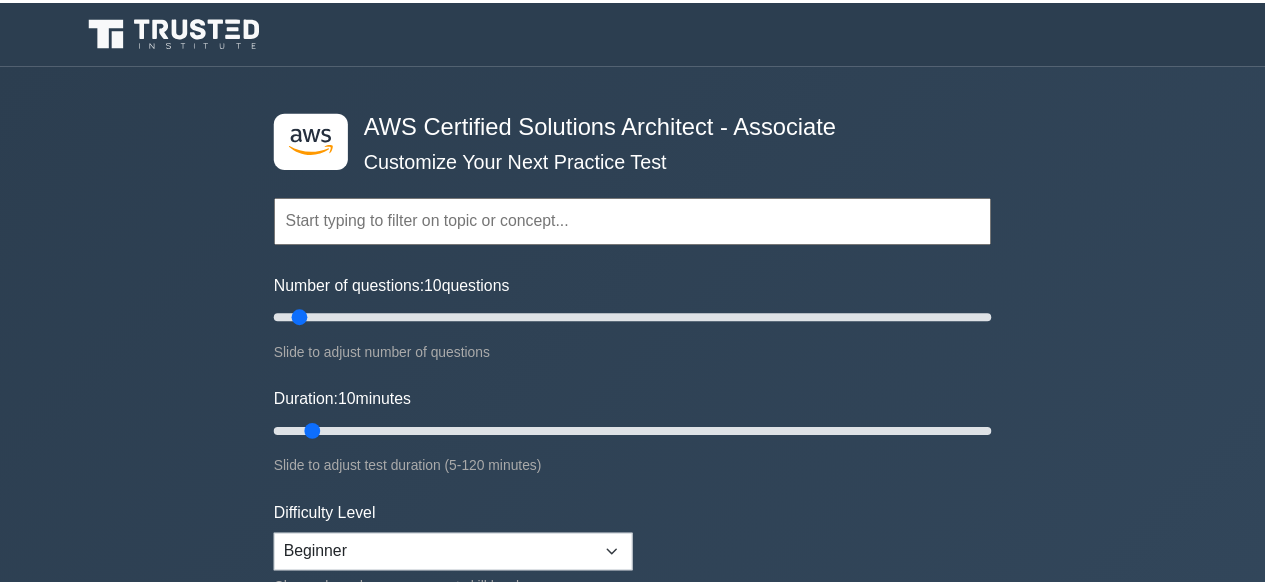 scroll, scrollTop: 0, scrollLeft: 0, axis: both 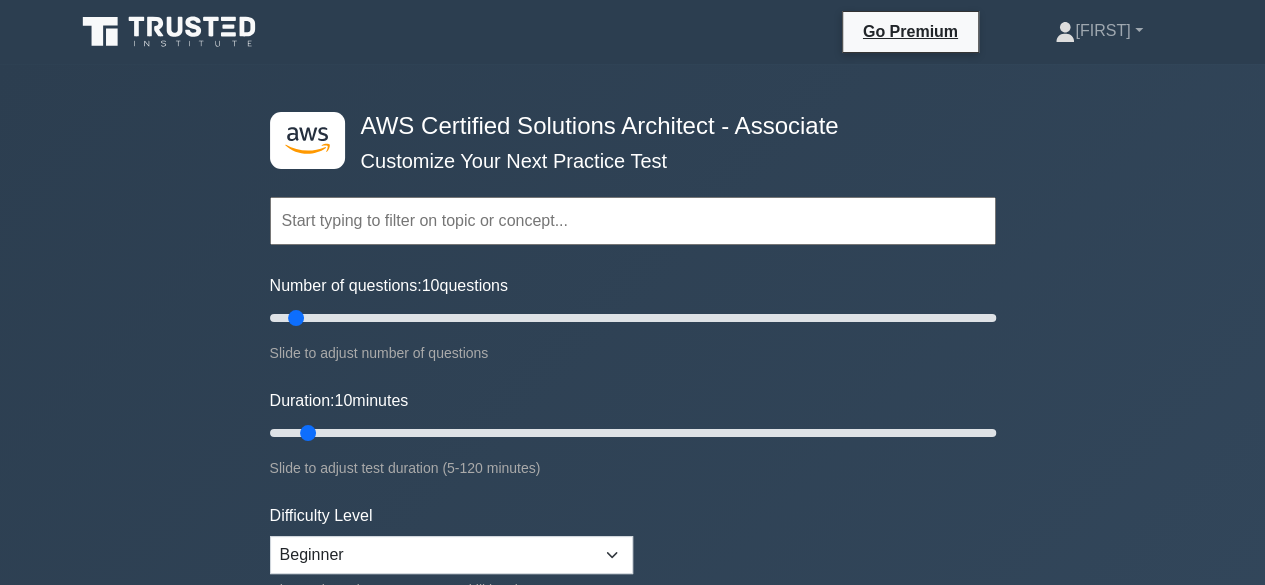 click at bounding box center [633, 221] 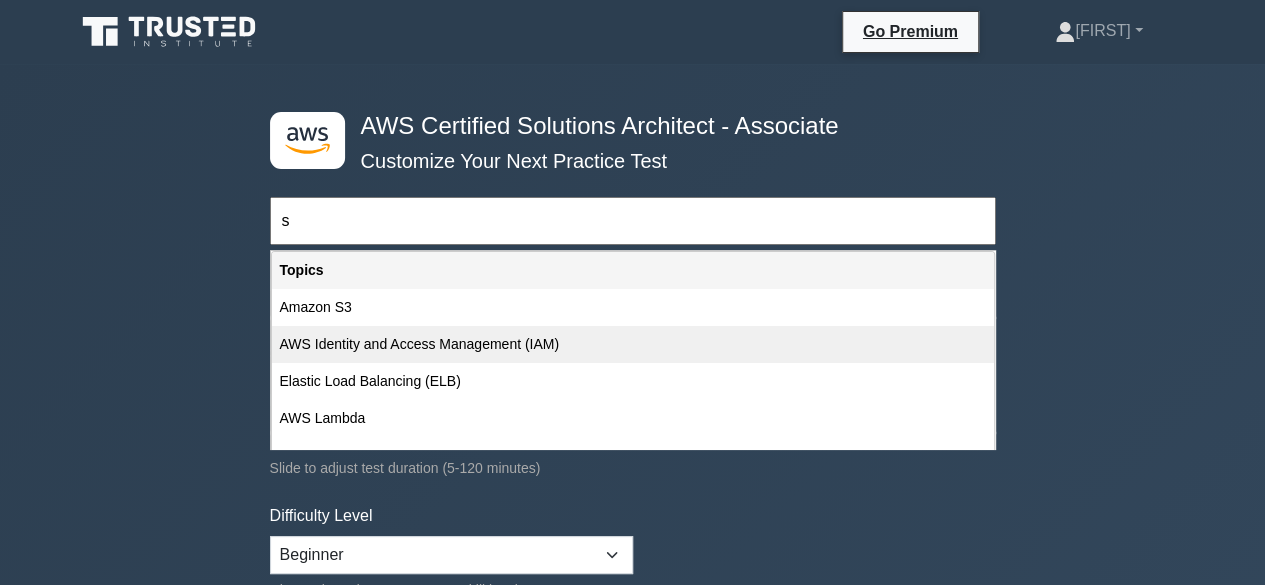 click on "AWS Identity and Access Management (IAM)" at bounding box center [633, 344] 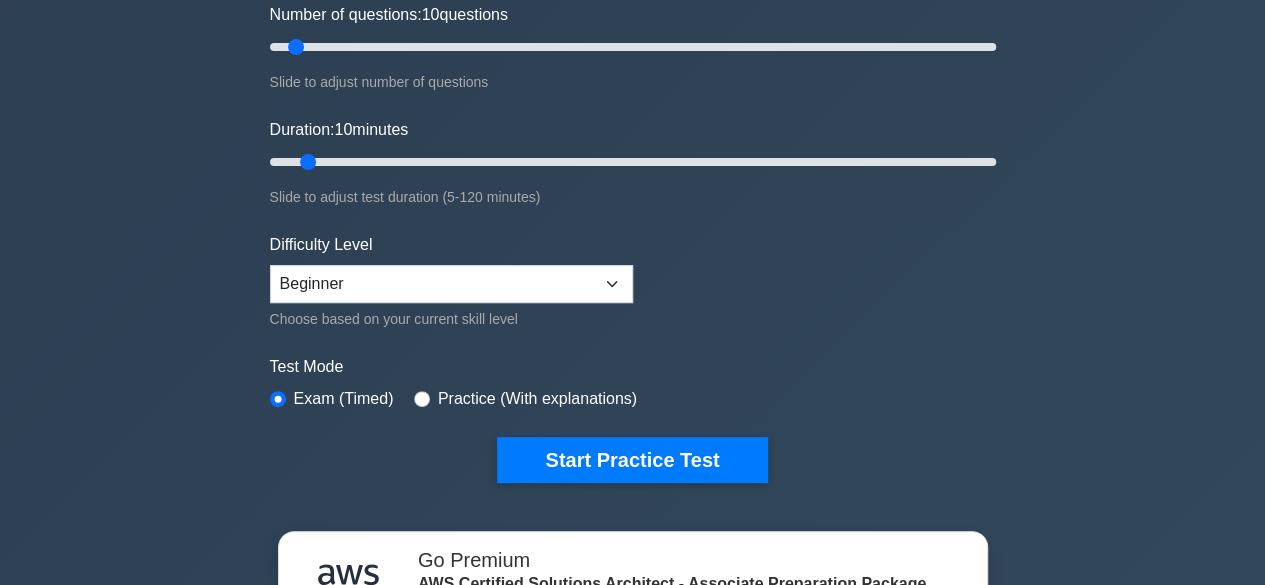 scroll, scrollTop: 295, scrollLeft: 0, axis: vertical 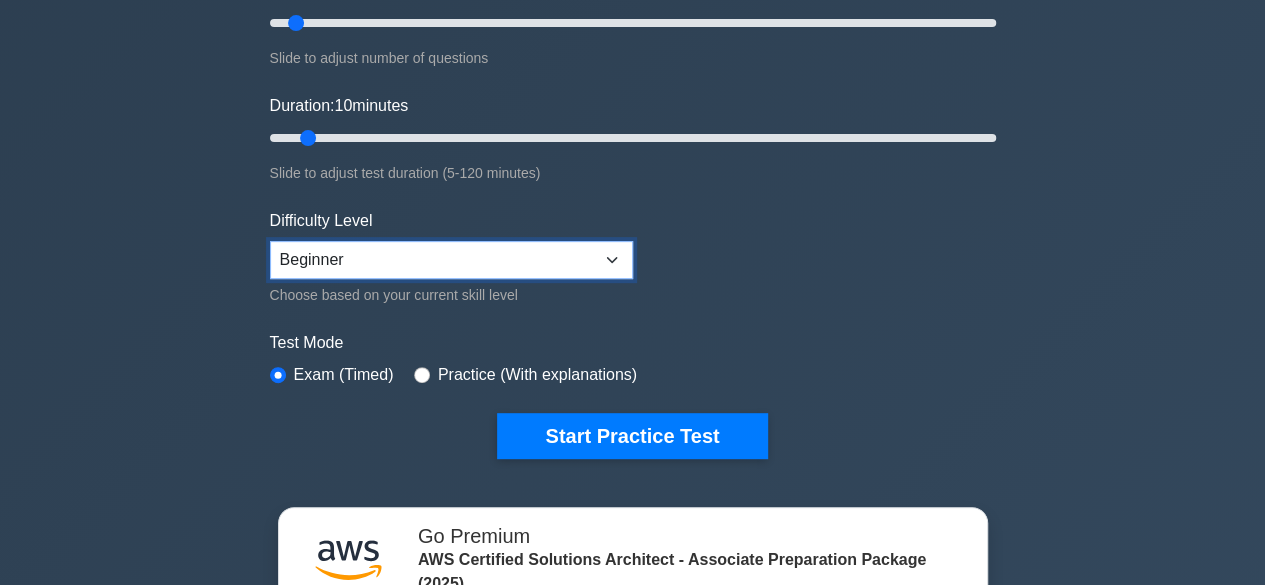 click on "Beginner
Intermediate
Expert" at bounding box center (451, 260) 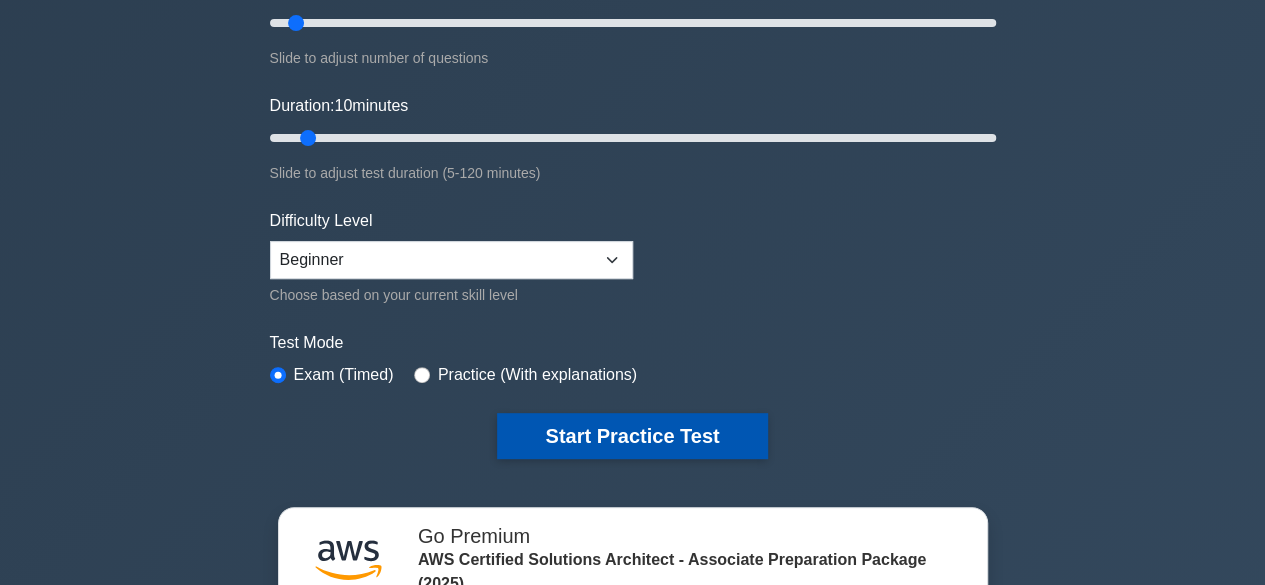 click on "Start Practice Test" at bounding box center [632, 436] 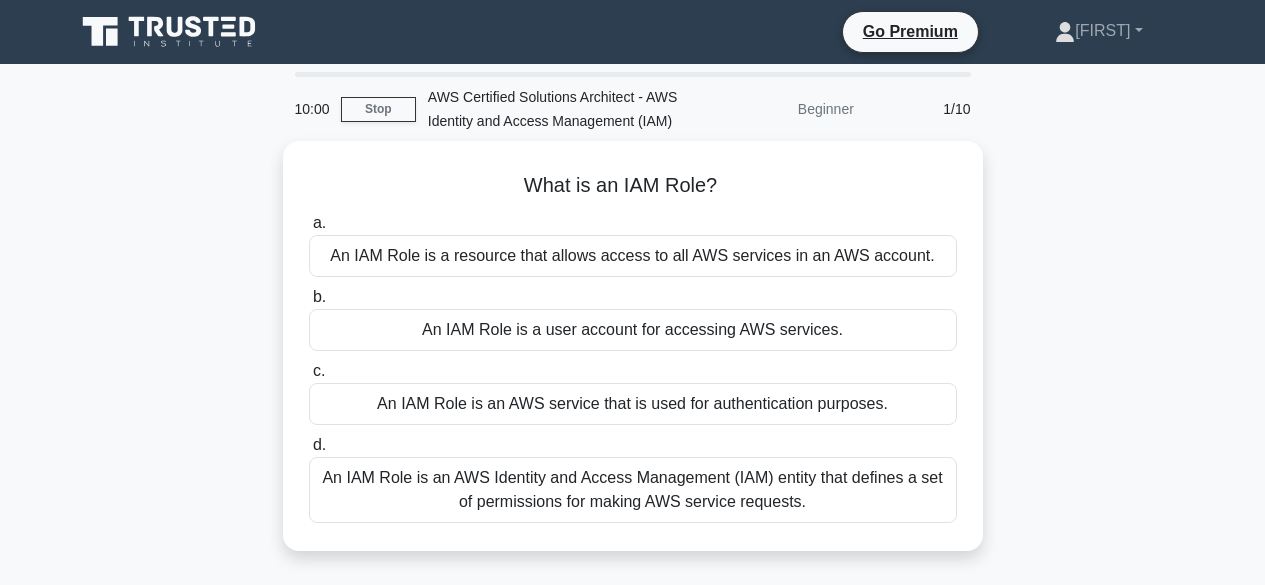 scroll, scrollTop: 0, scrollLeft: 0, axis: both 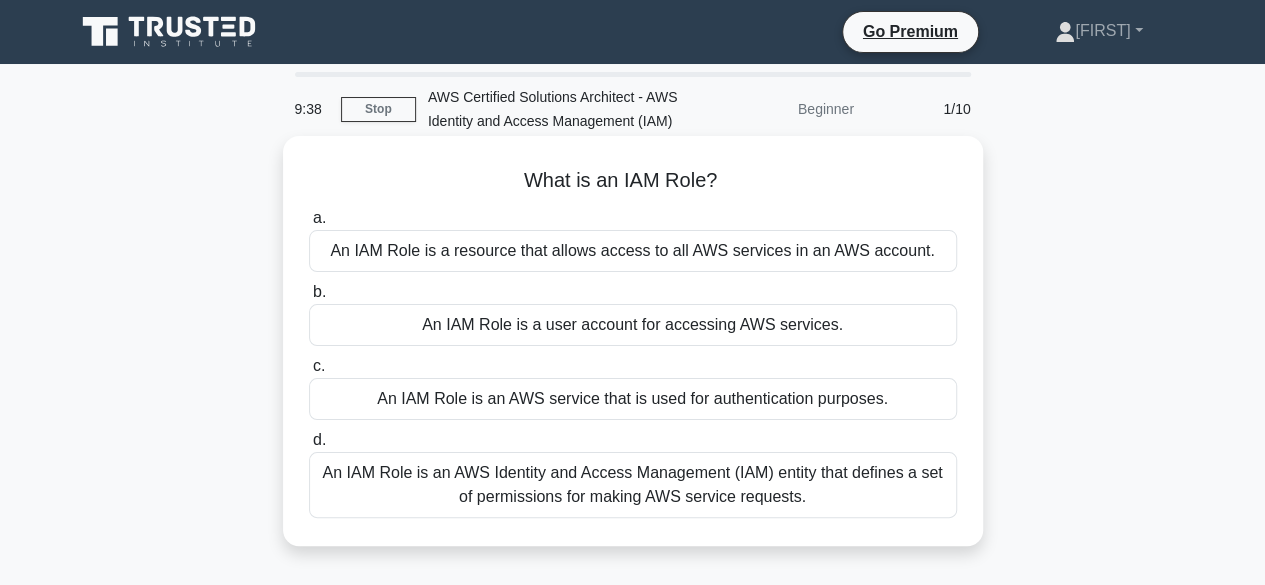 click on "An IAM Role is an AWS Identity and Access Management (IAM) entity that defines a set of permissions for making AWS service requests." at bounding box center (633, 485) 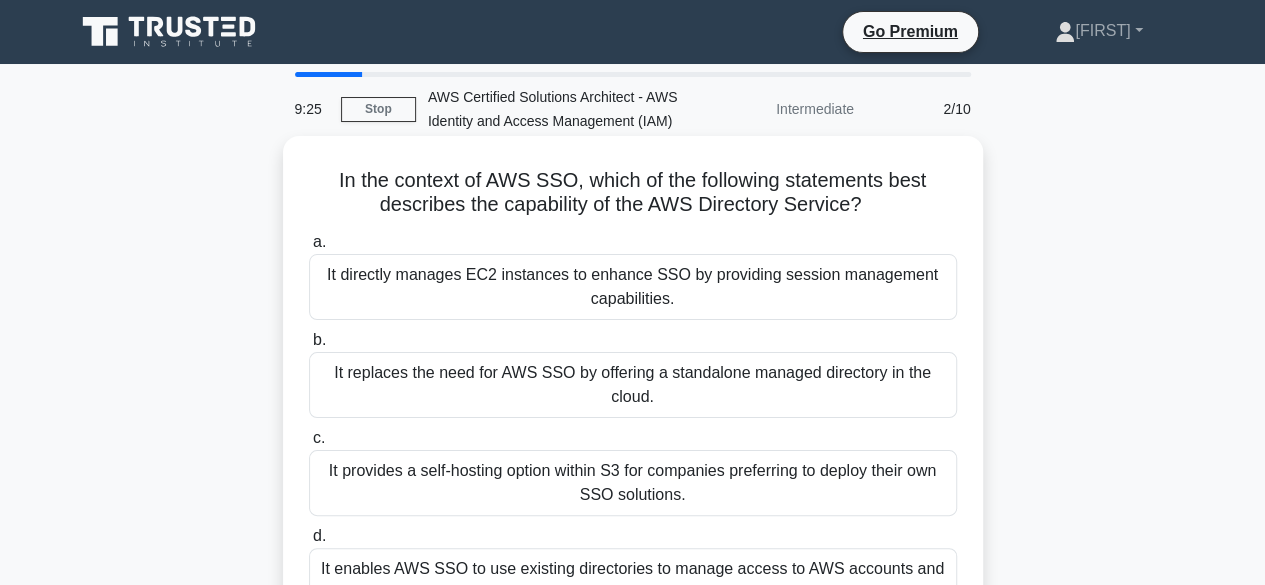scroll, scrollTop: 168, scrollLeft: 0, axis: vertical 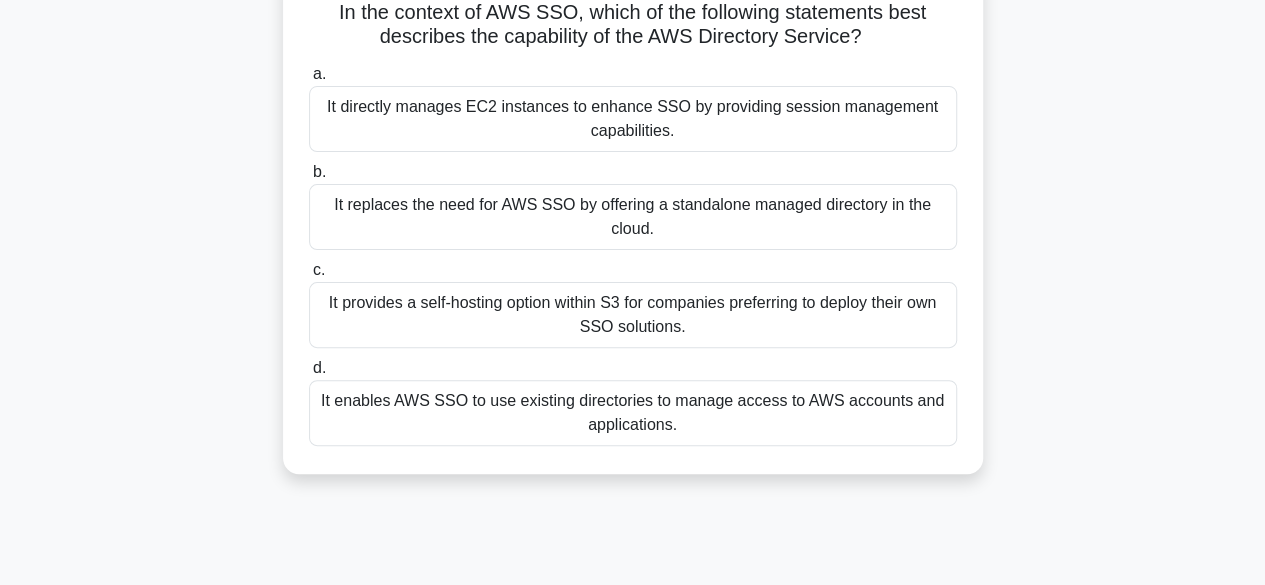 click on "c.
It provides a self-hosting option within S3 for companies preferring to deploy their own SSO solutions." at bounding box center [633, 303] 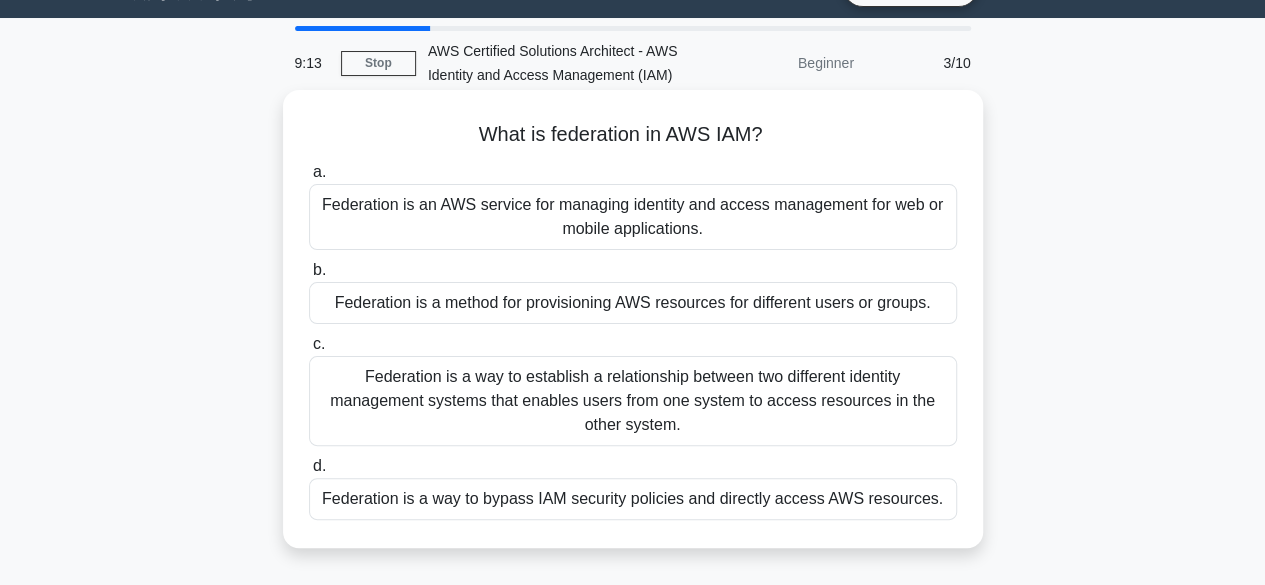 scroll, scrollTop: 47, scrollLeft: 0, axis: vertical 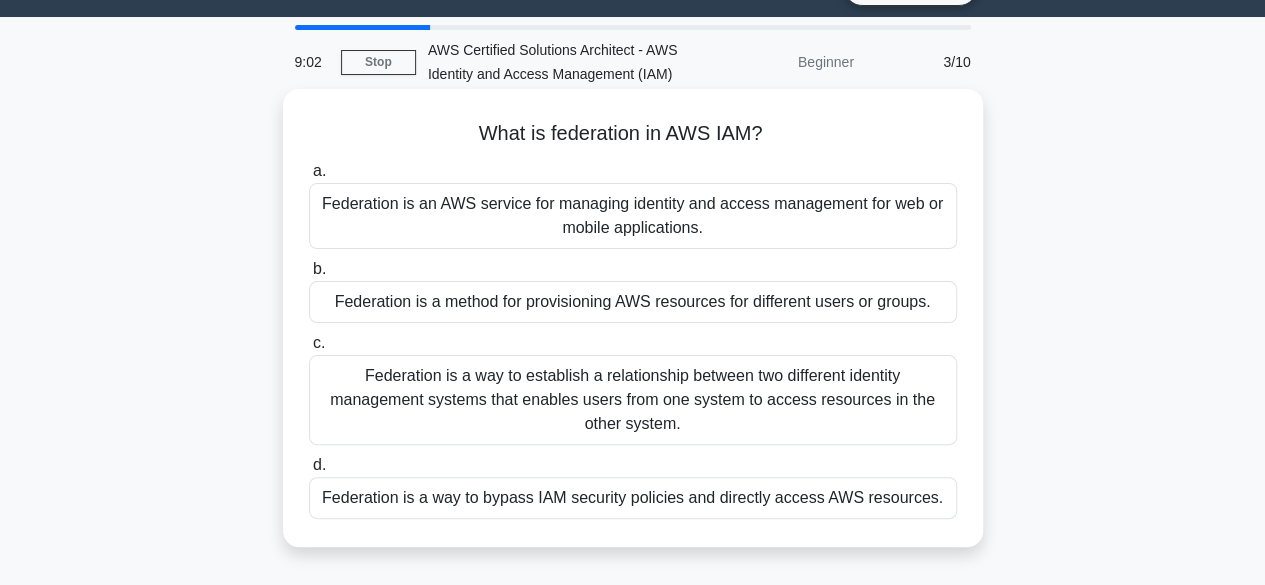 click on "Federation is a way to establish a relationship between two different identity management systems that enables users from one system to access resources in the other system." at bounding box center [633, 400] 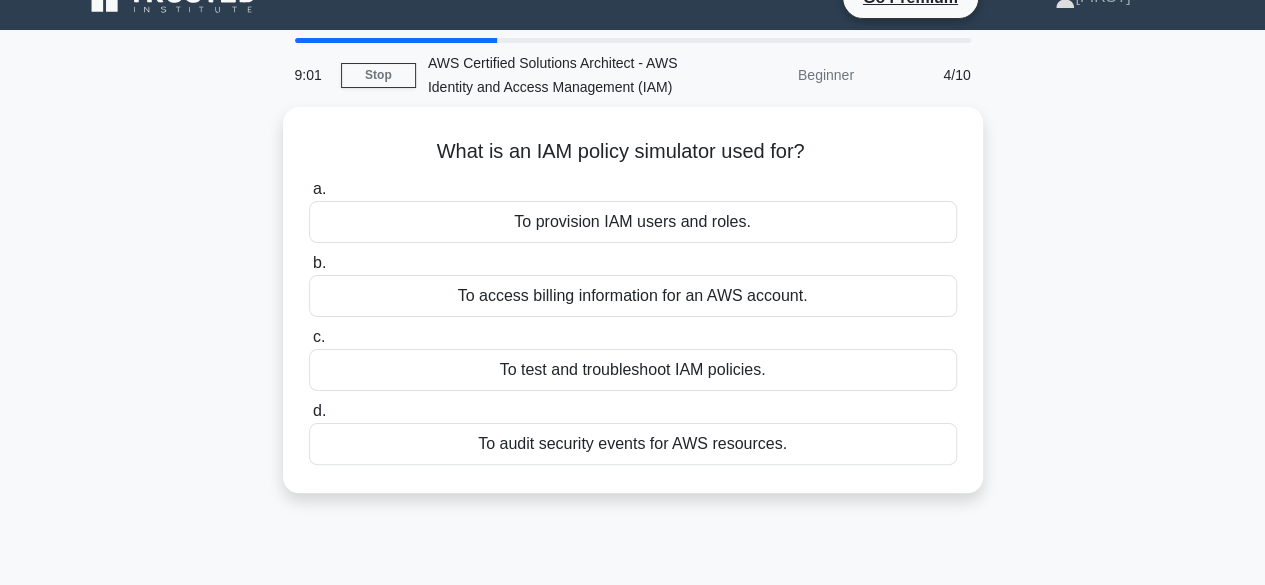 scroll, scrollTop: 37, scrollLeft: 0, axis: vertical 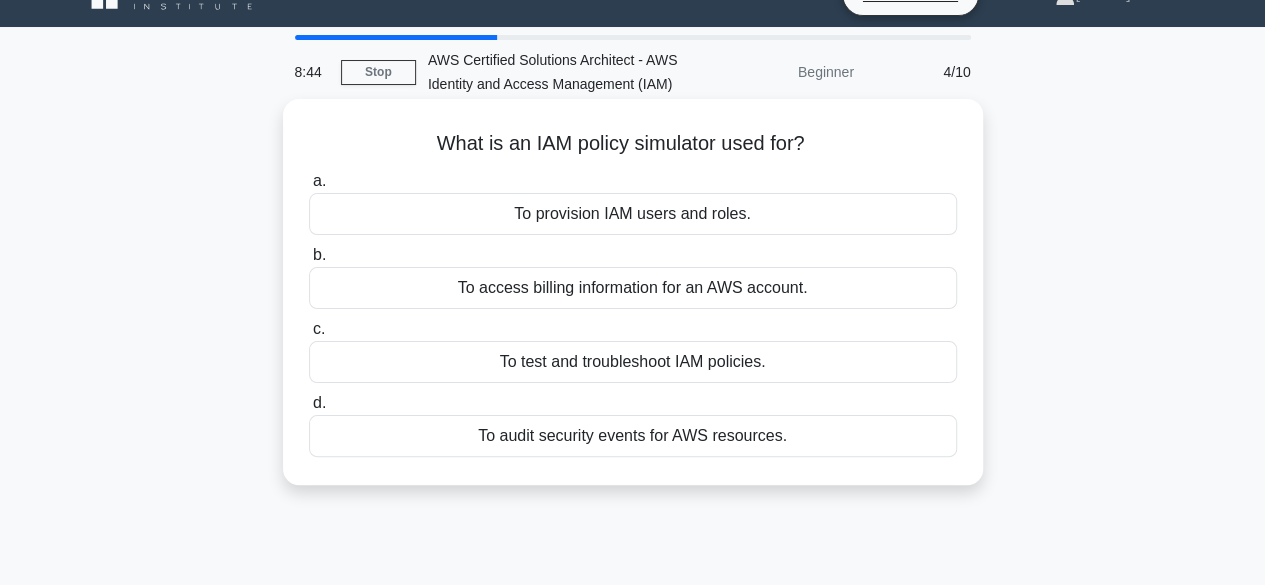 click on "To audit security events for AWS resources." at bounding box center (633, 436) 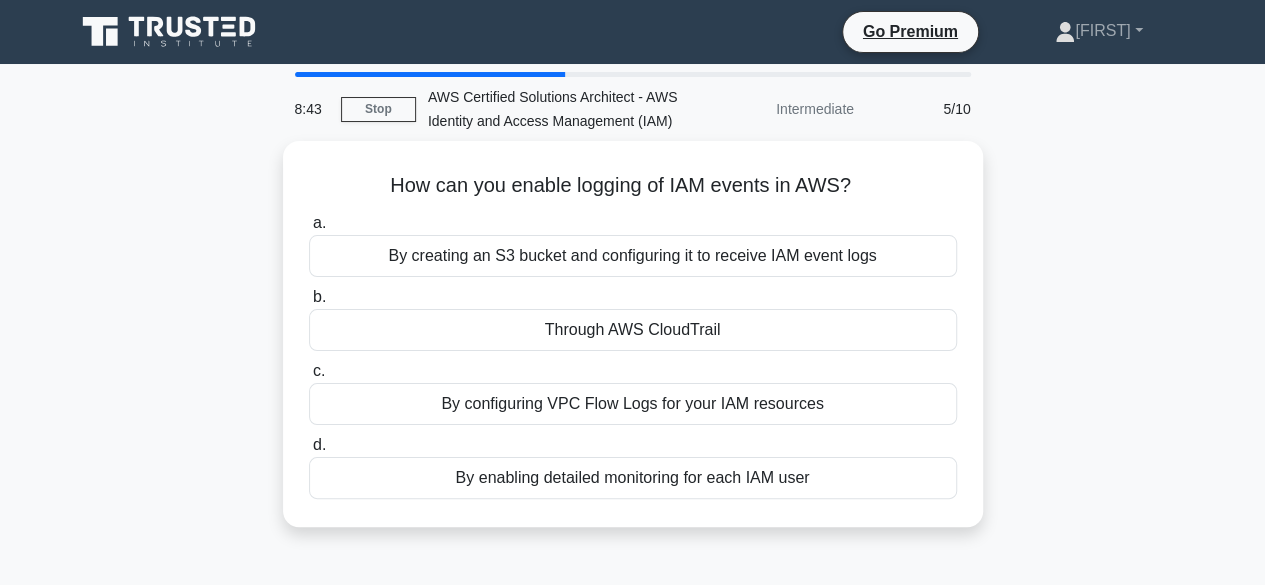 scroll, scrollTop: 0, scrollLeft: 0, axis: both 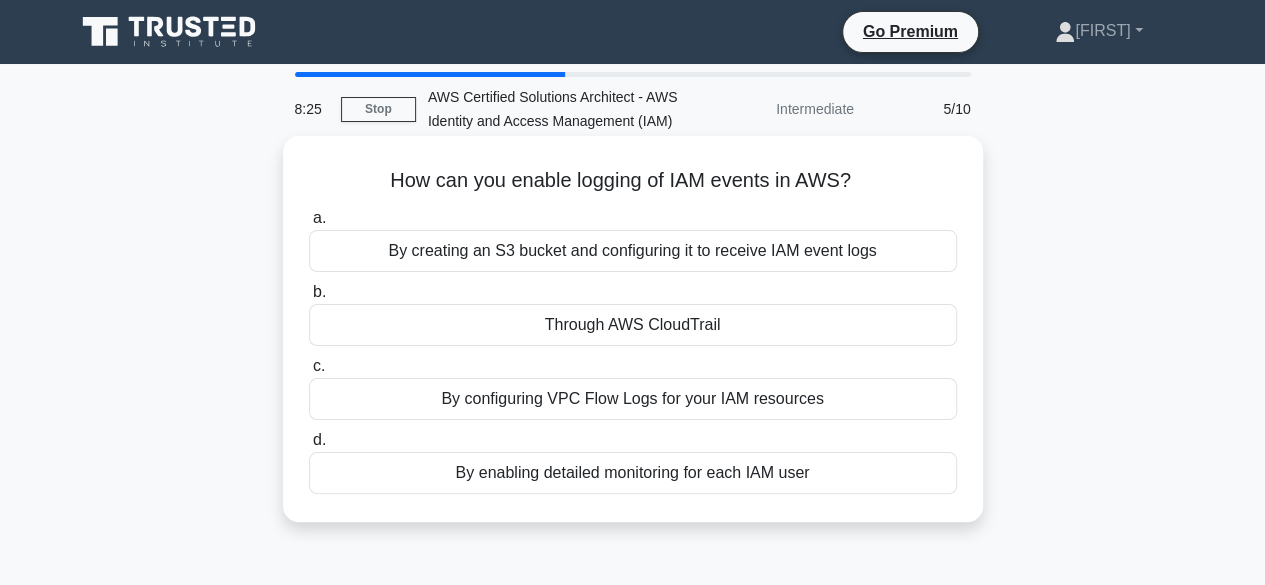 click on "By enabling detailed monitoring for each IAM user" at bounding box center [633, 473] 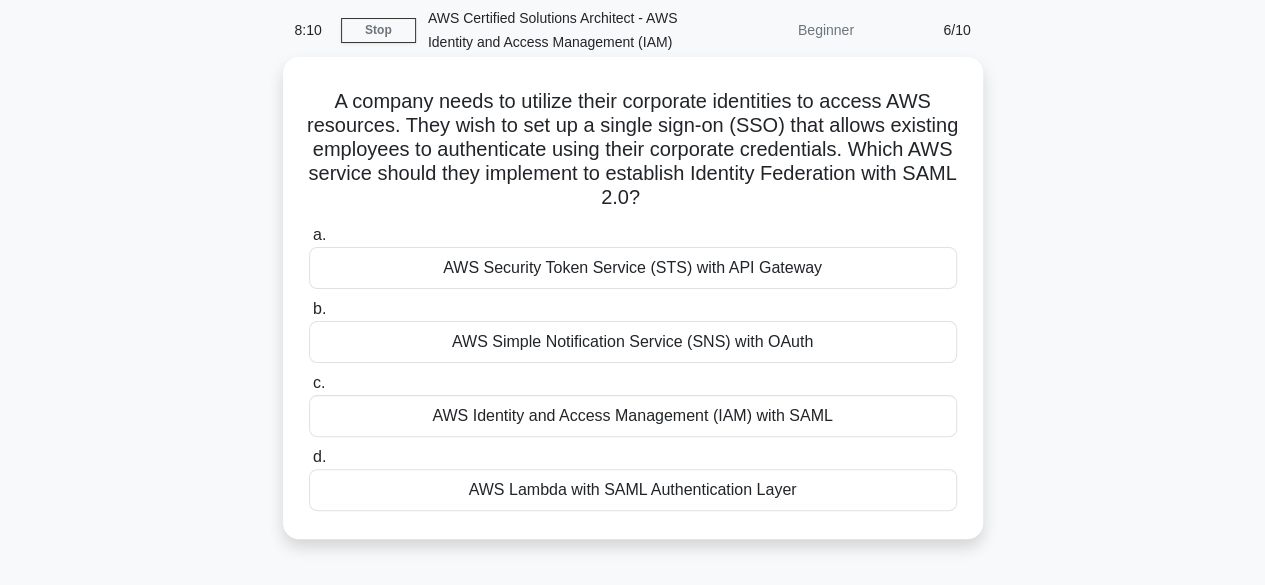 scroll, scrollTop: 80, scrollLeft: 0, axis: vertical 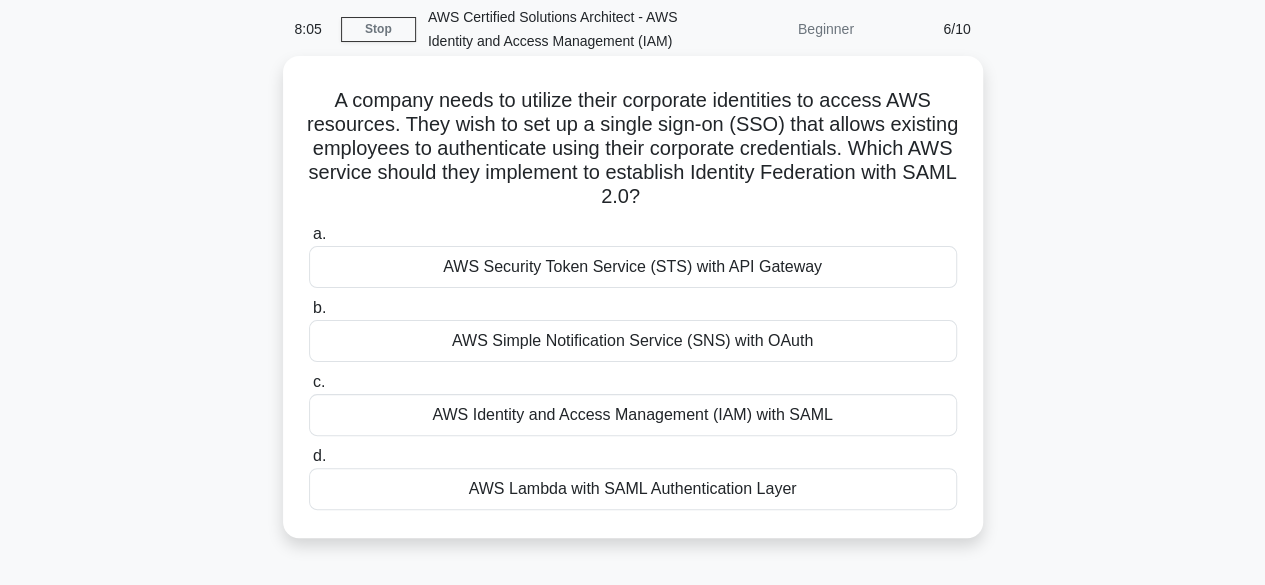 click on "AWS Identity and Access Management (IAM) with SAML" at bounding box center [633, 415] 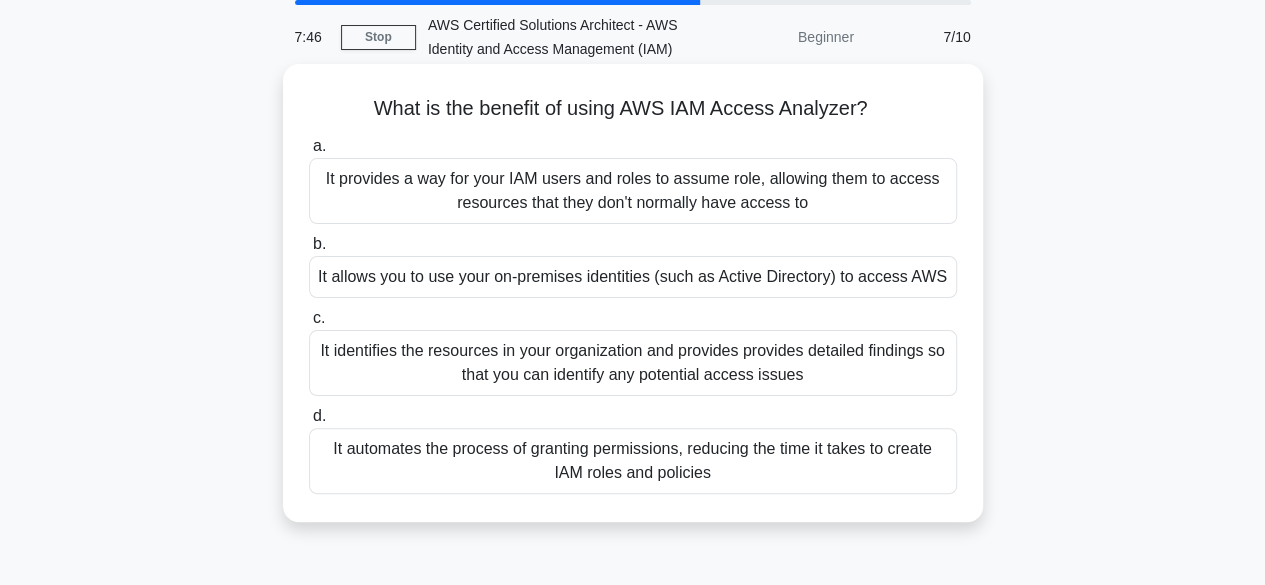 scroll, scrollTop: 75, scrollLeft: 0, axis: vertical 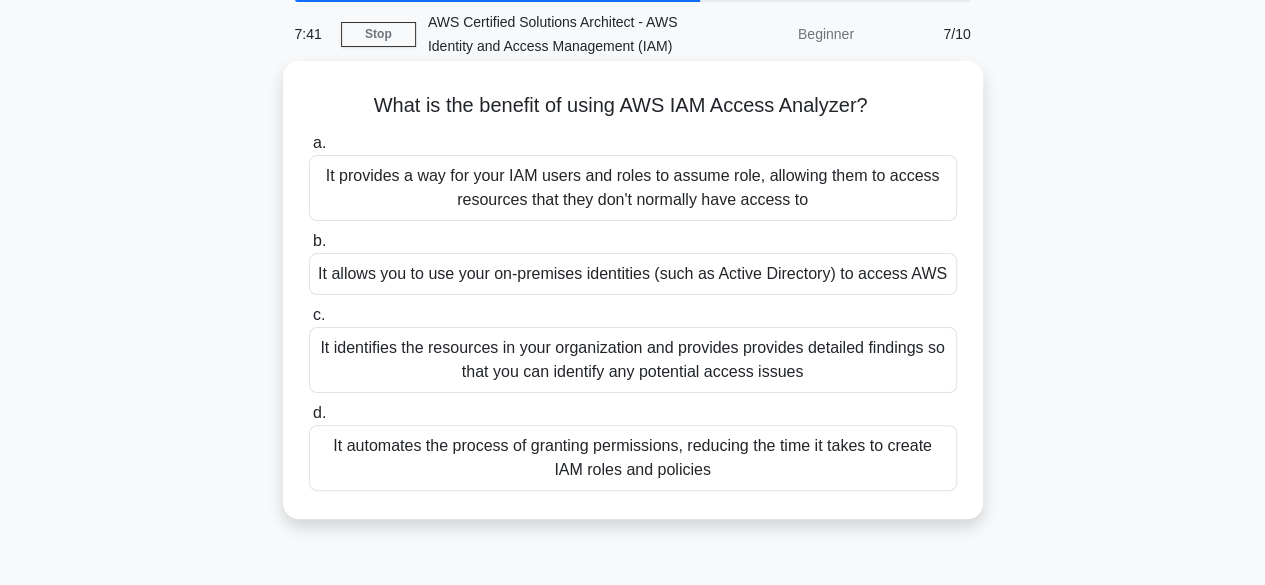 click on "It automates the process of granting permissions, reducing the time it takes to create IAM roles and policies" at bounding box center (633, 458) 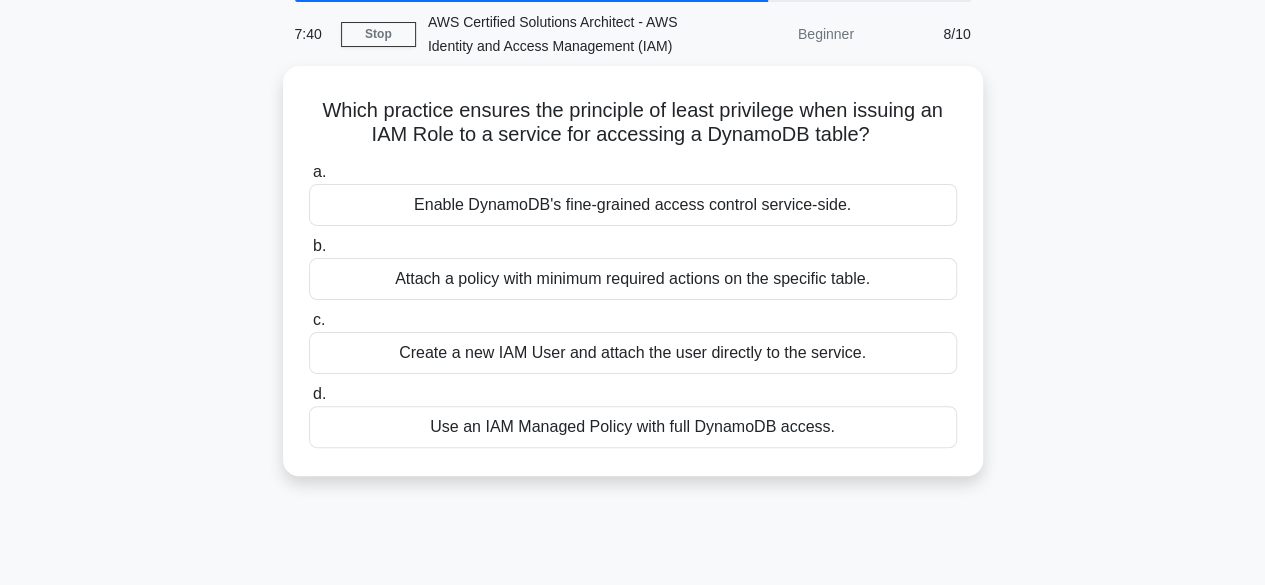 scroll, scrollTop: 0, scrollLeft: 0, axis: both 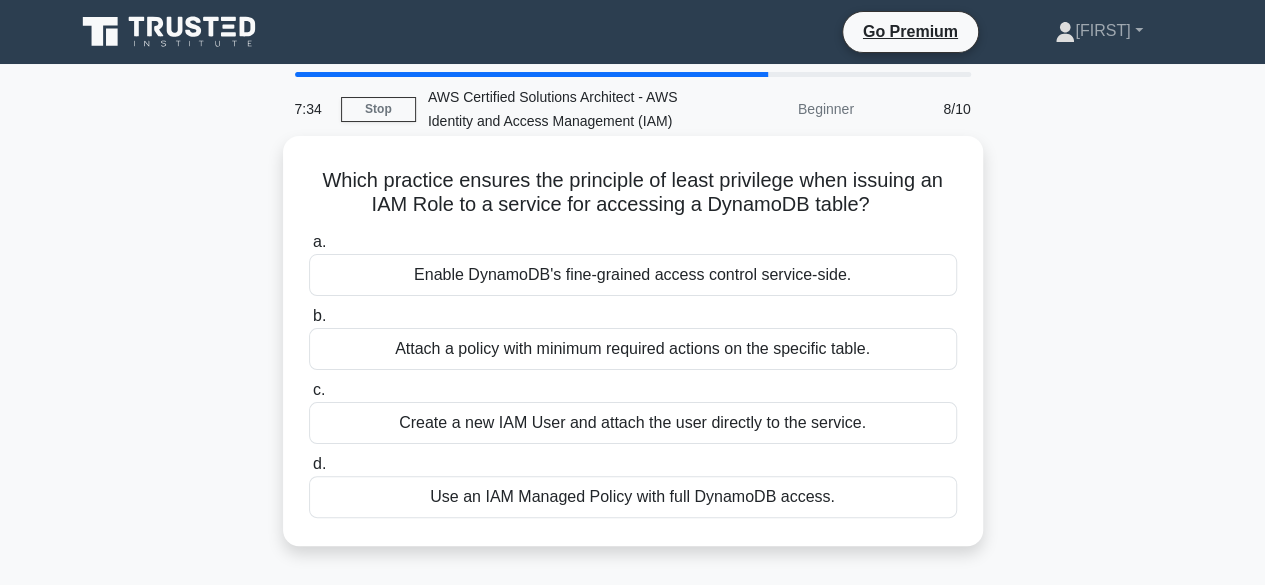 click on "Attach a policy with minimum required actions on the specific table." at bounding box center (633, 349) 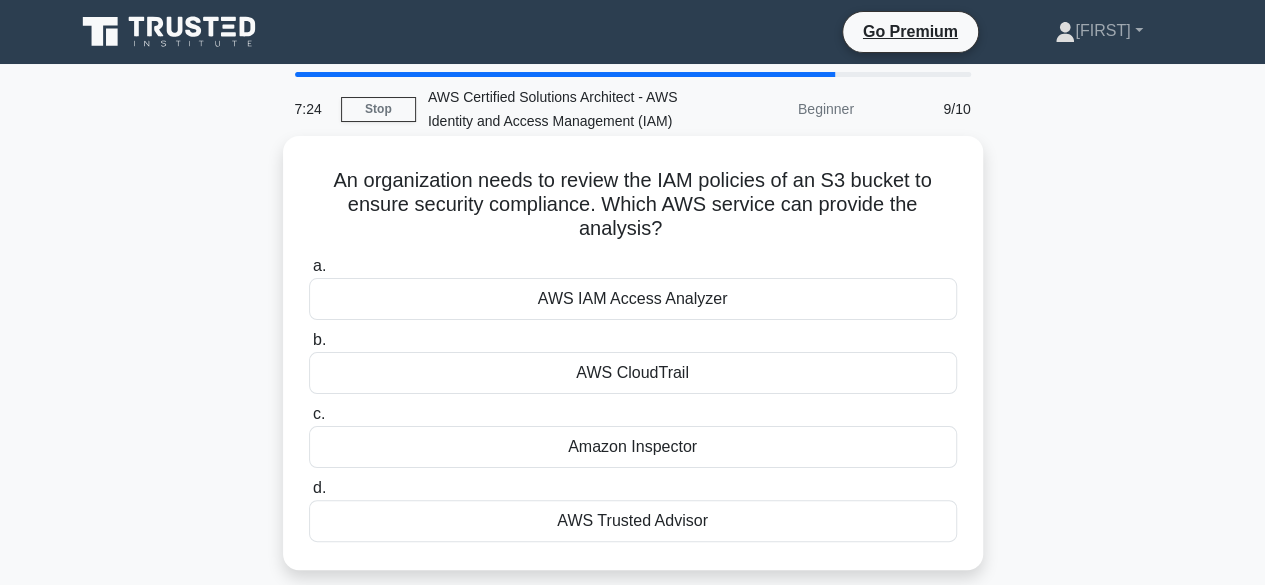 click on "Amazon Inspector" at bounding box center [633, 447] 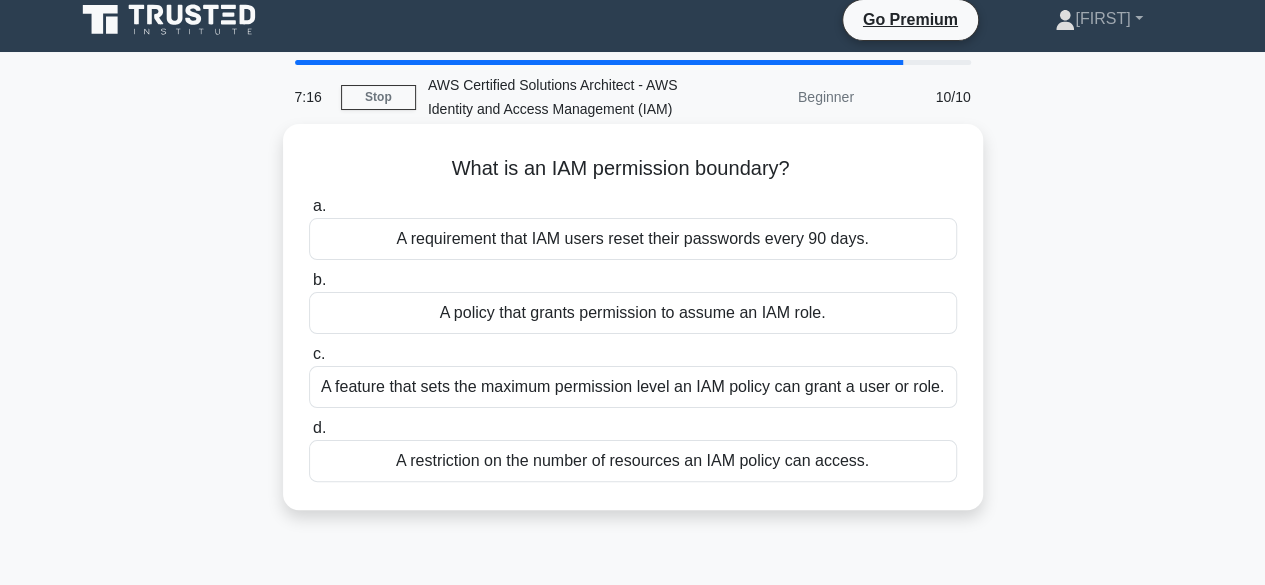 scroll, scrollTop: 13, scrollLeft: 0, axis: vertical 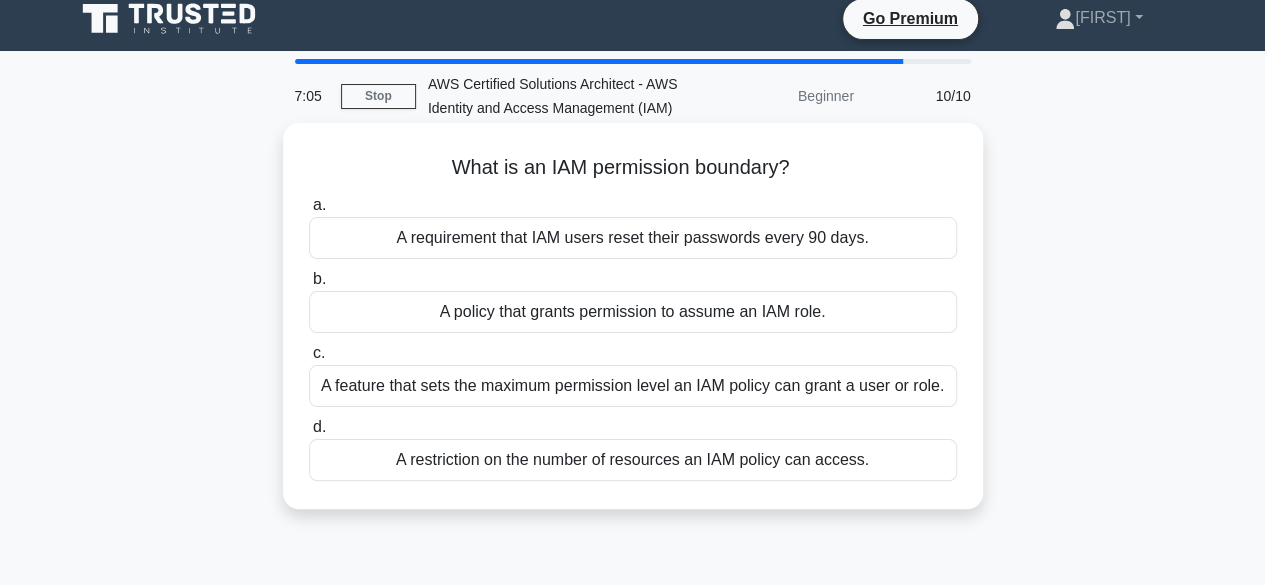 click on "A restriction on the number of resources an IAM policy can access." at bounding box center [633, 460] 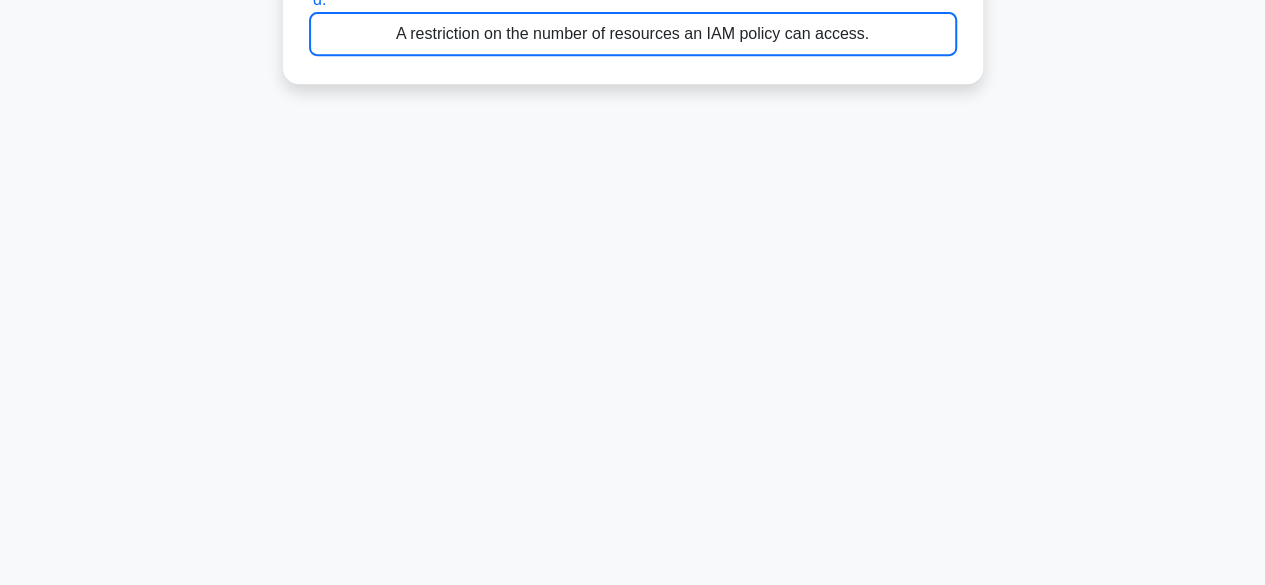 scroll, scrollTop: 495, scrollLeft: 0, axis: vertical 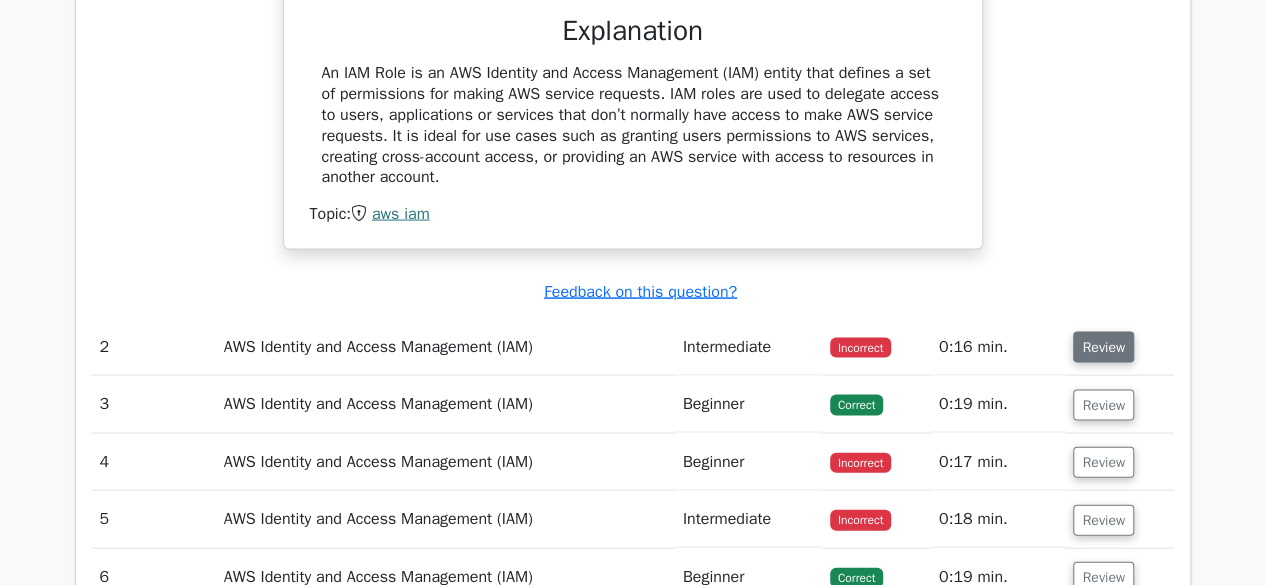 click on "Review" at bounding box center (1103, 347) 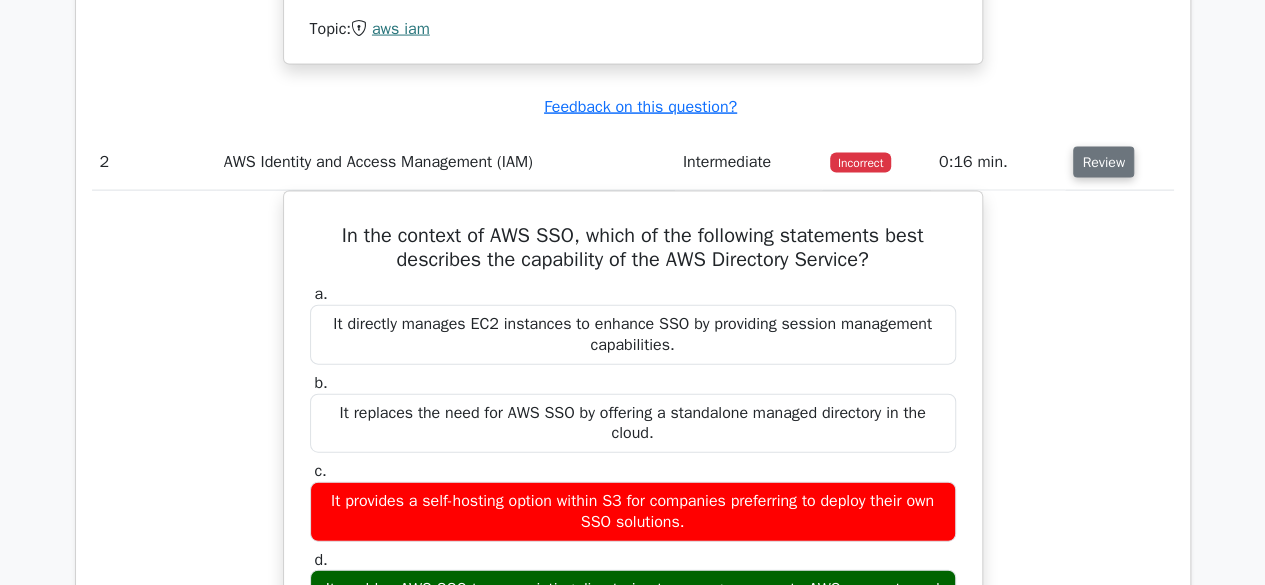 scroll, scrollTop: 2113, scrollLeft: 0, axis: vertical 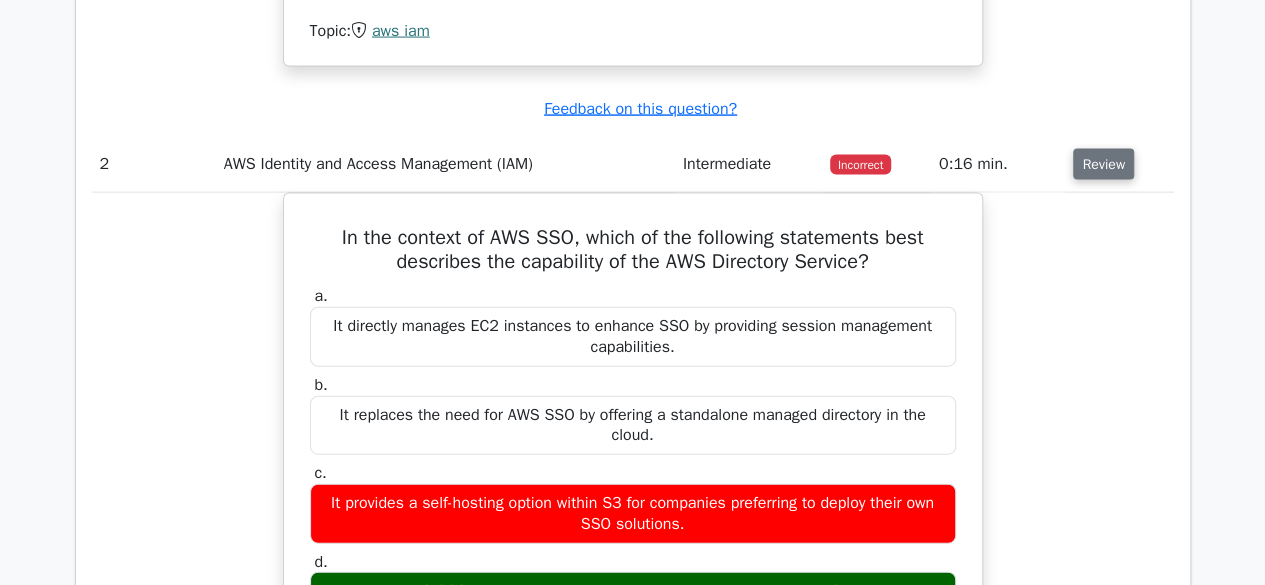 click on "Review" at bounding box center (1103, 164) 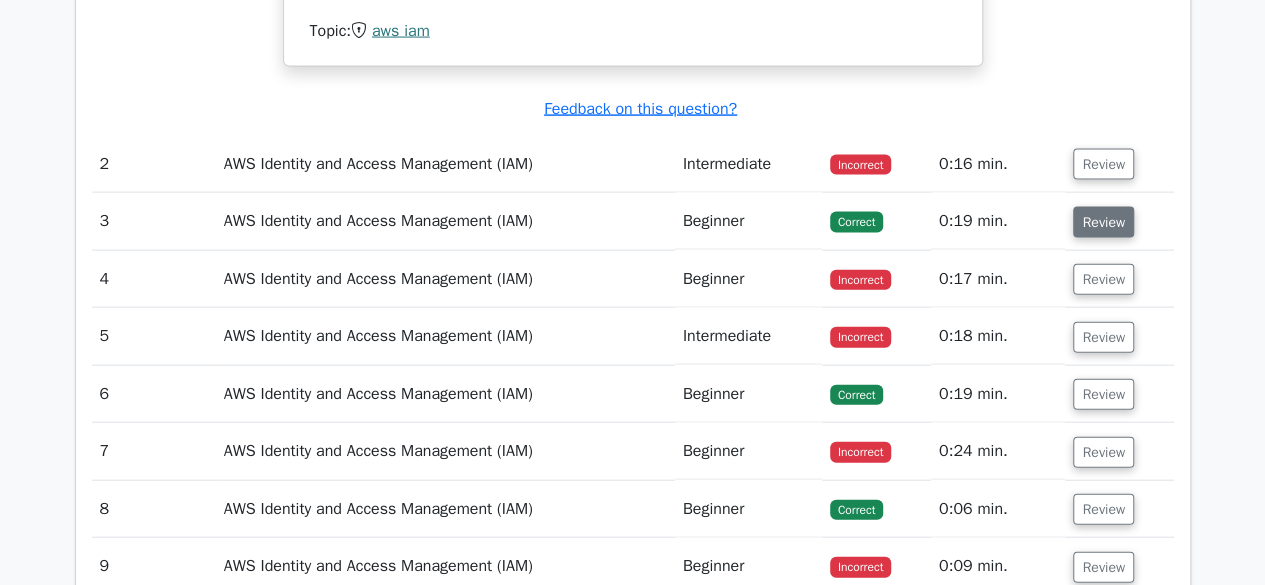 click on "Review" at bounding box center [1103, 222] 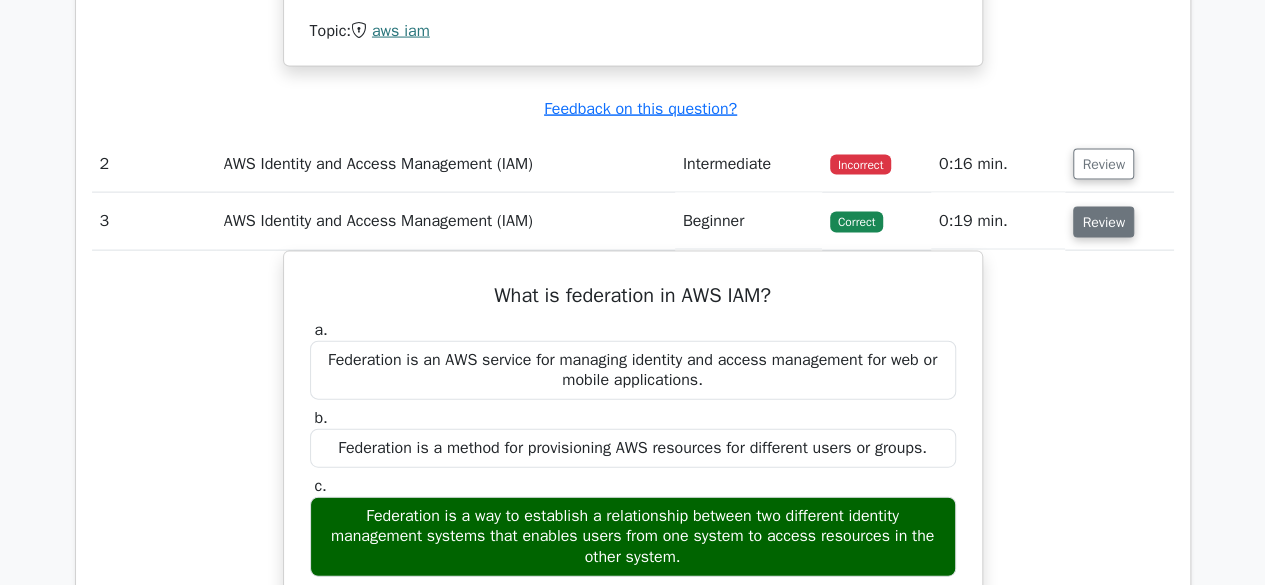 click on "Review" at bounding box center (1103, 222) 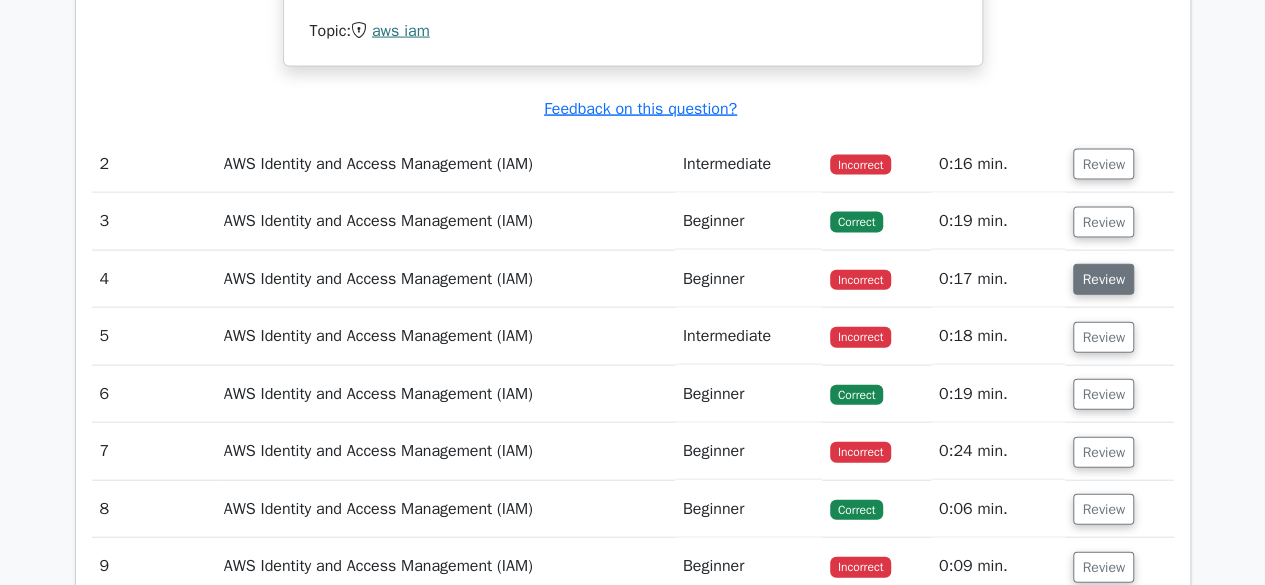 click on "Review" at bounding box center (1103, 279) 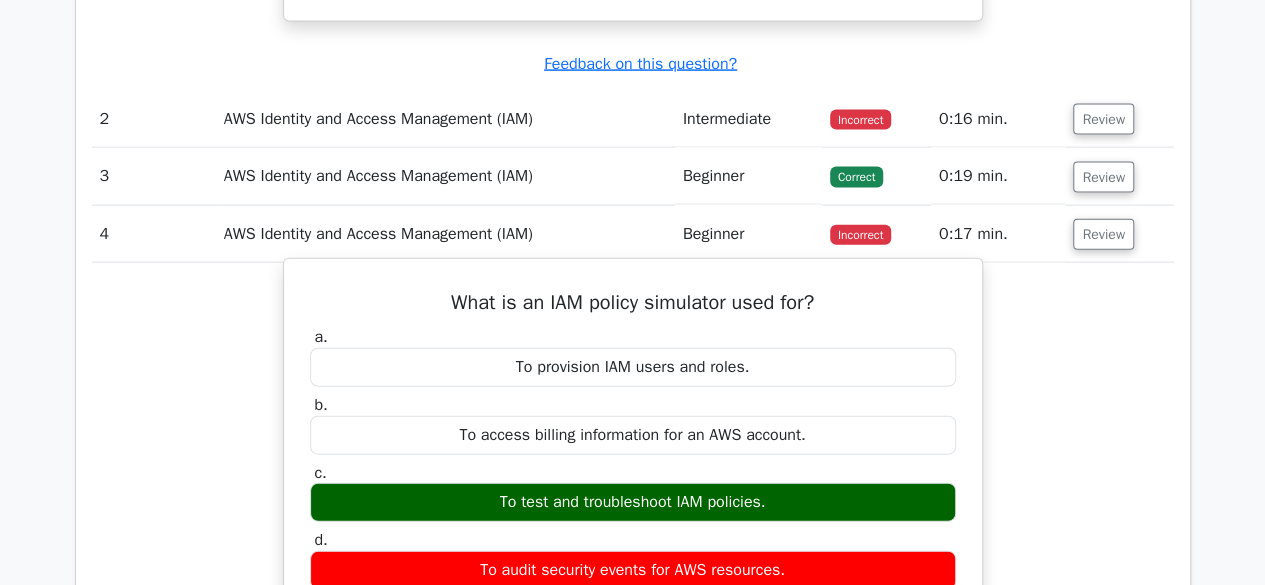 scroll, scrollTop: 2157, scrollLeft: 0, axis: vertical 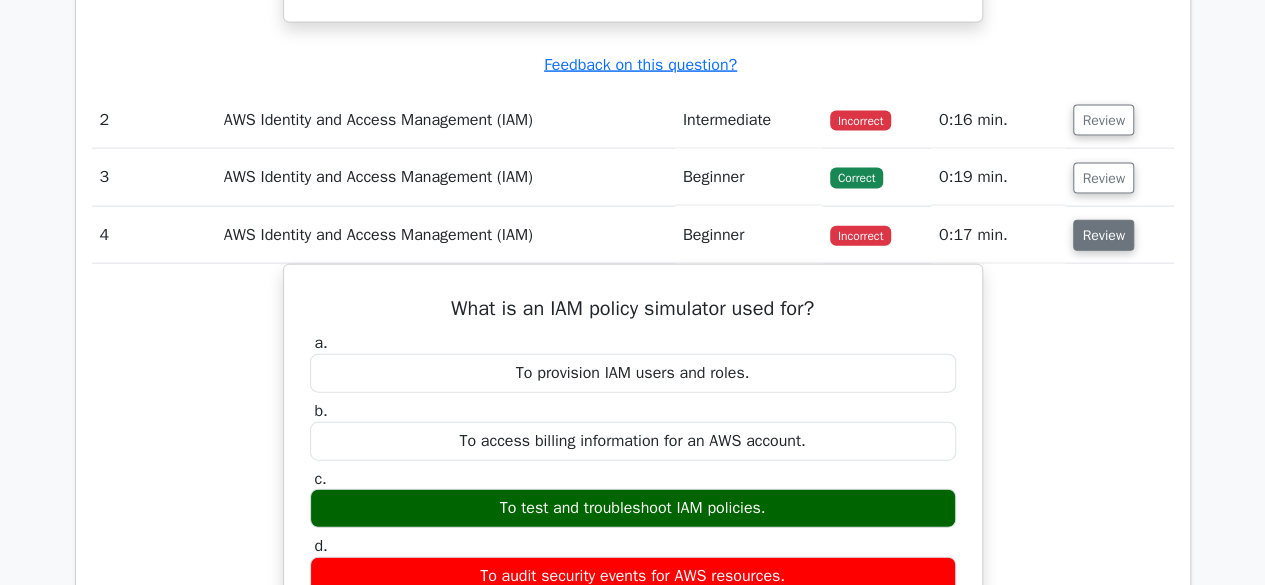 click on "Review" at bounding box center (1103, 235) 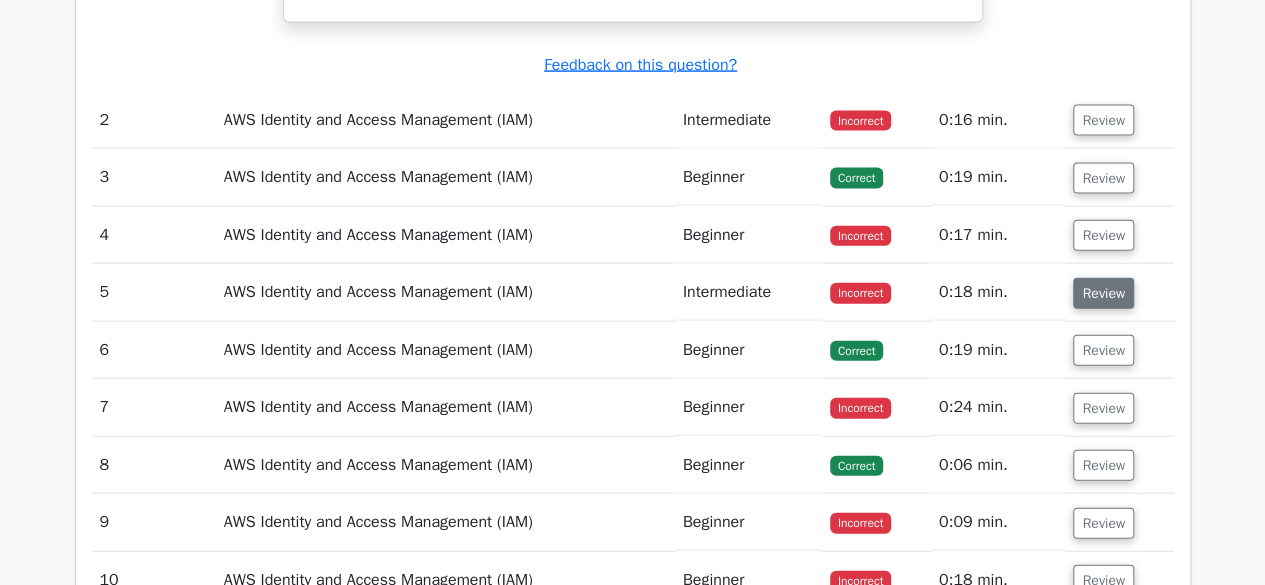 click on "Review" at bounding box center [1103, 293] 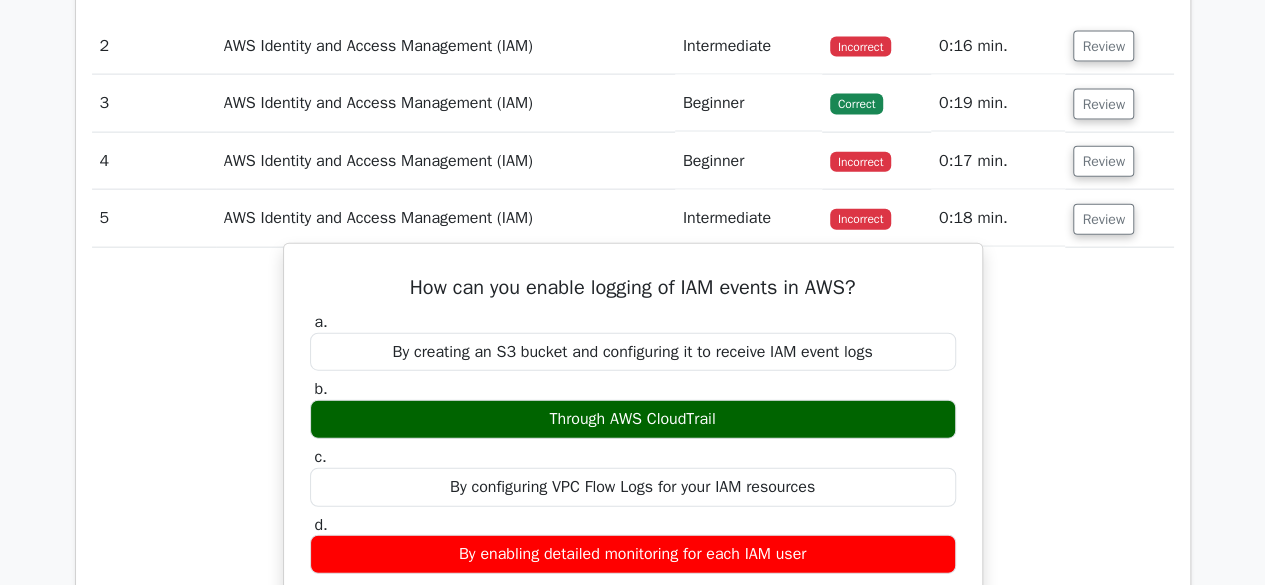 scroll, scrollTop: 2232, scrollLeft: 0, axis: vertical 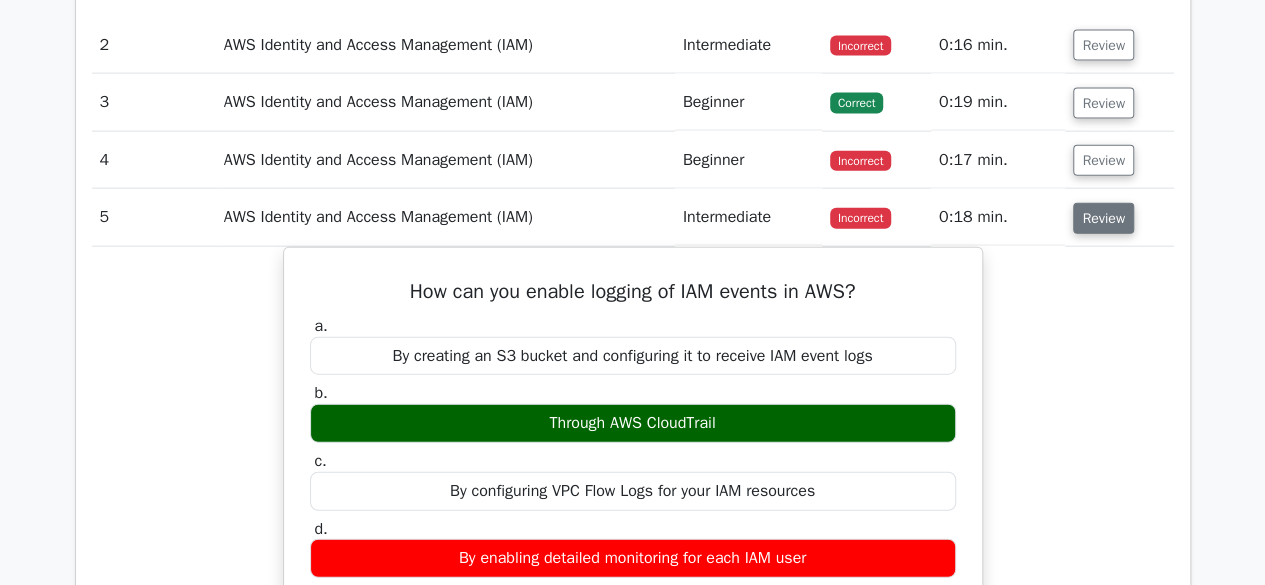 click on "Review" at bounding box center [1103, 218] 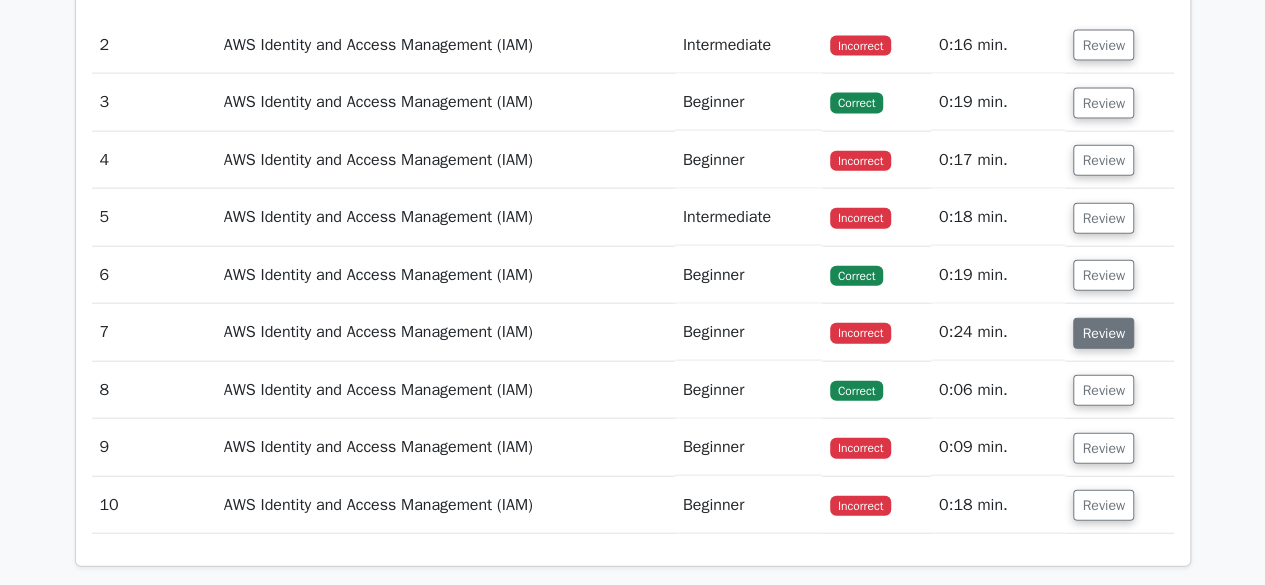 drag, startPoint x: 1086, startPoint y: 340, endPoint x: 1118, endPoint y: 316, distance: 40 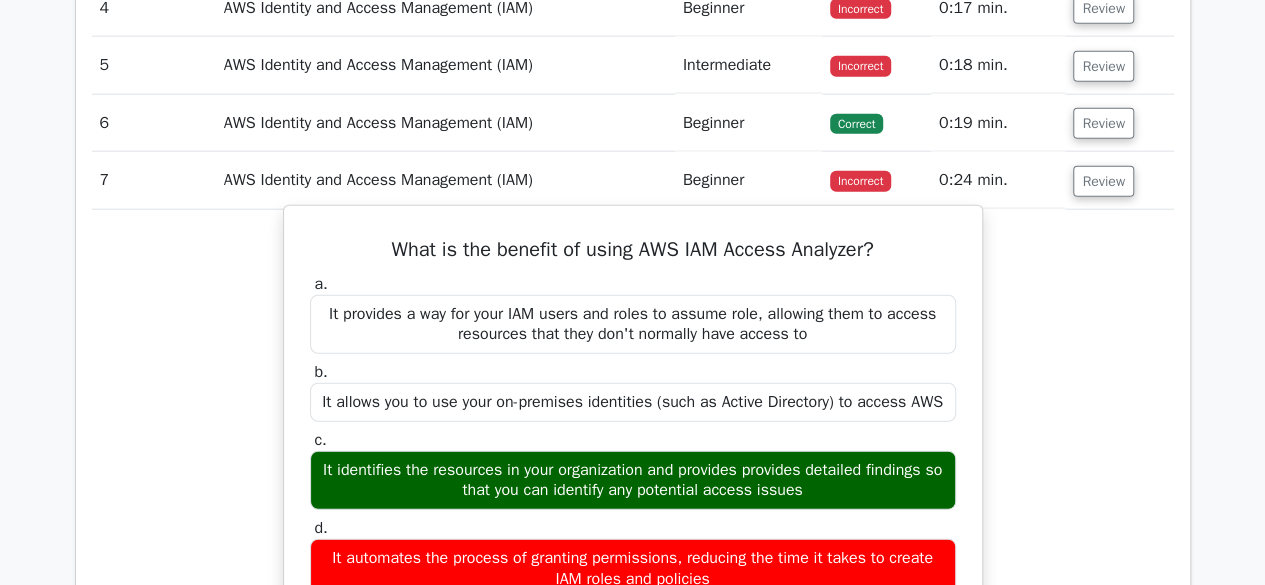 scroll, scrollTop: 2385, scrollLeft: 0, axis: vertical 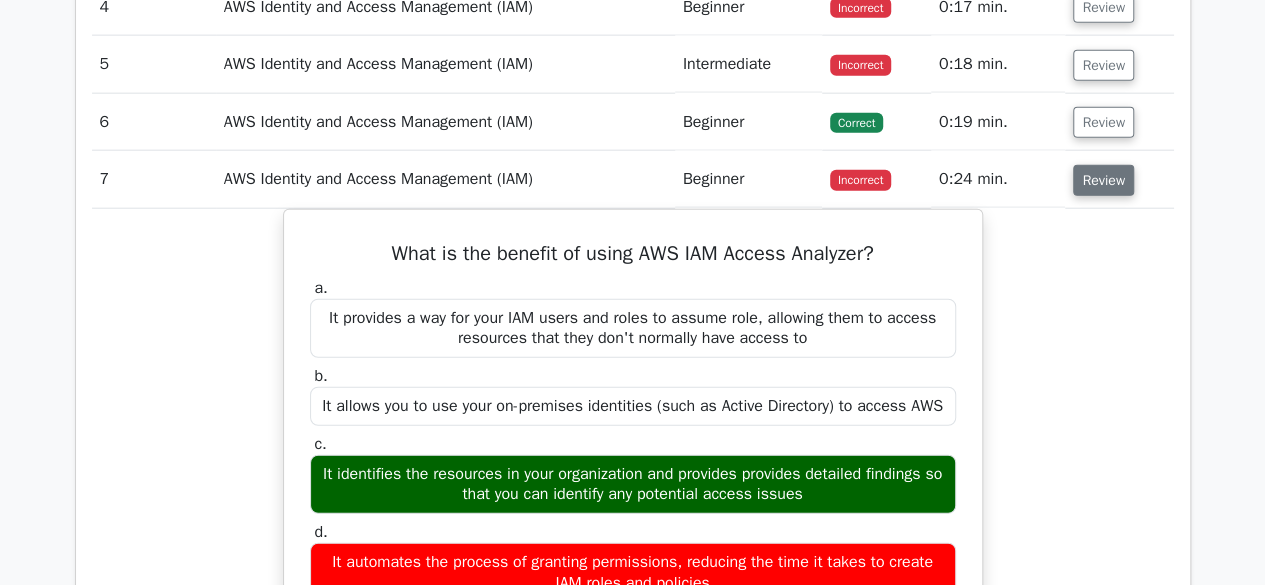 click on "Review" at bounding box center (1103, 180) 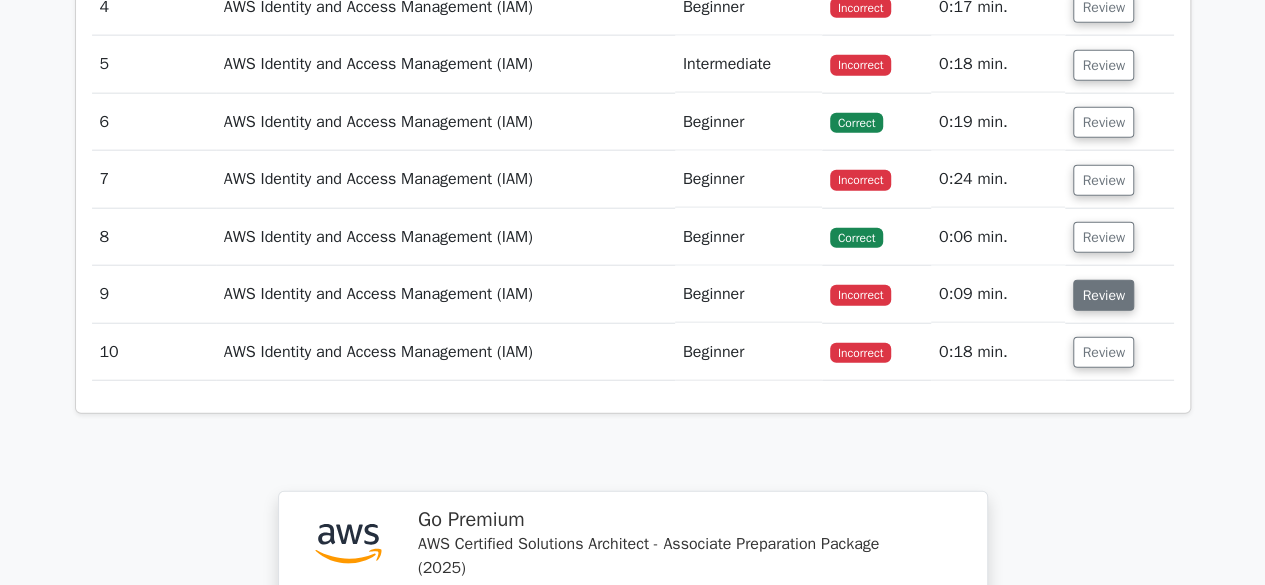 click on "Review" at bounding box center (1103, 295) 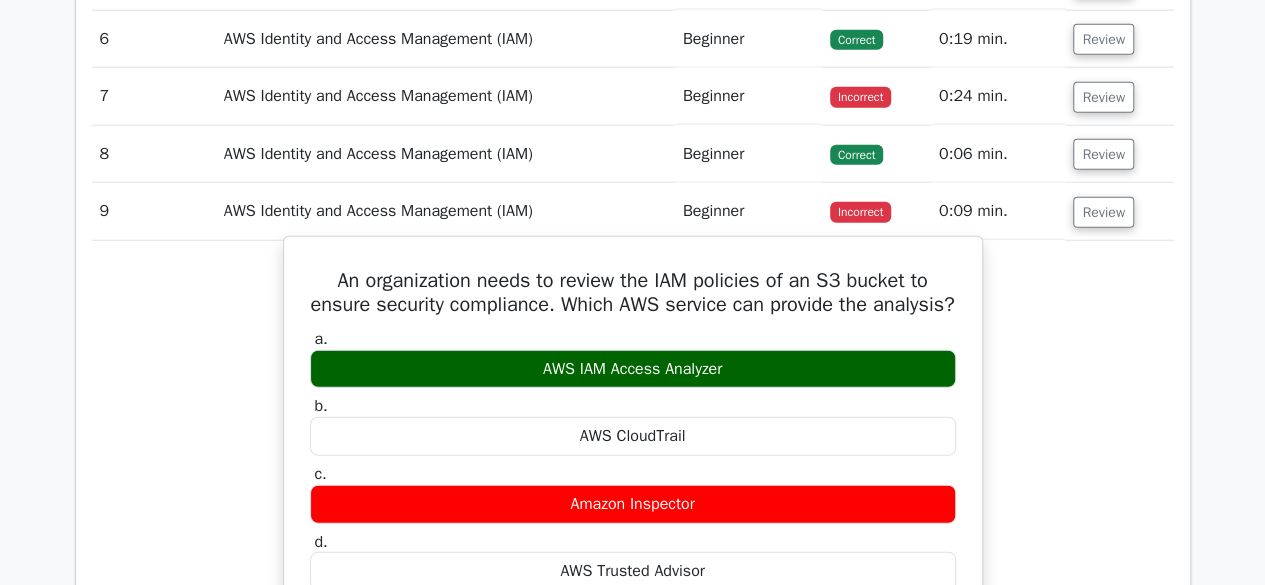 scroll, scrollTop: 2465, scrollLeft: 0, axis: vertical 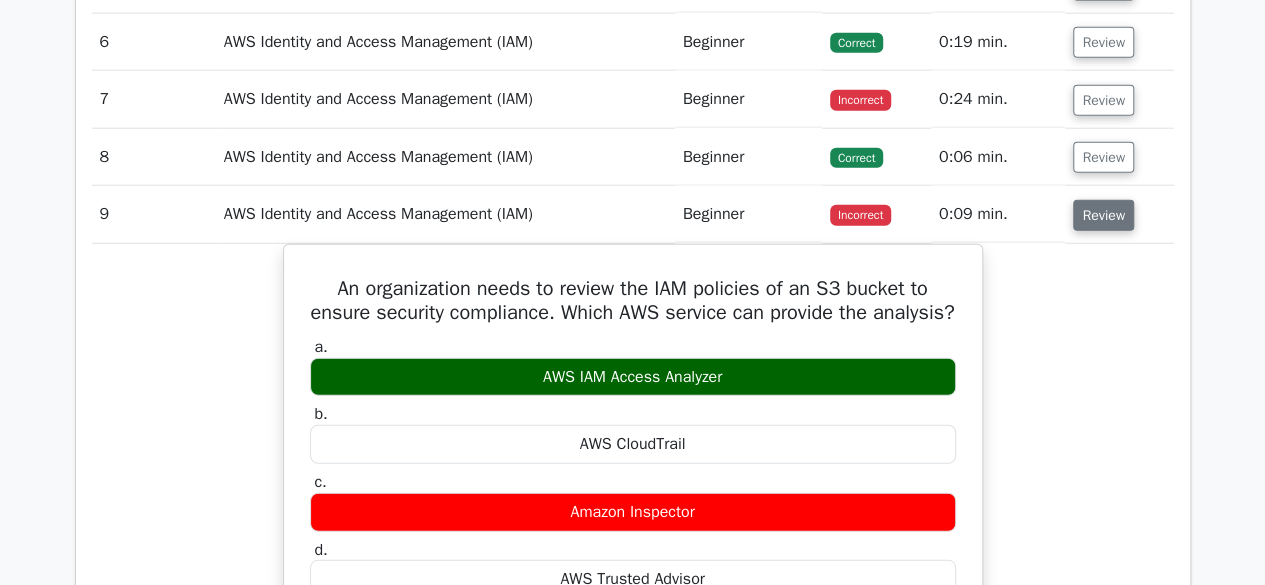 click on "Review" at bounding box center [1103, 215] 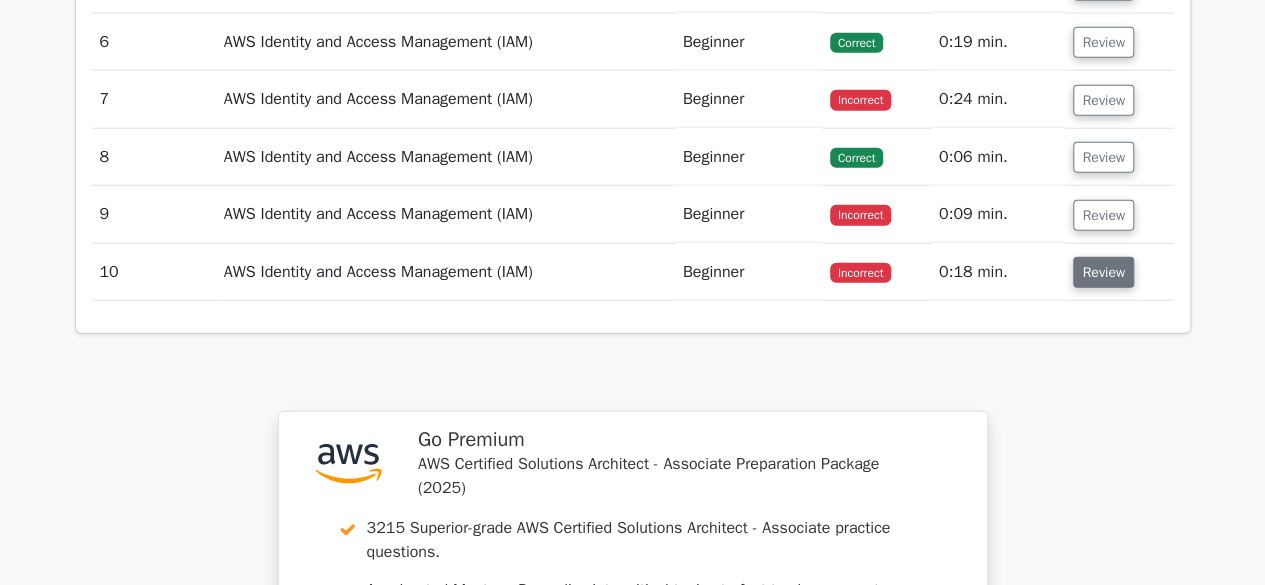 click on "Review" at bounding box center (1103, 272) 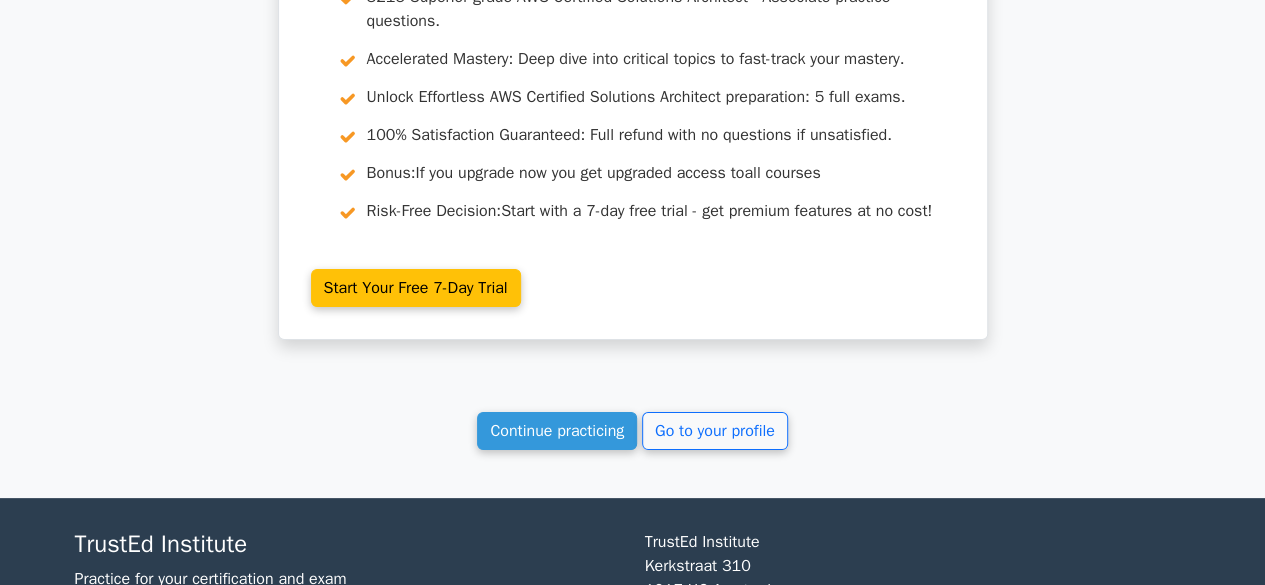 scroll, scrollTop: 3946, scrollLeft: 0, axis: vertical 